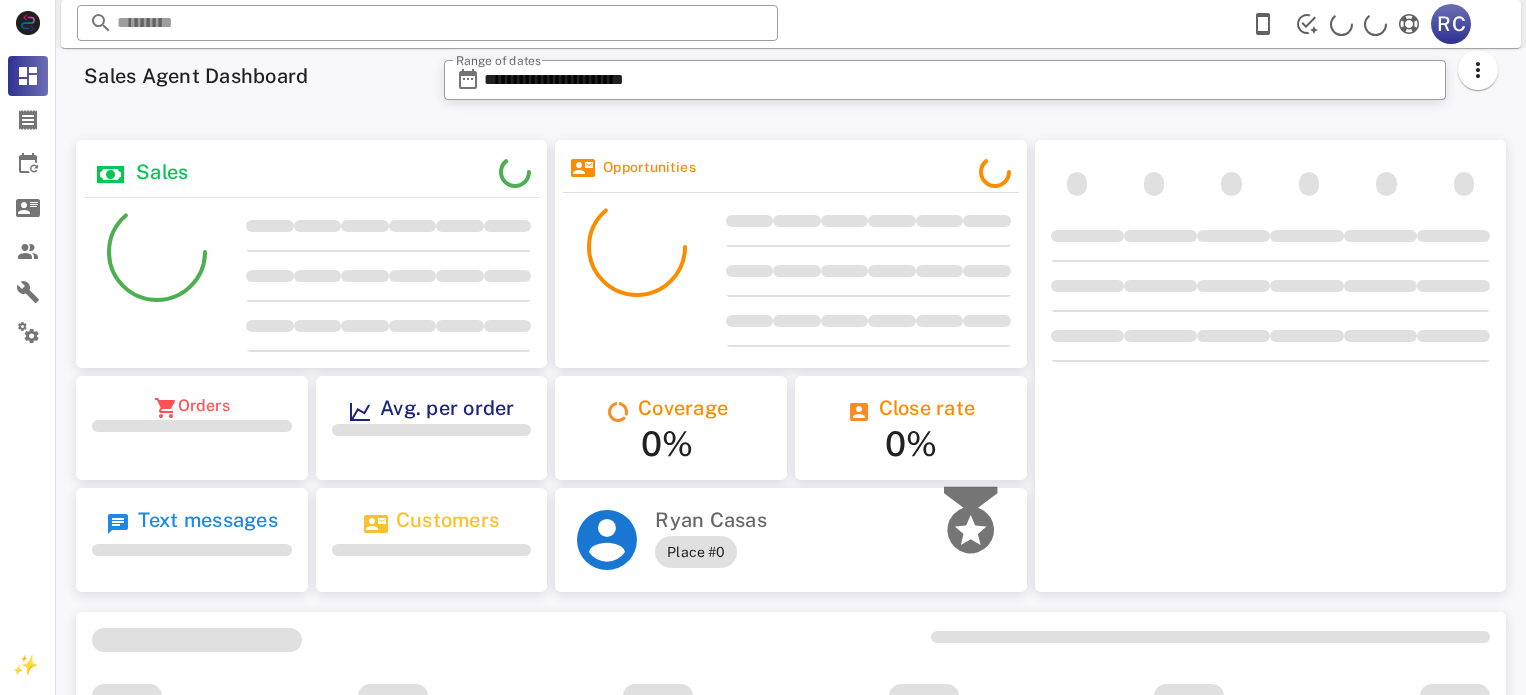 scroll, scrollTop: 0, scrollLeft: 0, axis: both 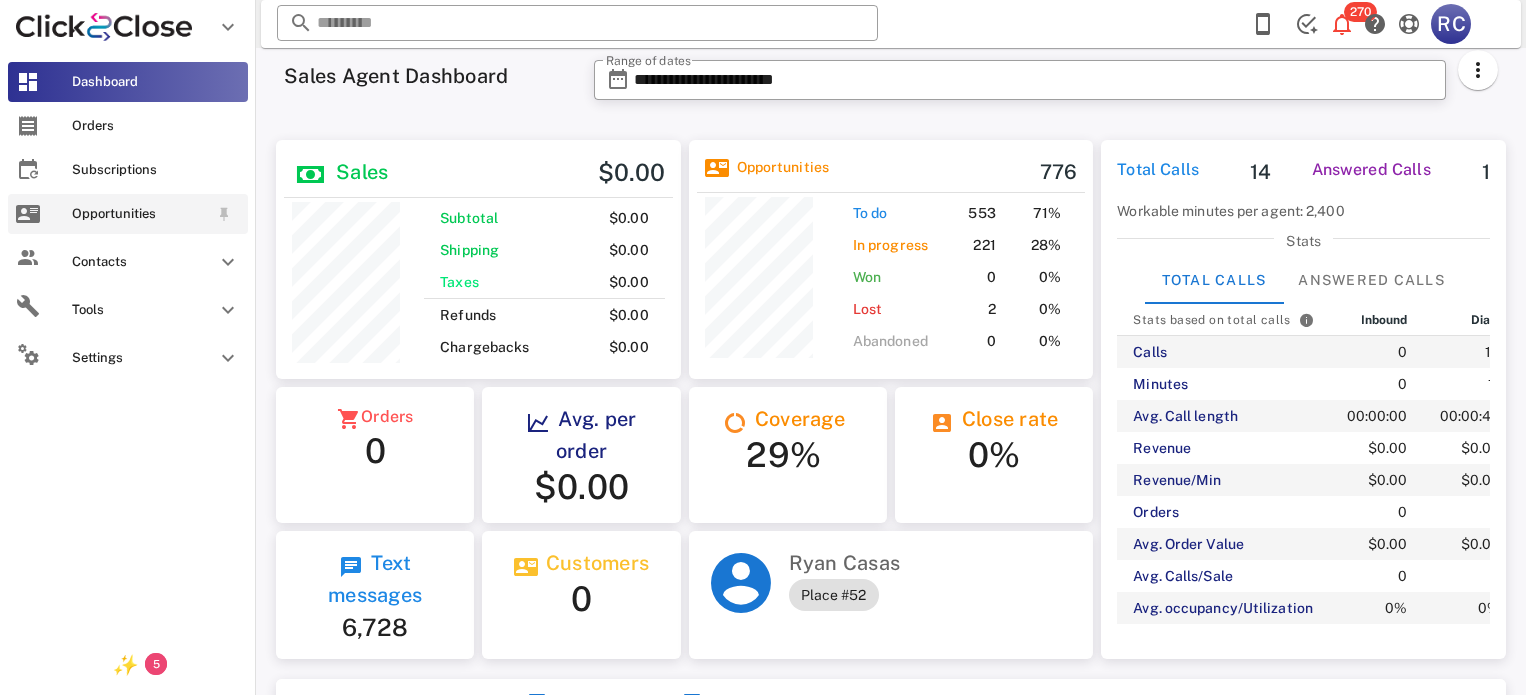 click at bounding box center (28, 214) 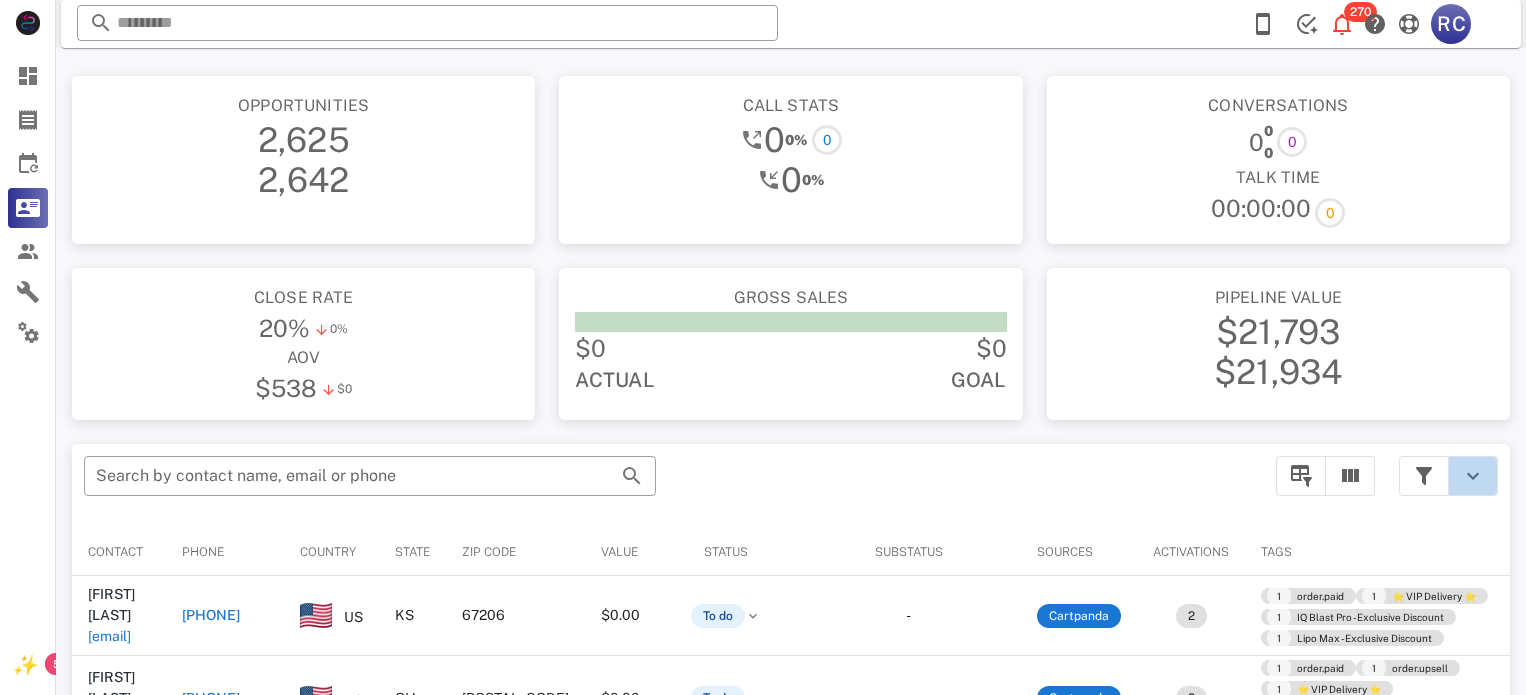 click at bounding box center (1473, 476) 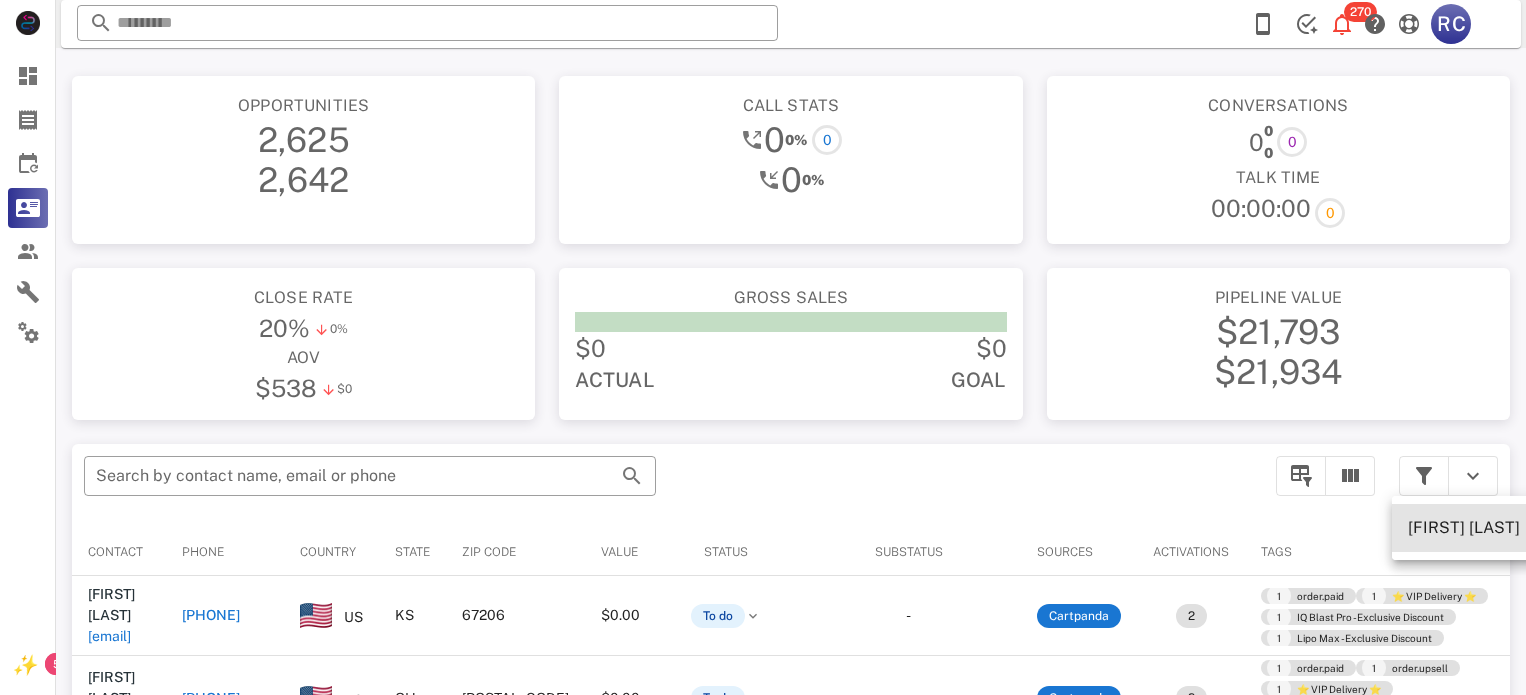 click on "[FIRST] [LAST]" at bounding box center [1464, 528] 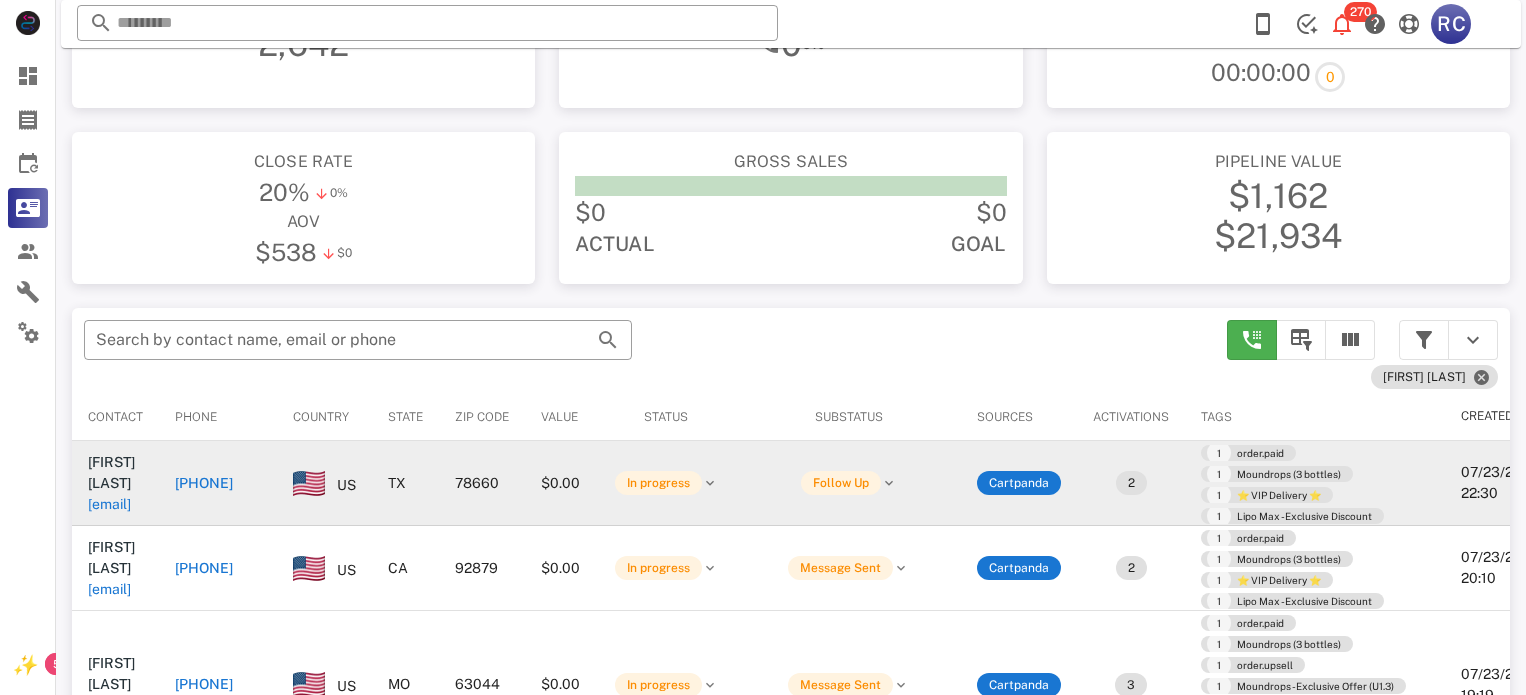 scroll, scrollTop: 200, scrollLeft: 0, axis: vertical 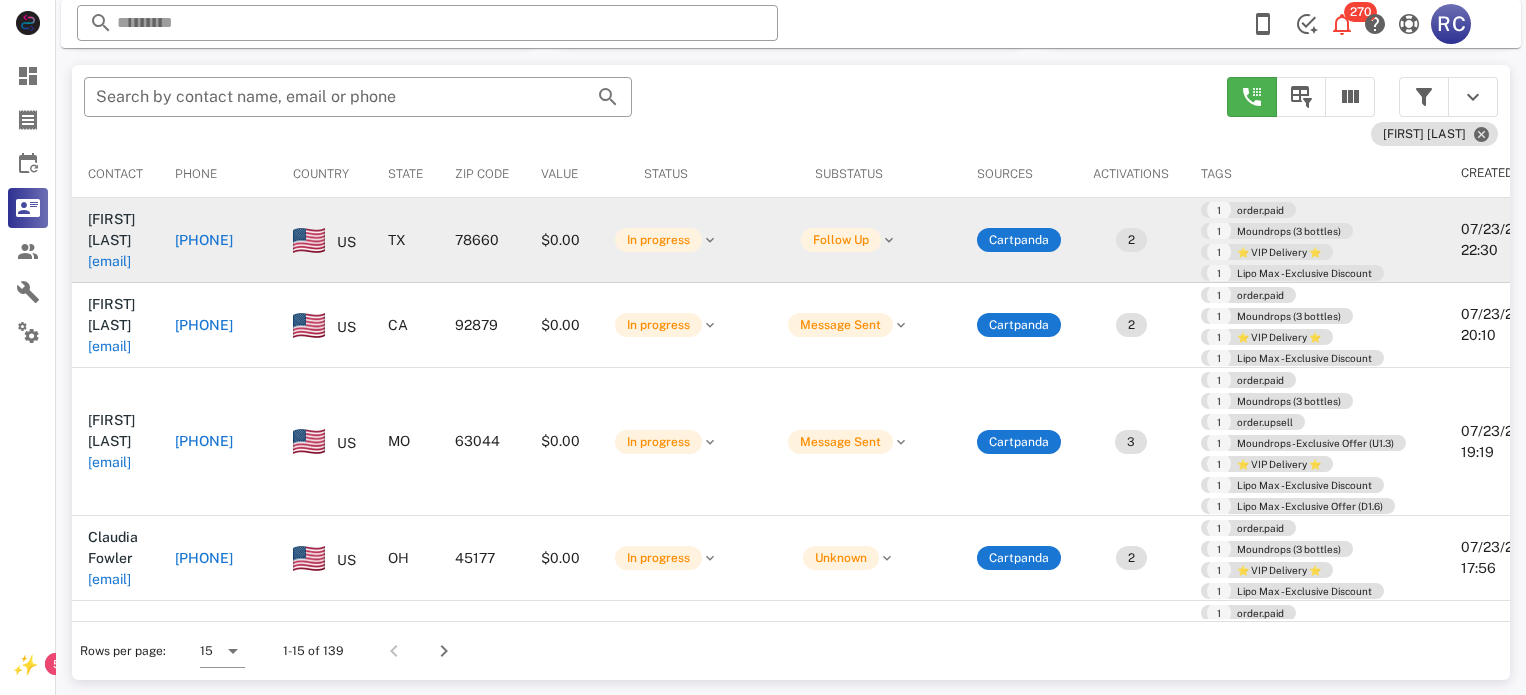 click on "+15126306154" at bounding box center [204, 240] 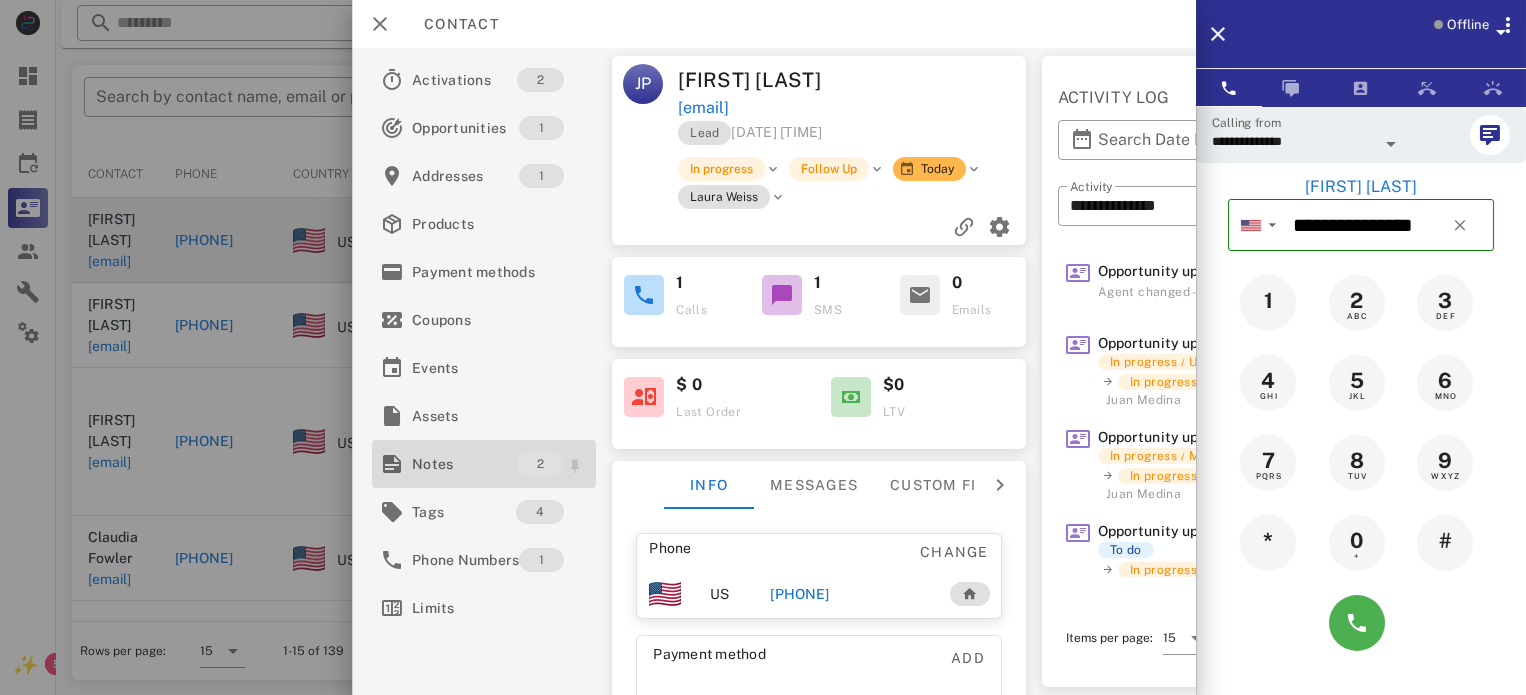 click on "Notes" at bounding box center (464, 464) 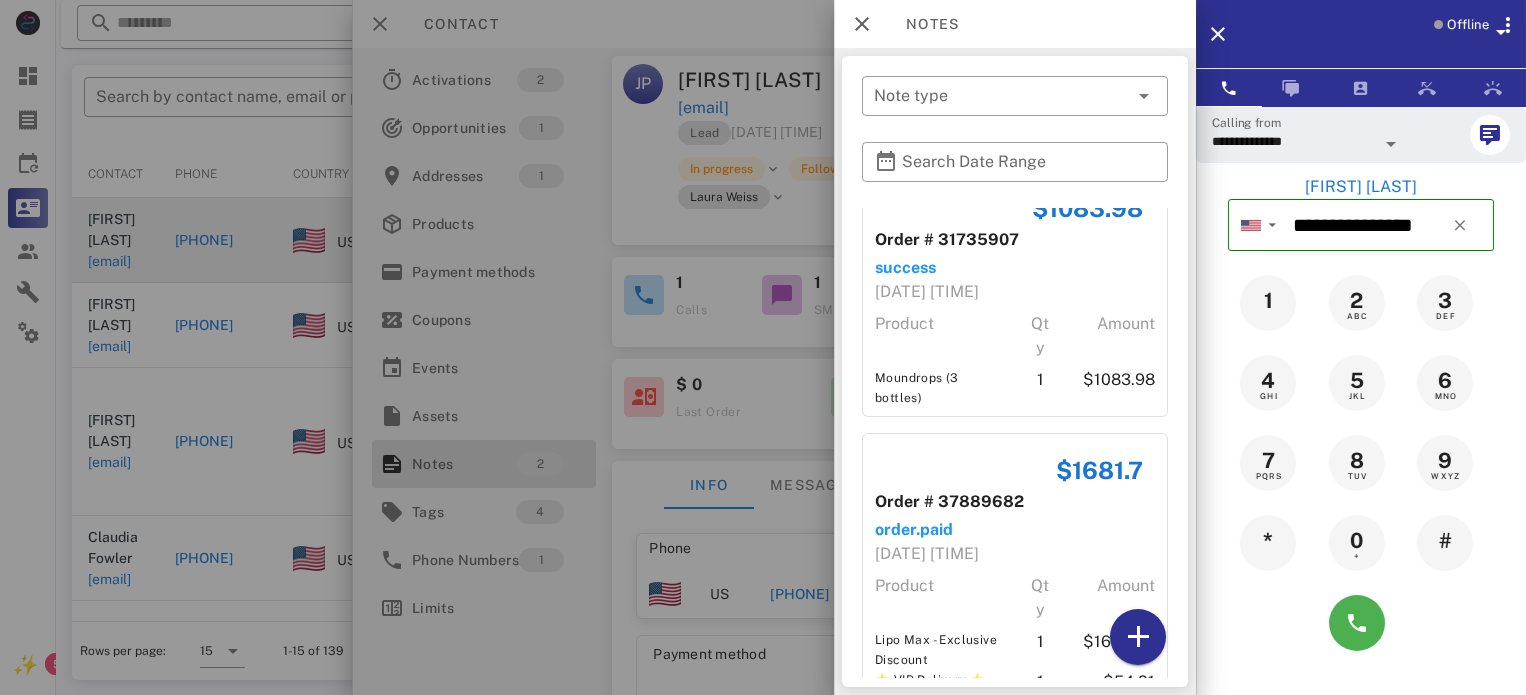 scroll, scrollTop: 88, scrollLeft: 0, axis: vertical 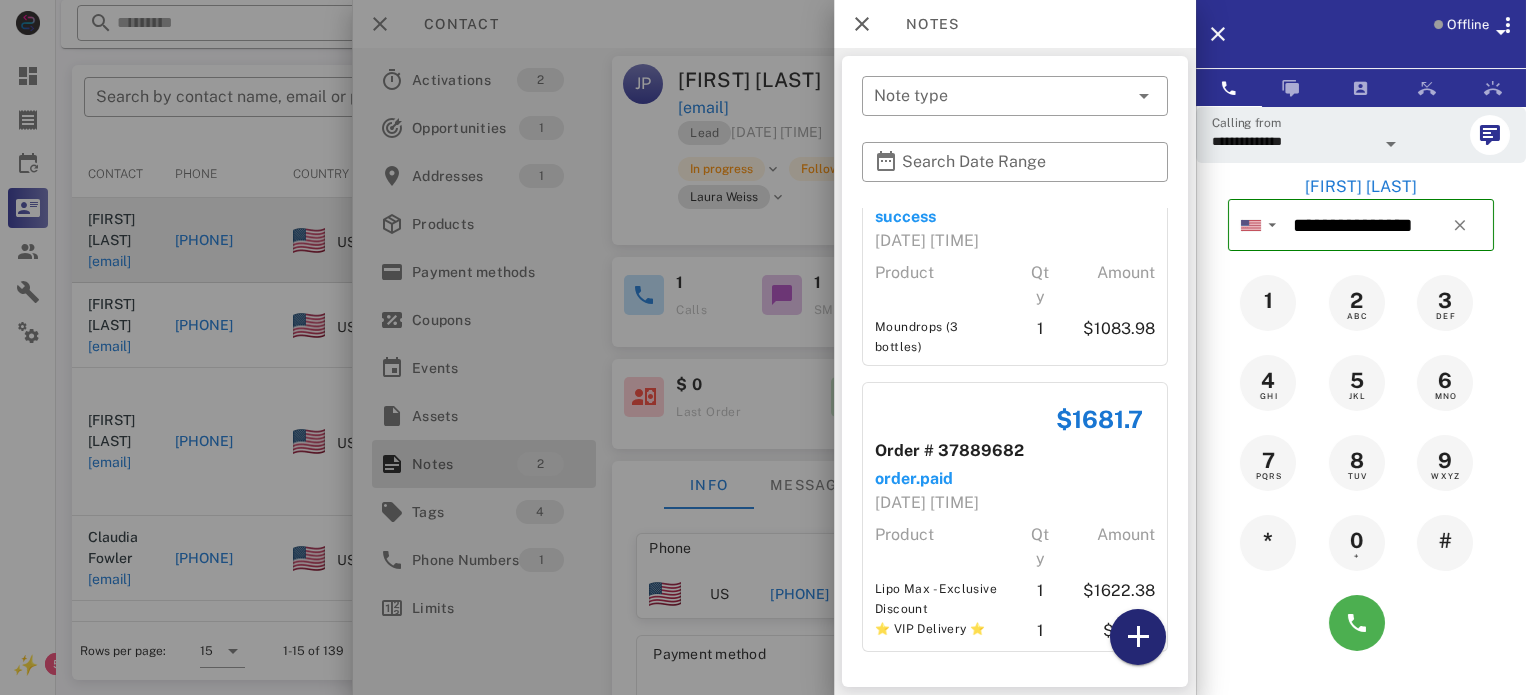 click at bounding box center (1138, 637) 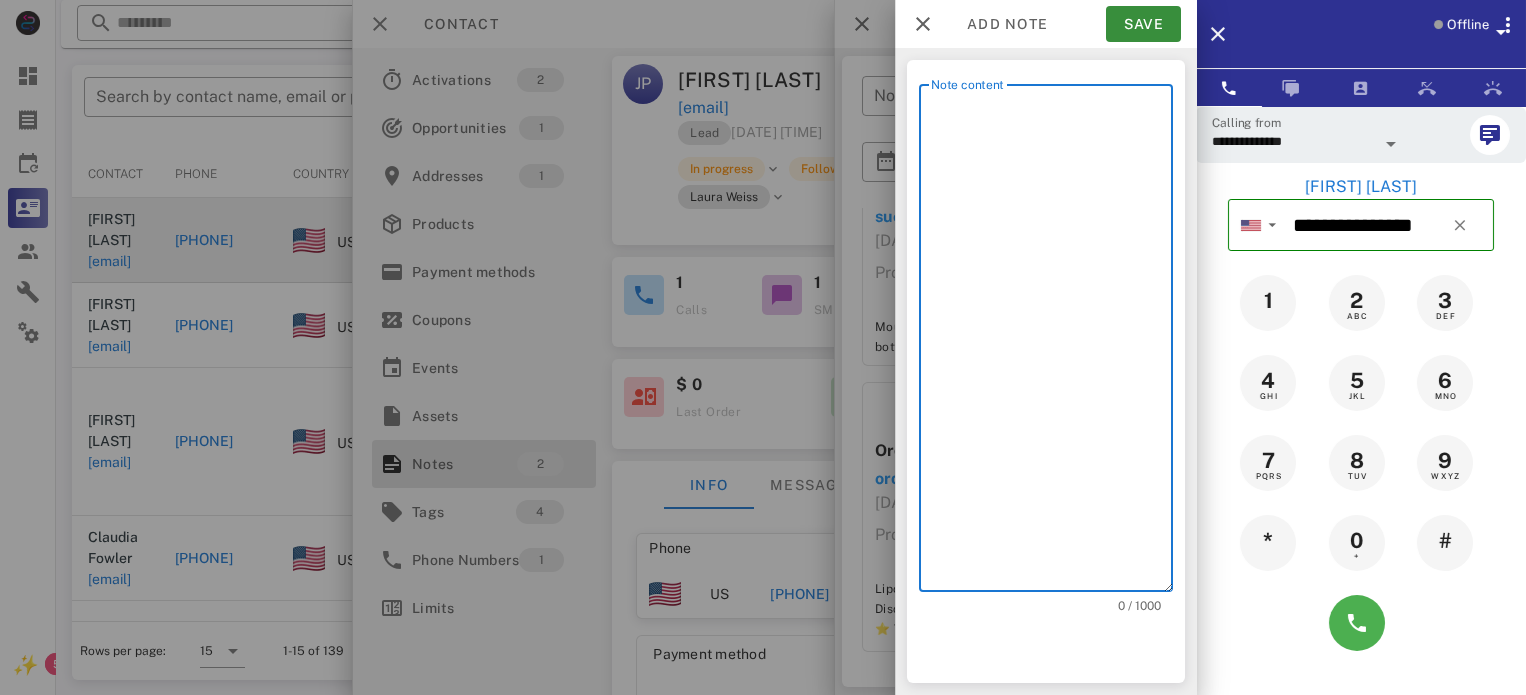 click on "Note content" at bounding box center [1052, 343] 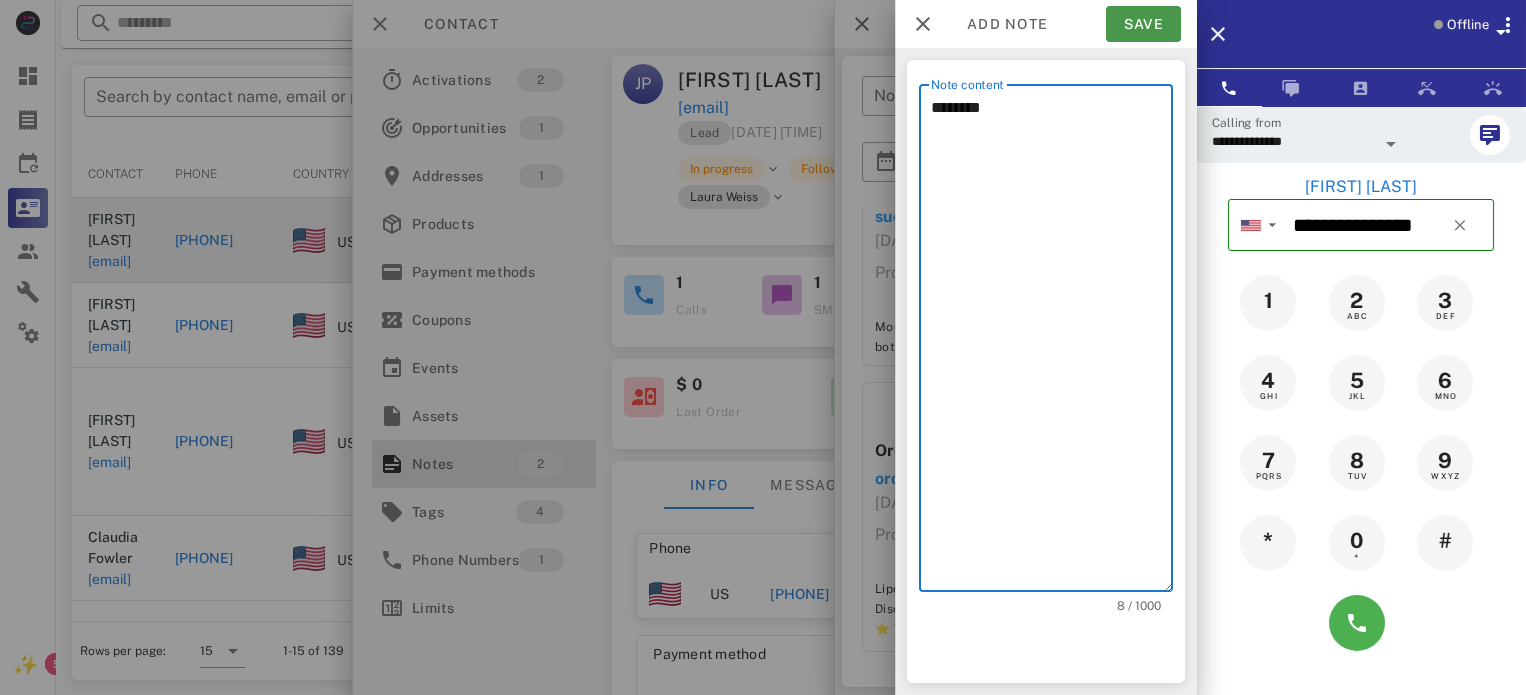 type on "********" 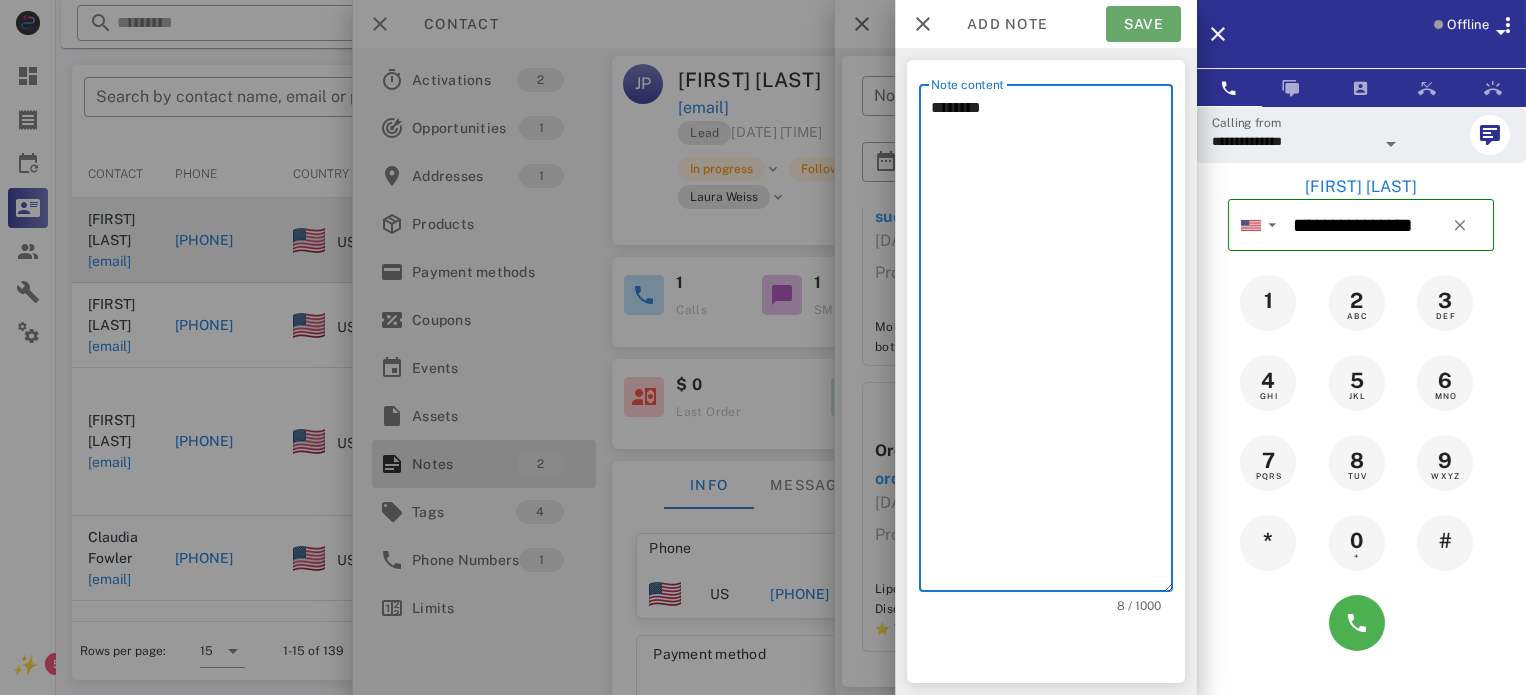 click on "Save" at bounding box center (1143, 24) 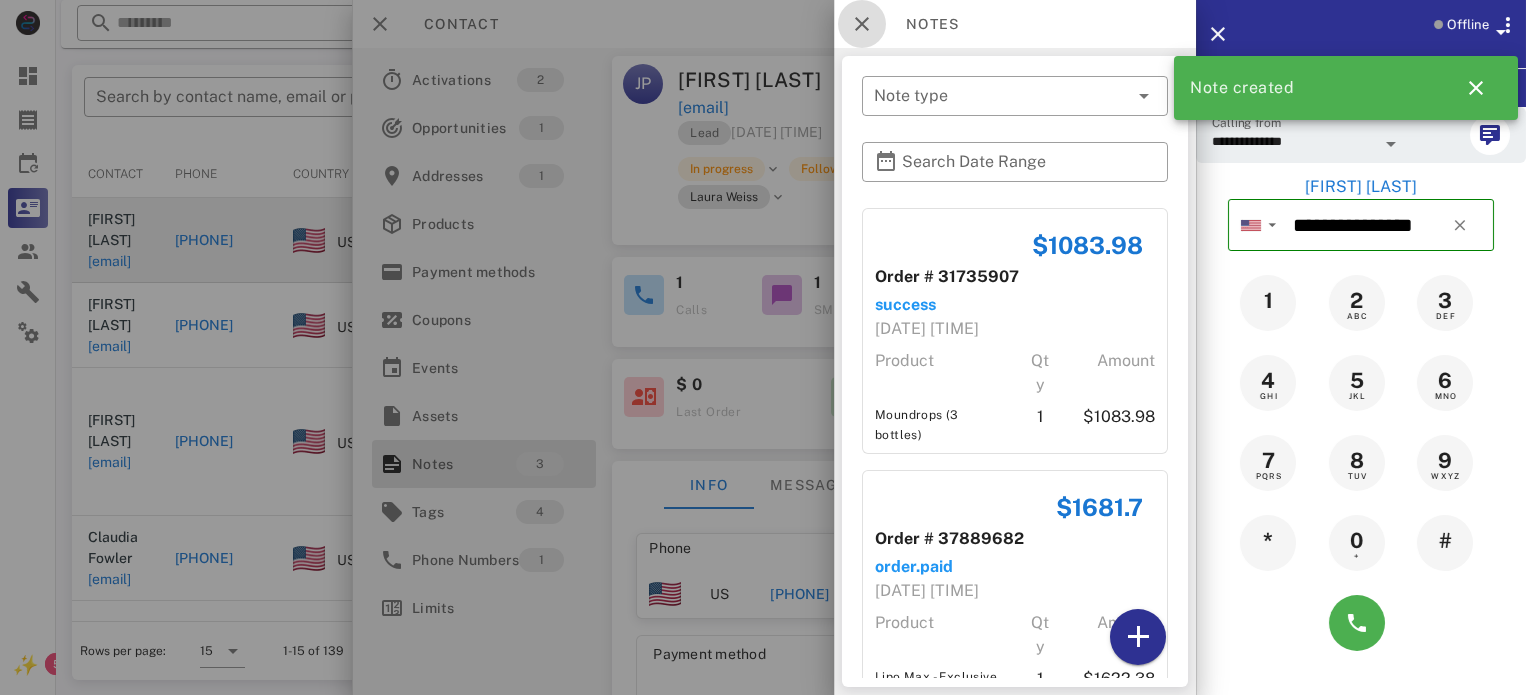 click at bounding box center (862, 24) 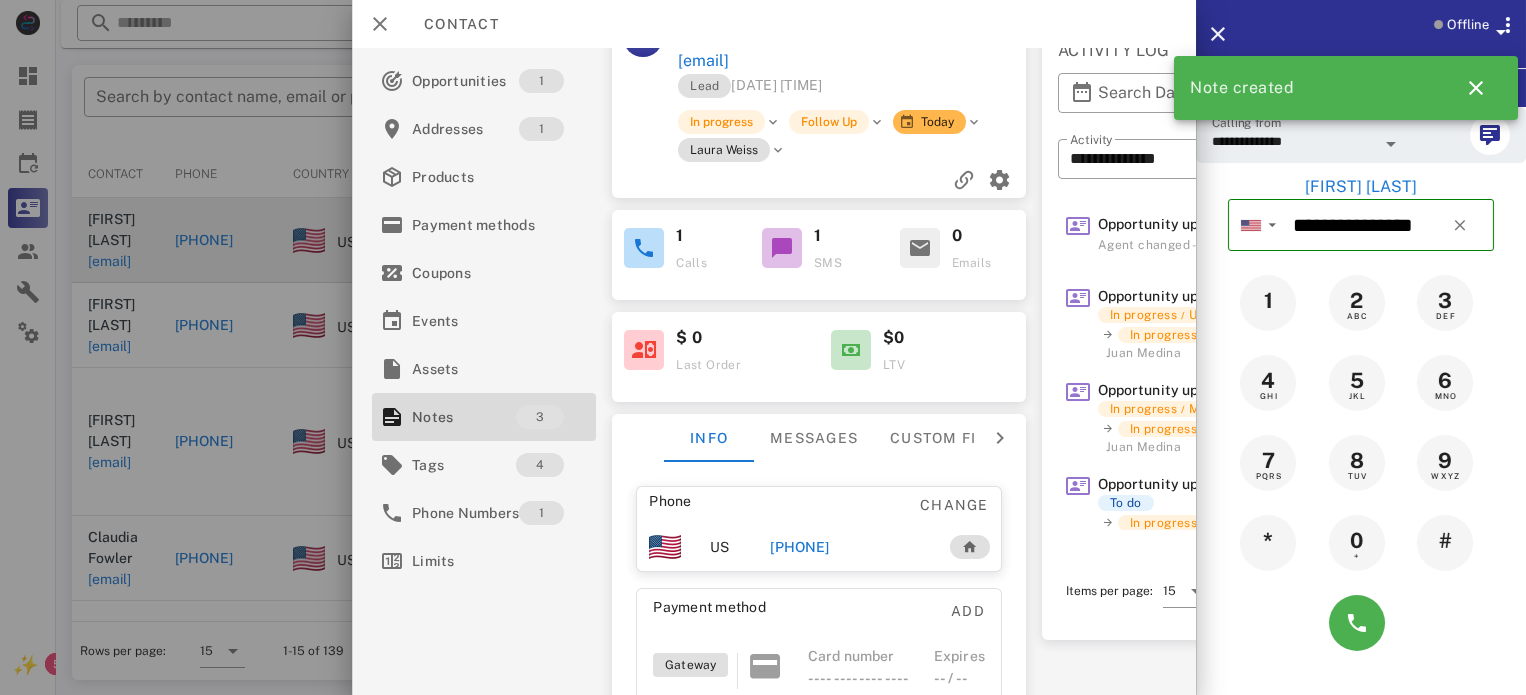 scroll, scrollTop: 0, scrollLeft: 0, axis: both 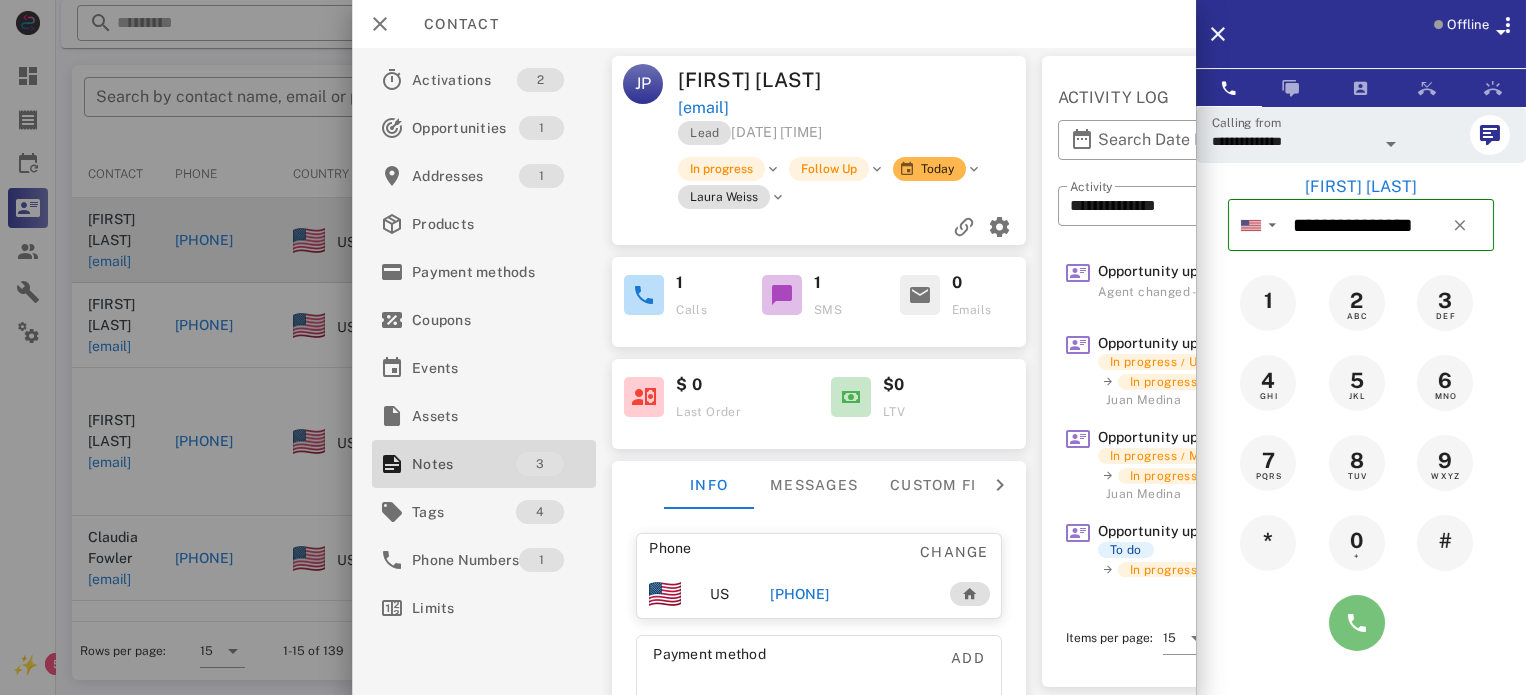 click at bounding box center [1357, 623] 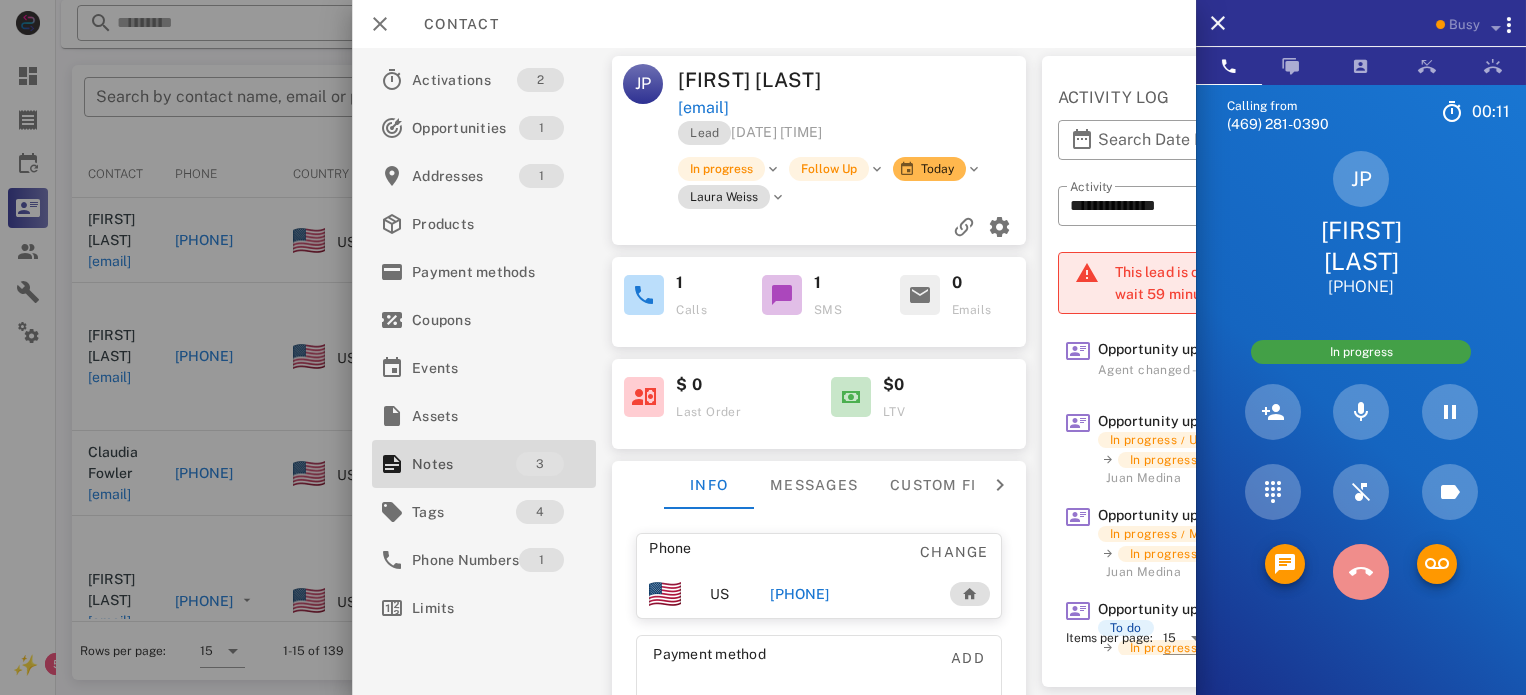 click at bounding box center [1361, 572] 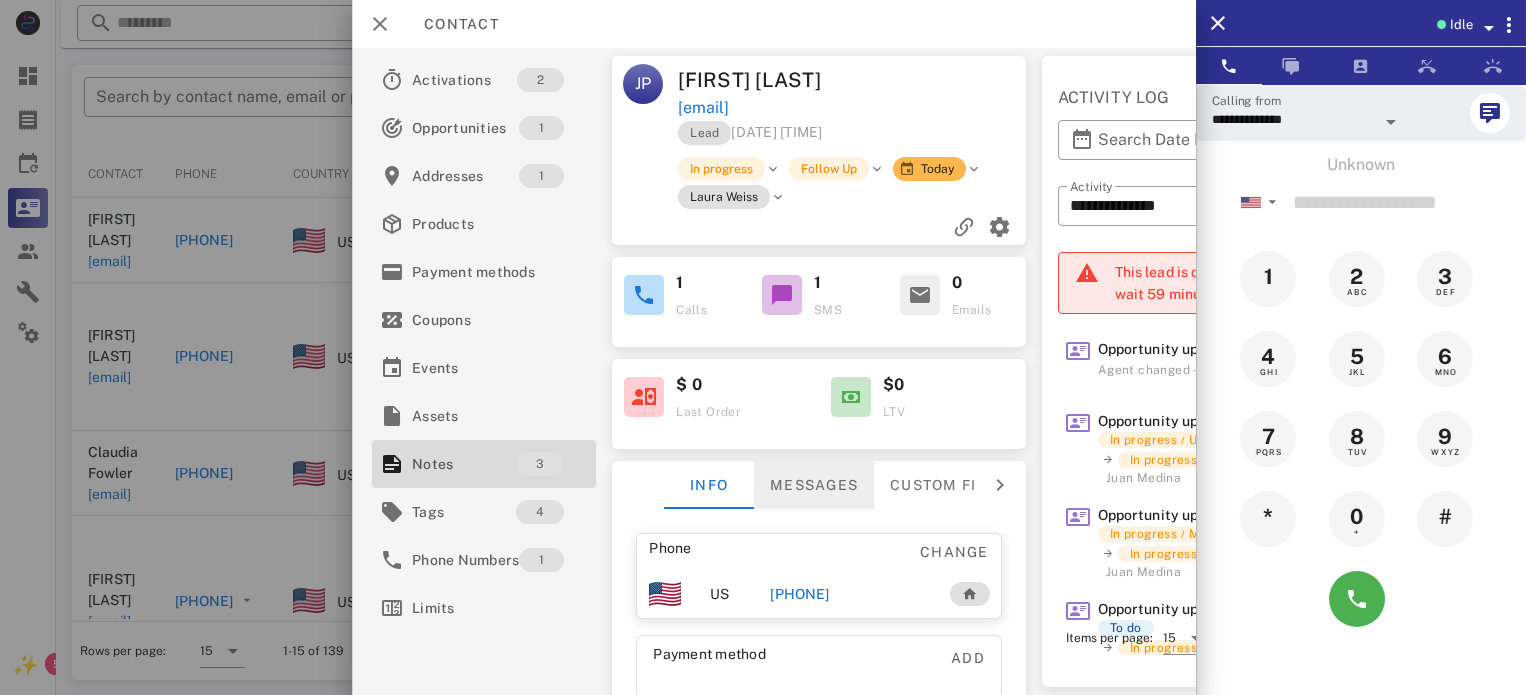 click on "Messages" at bounding box center (814, 485) 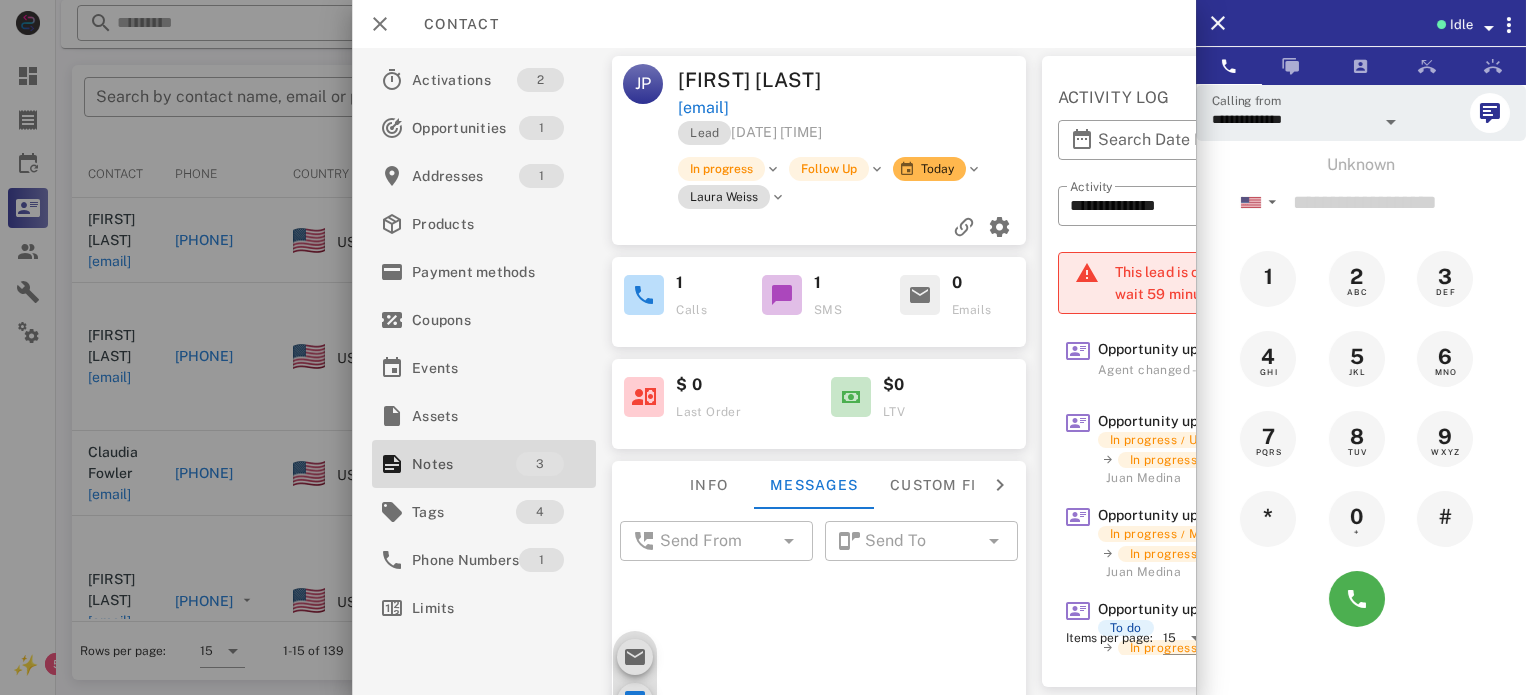scroll, scrollTop: 61, scrollLeft: 0, axis: vertical 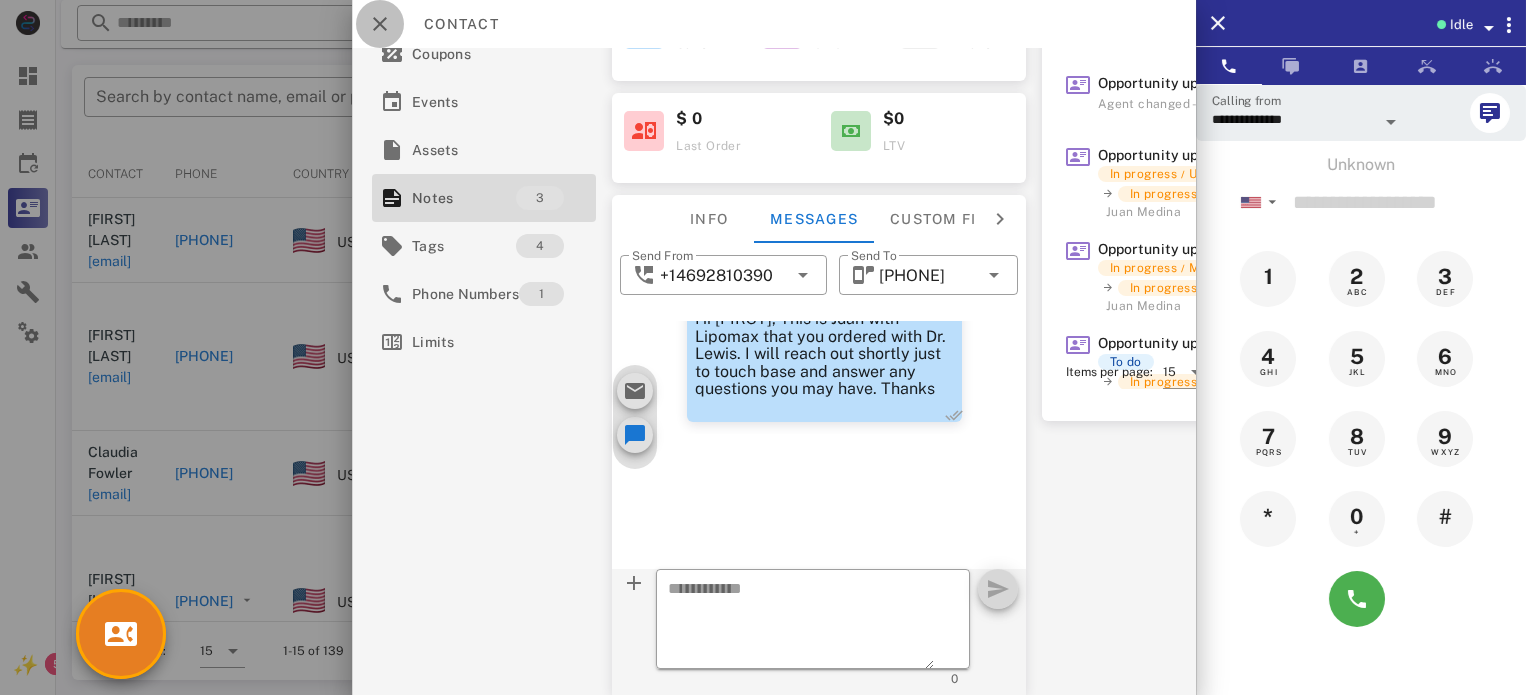 click at bounding box center (380, 24) 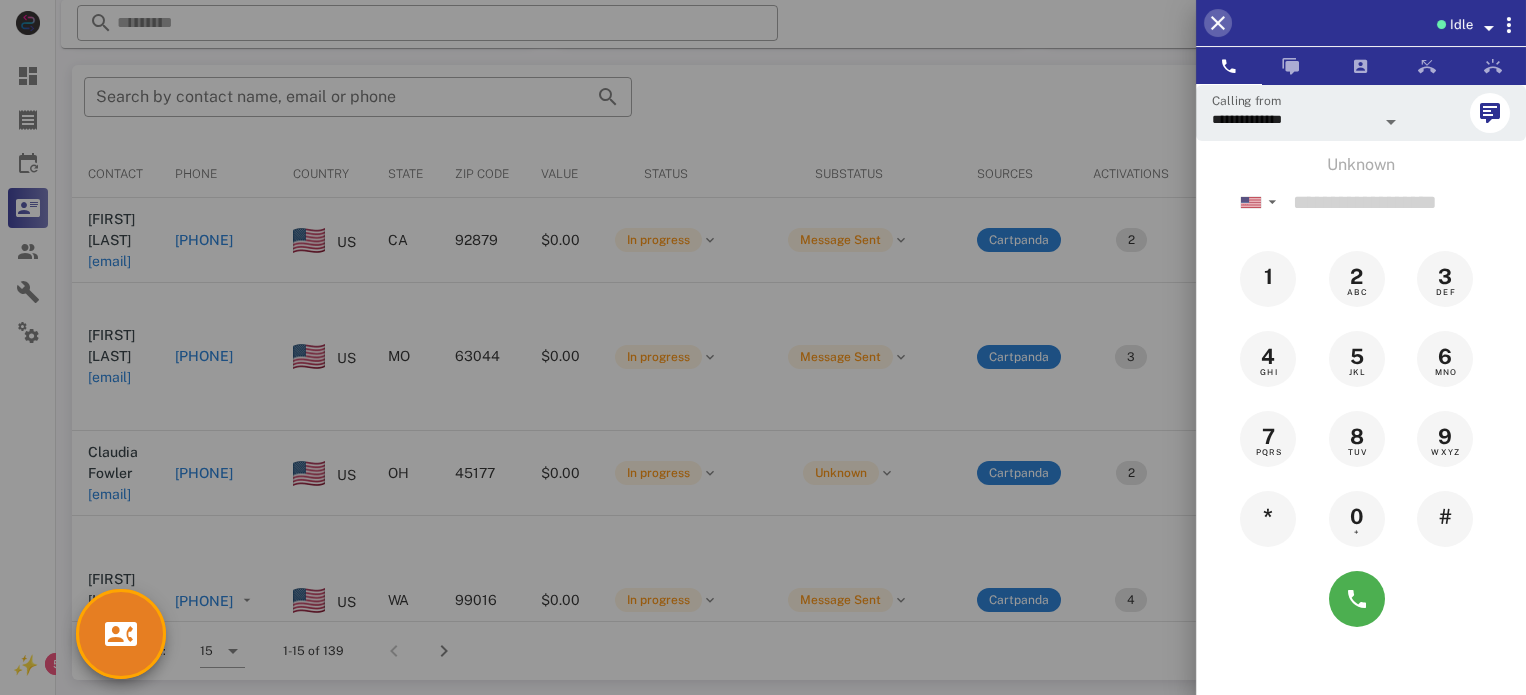 click at bounding box center [1218, 23] 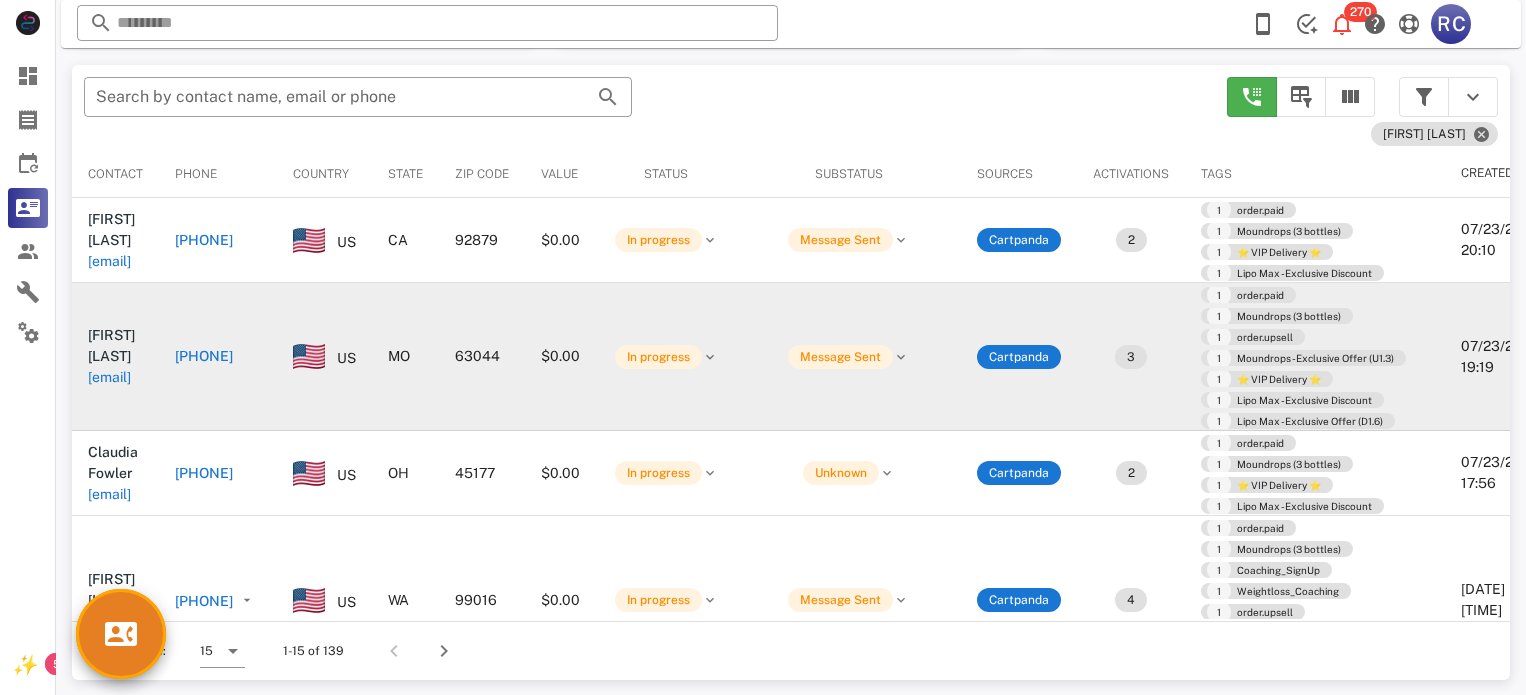 click on "[PHONE]" at bounding box center (204, 356) 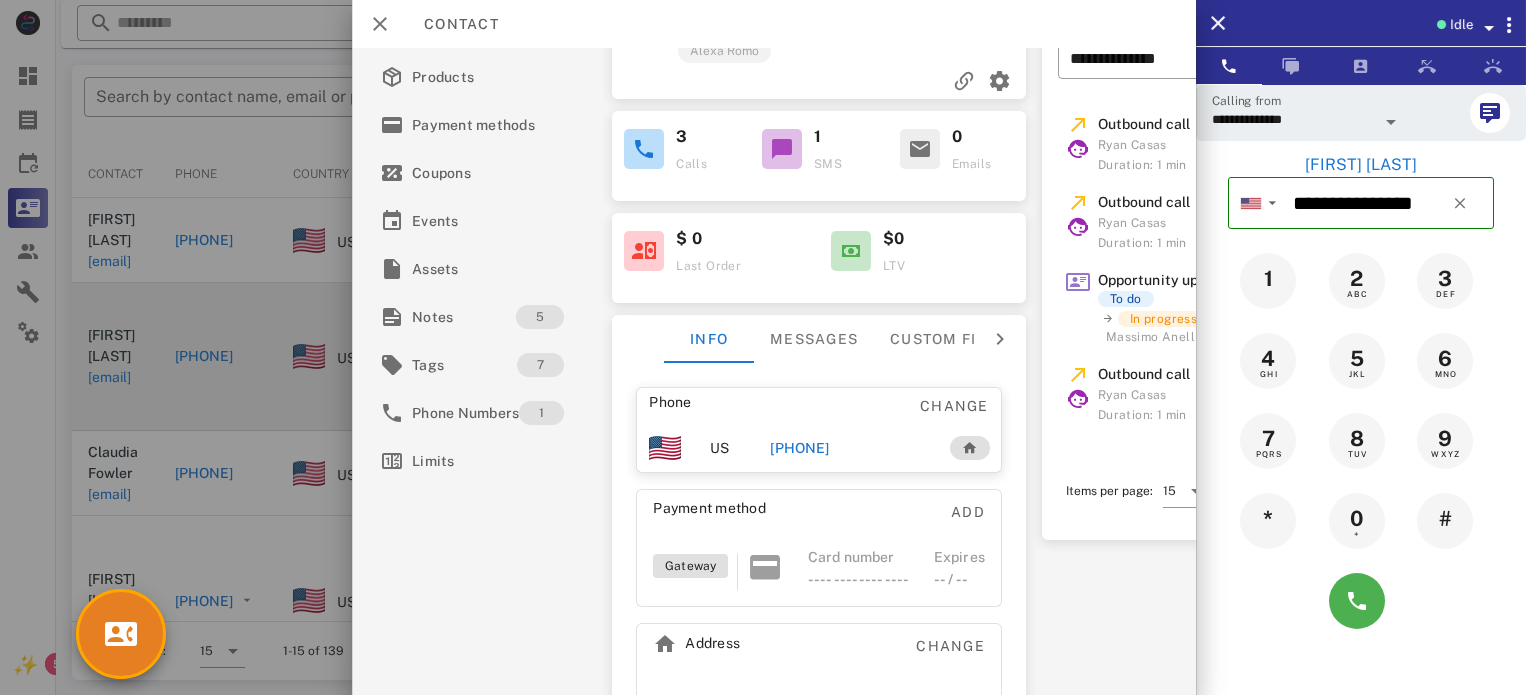 scroll, scrollTop: 0, scrollLeft: 0, axis: both 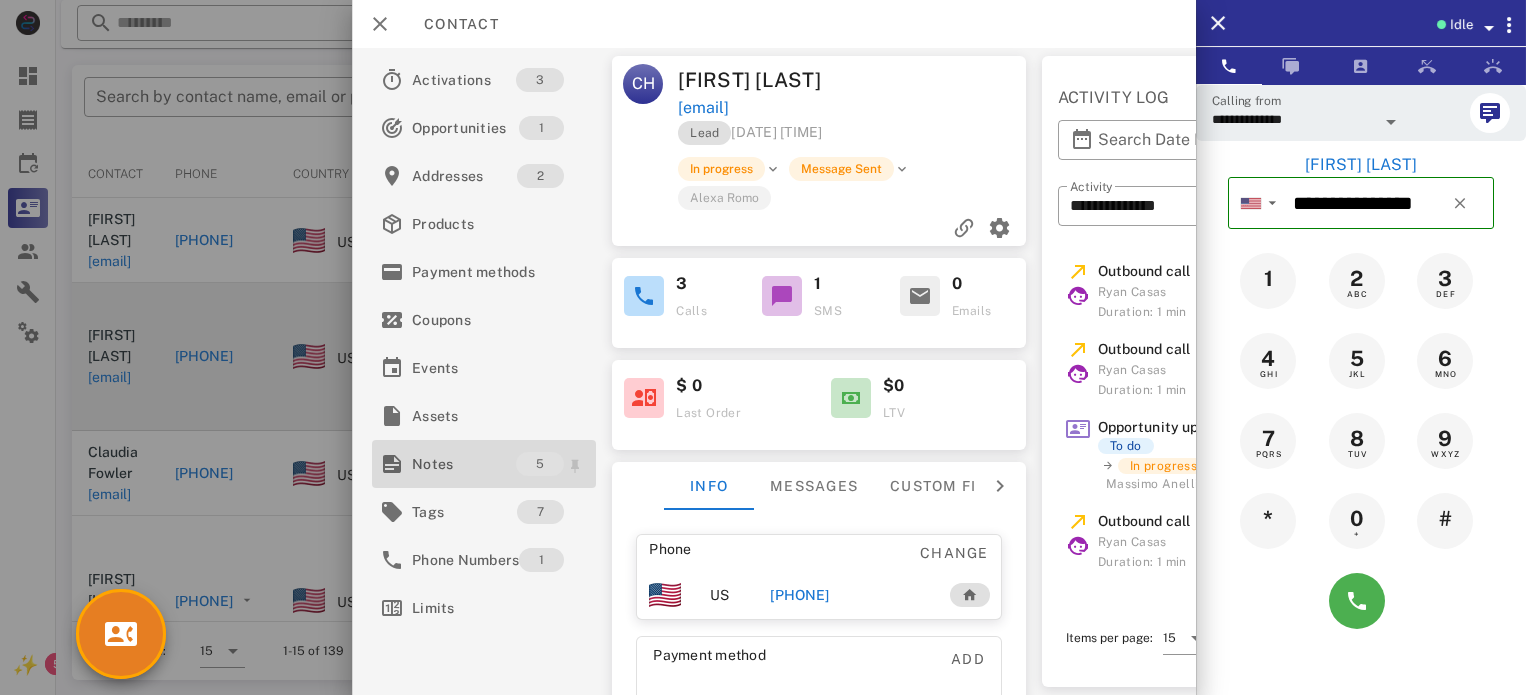 click on "Notes" at bounding box center [464, 464] 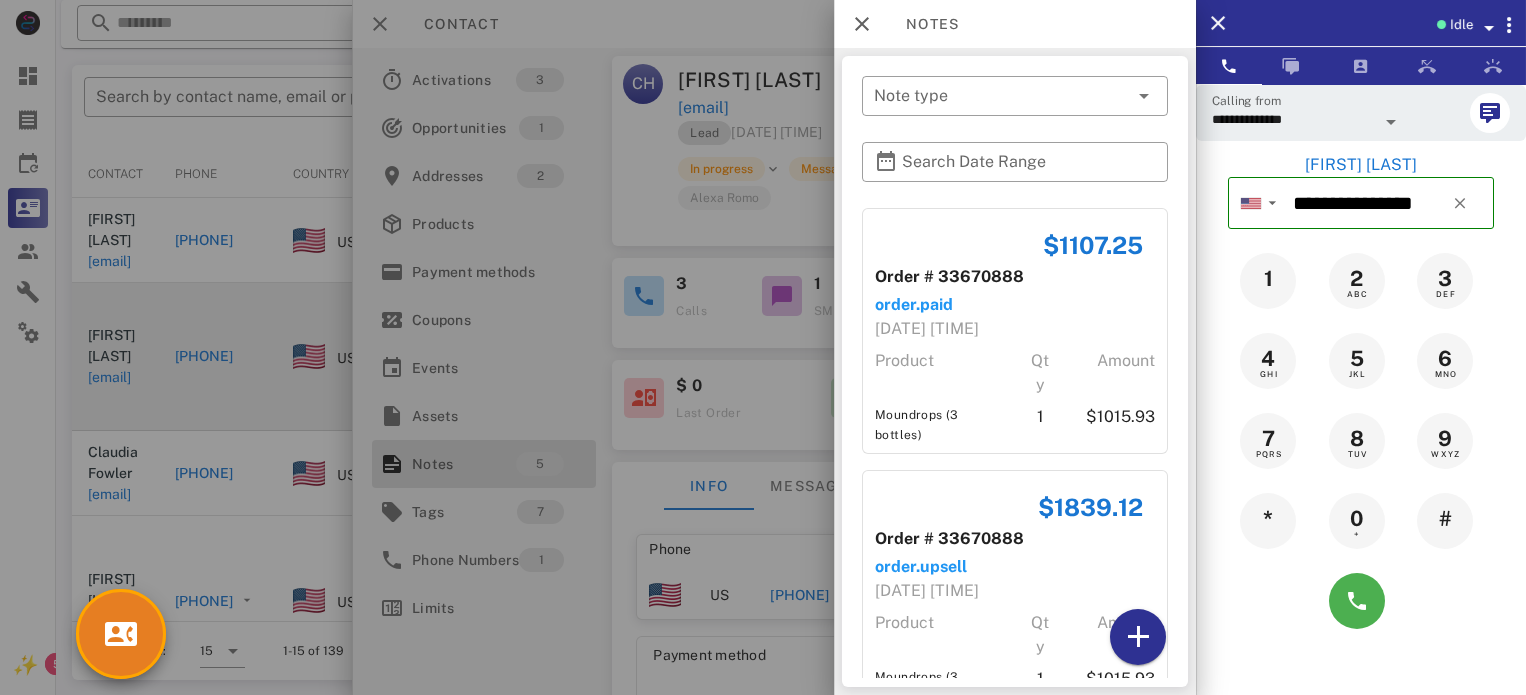 click at bounding box center [763, 347] 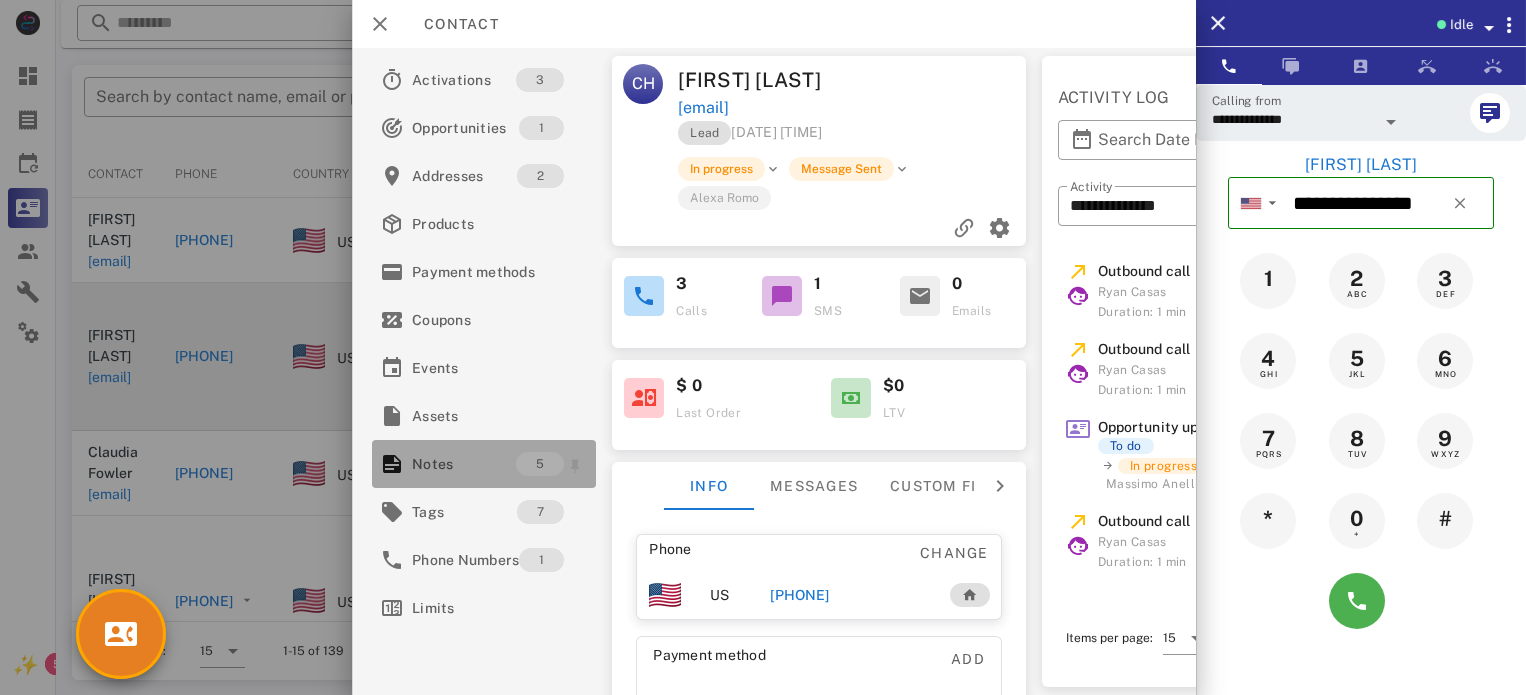 click on "Notes" at bounding box center (464, 464) 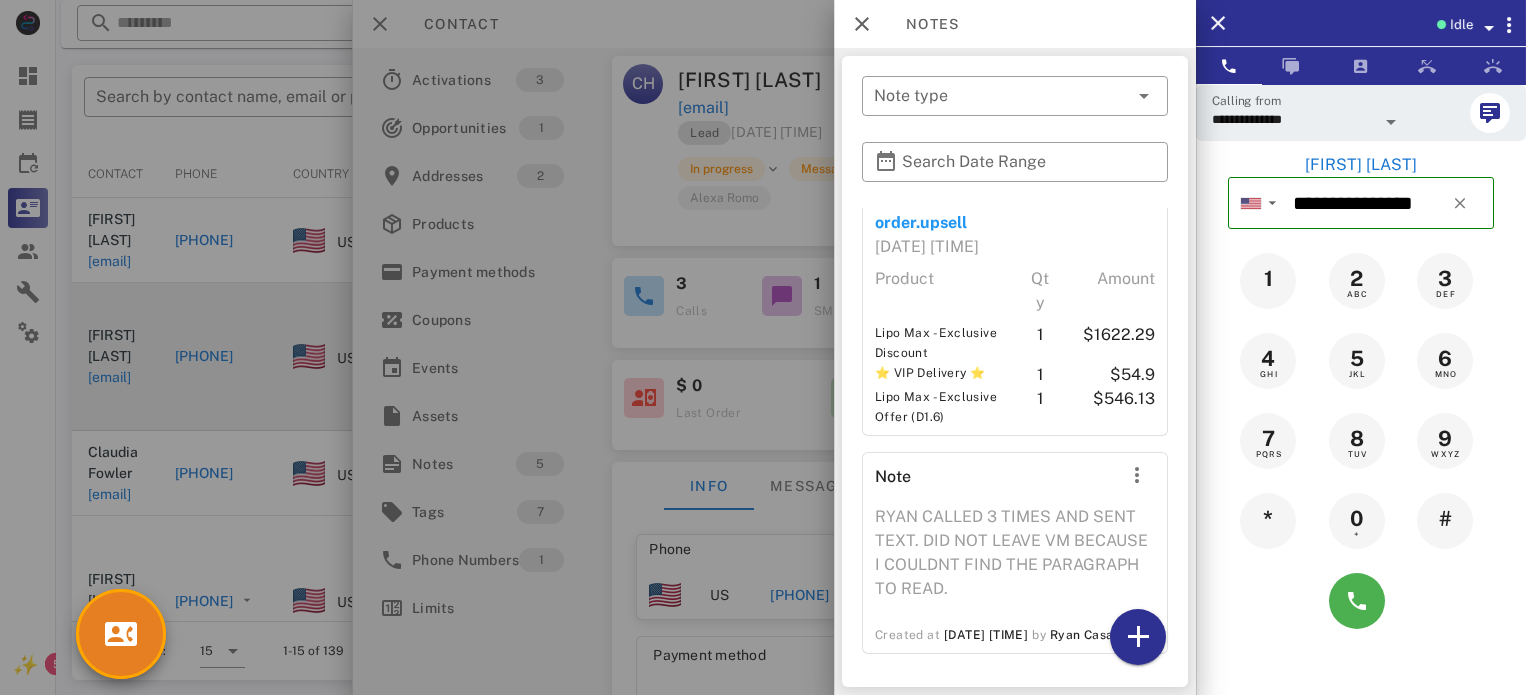 scroll, scrollTop: 953, scrollLeft: 0, axis: vertical 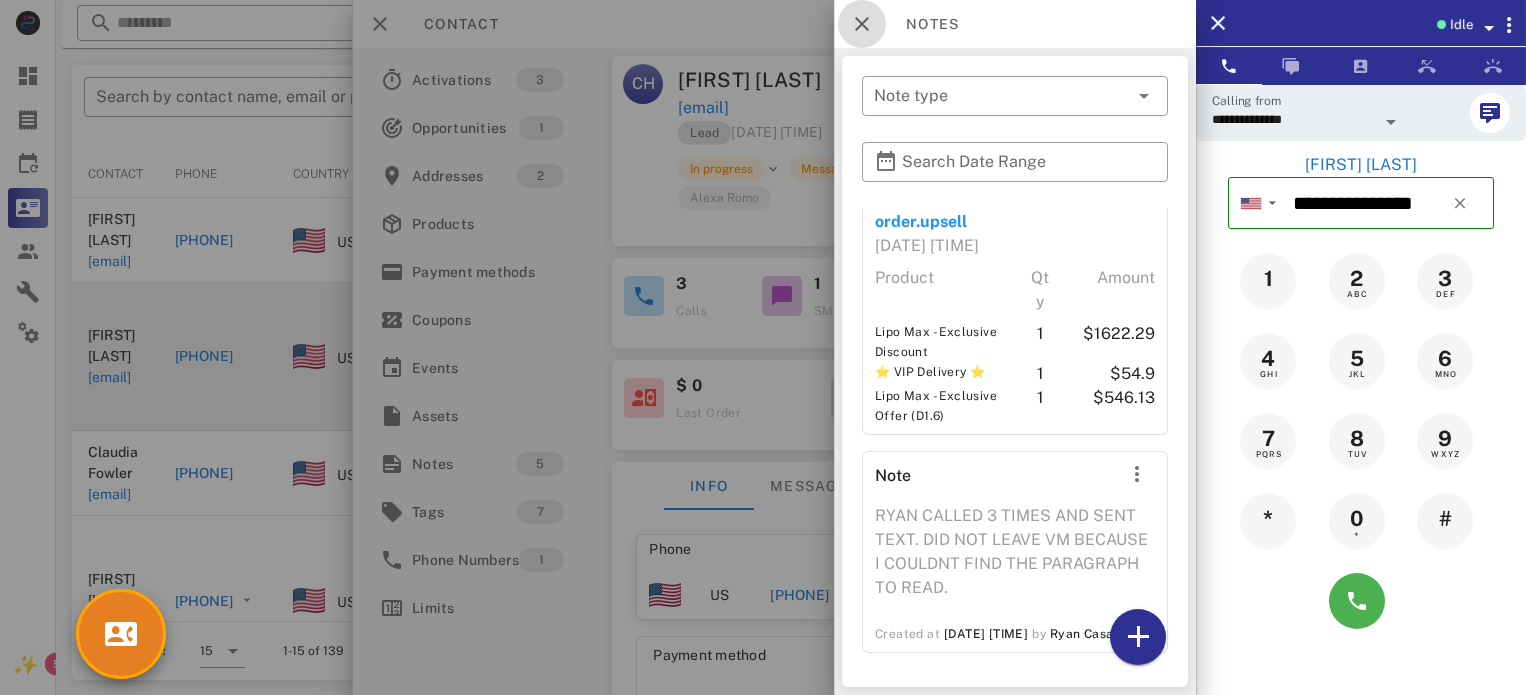 click at bounding box center (862, 24) 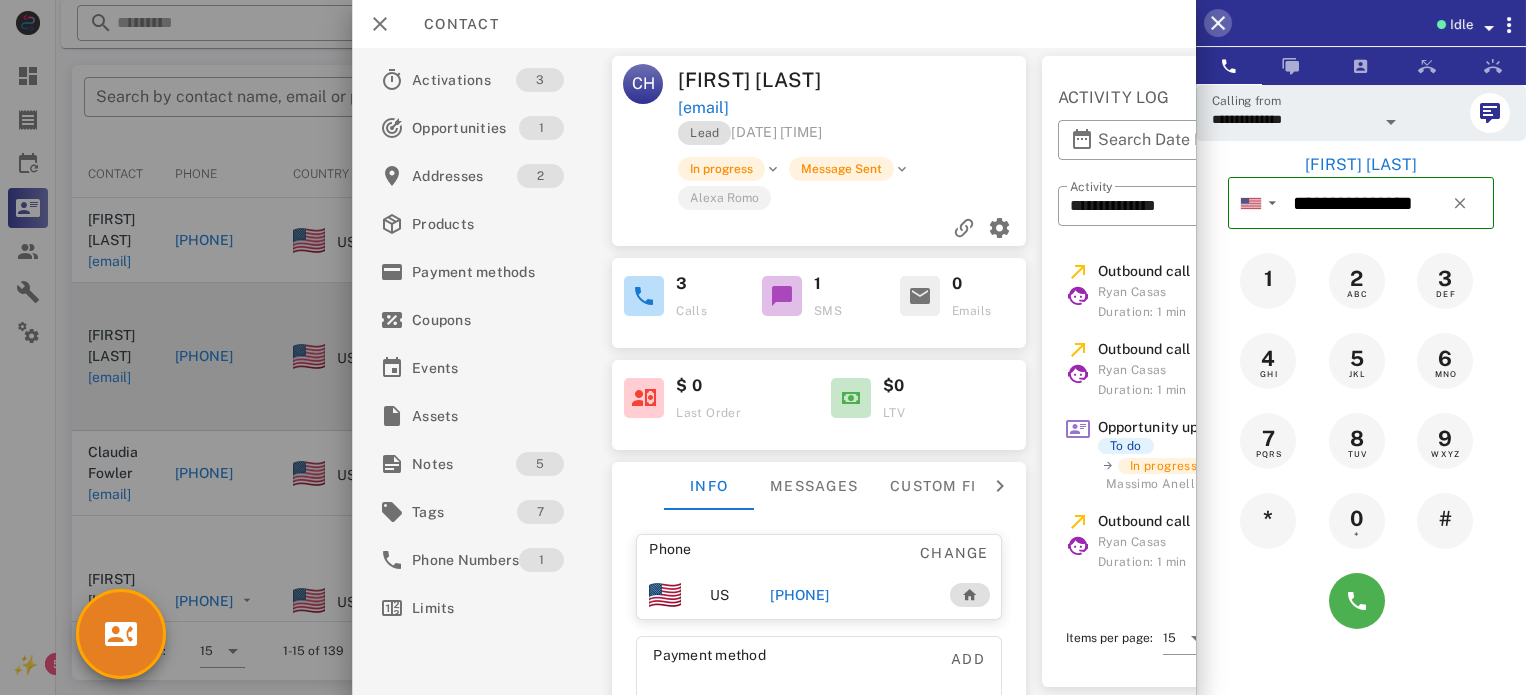 click at bounding box center (1218, 23) 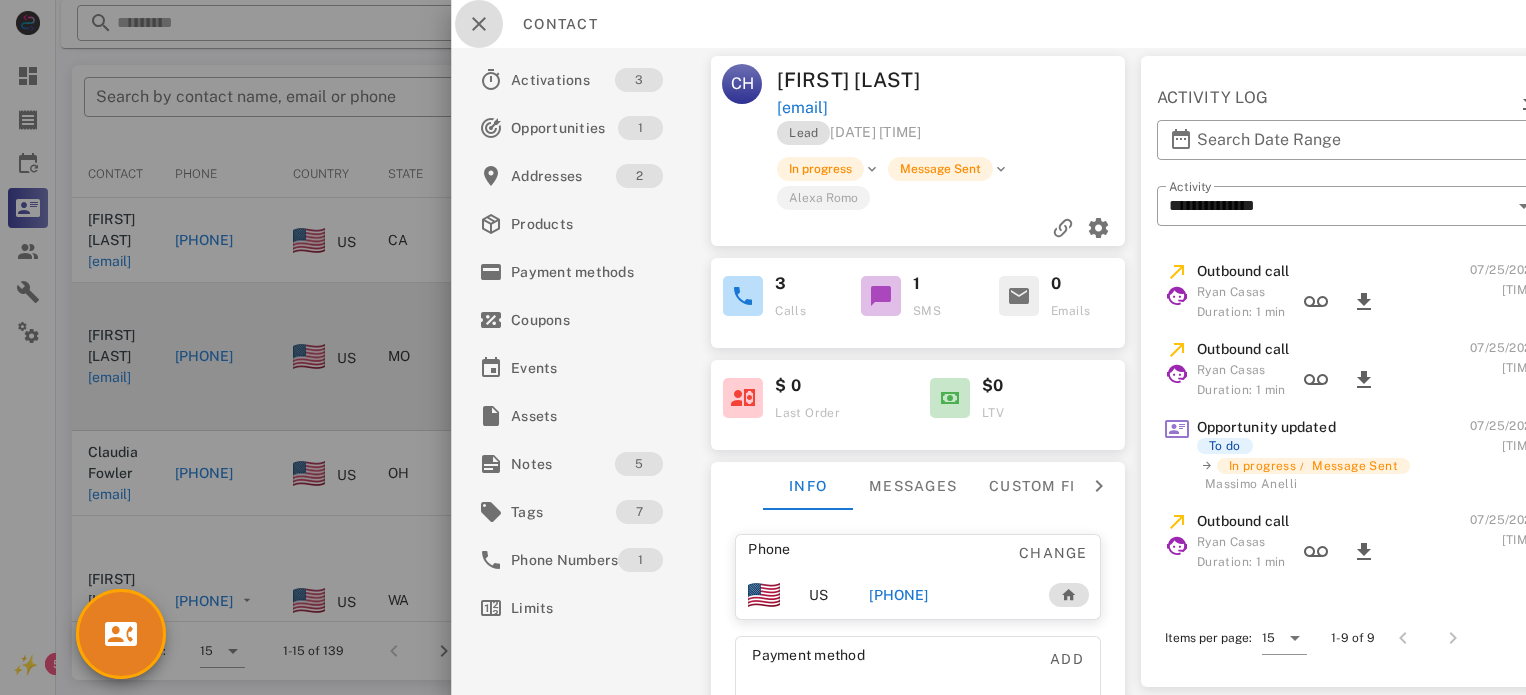 click at bounding box center [479, 24] 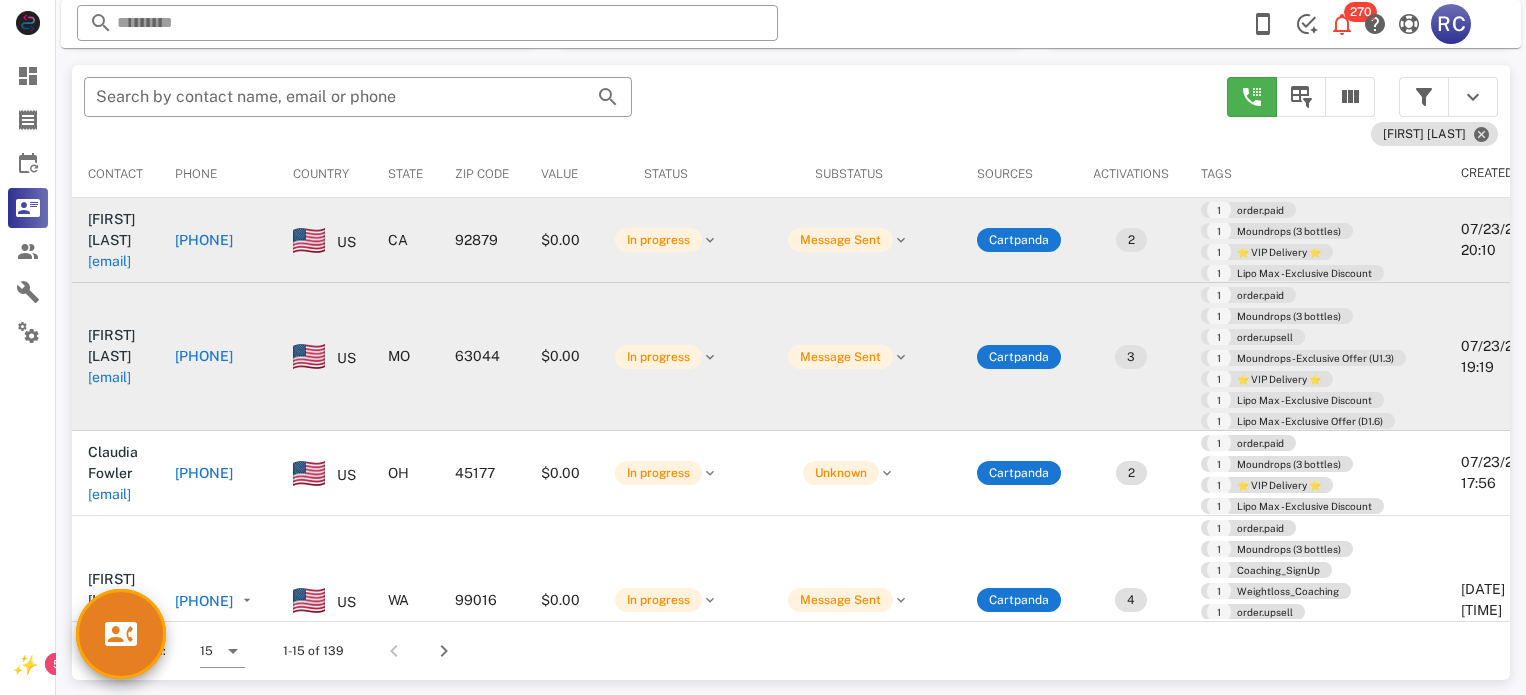 click on "[PHONE]" at bounding box center [204, 240] 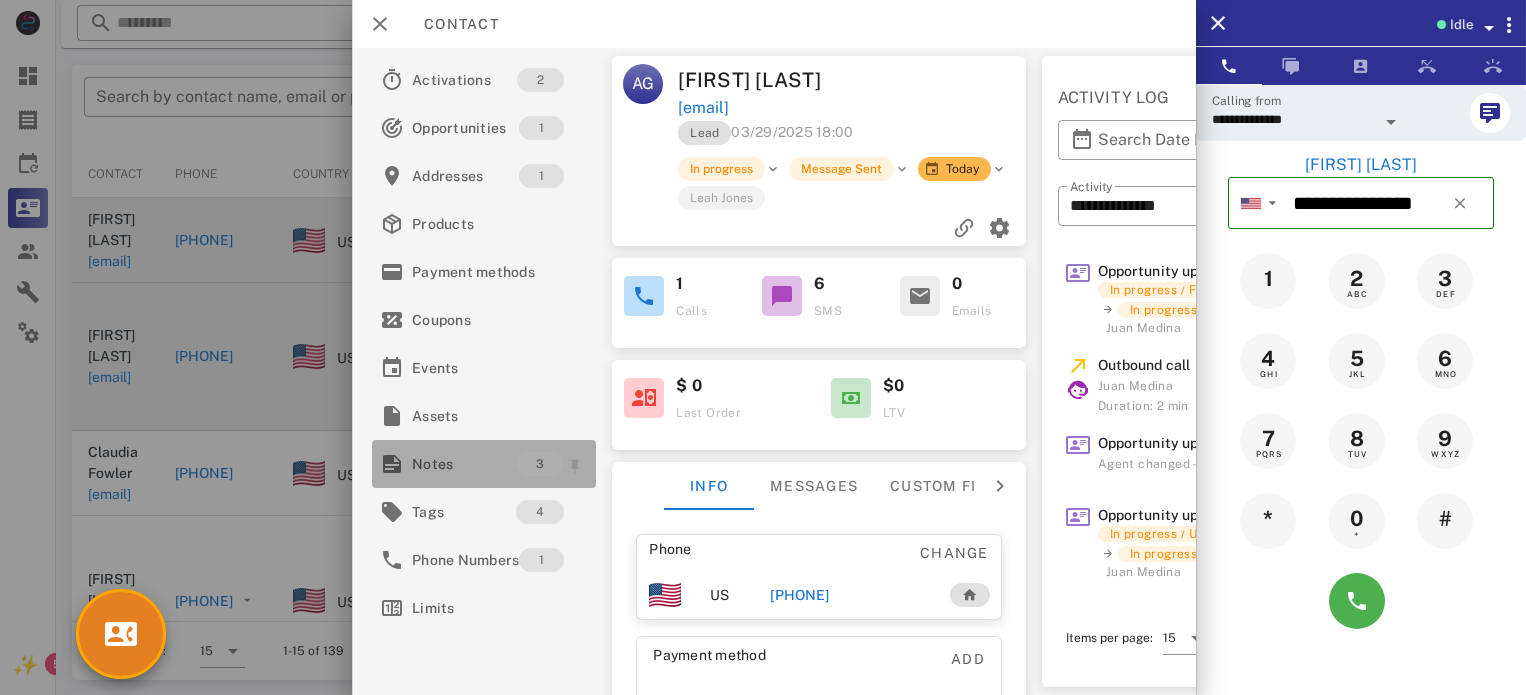 click on "Notes" at bounding box center (464, 464) 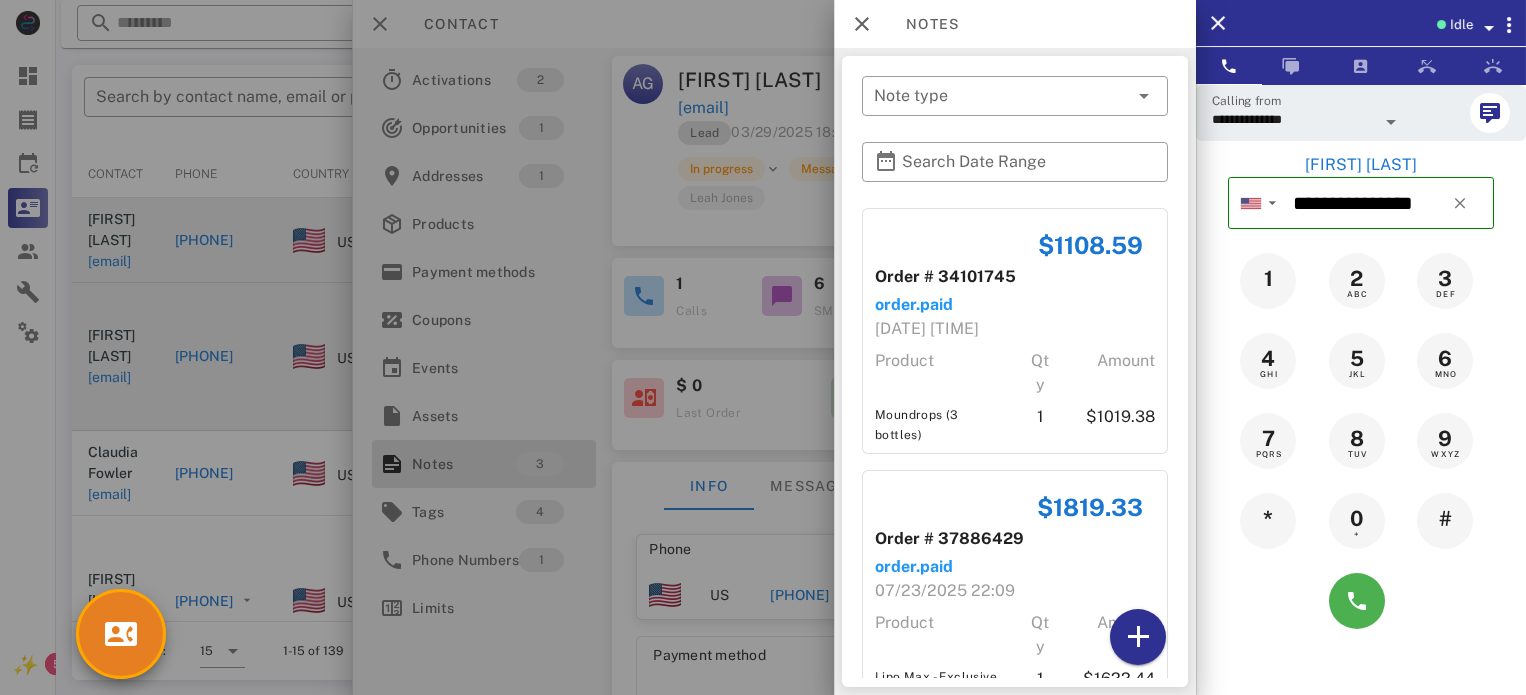 scroll, scrollTop: 254, scrollLeft: 0, axis: vertical 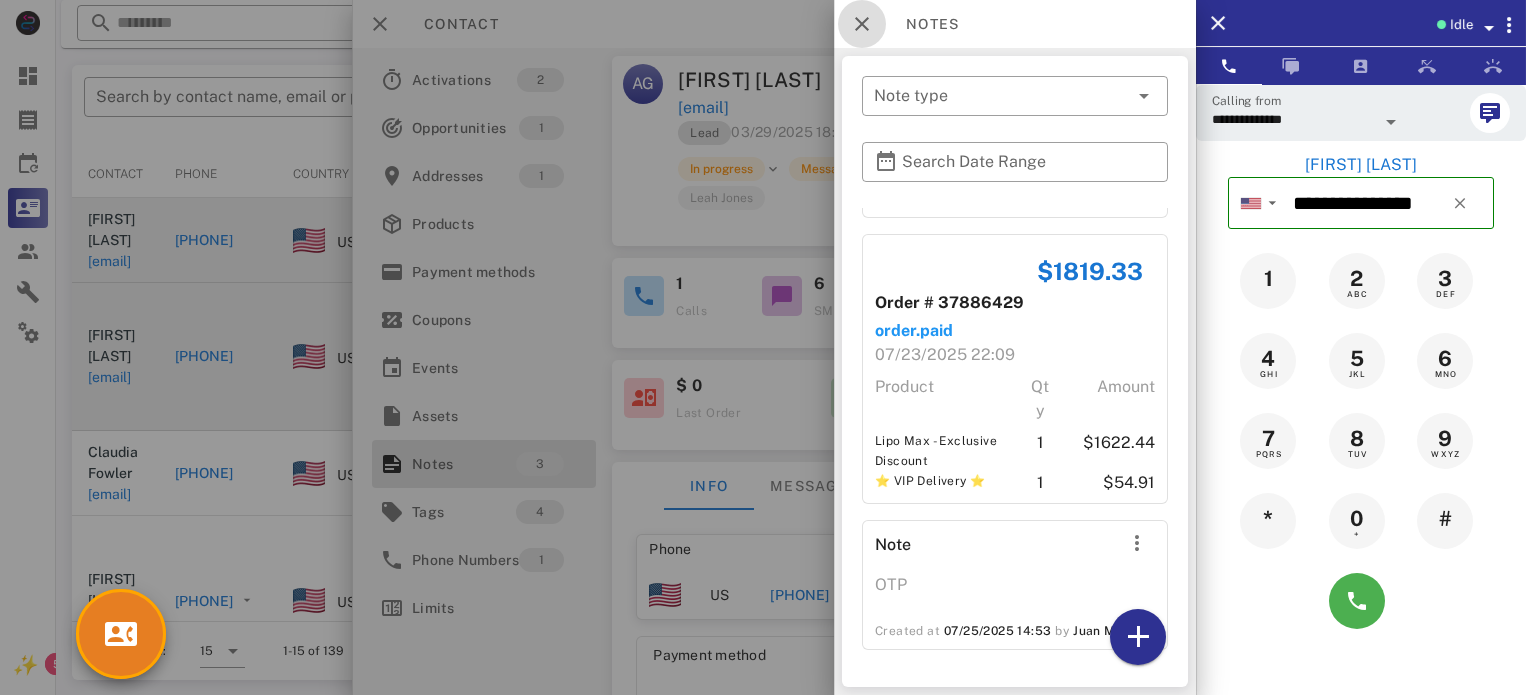 click at bounding box center (862, 24) 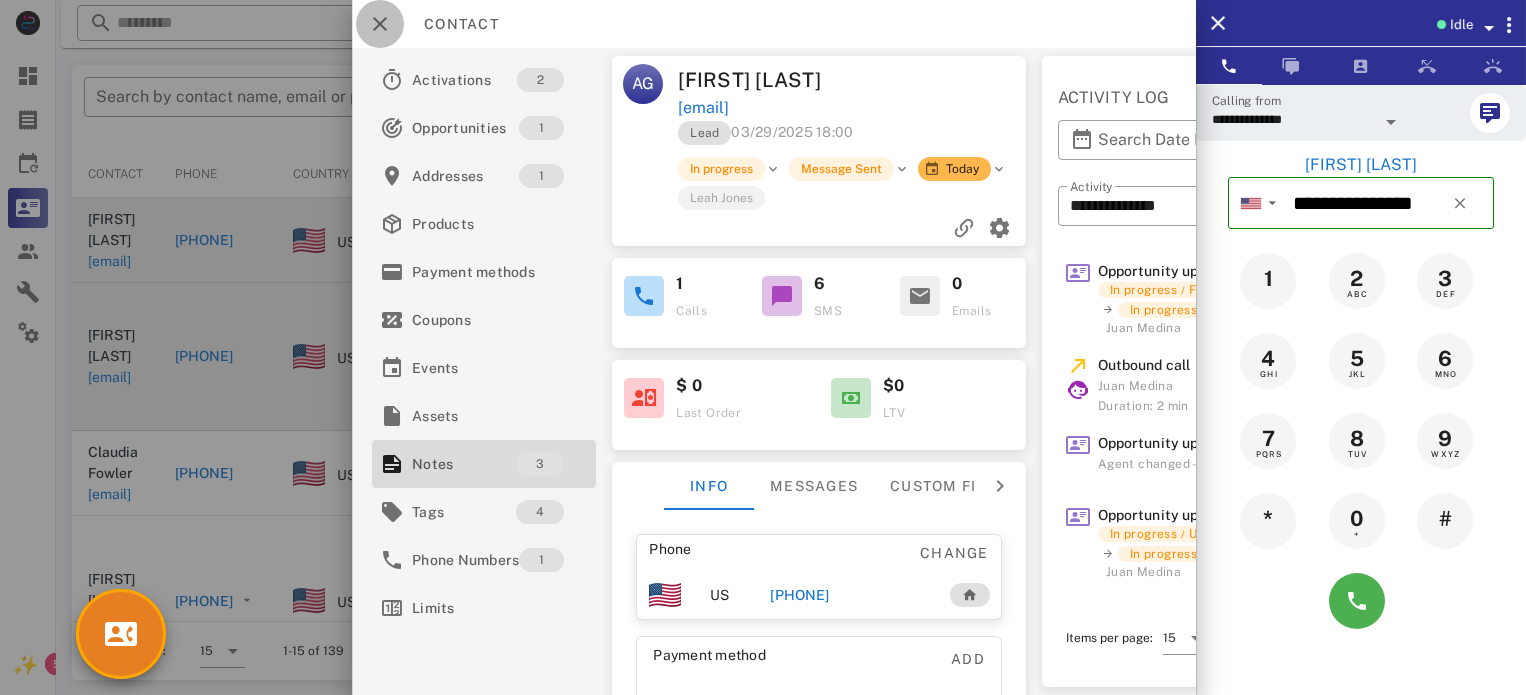 click at bounding box center (380, 24) 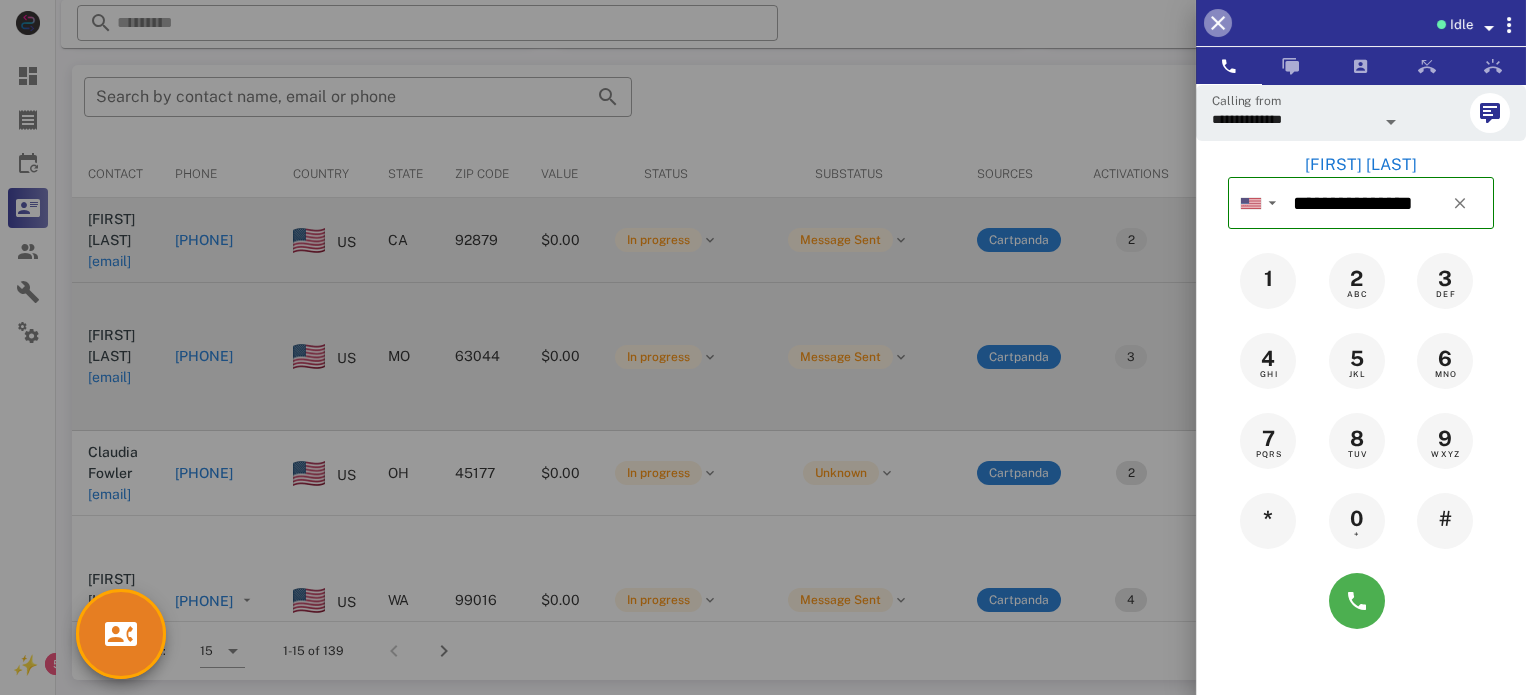 click at bounding box center (1218, 23) 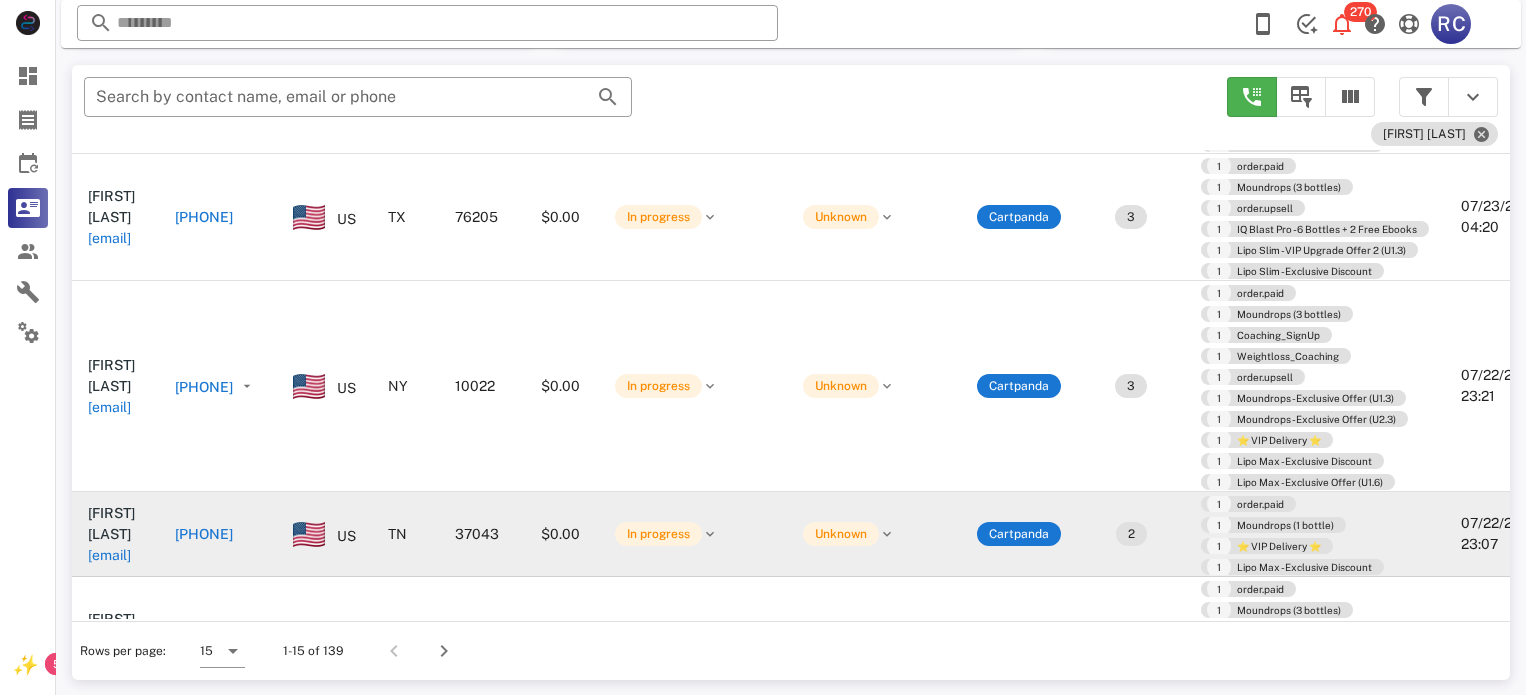 scroll, scrollTop: 1384, scrollLeft: 0, axis: vertical 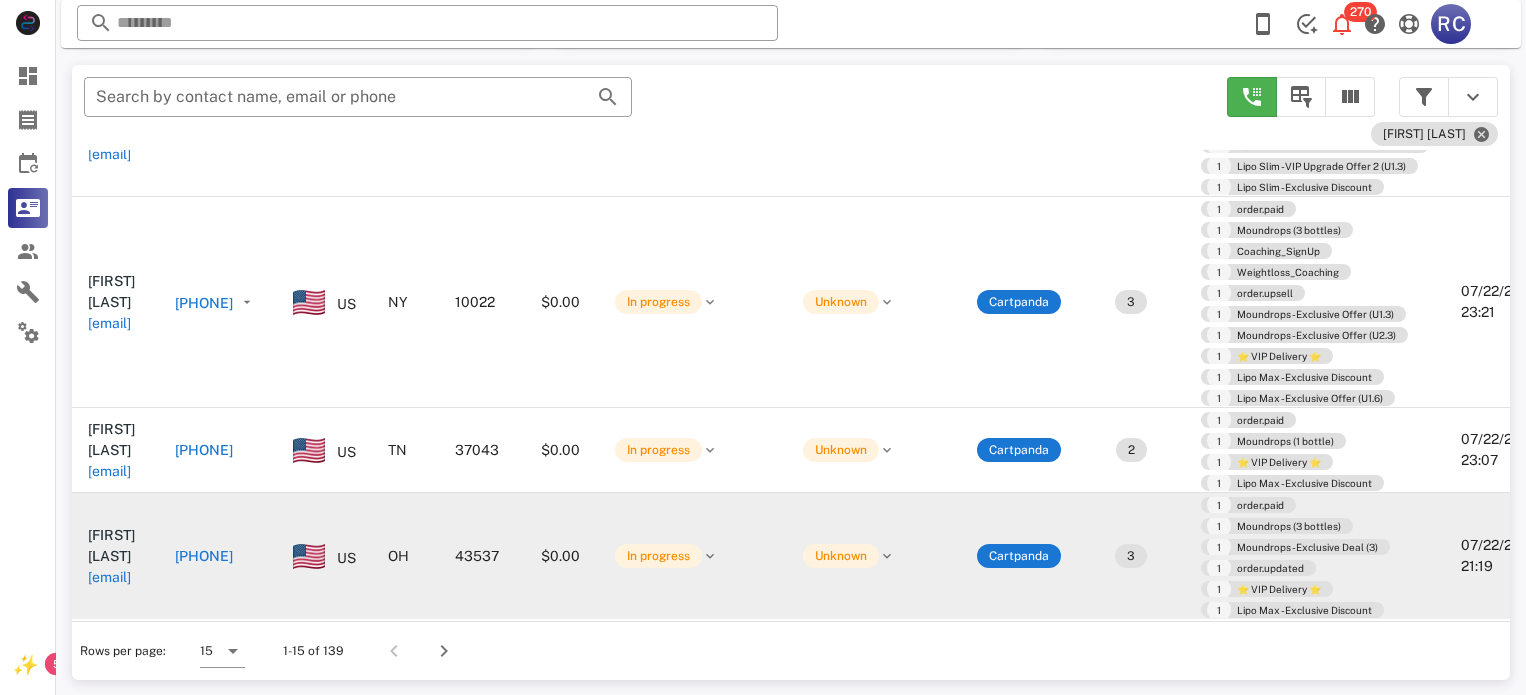 click on "+15125889402" at bounding box center (204, 556) 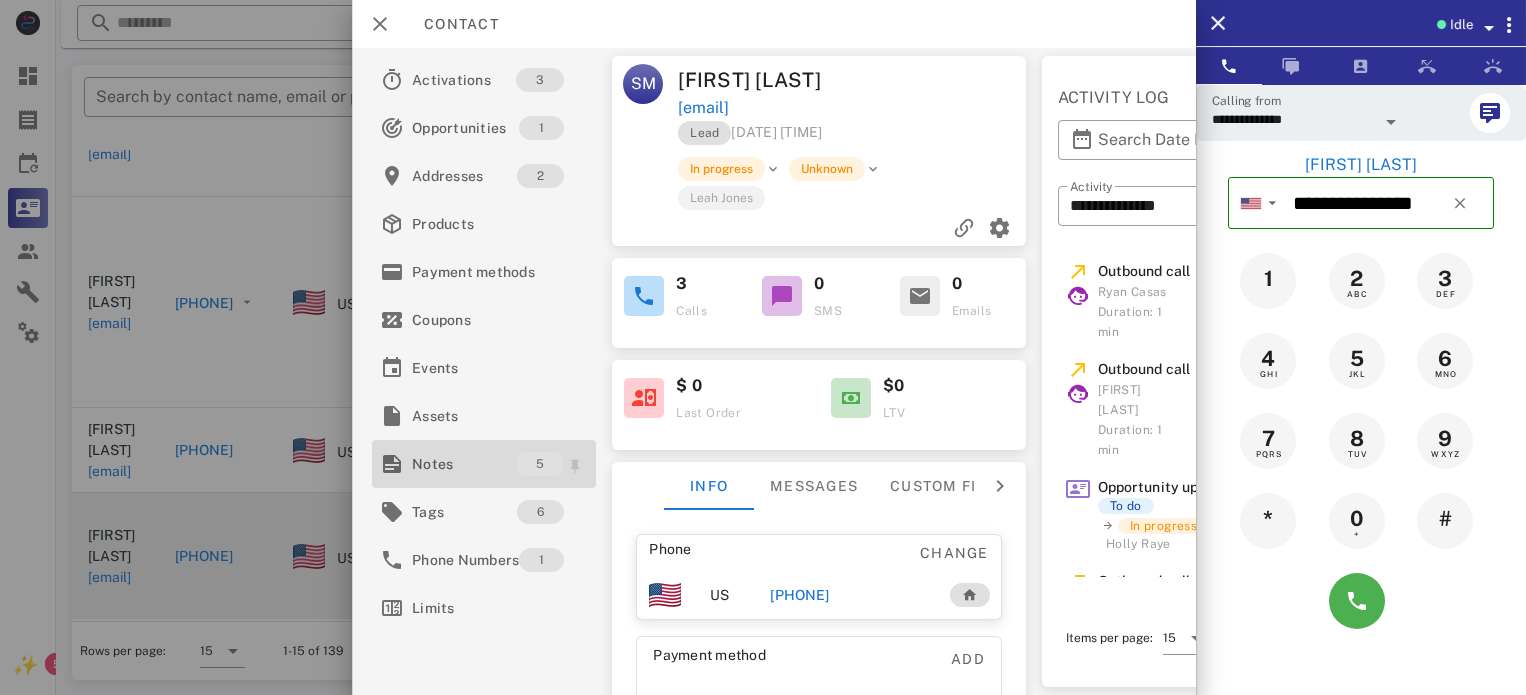 click on "Notes" at bounding box center [464, 464] 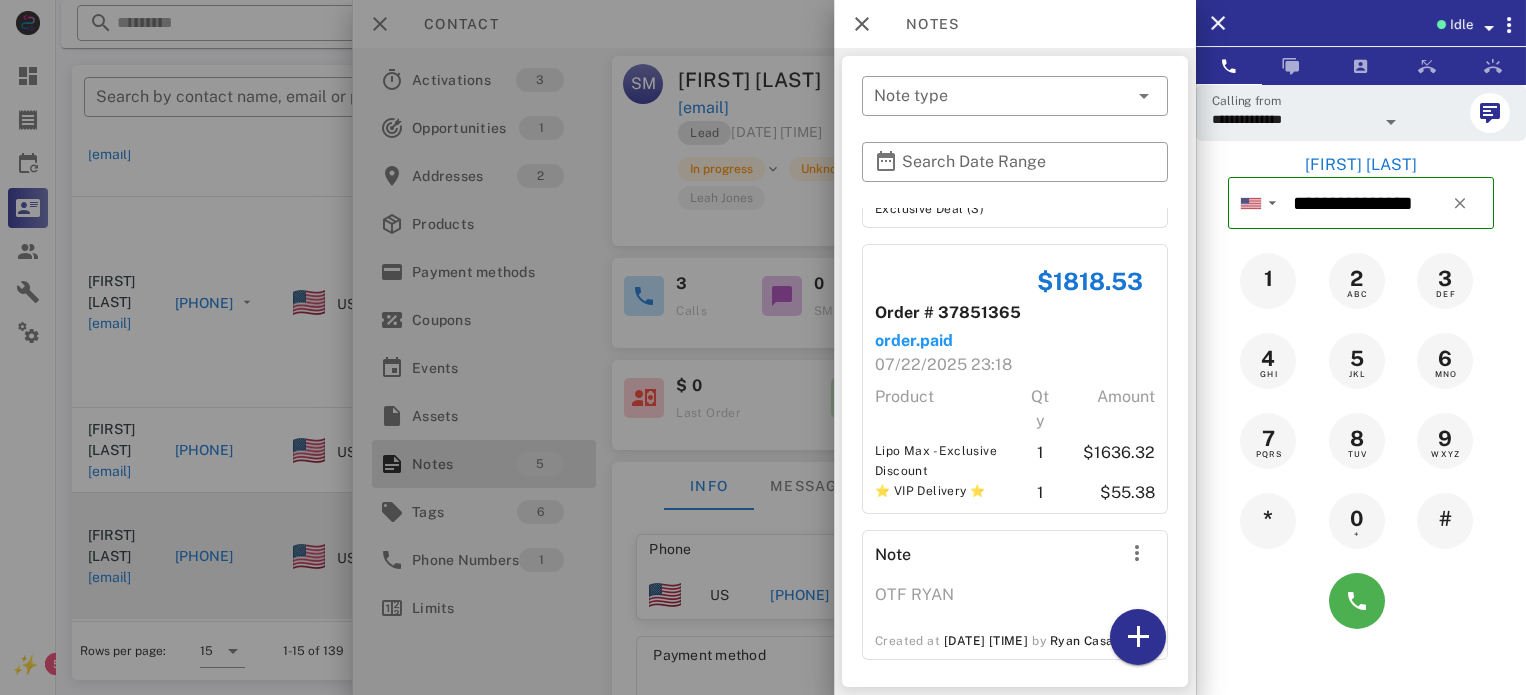 scroll, scrollTop: 837, scrollLeft: 0, axis: vertical 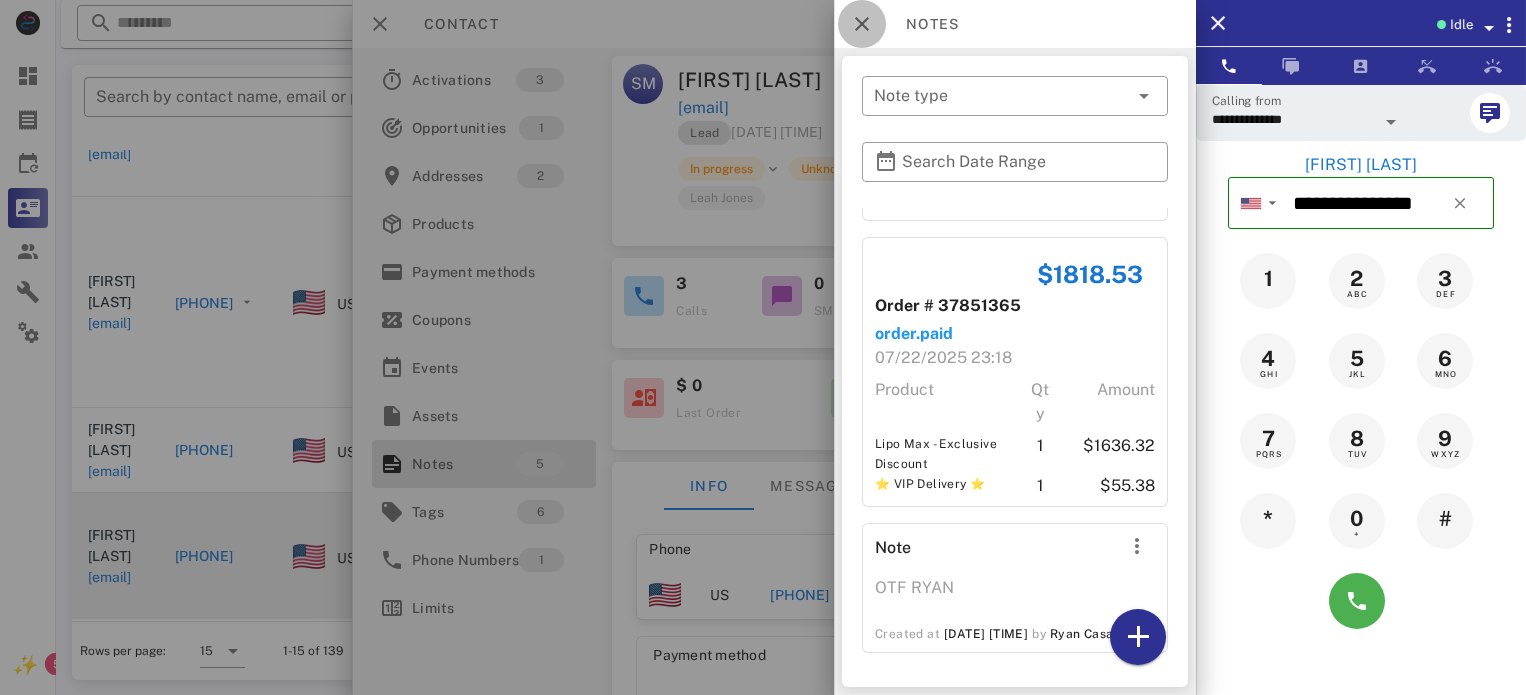 click at bounding box center (862, 24) 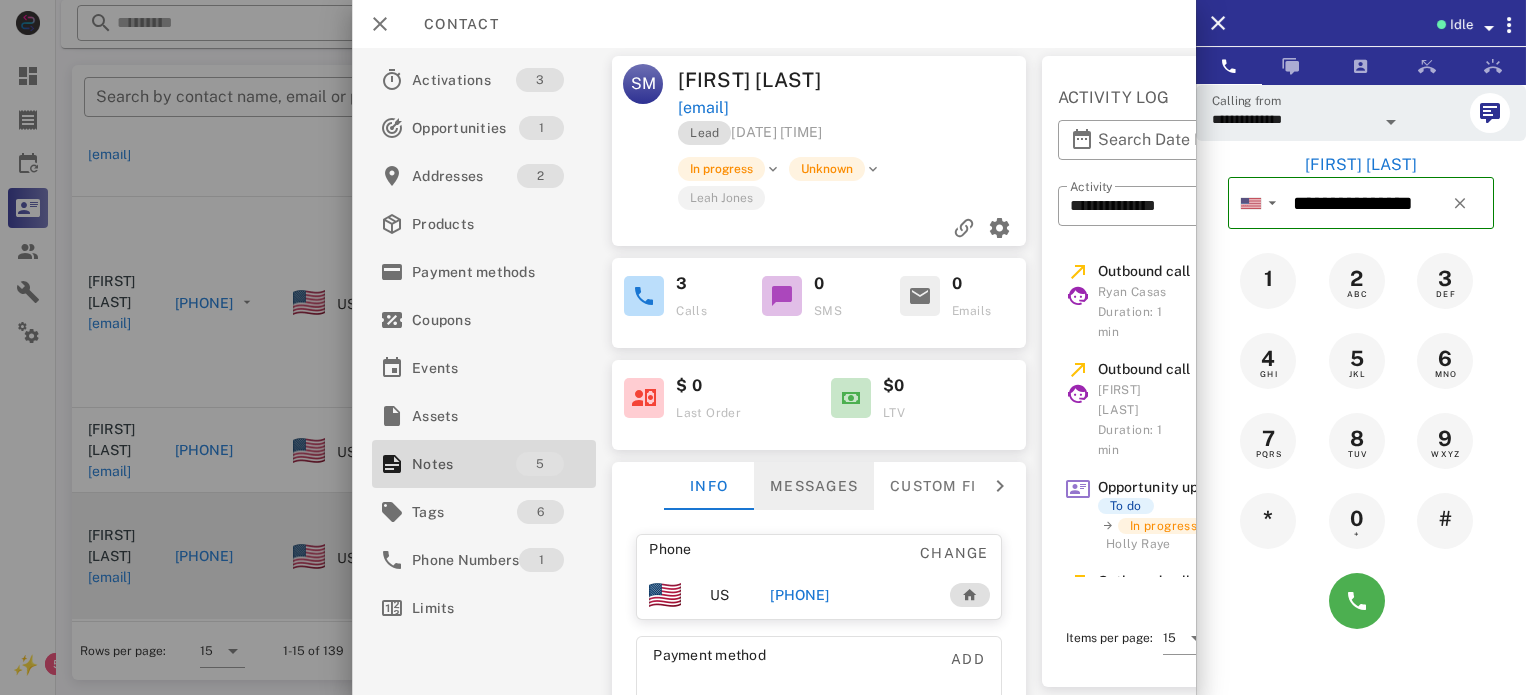 click on "Messages" at bounding box center (814, 486) 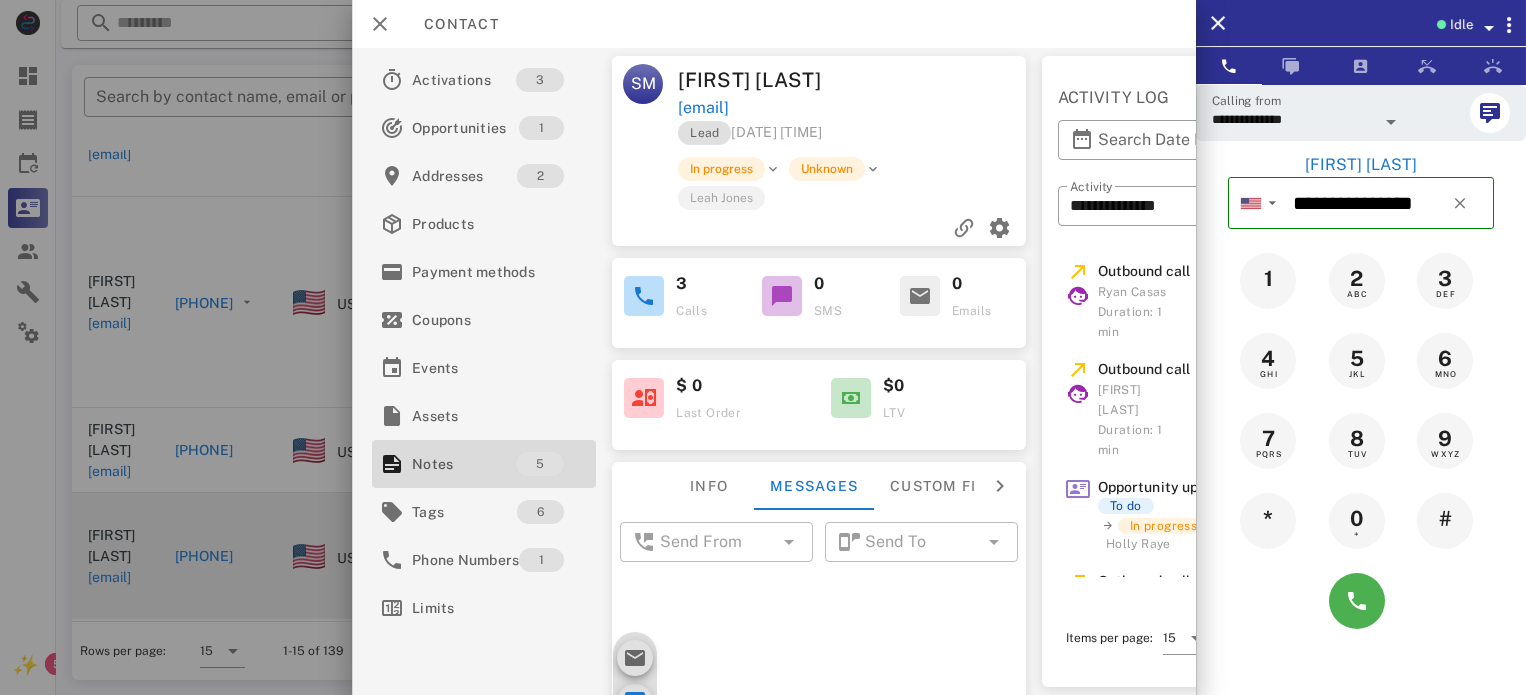 scroll, scrollTop: 688, scrollLeft: 0, axis: vertical 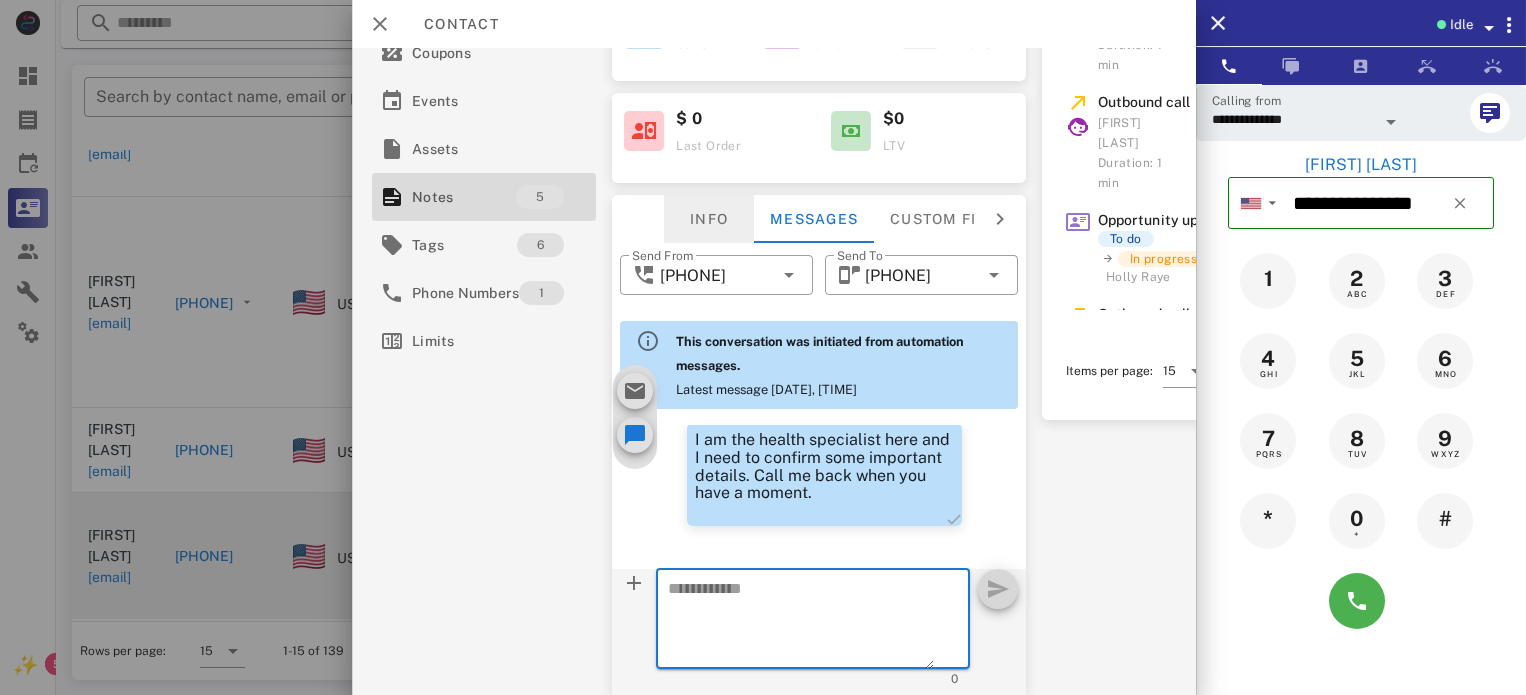 click on "Info" at bounding box center [709, 219] 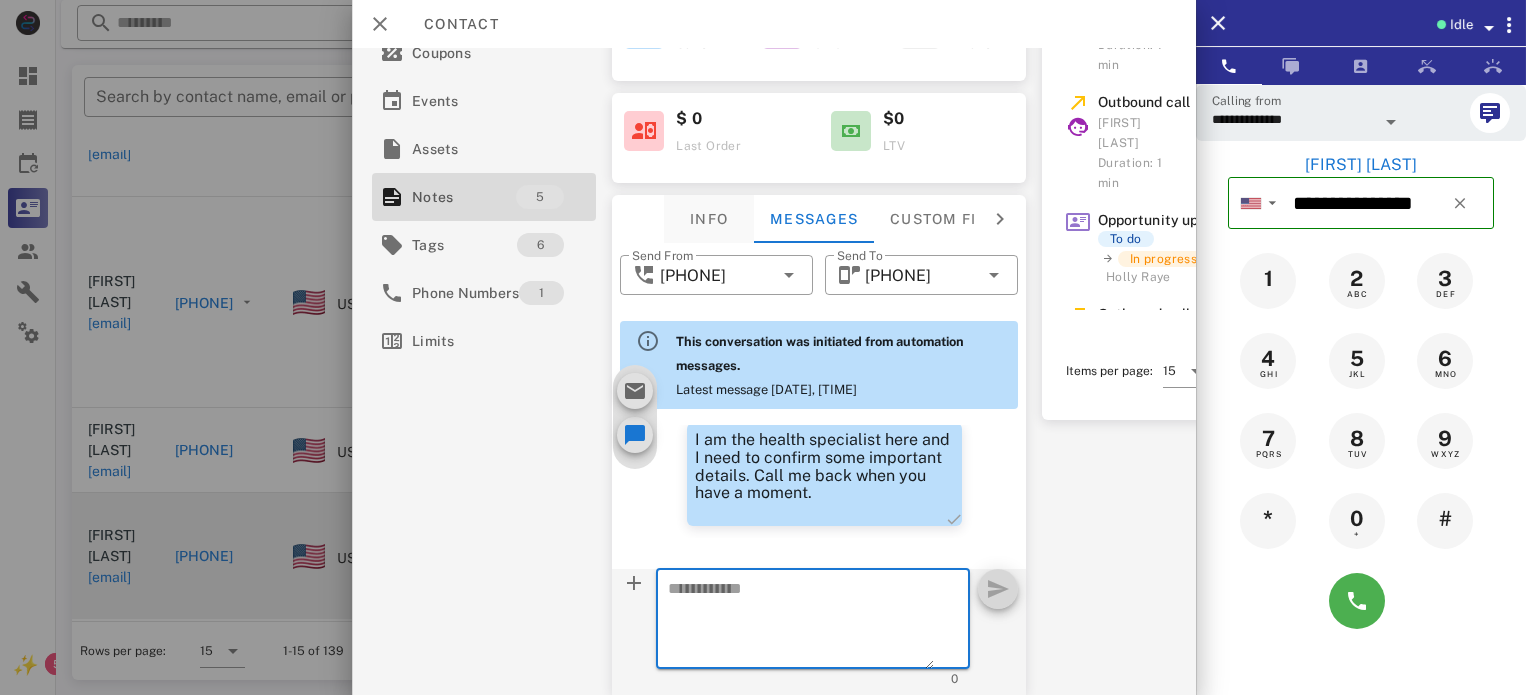 scroll, scrollTop: 291, scrollLeft: 0, axis: vertical 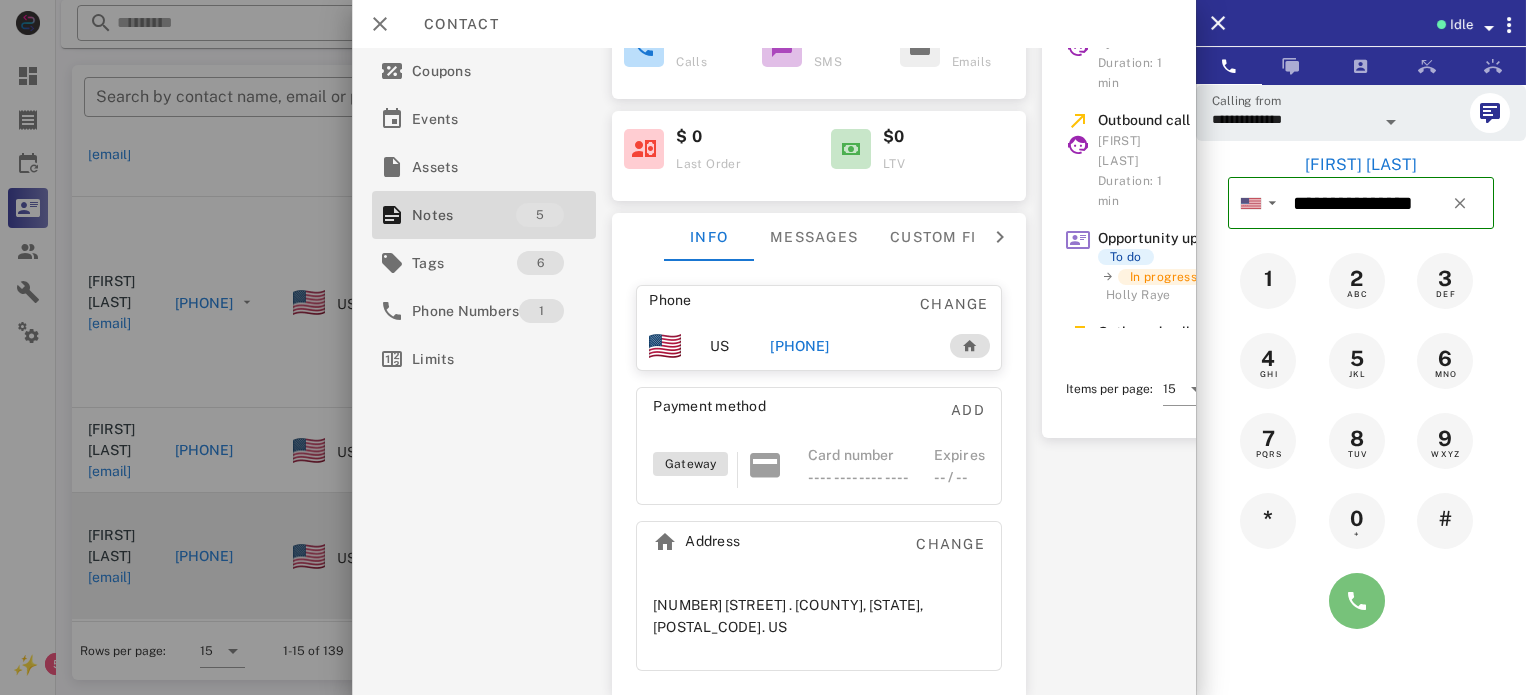 click at bounding box center [1357, 601] 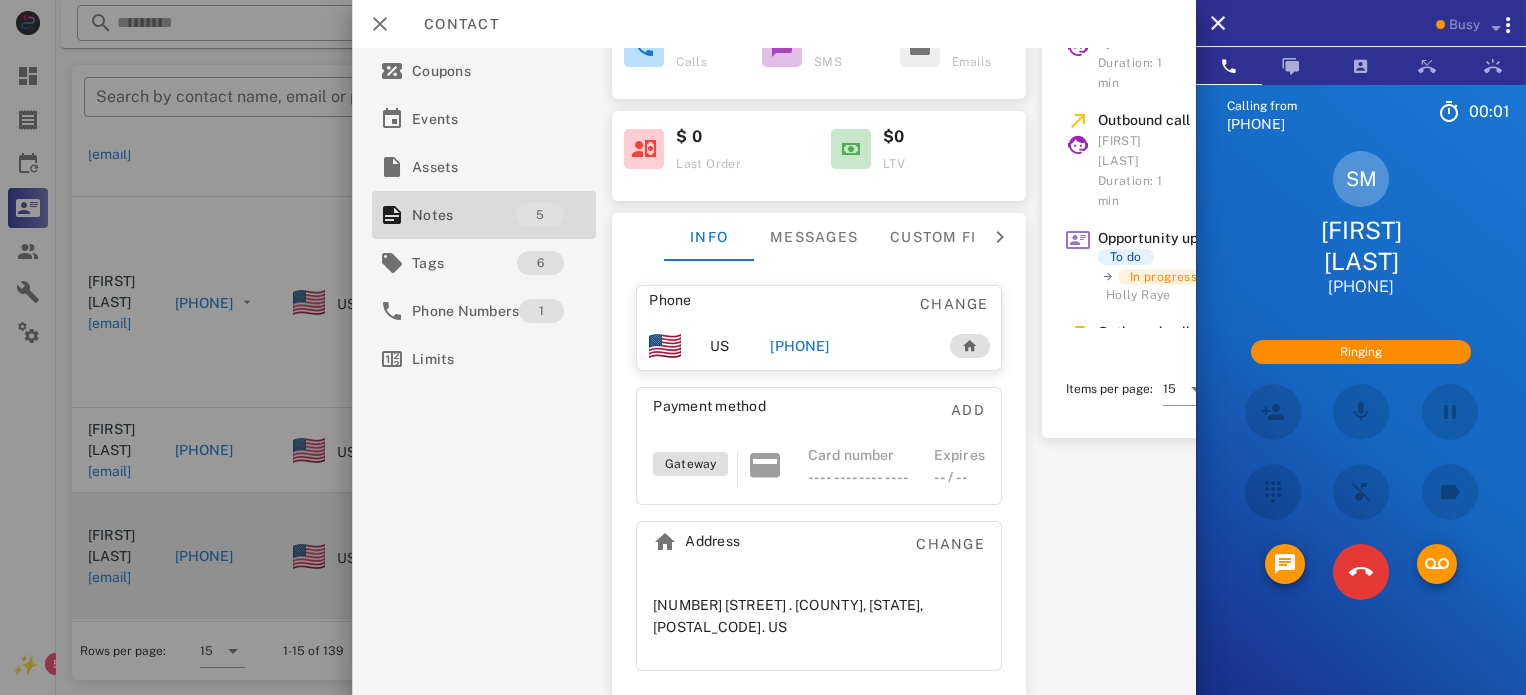 scroll, scrollTop: 1257, scrollLeft: 0, axis: vertical 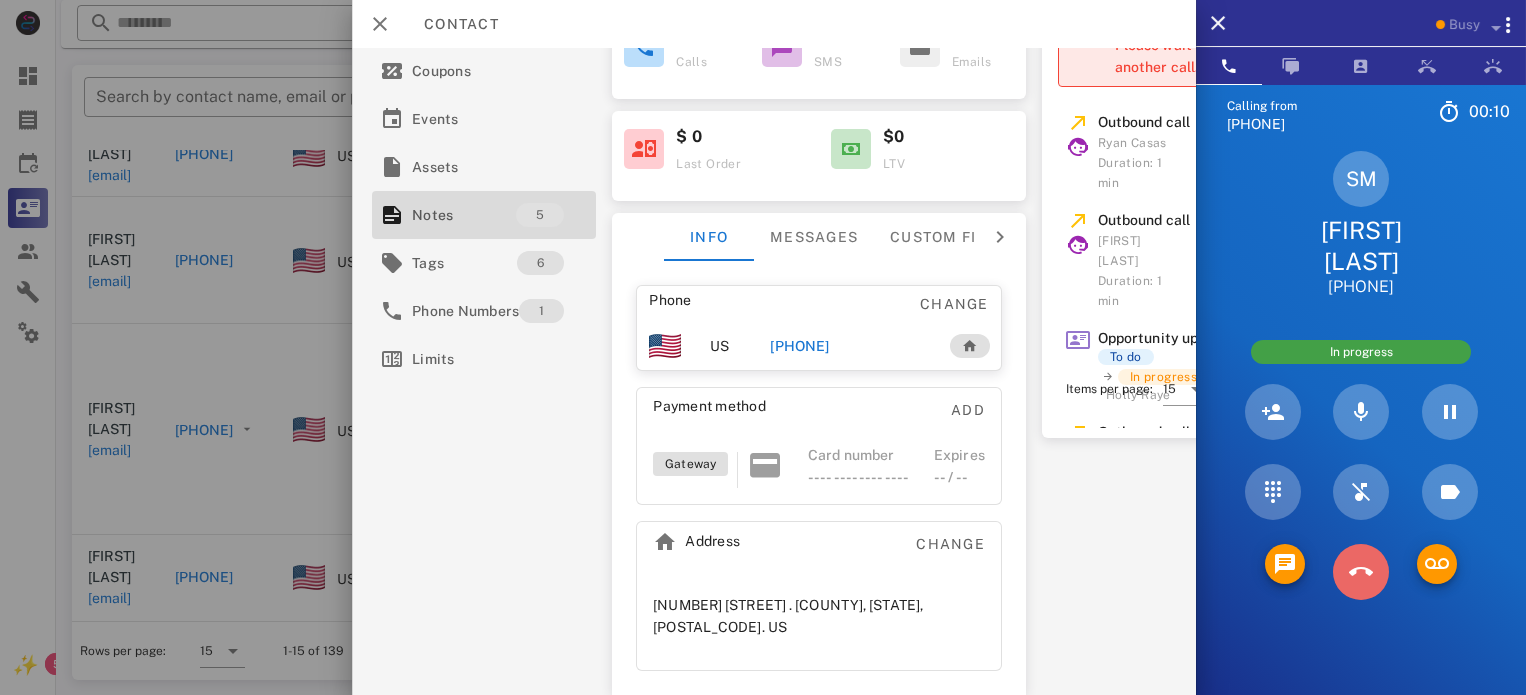 click at bounding box center [1361, 572] 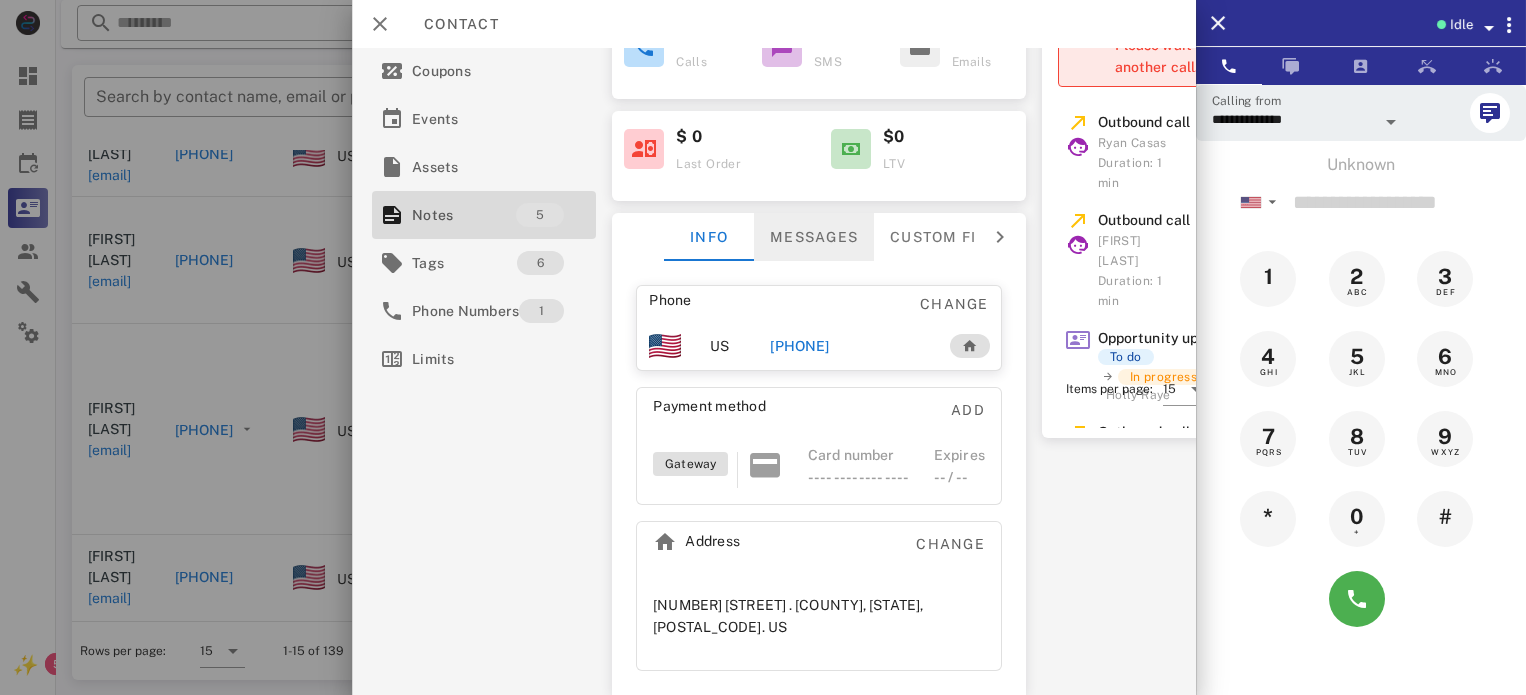 click on "Messages" at bounding box center (814, 237) 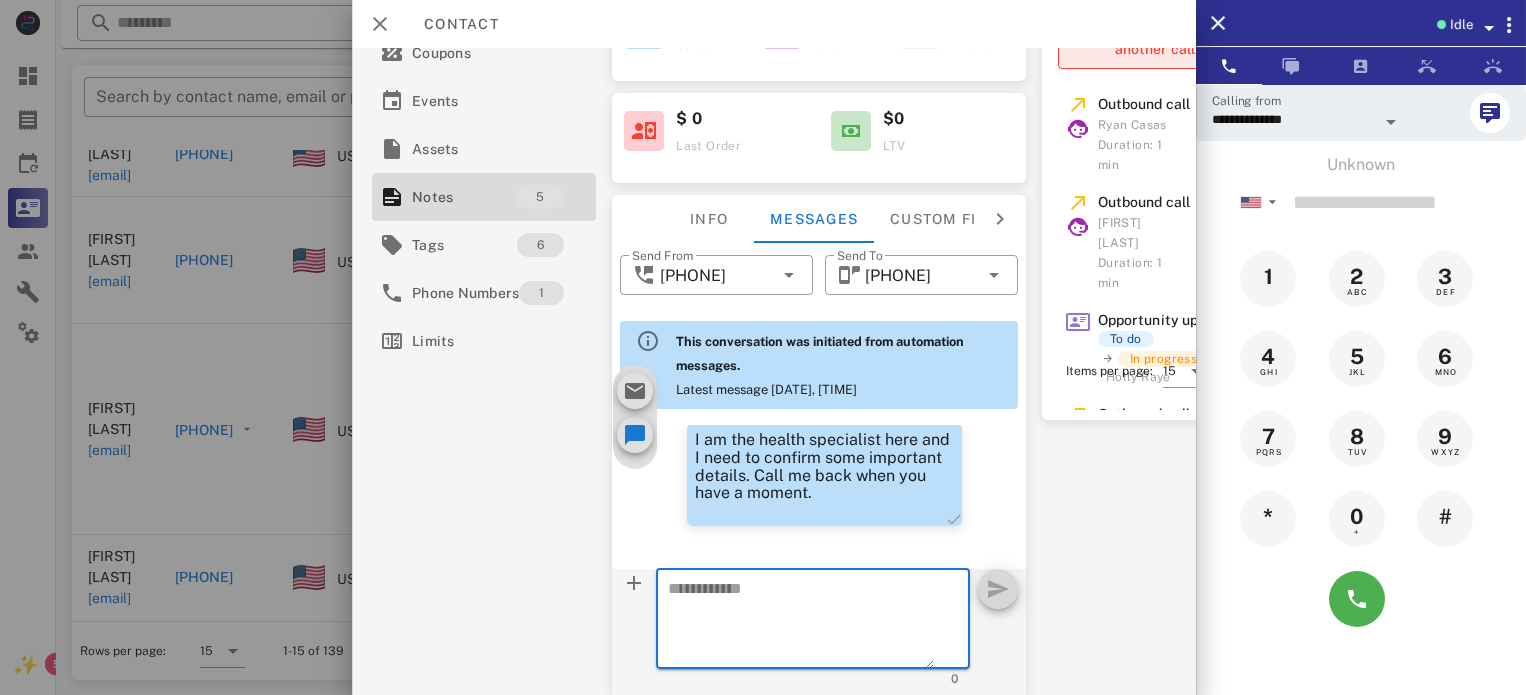 click at bounding box center [801, 622] 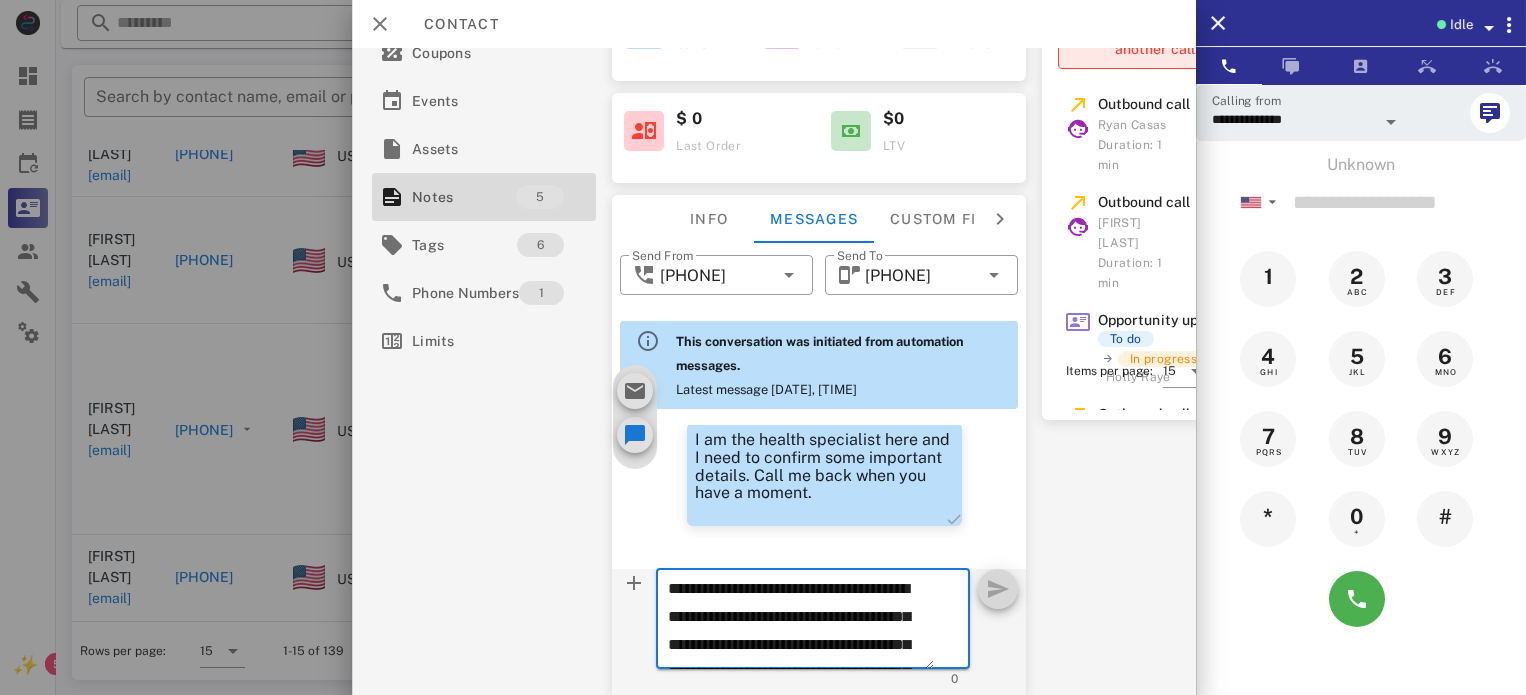scroll, scrollTop: 209, scrollLeft: 0, axis: vertical 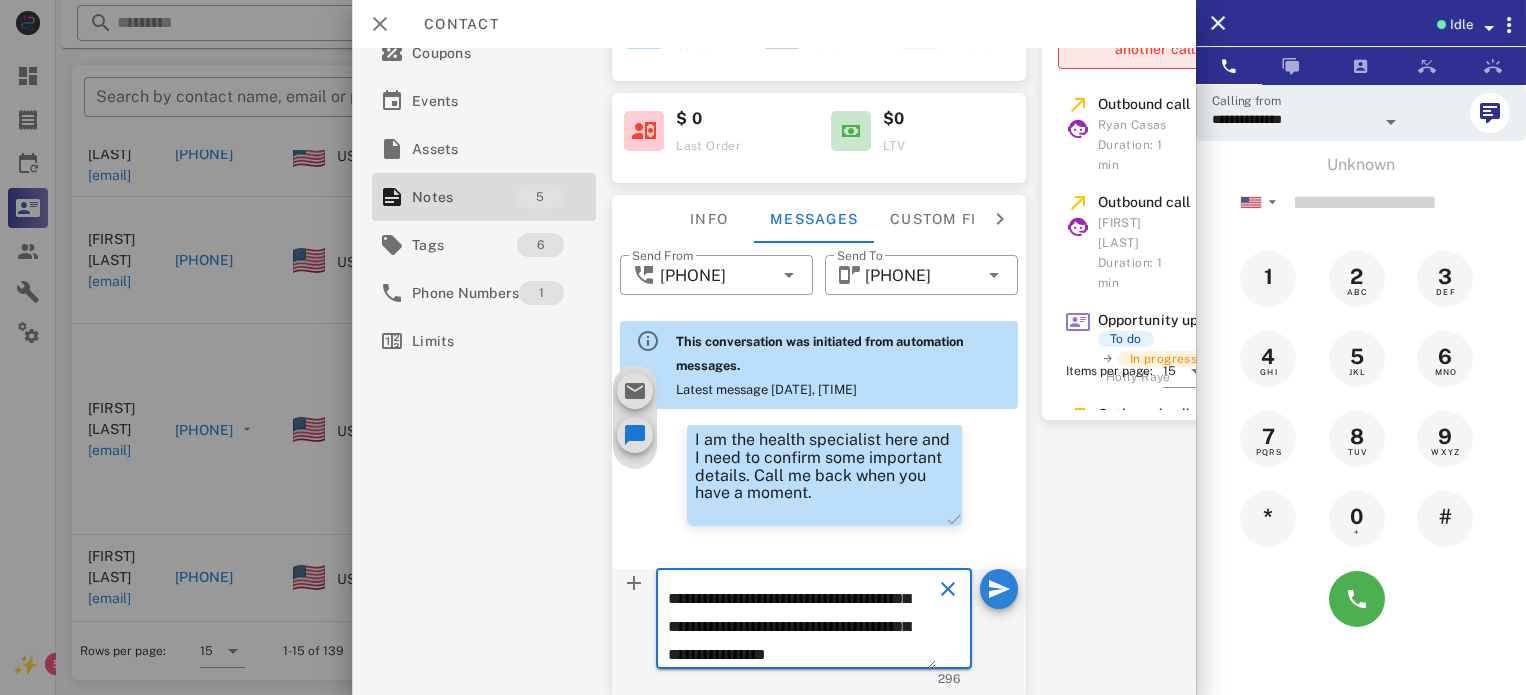 type on "**********" 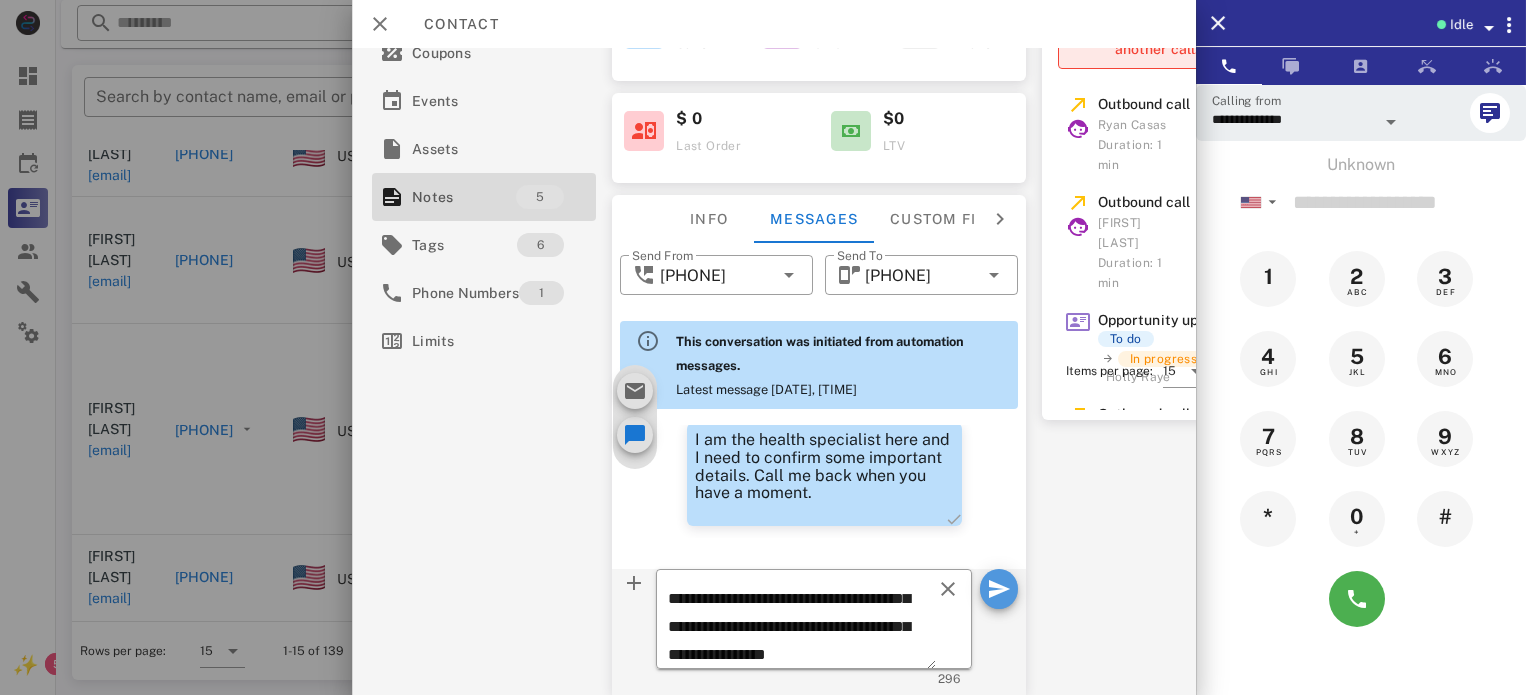 click at bounding box center (999, 589) 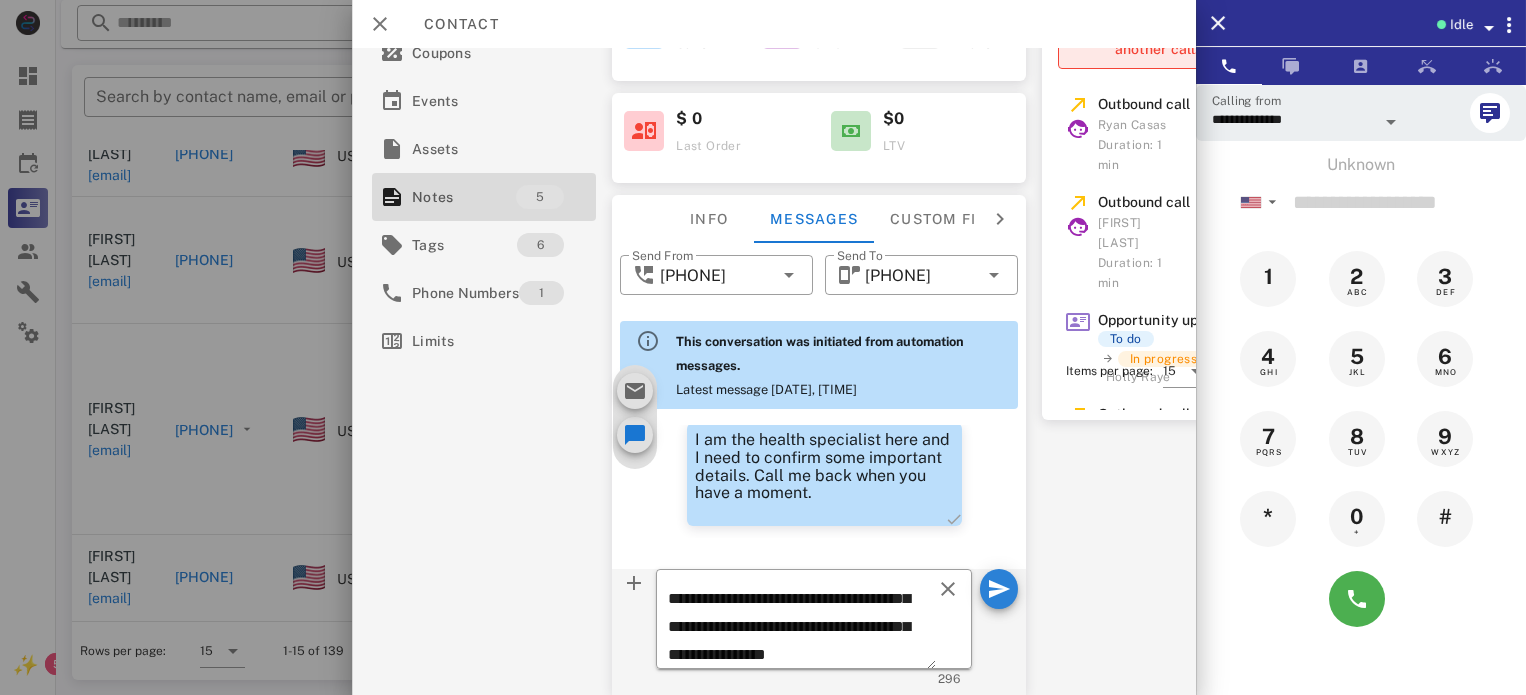 type 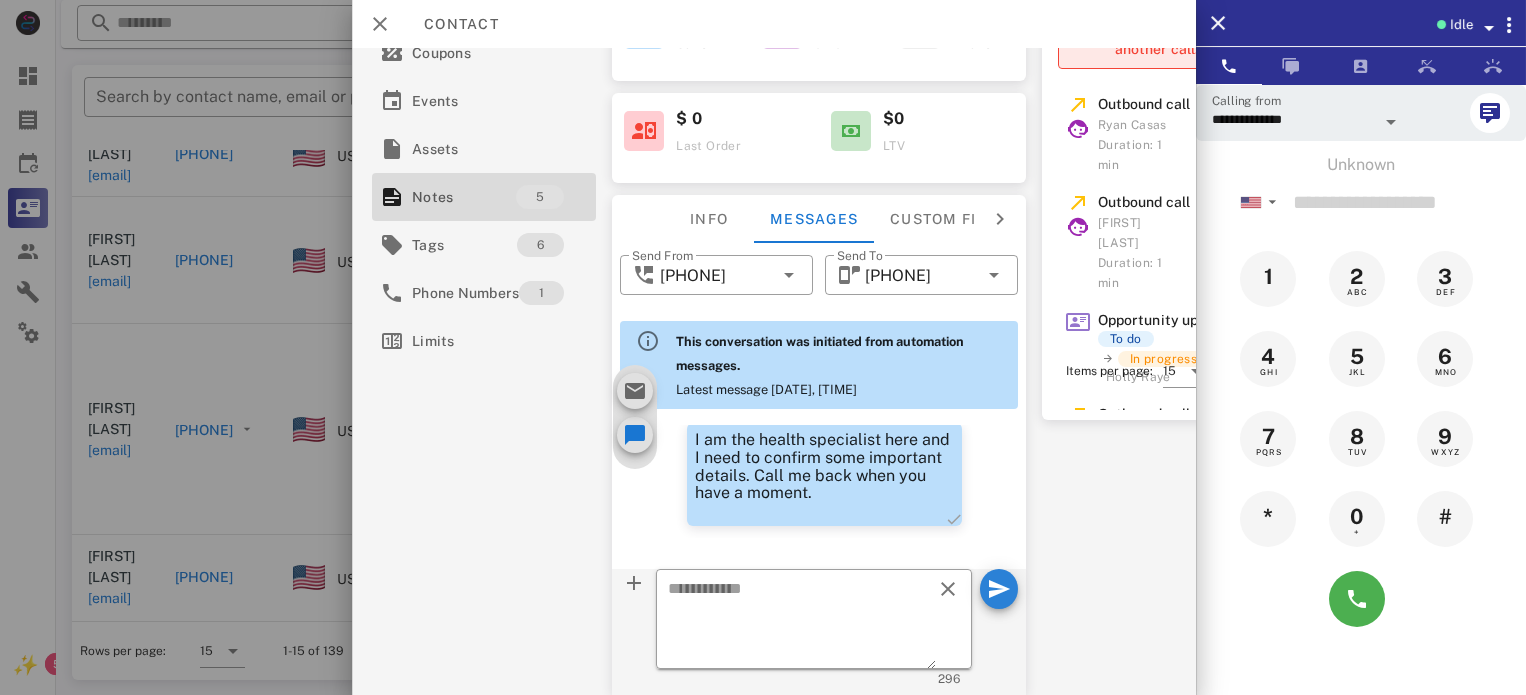 scroll, scrollTop: 0, scrollLeft: 0, axis: both 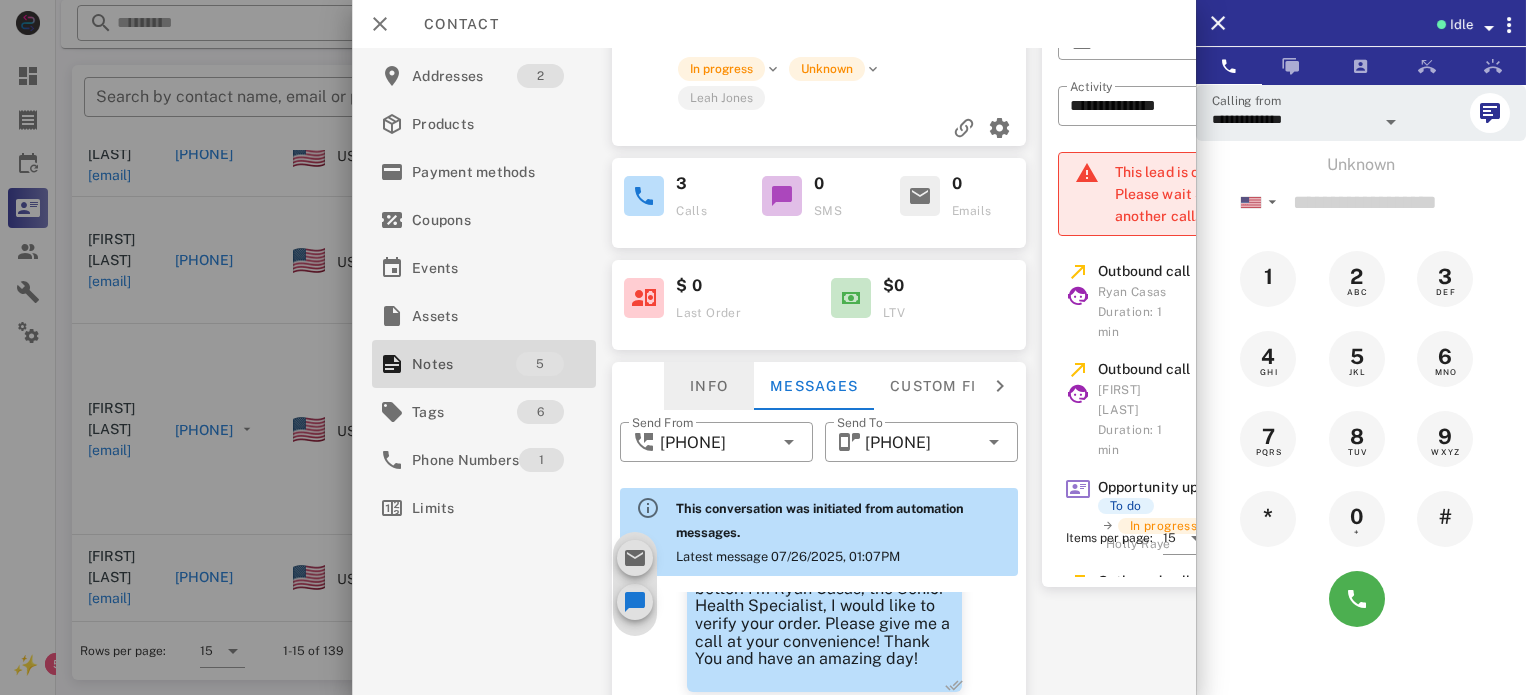 click on "Info" at bounding box center [709, 386] 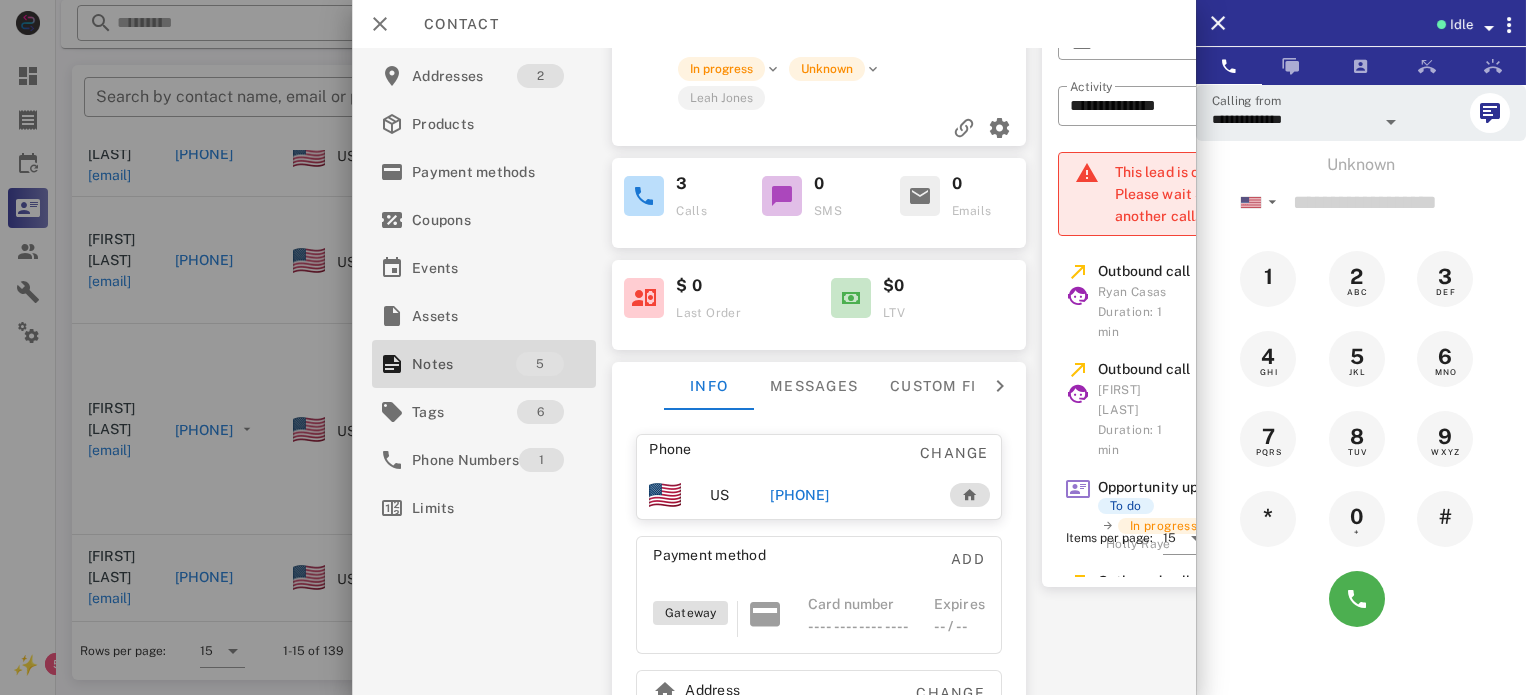 click on "[PHONE]" at bounding box center (799, 495) 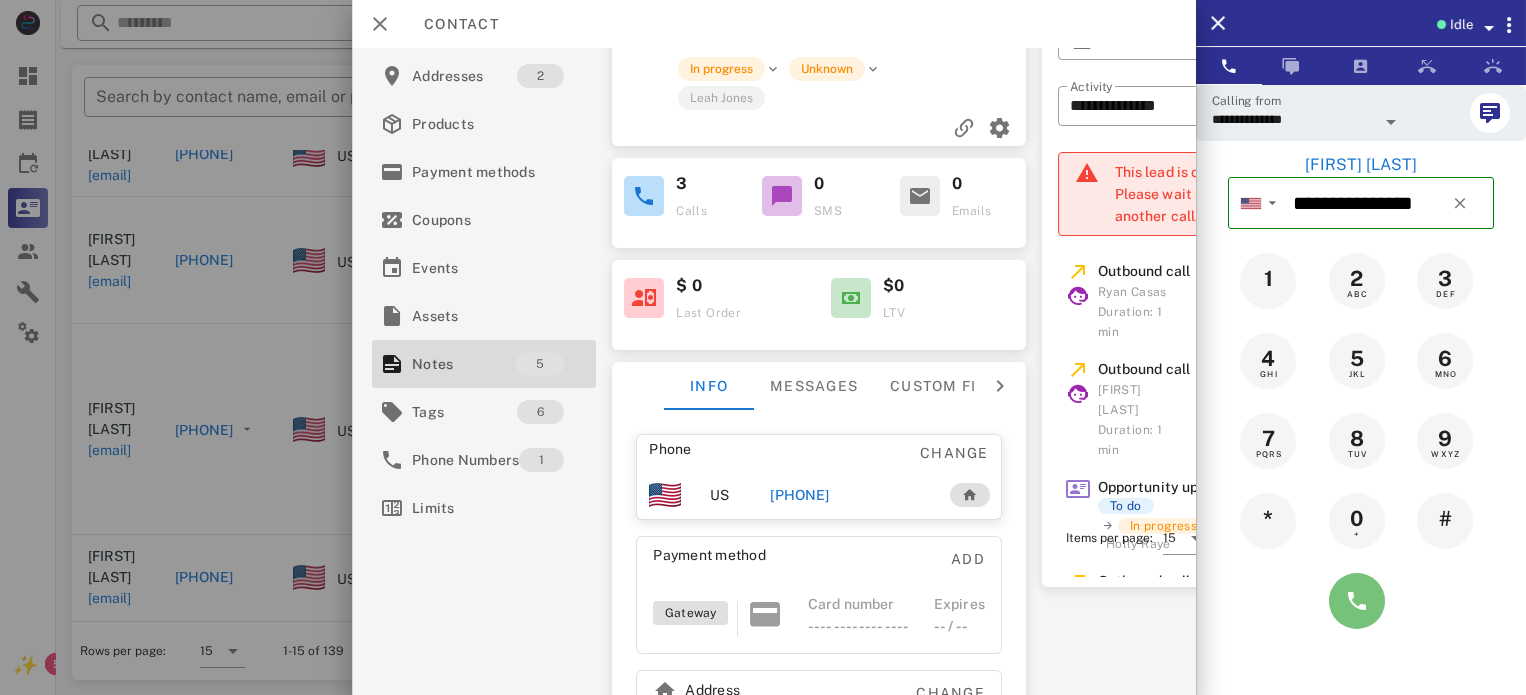 click at bounding box center (1357, 601) 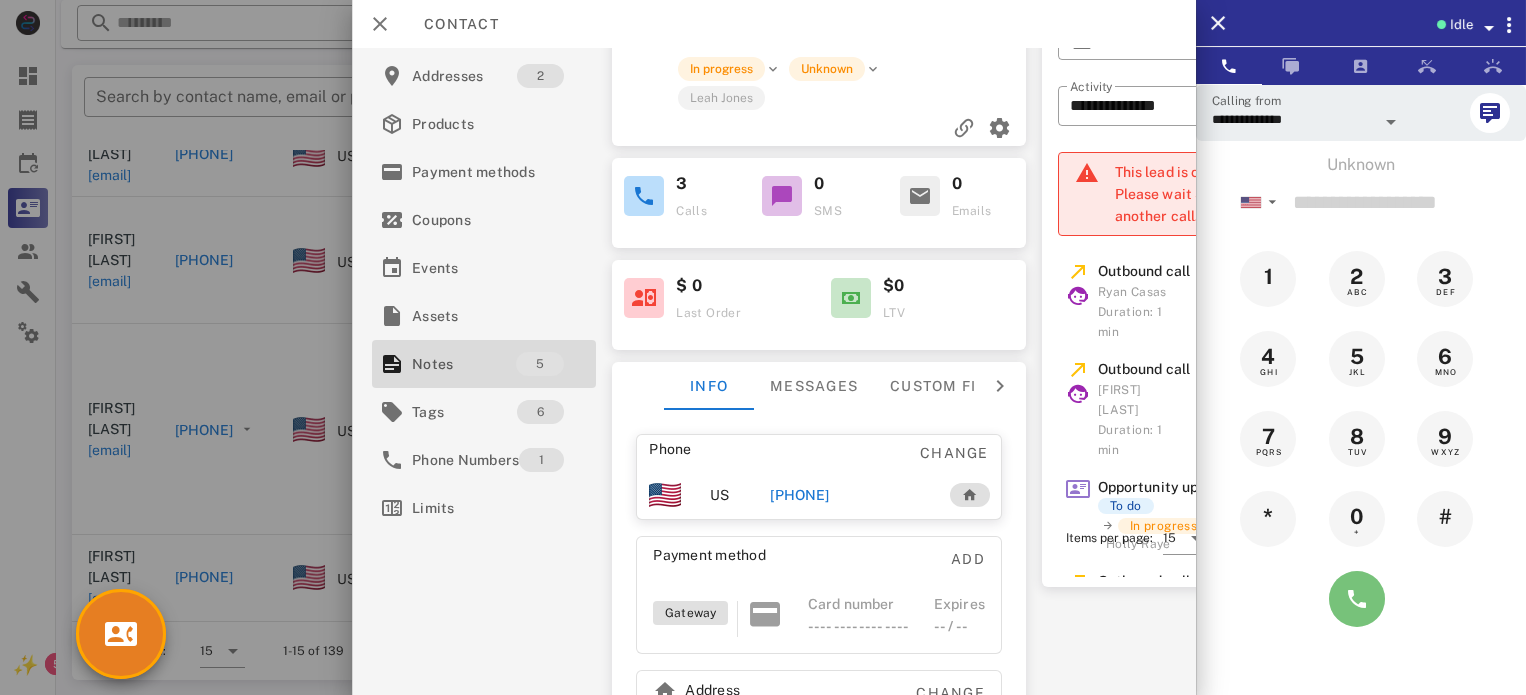 click at bounding box center [1357, 599] 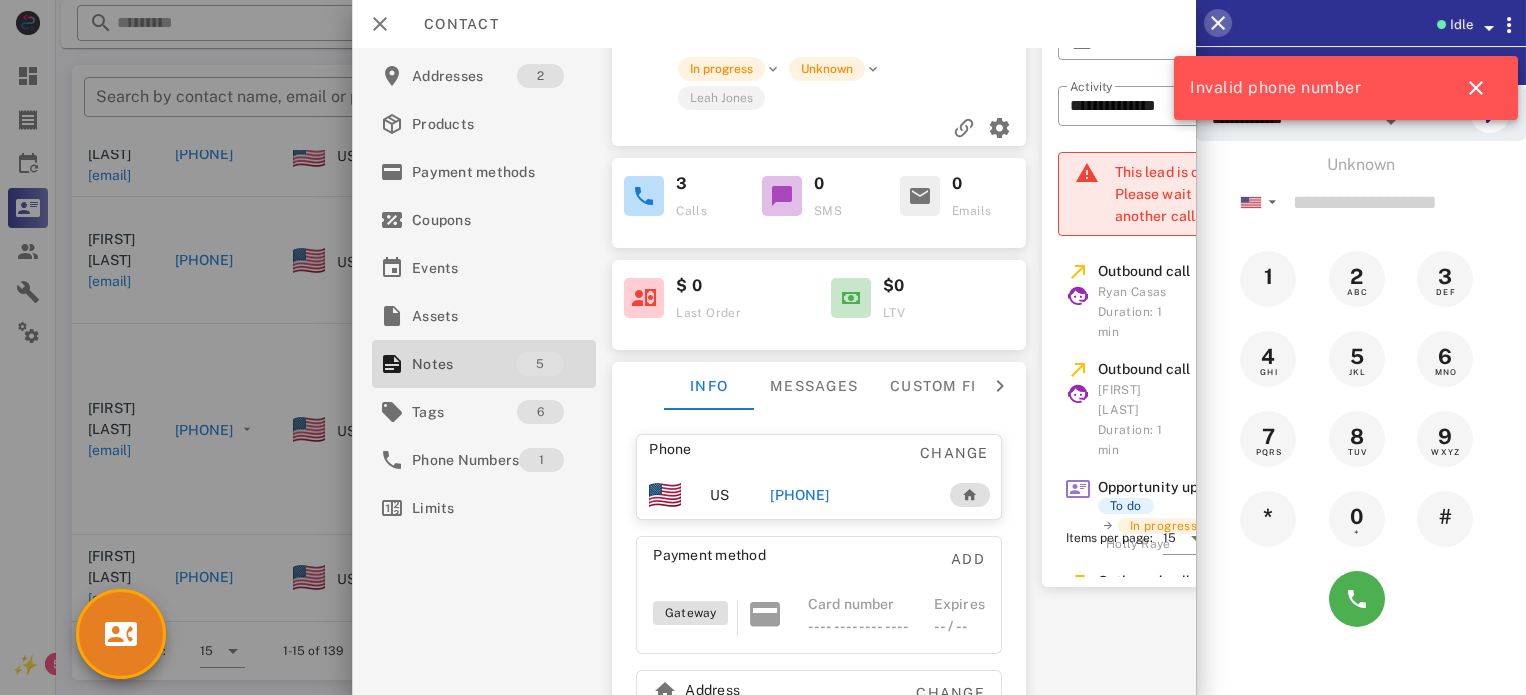 click at bounding box center [1218, 23] 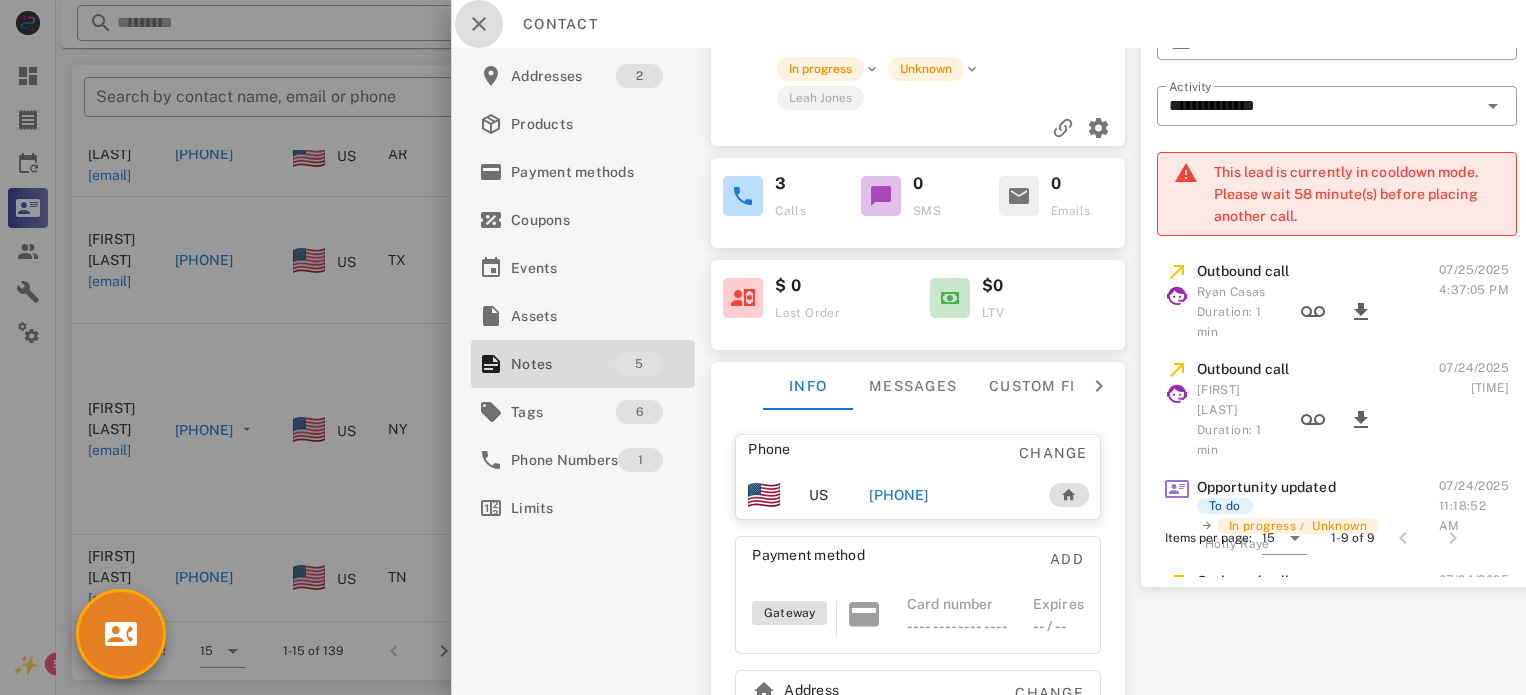 click at bounding box center [479, 24] 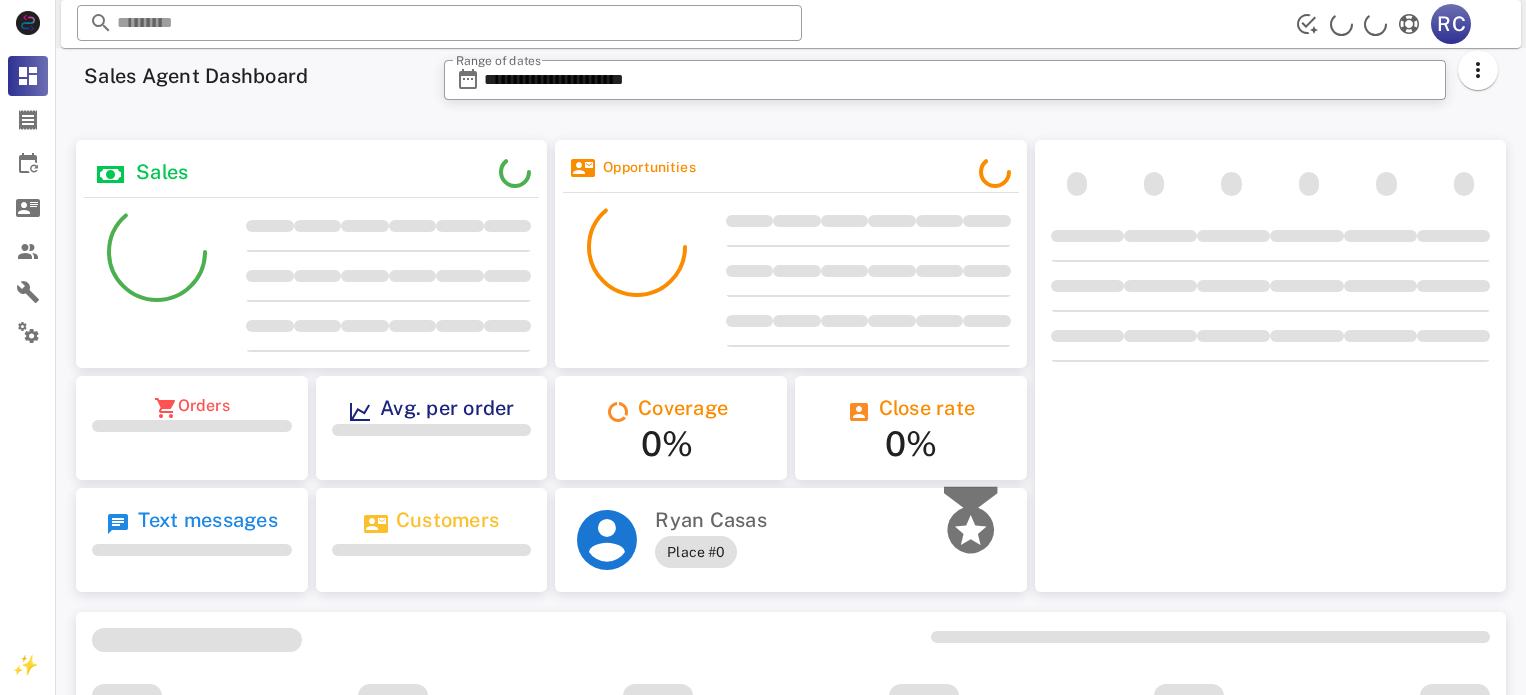 scroll, scrollTop: 0, scrollLeft: 0, axis: both 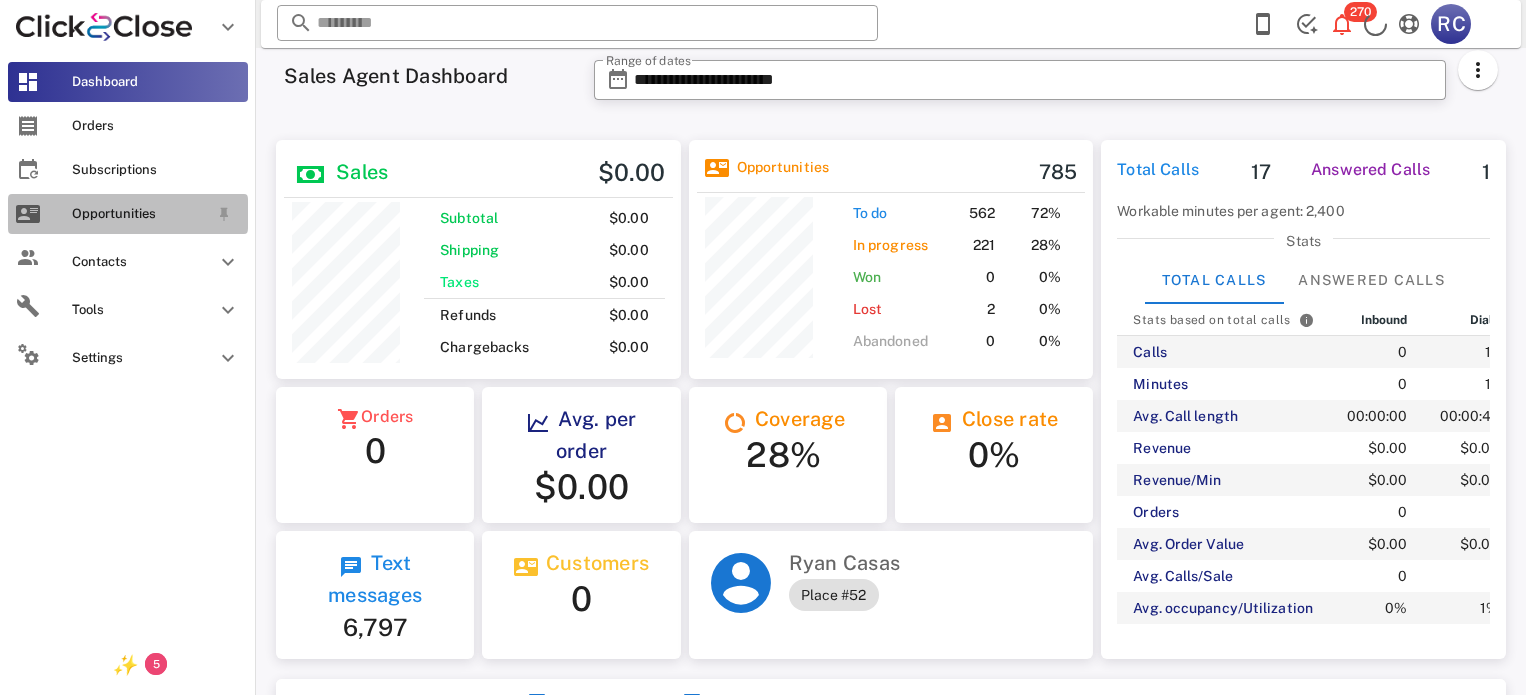 click at bounding box center (28, 214) 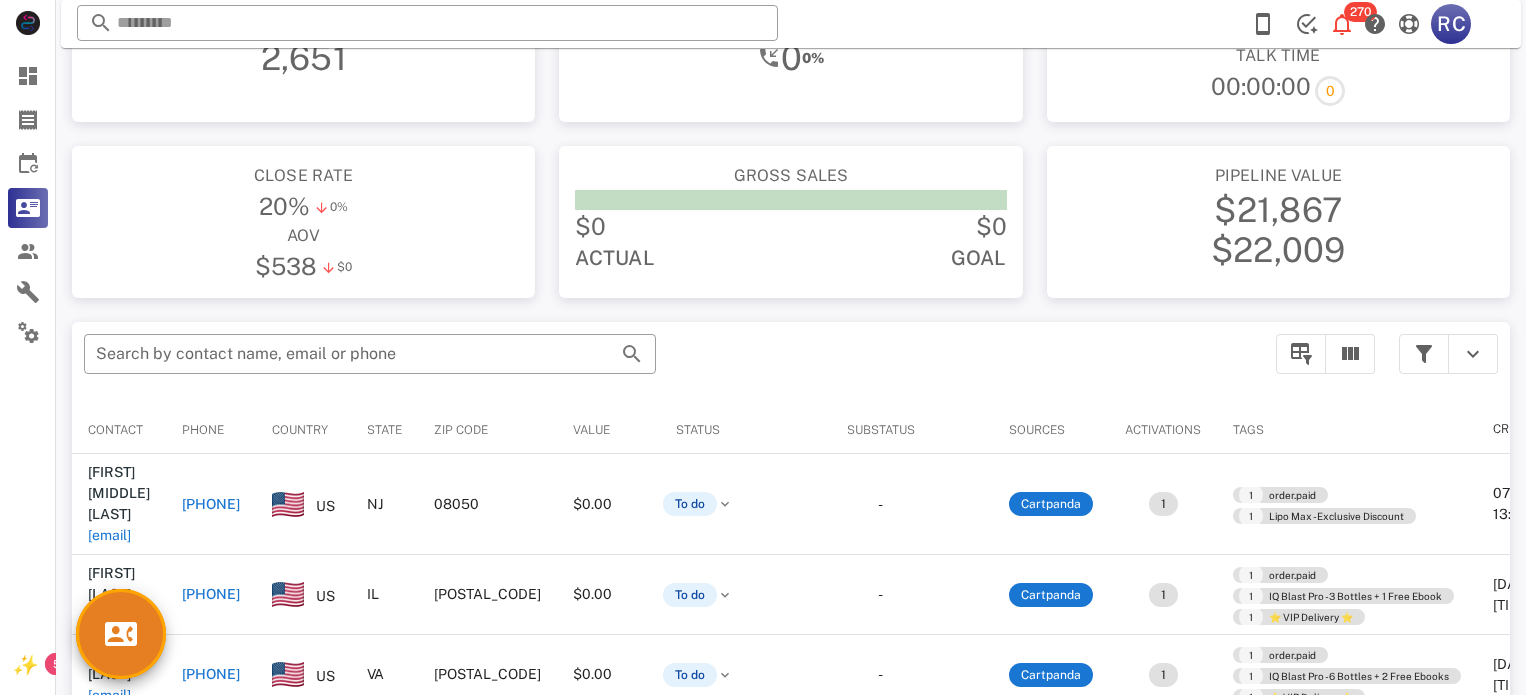 scroll, scrollTop: 200, scrollLeft: 0, axis: vertical 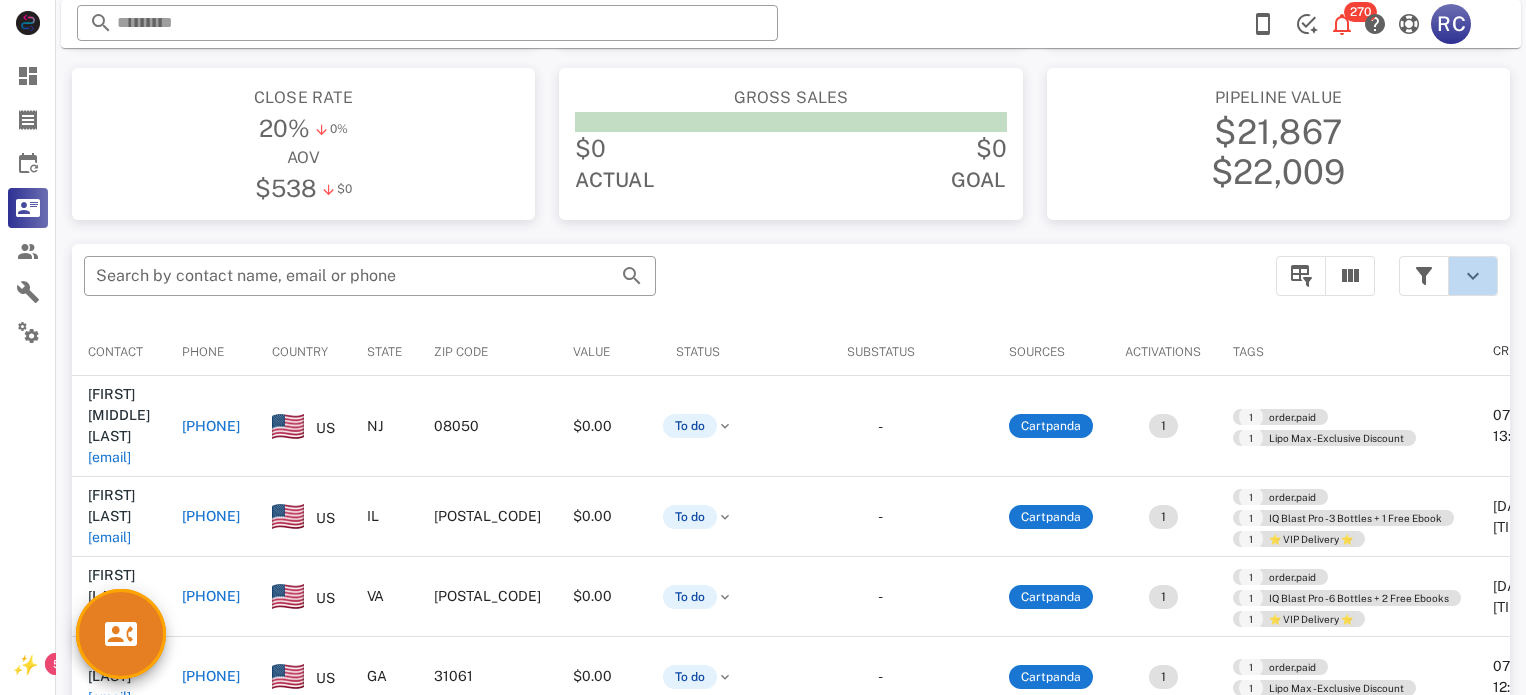 click at bounding box center (1473, 276) 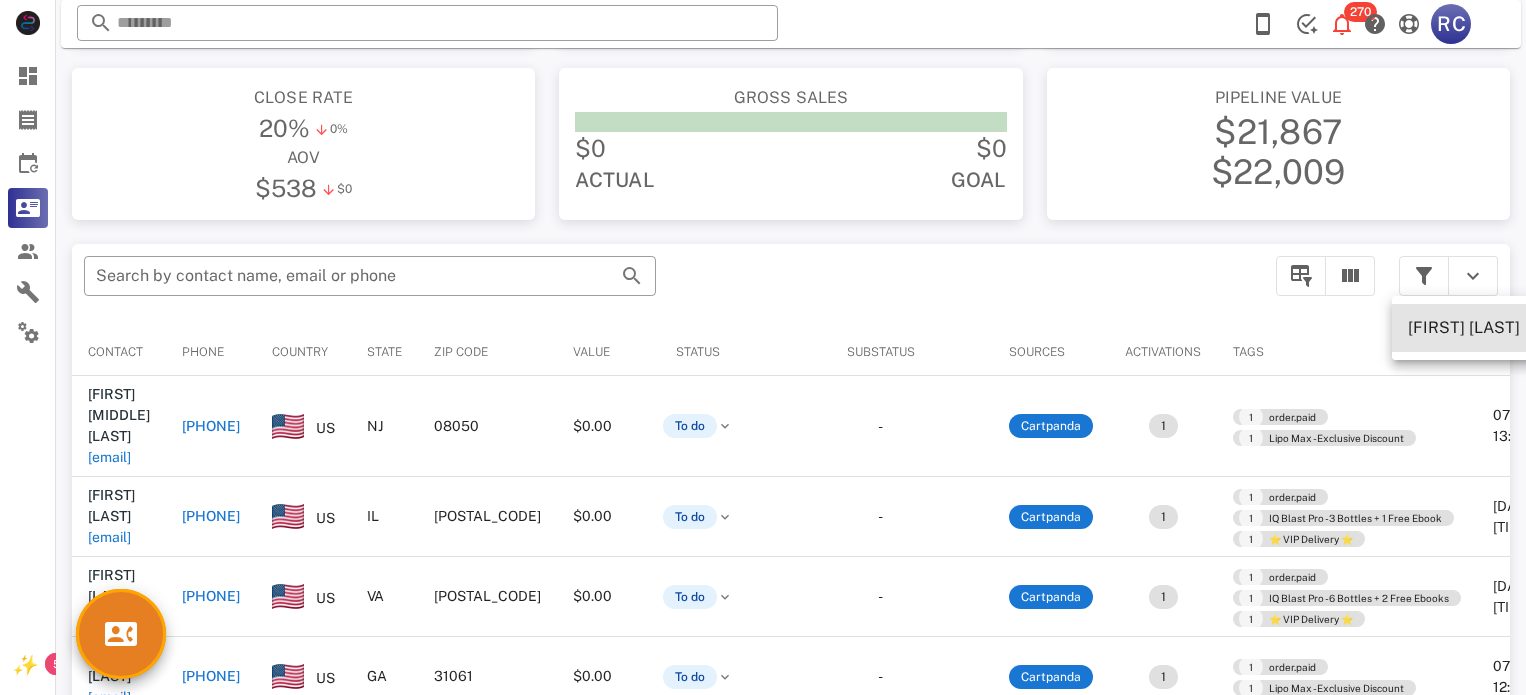 click on "[FIRST] [LAST]" at bounding box center [1464, 327] 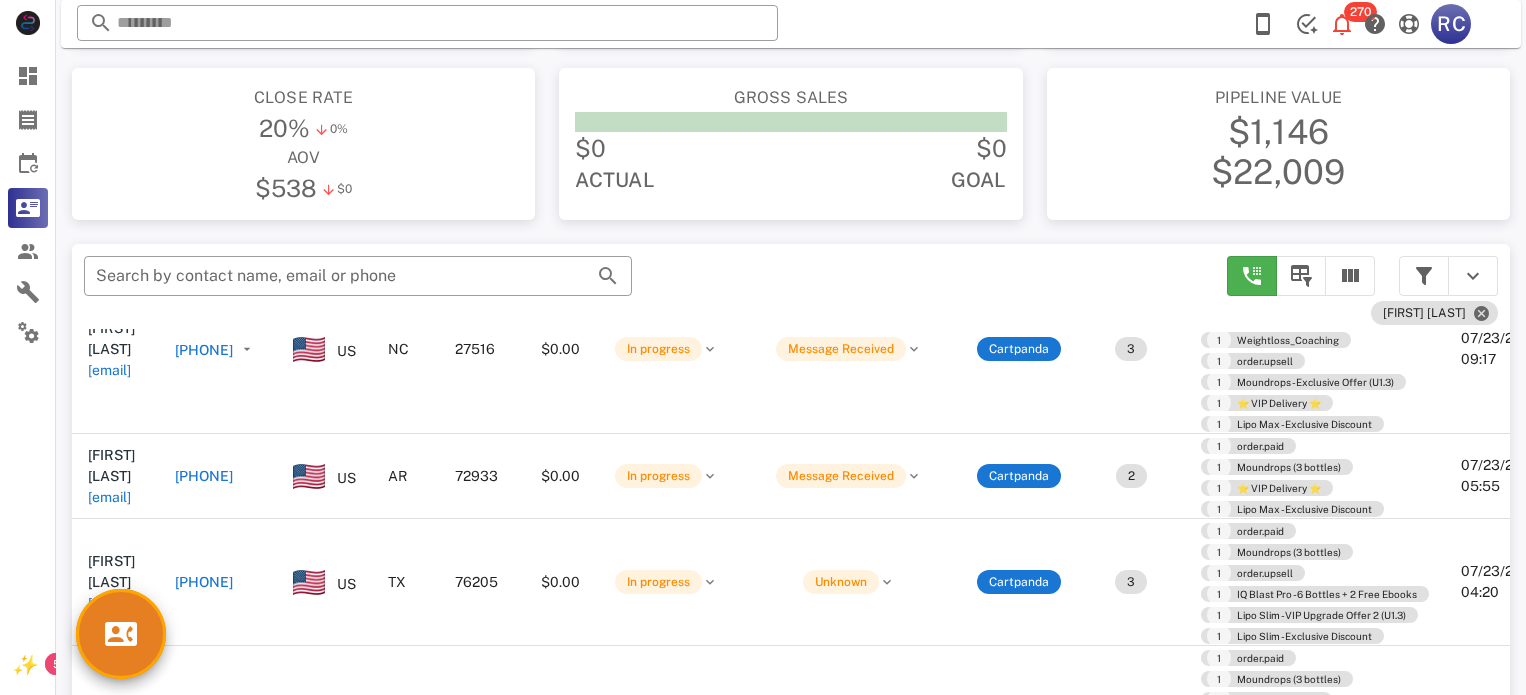 scroll, scrollTop: 1448, scrollLeft: 0, axis: vertical 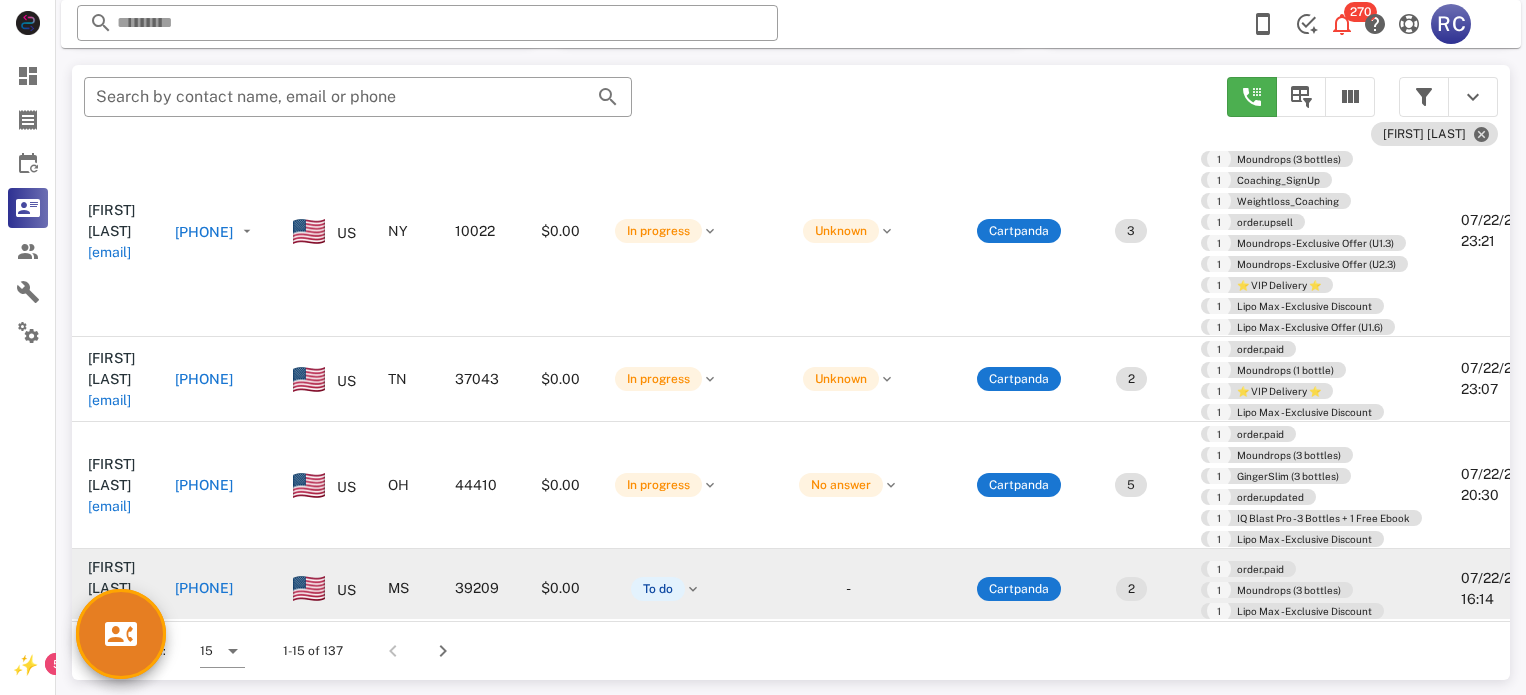 click on "+16016684025" at bounding box center [204, 588] 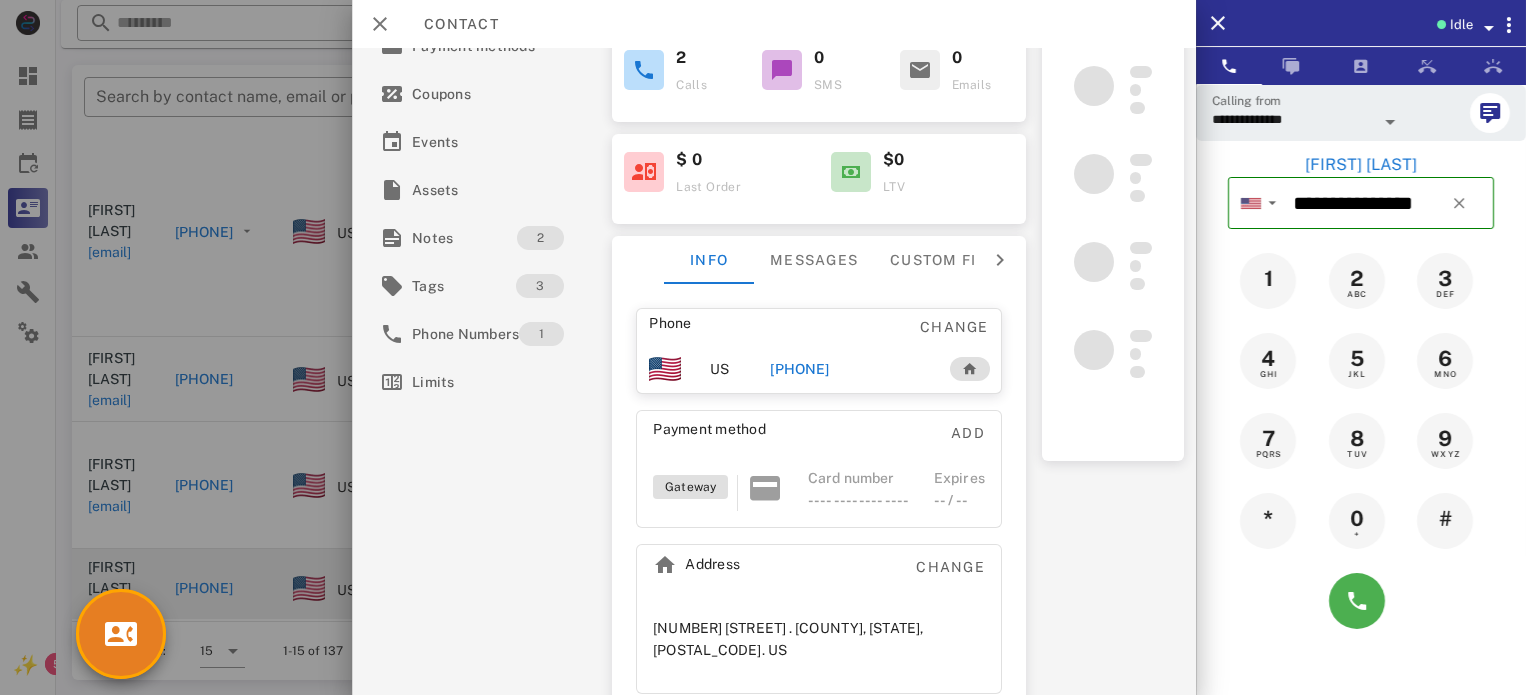 scroll, scrollTop: 227, scrollLeft: 0, axis: vertical 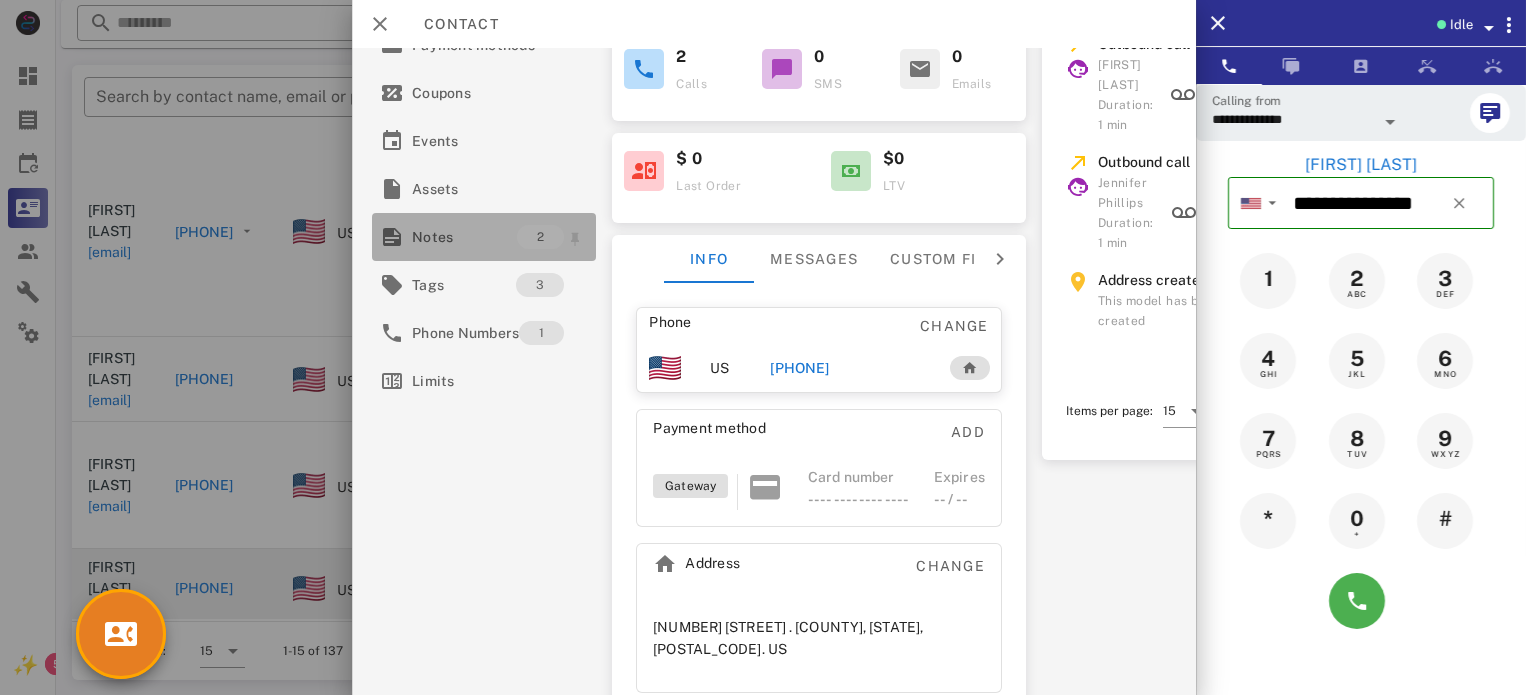click on "Notes" at bounding box center (464, 237) 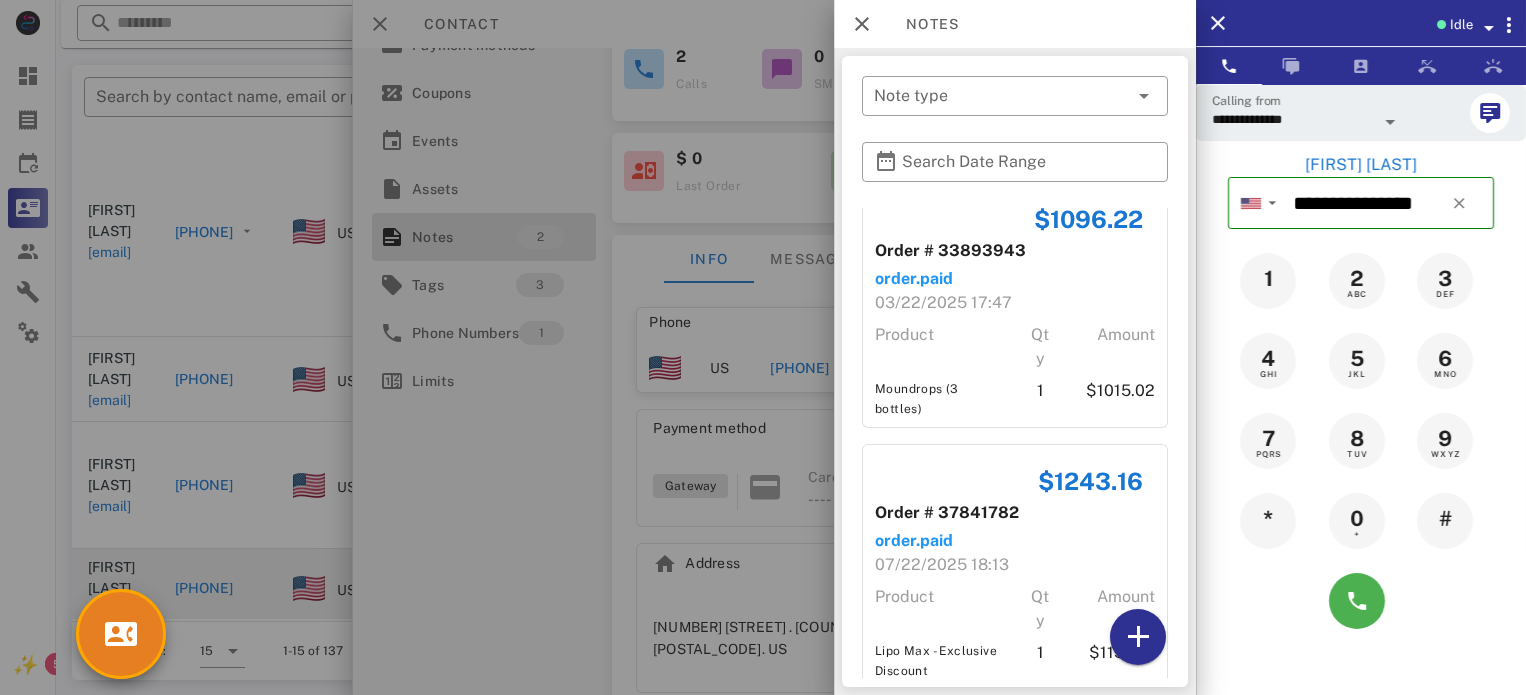 scroll, scrollTop: 64, scrollLeft: 0, axis: vertical 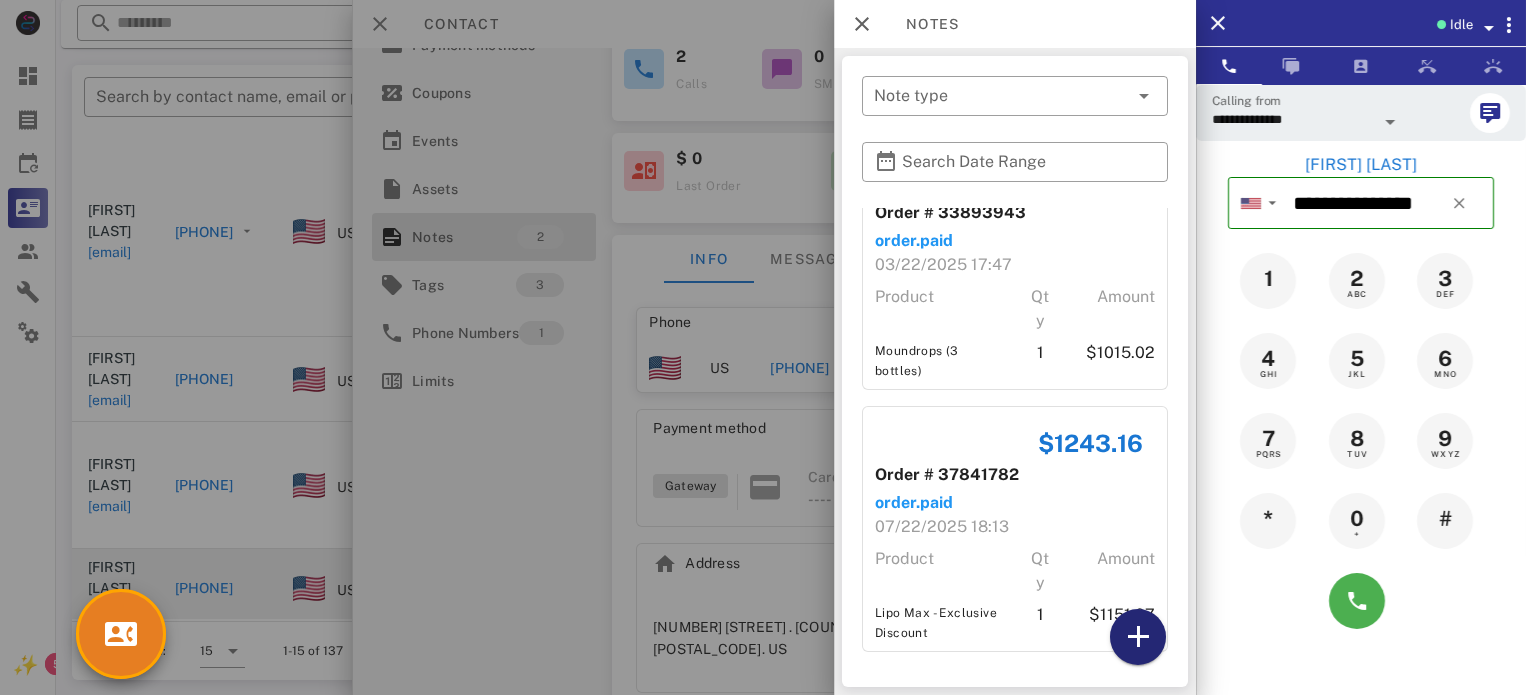 click at bounding box center (1138, 637) 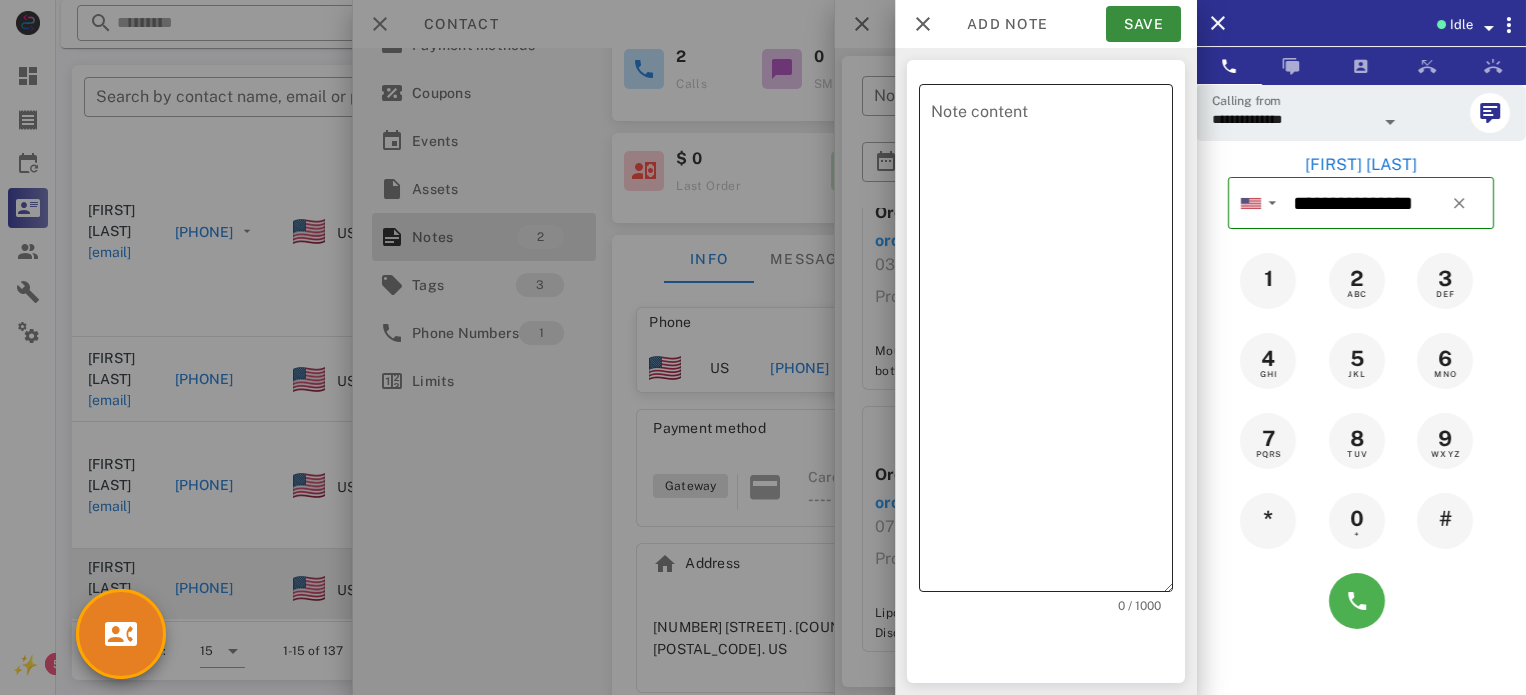 click on "Note content" at bounding box center (1052, 343) 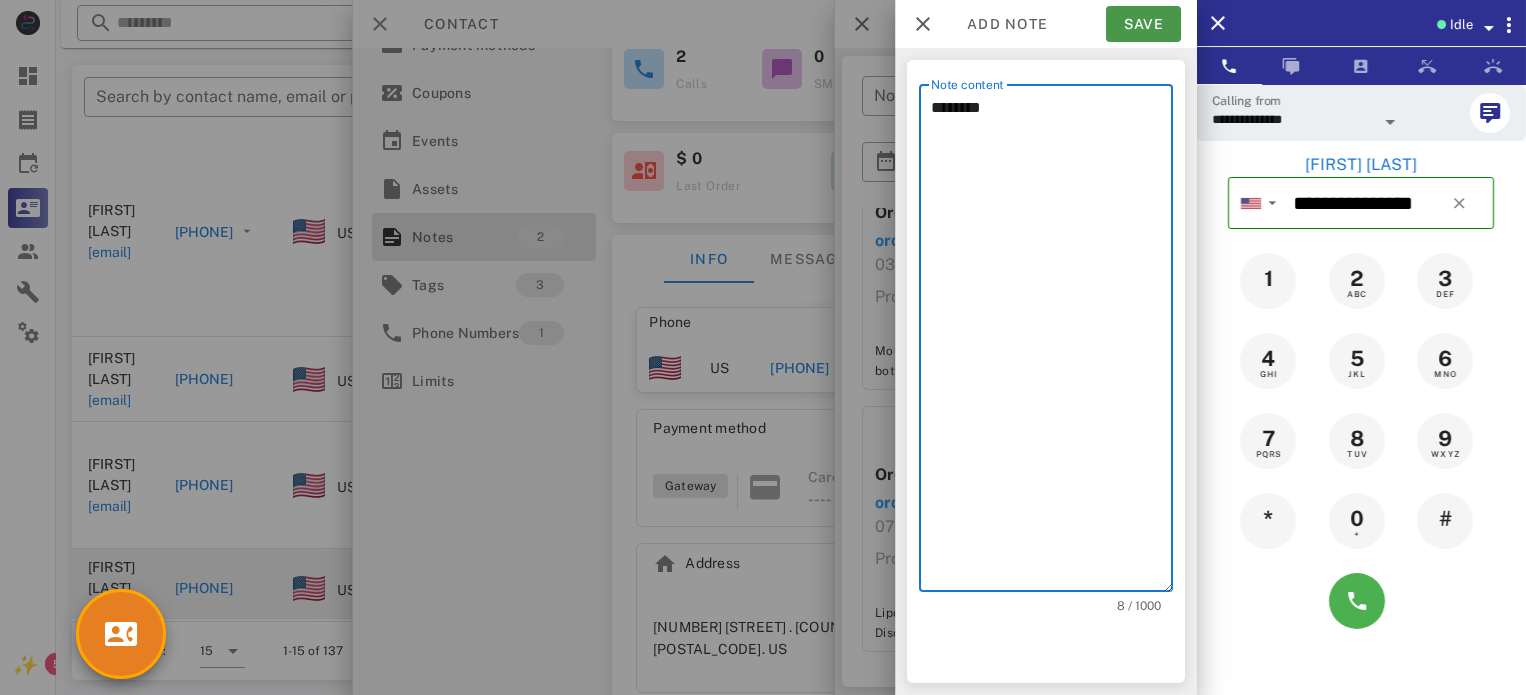 type on "********" 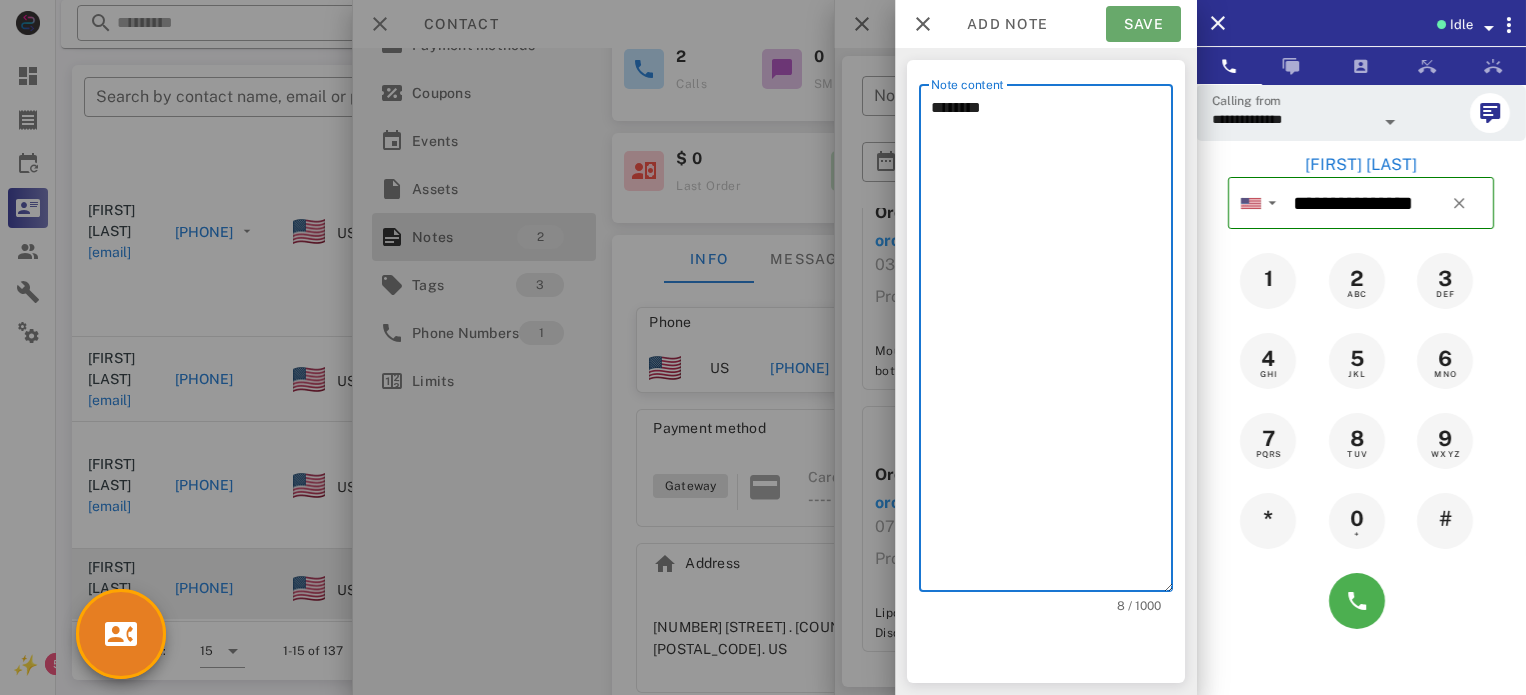 click on "Save" at bounding box center [1143, 24] 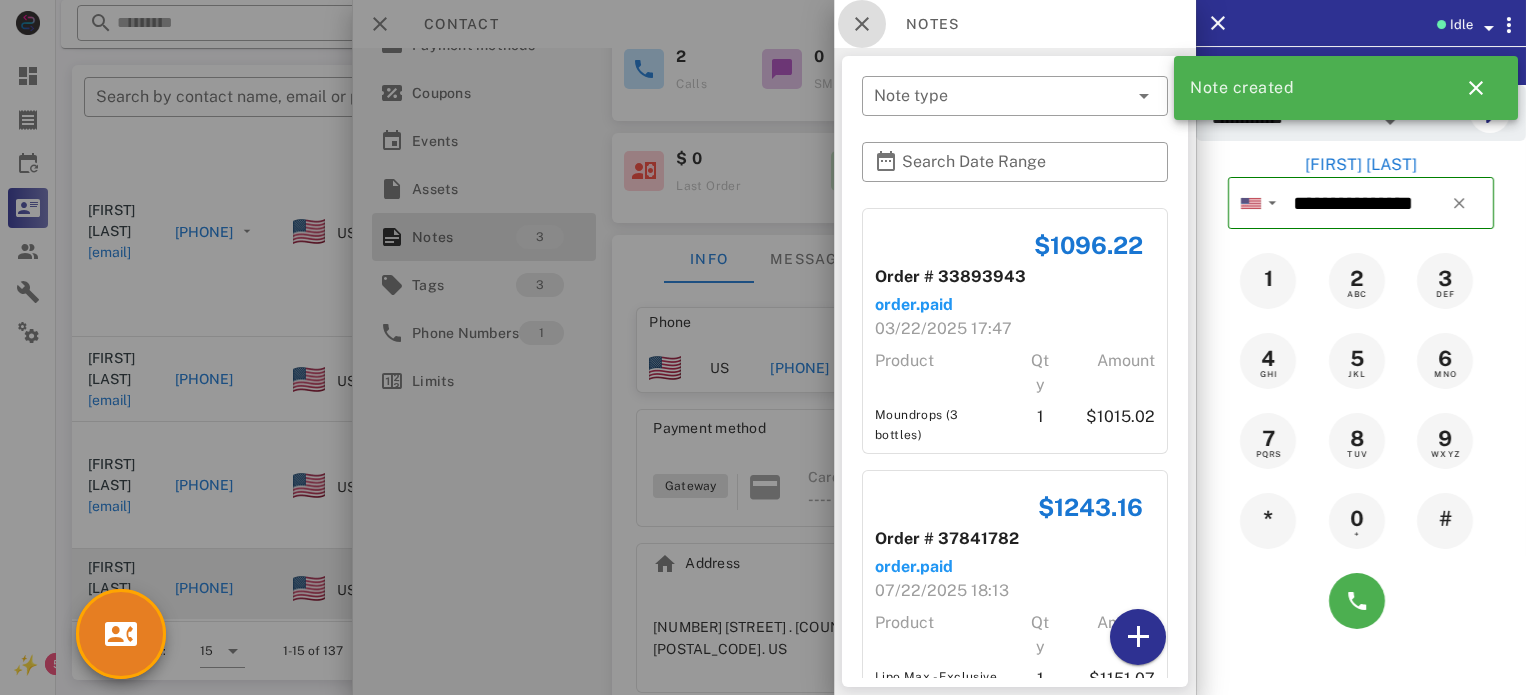 click at bounding box center [862, 24] 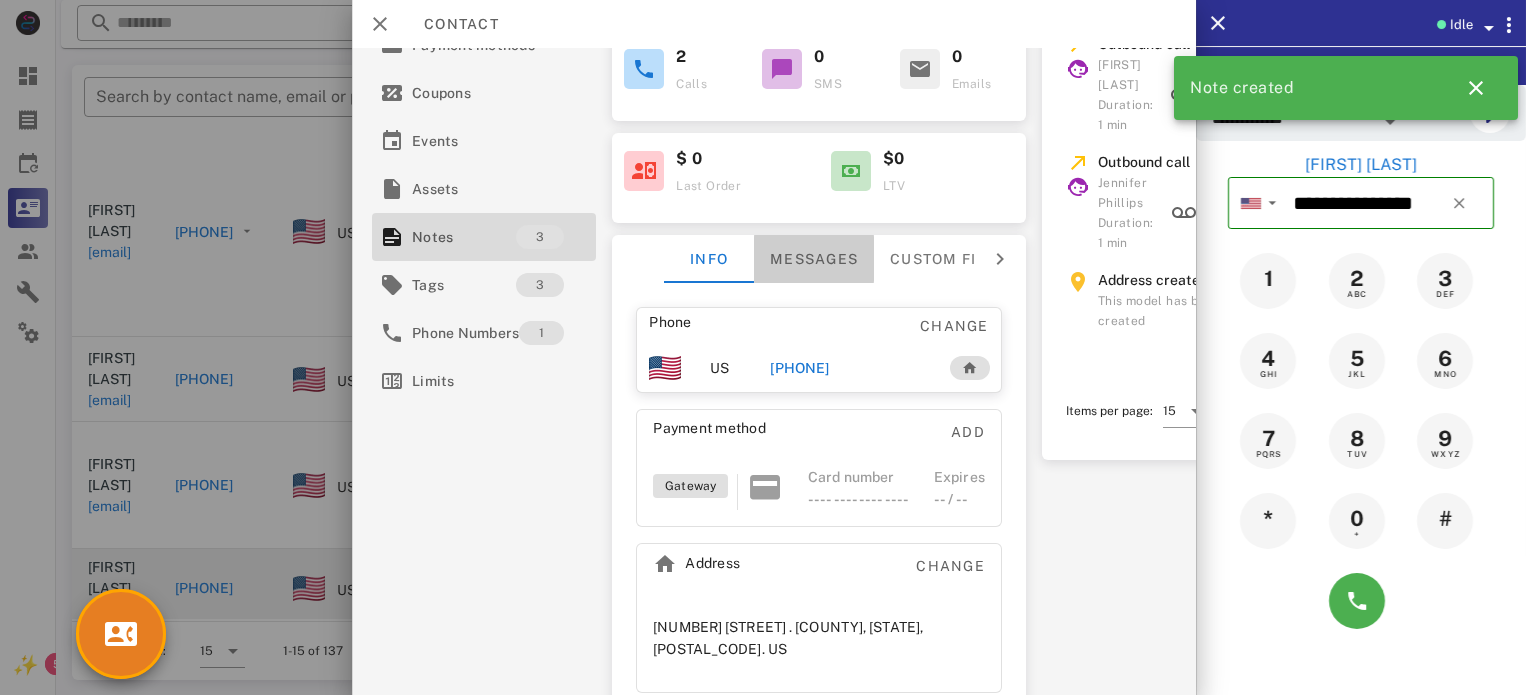 click on "Messages" at bounding box center [814, 259] 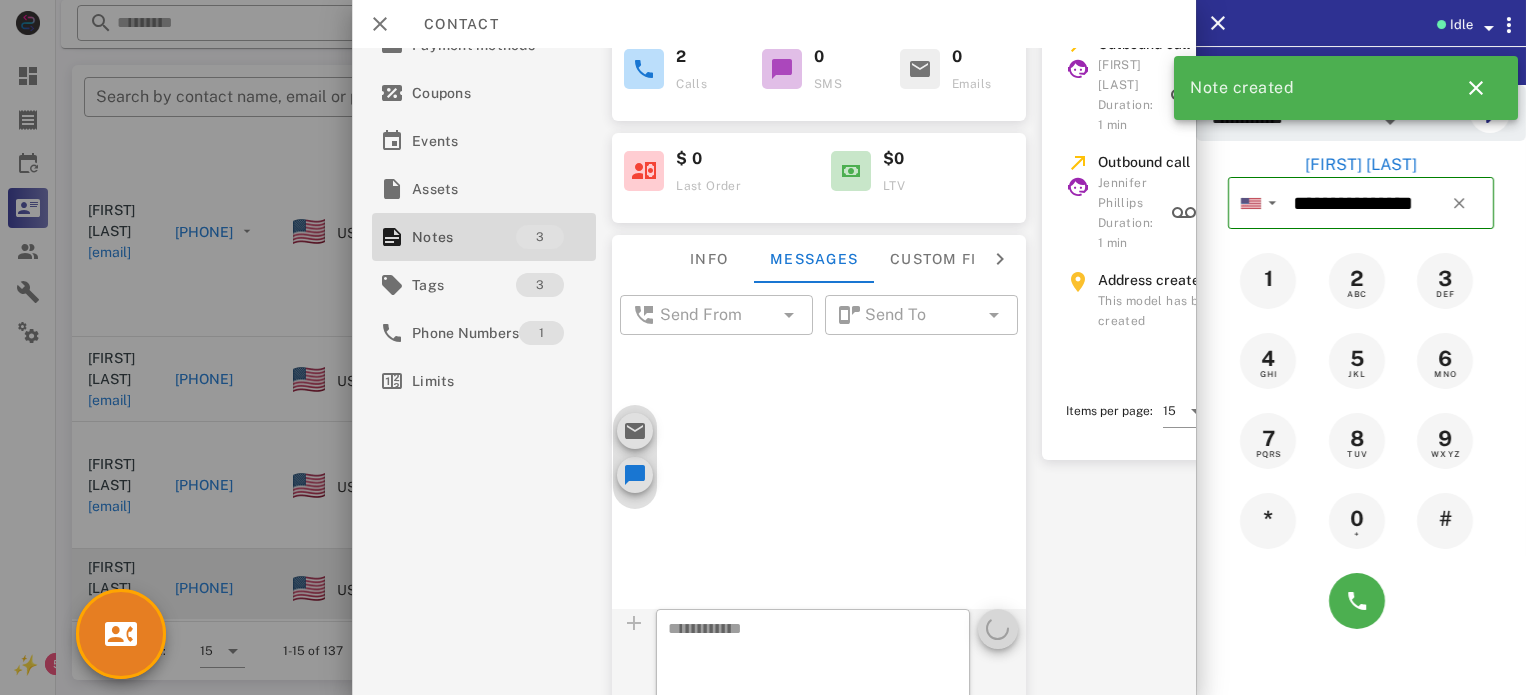 scroll, scrollTop: 671, scrollLeft: 0, axis: vertical 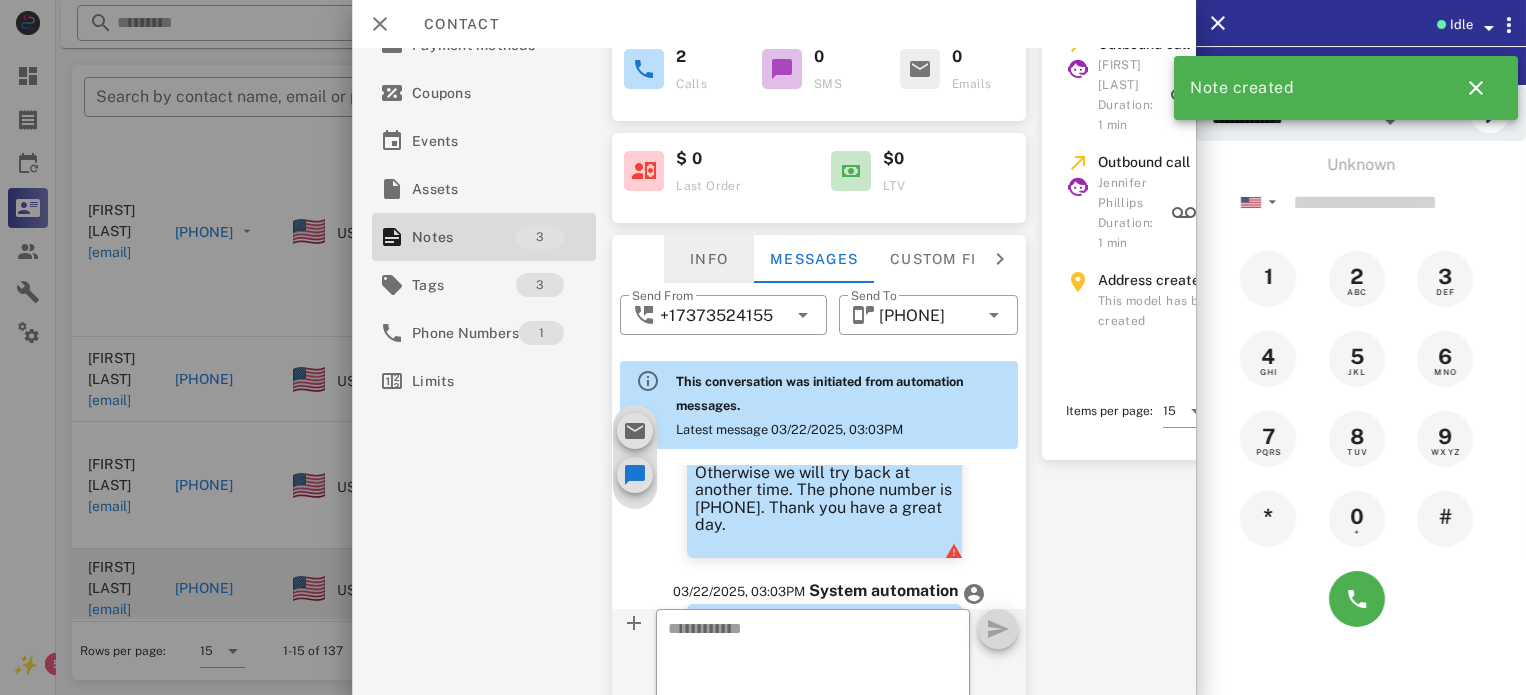 click on "Info" at bounding box center [709, 259] 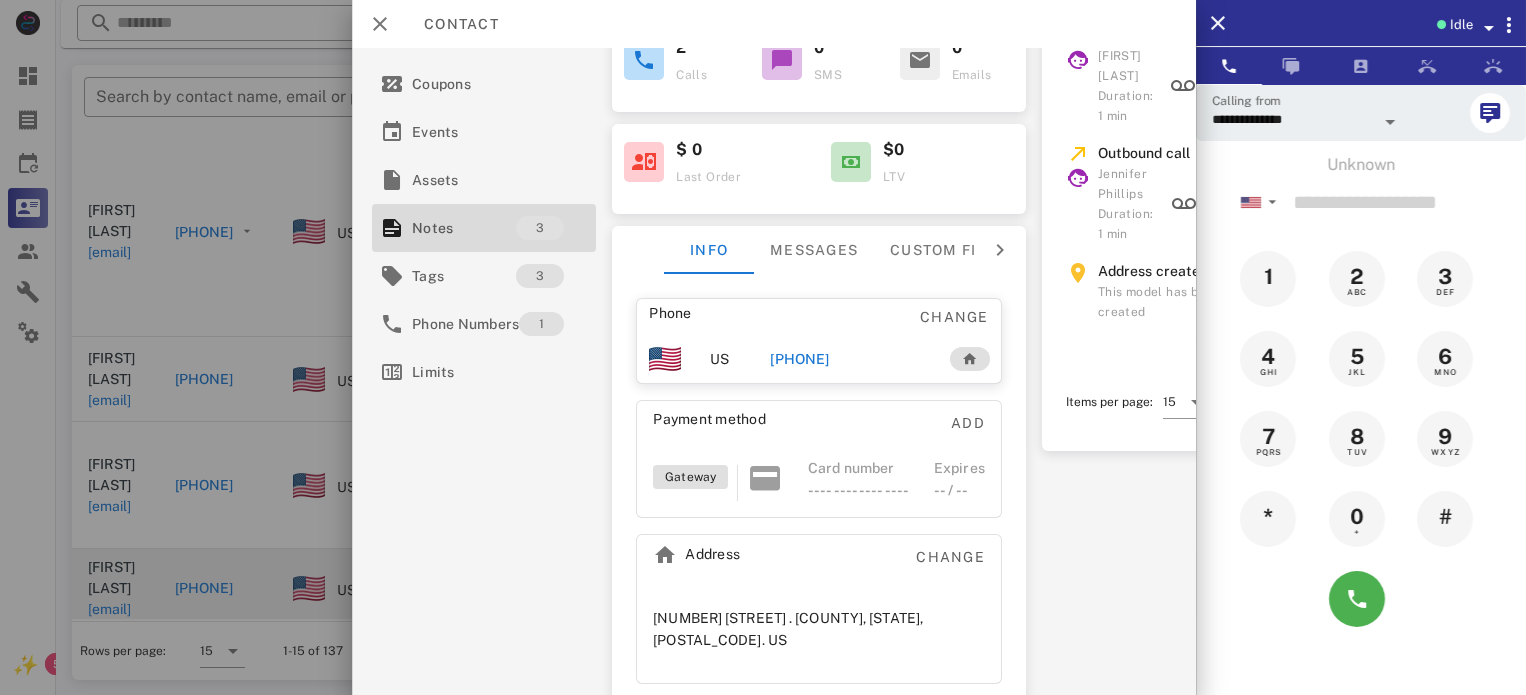 scroll, scrollTop: 237, scrollLeft: 0, axis: vertical 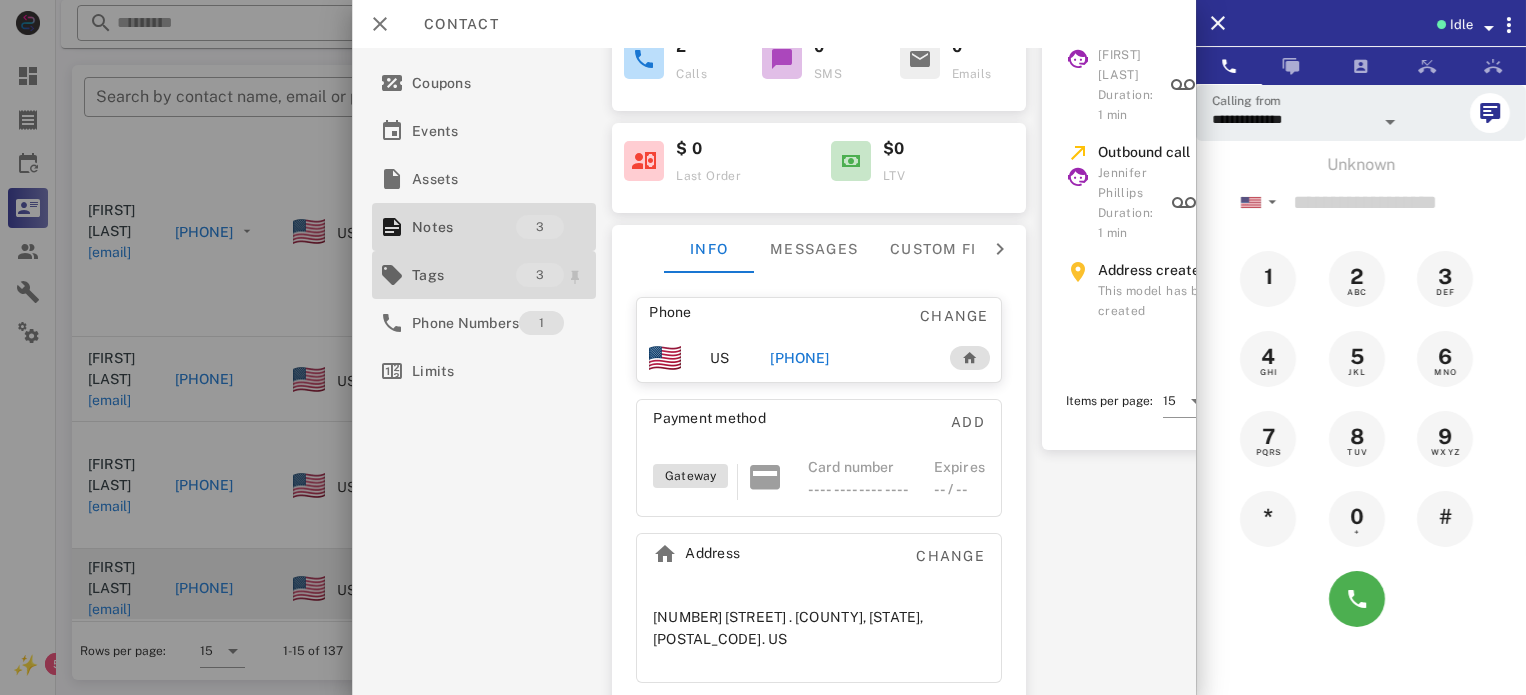 click on "Tags" at bounding box center [464, 275] 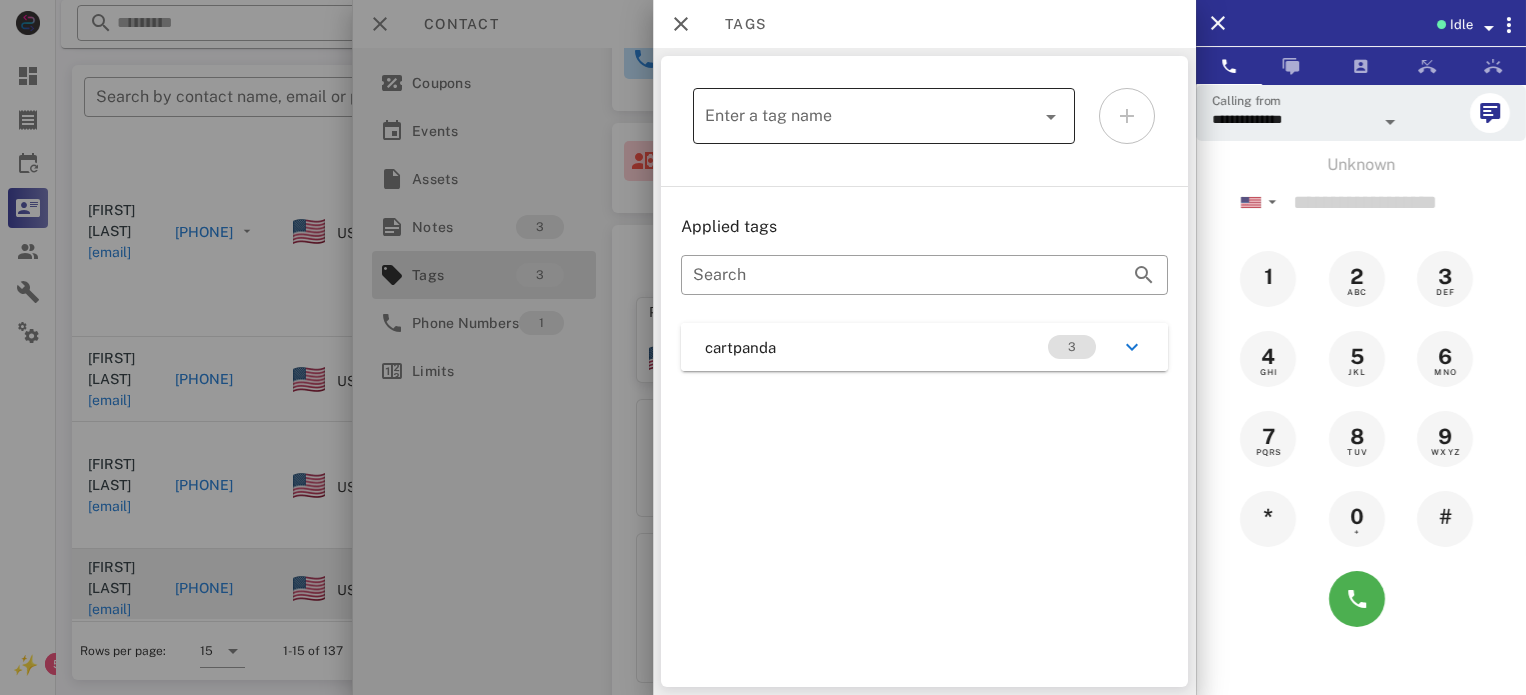 click on "Enter a tag name" at bounding box center (884, 116) 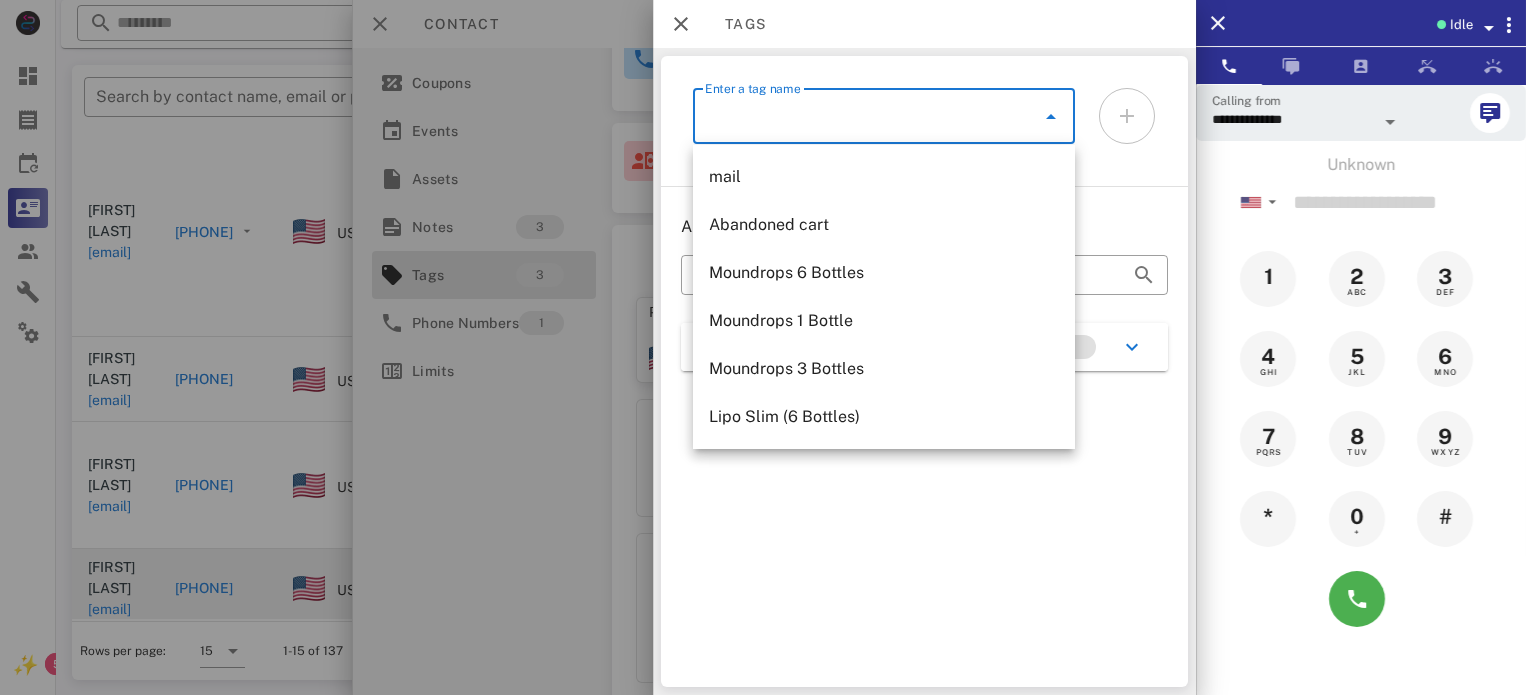 click at bounding box center (1051, 117) 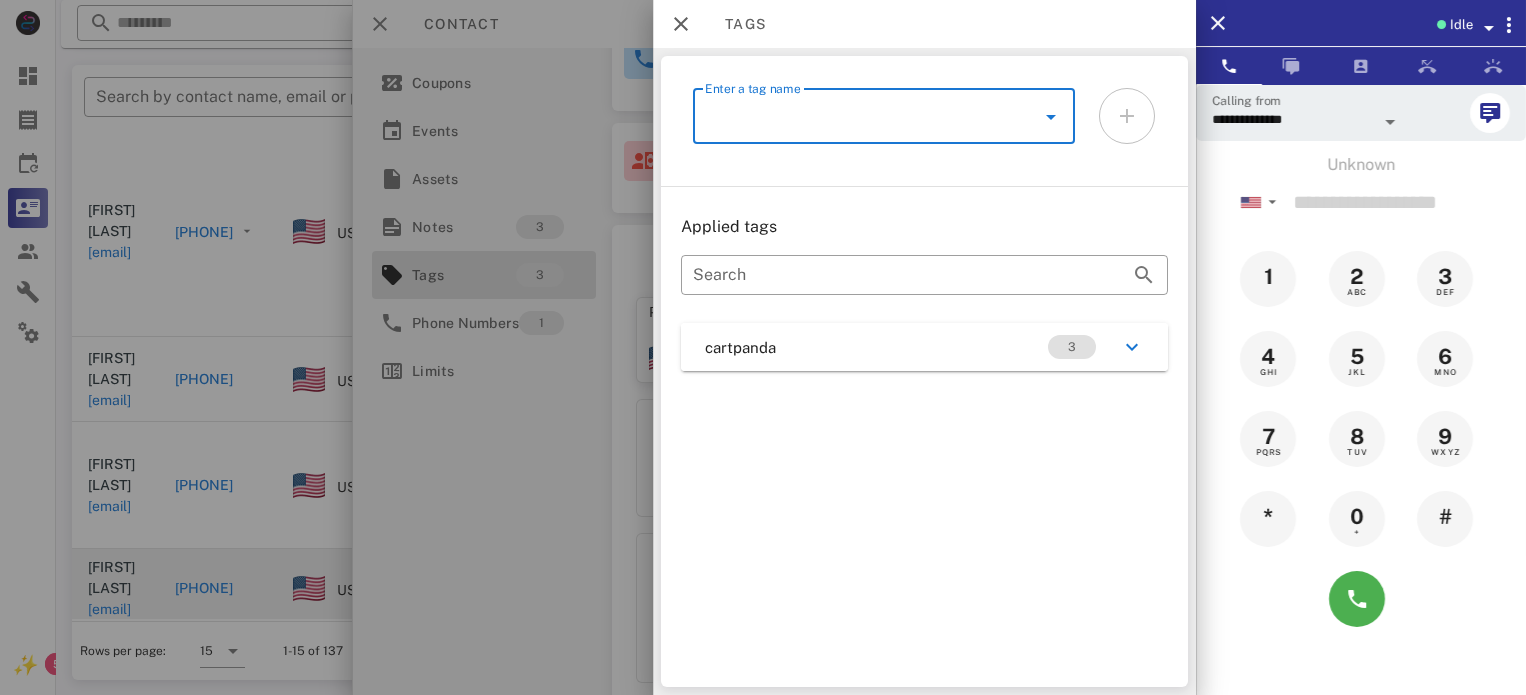 click at bounding box center (763, 347) 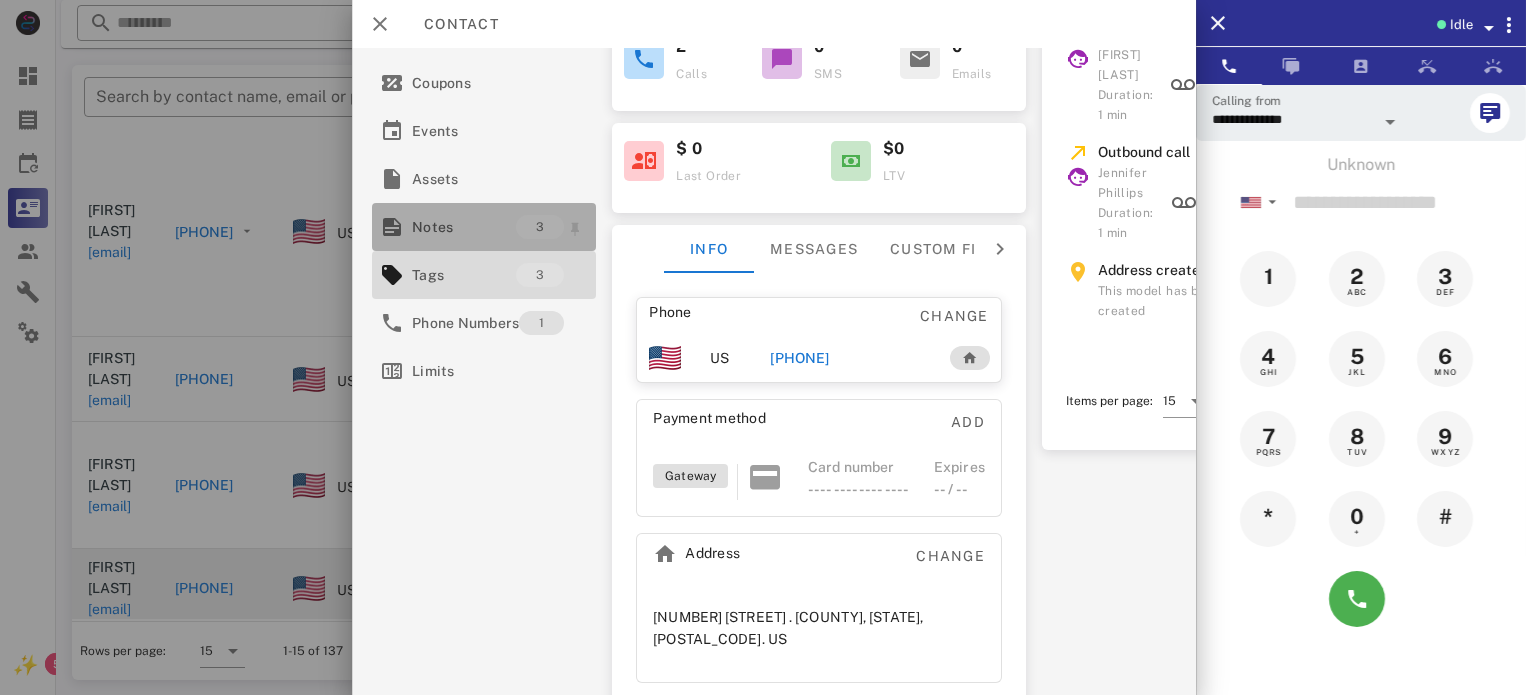 click on "Notes" at bounding box center [464, 227] 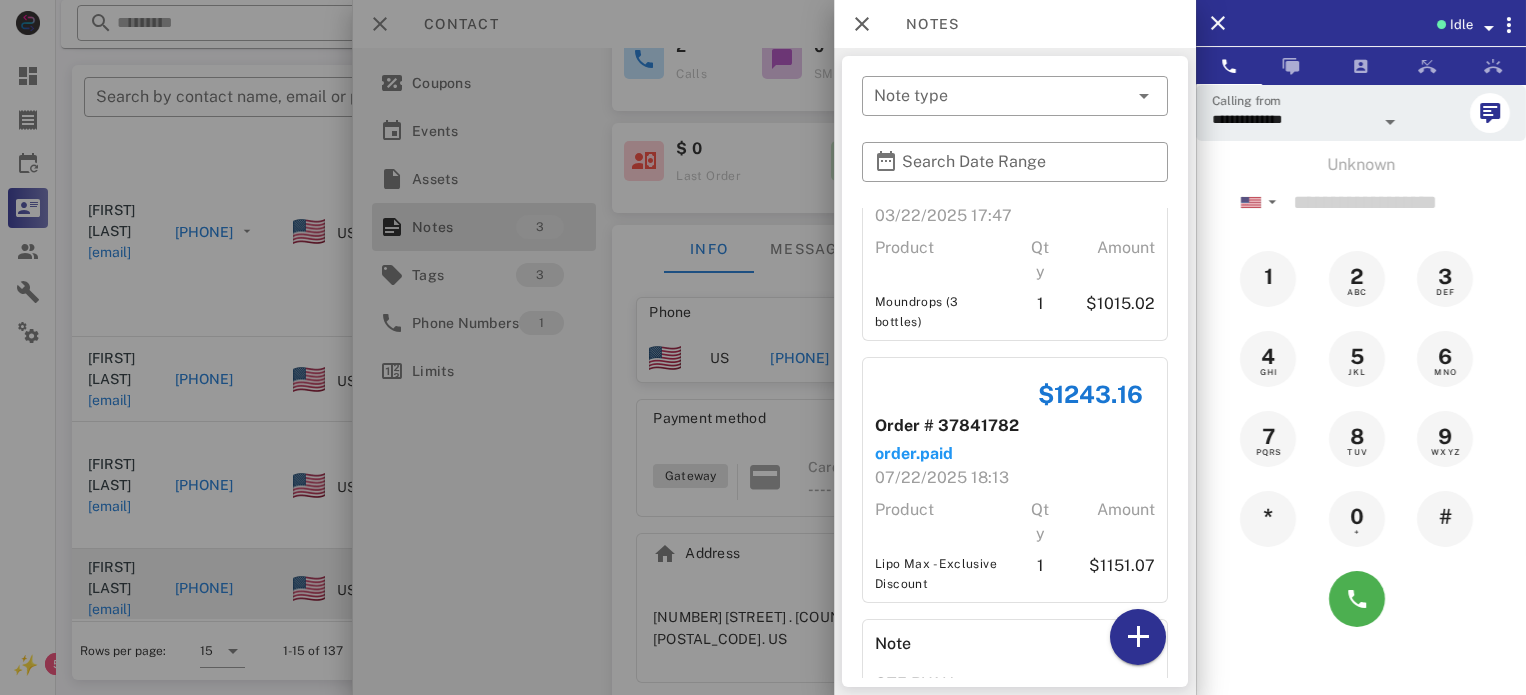 scroll, scrollTop: 210, scrollLeft: 0, axis: vertical 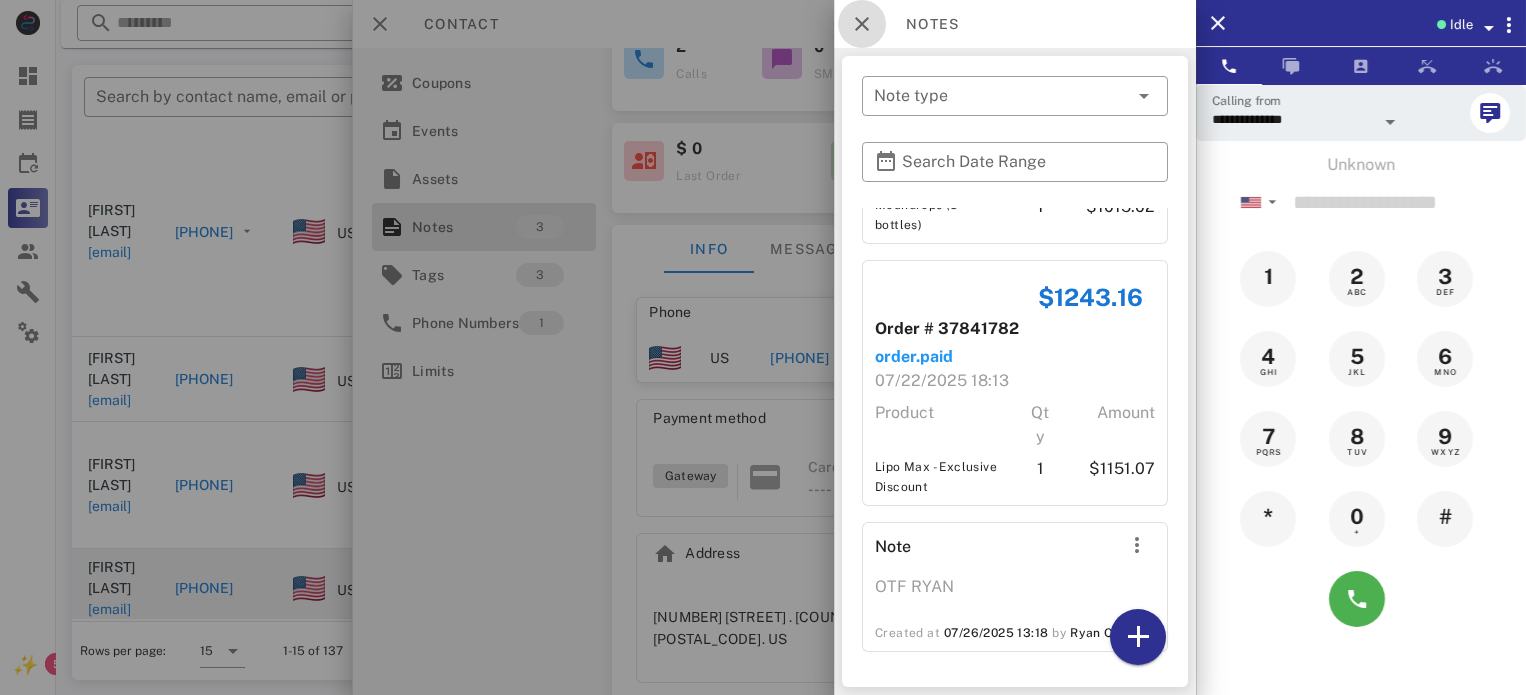 click at bounding box center [862, 24] 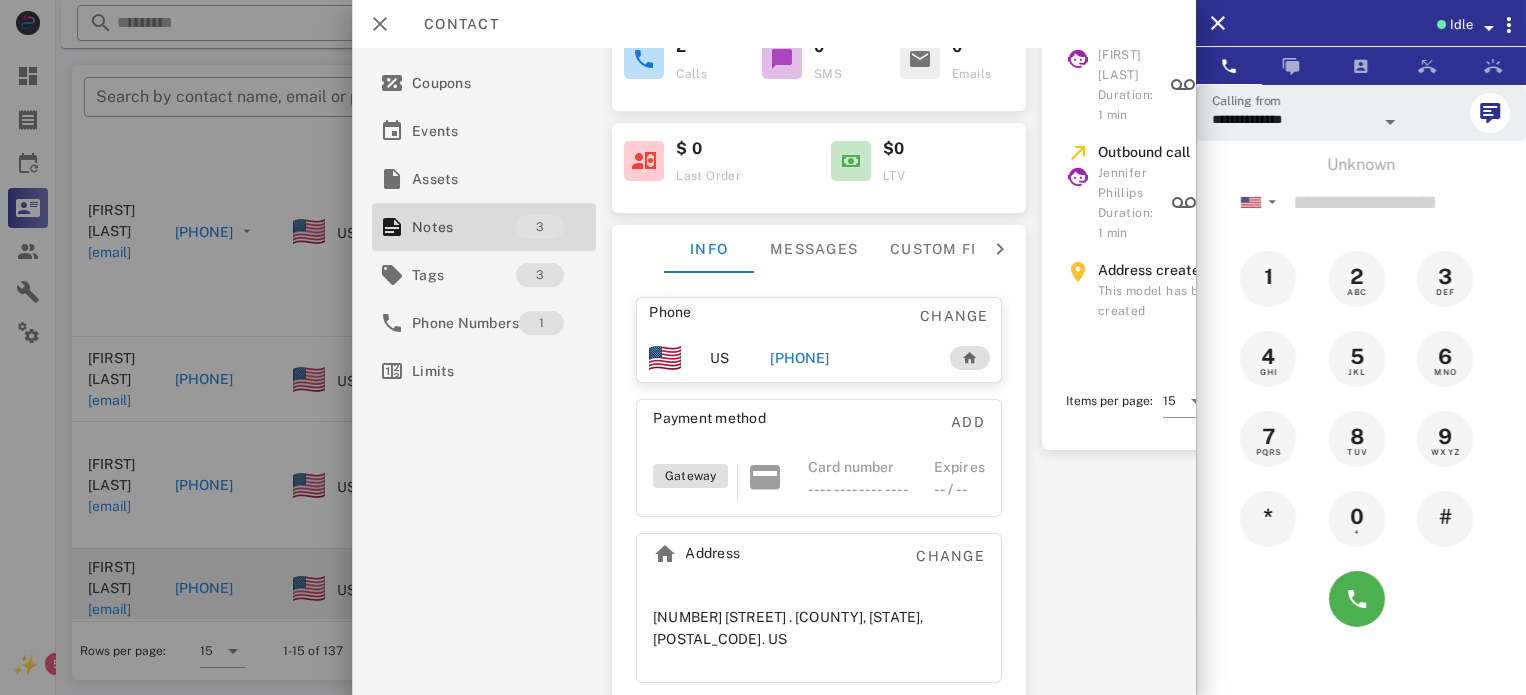 click on "+16016684025" at bounding box center (799, 358) 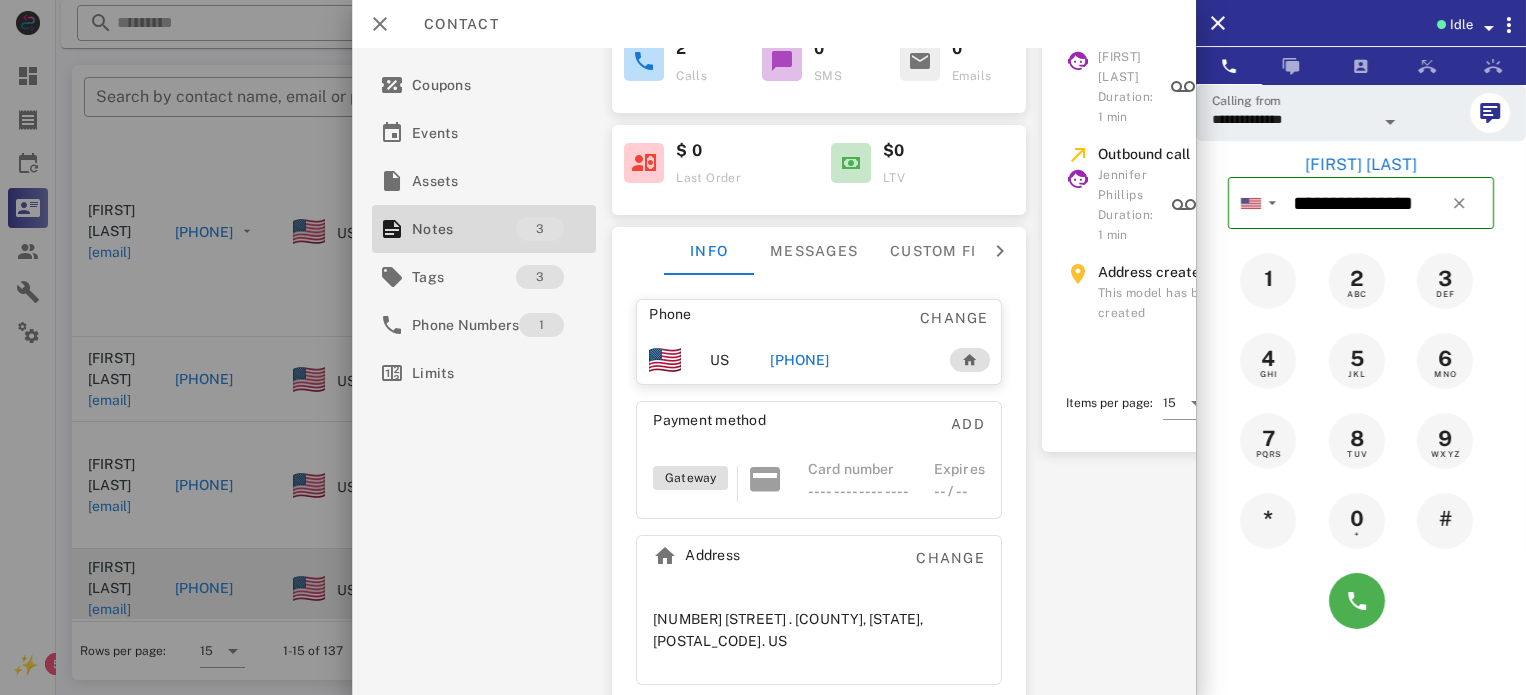 scroll, scrollTop: 237, scrollLeft: 0, axis: vertical 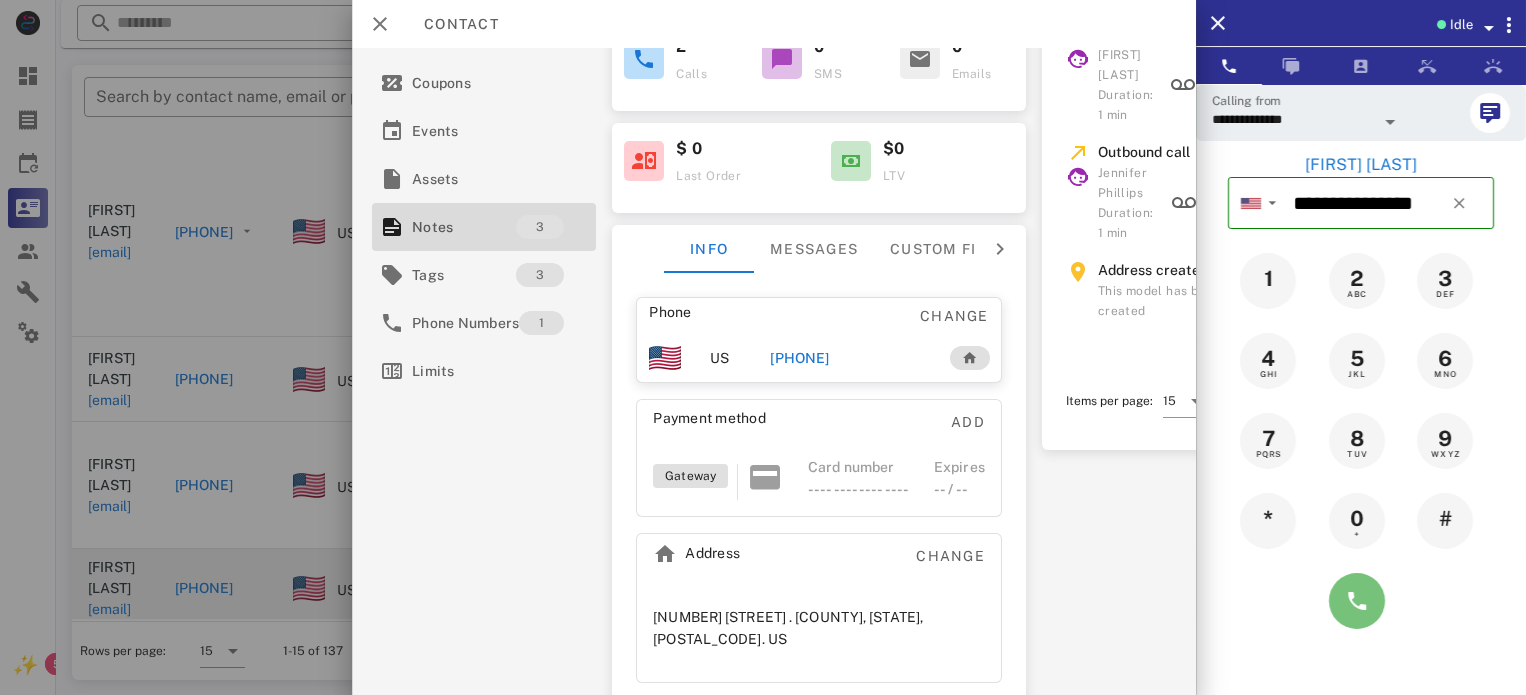 click at bounding box center (1357, 601) 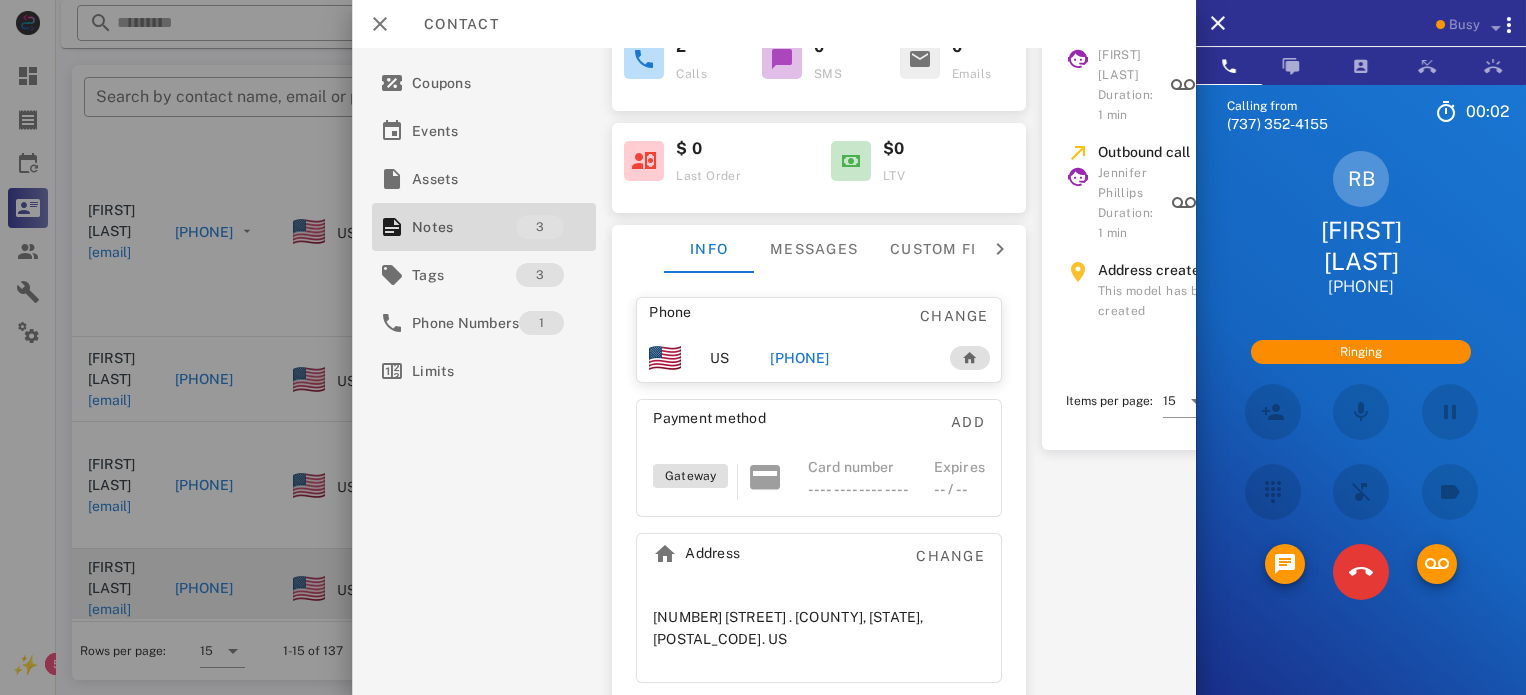 scroll, scrollTop: 1384, scrollLeft: 0, axis: vertical 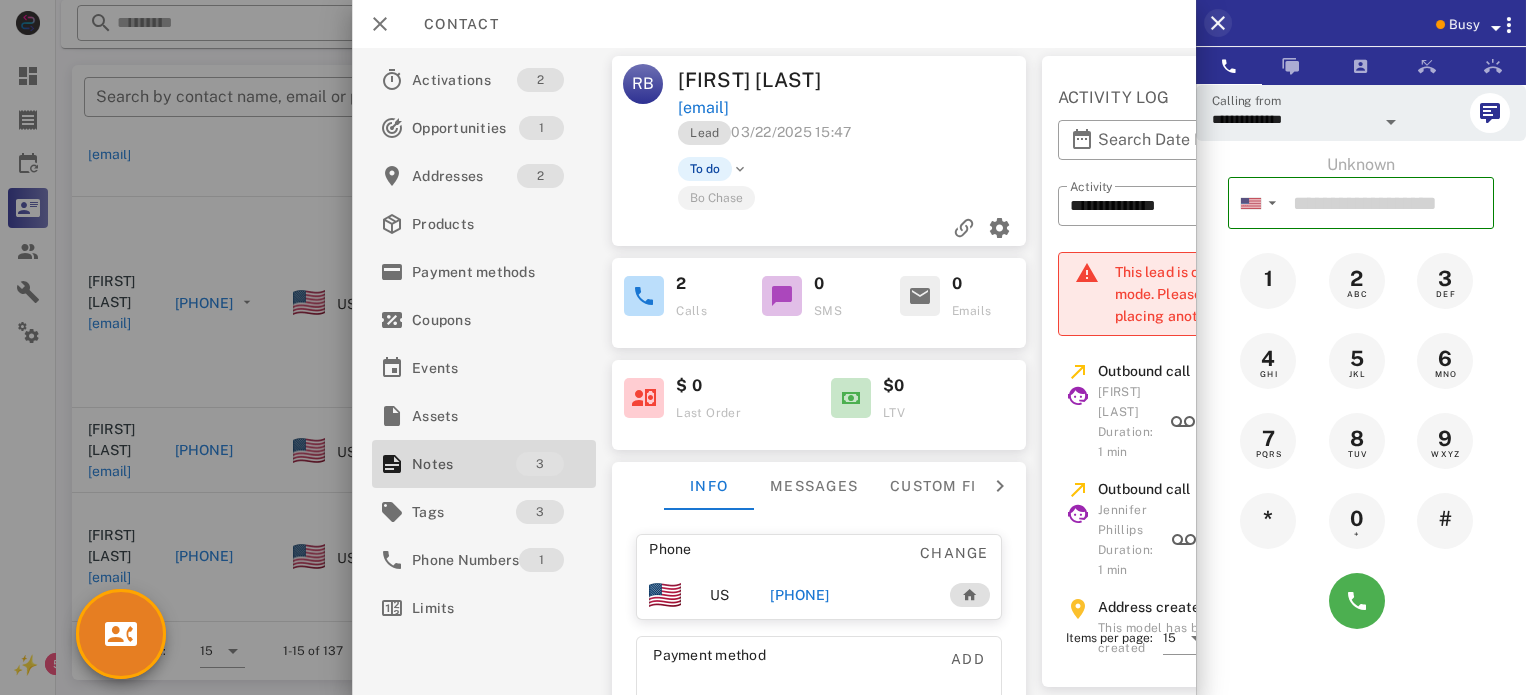 drag, startPoint x: 1222, startPoint y: 1, endPoint x: 1222, endPoint y: 15, distance: 14 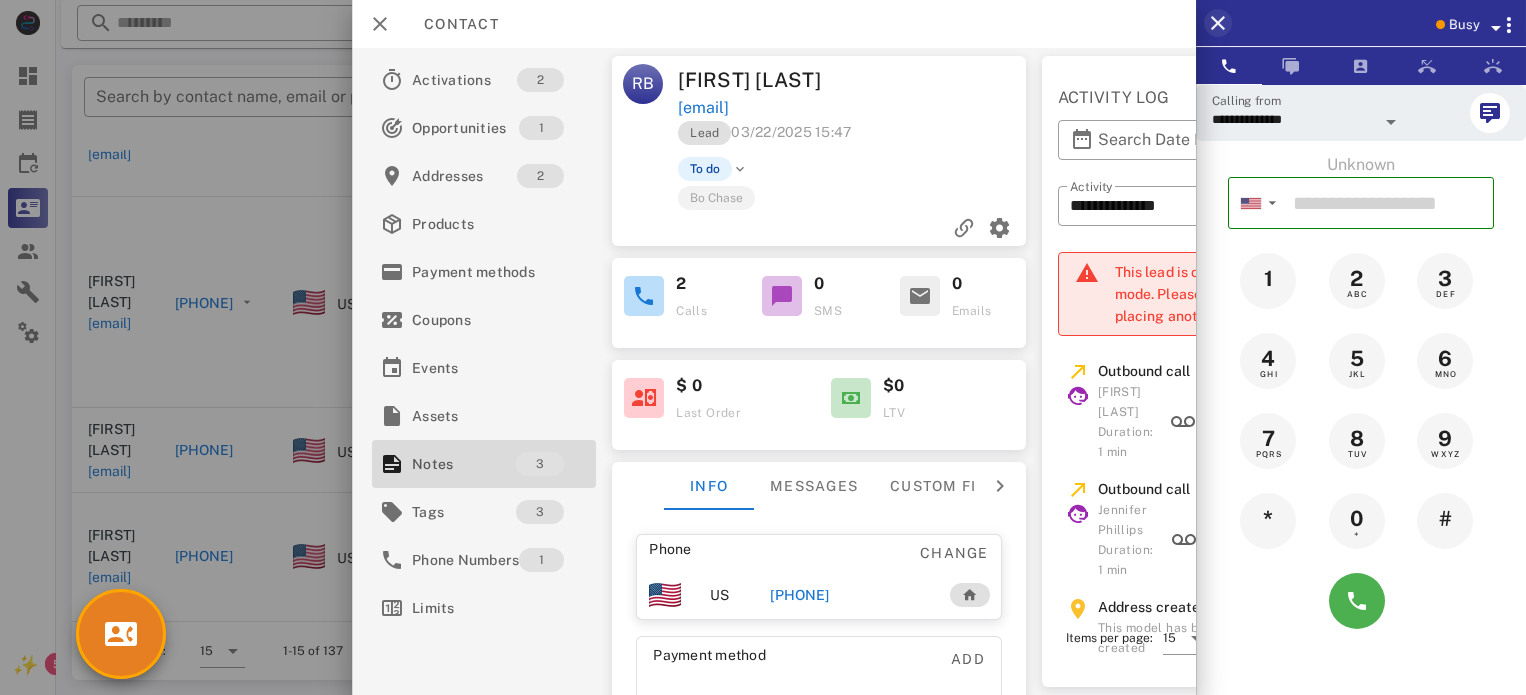 click on "Busy" at bounding box center (1361, 23) 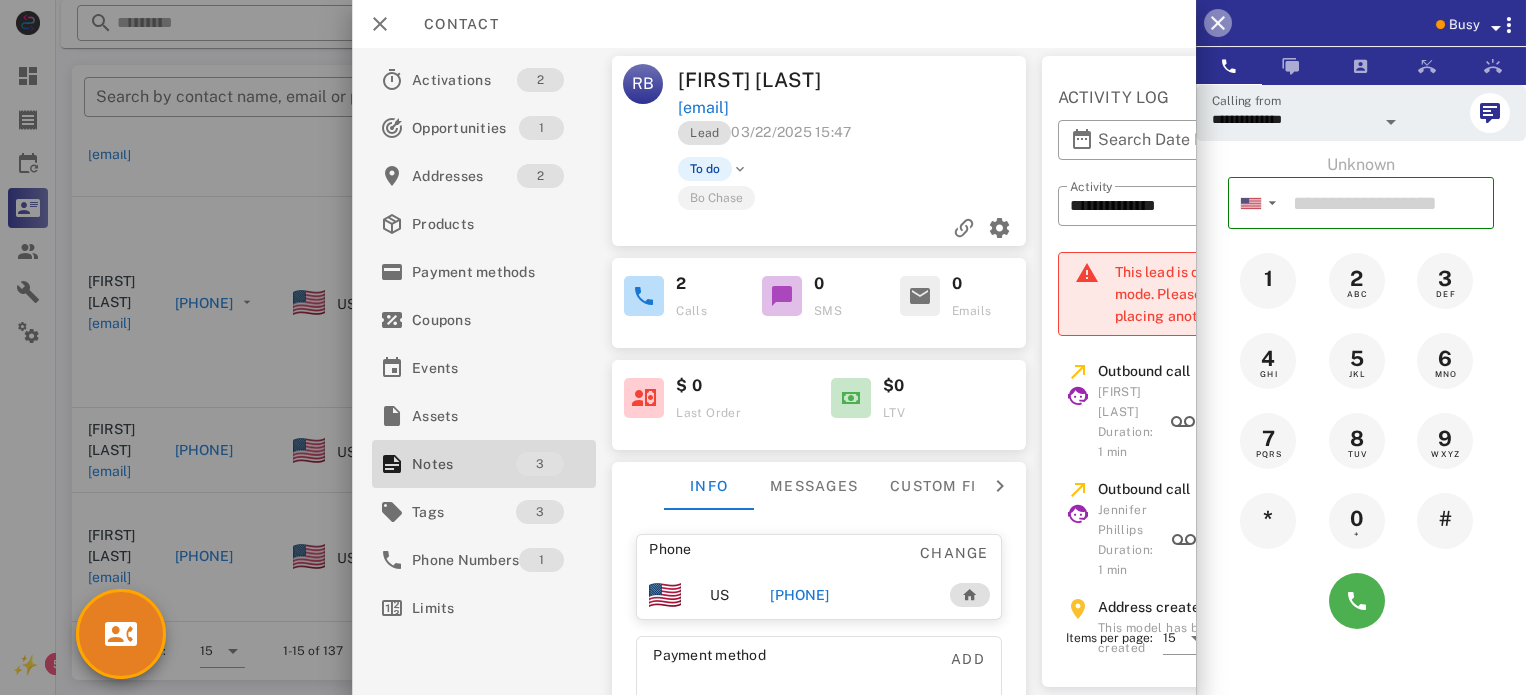 click at bounding box center (1218, 23) 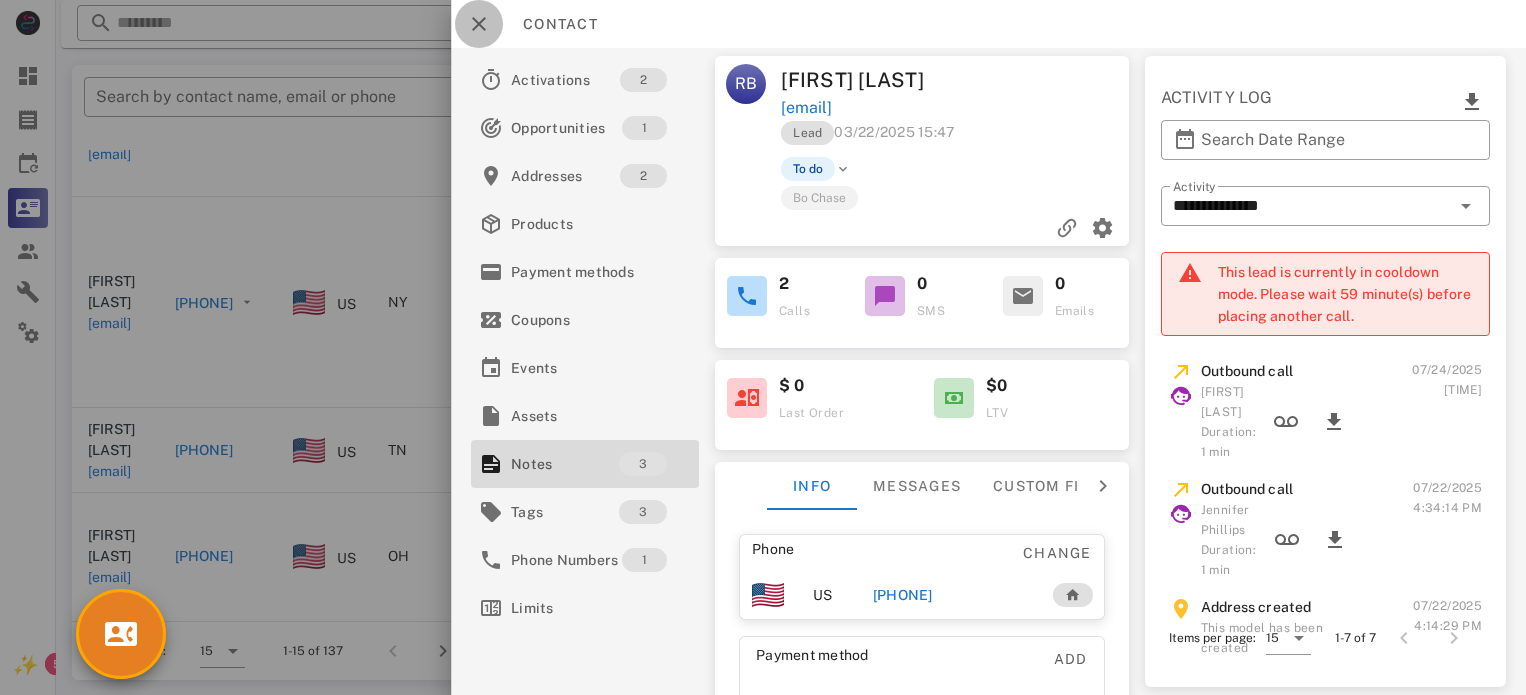 click at bounding box center [479, 24] 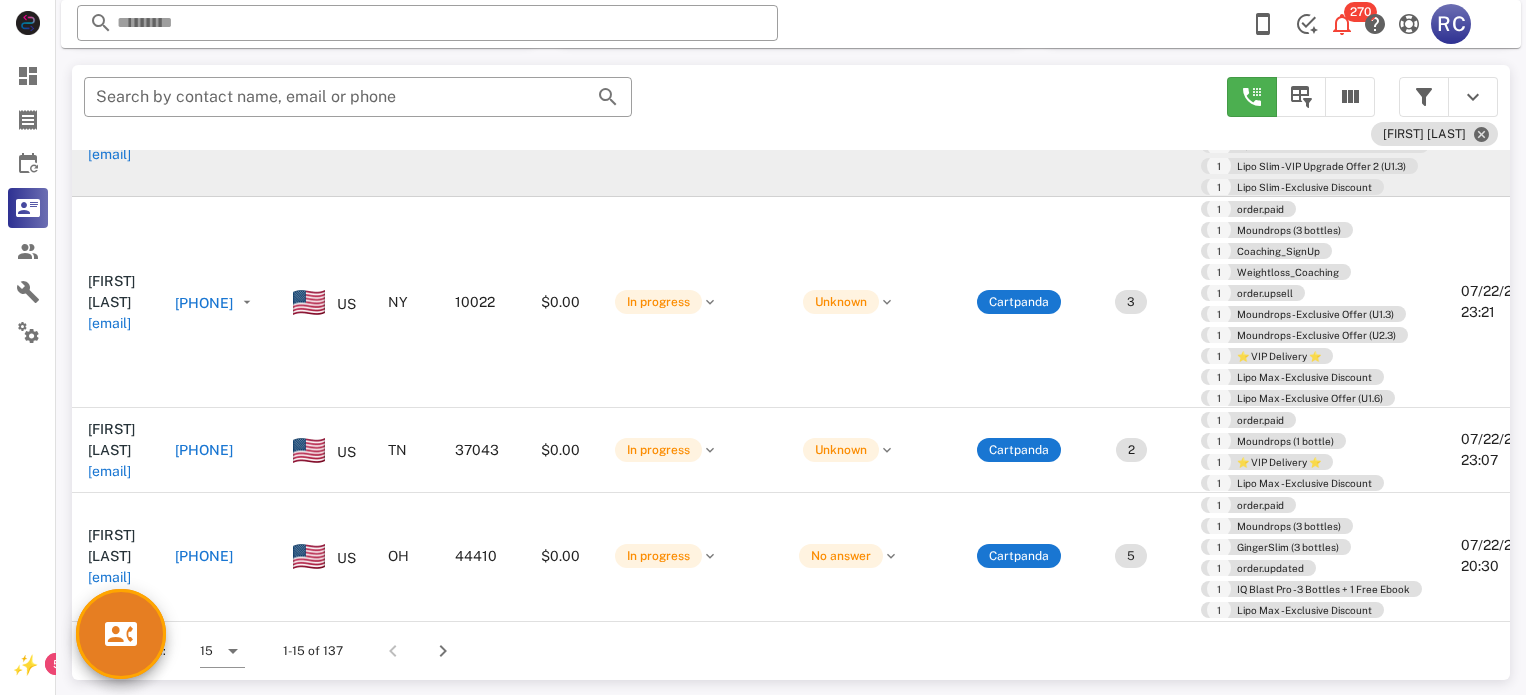 click on "Unknown" at bounding box center [848, 133] 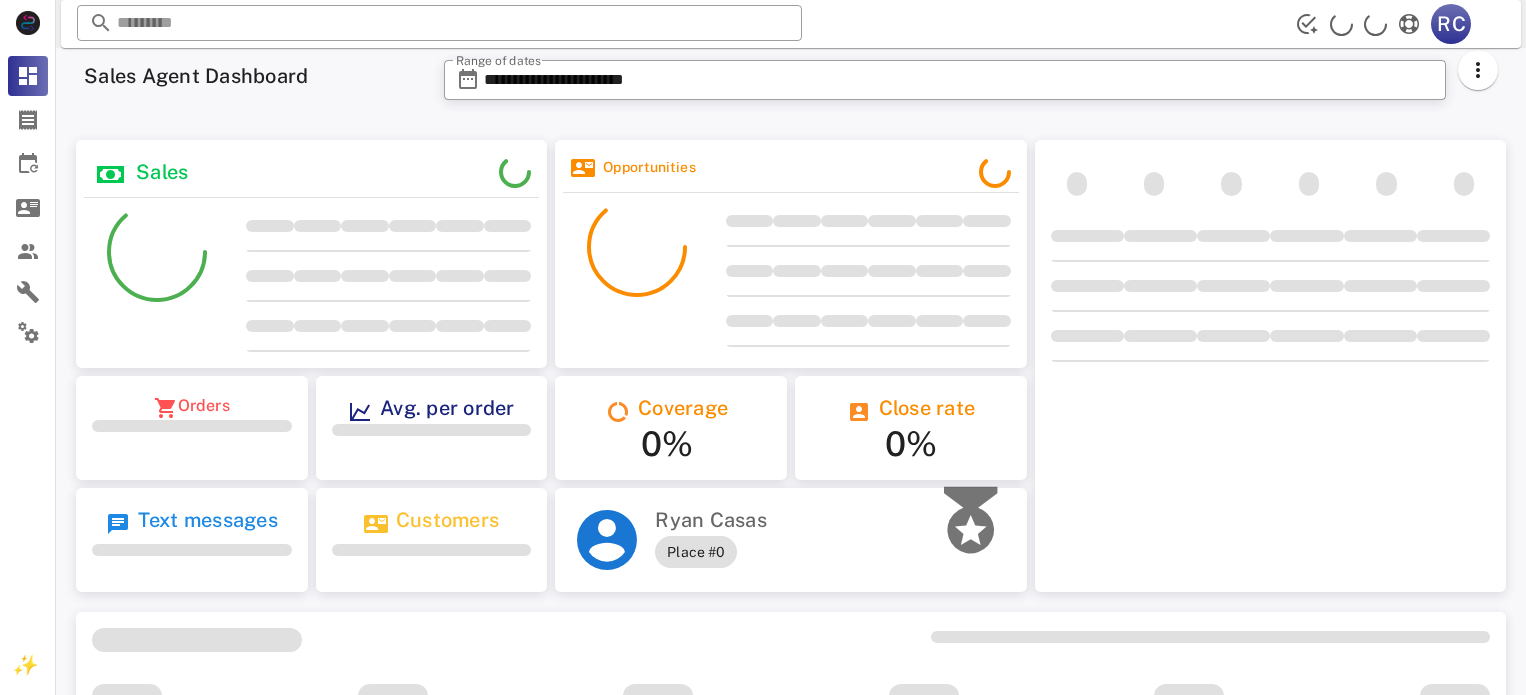 scroll, scrollTop: 0, scrollLeft: 0, axis: both 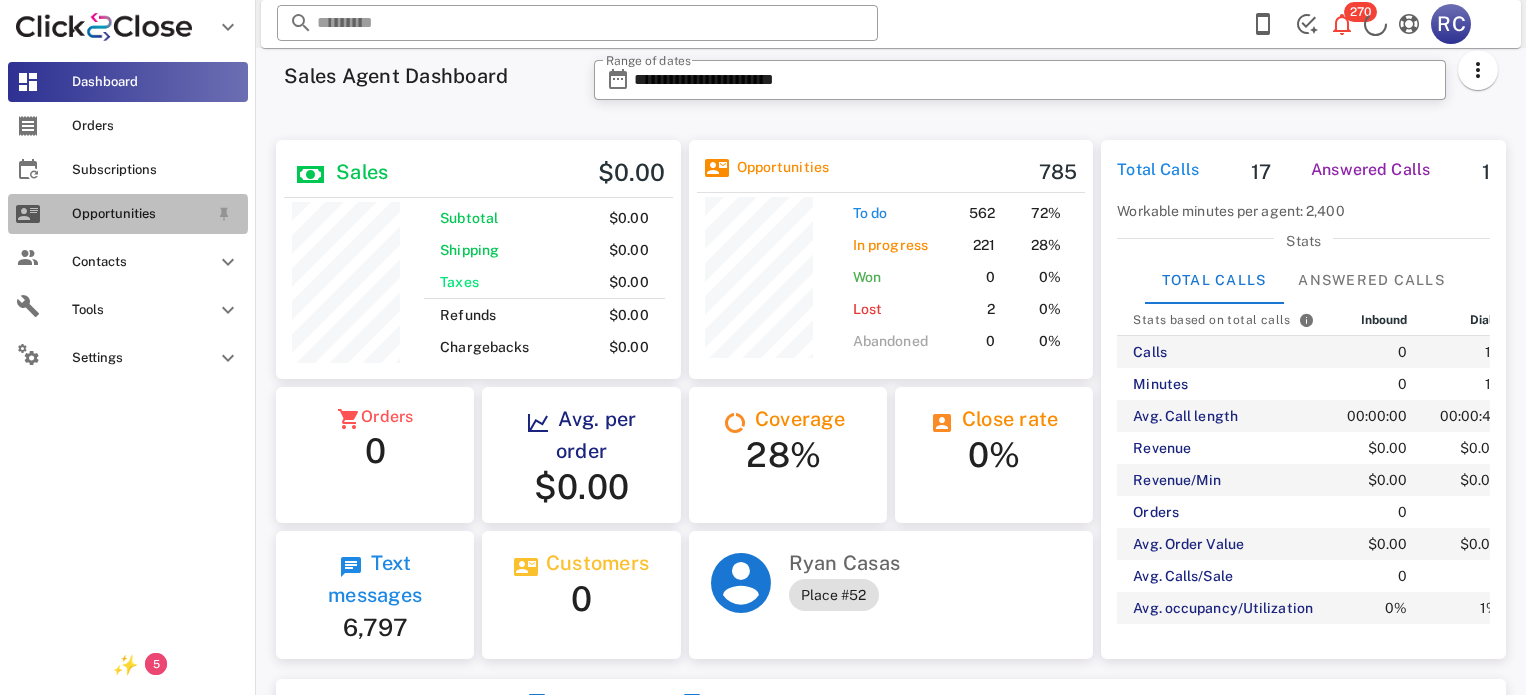 click at bounding box center [28, 214] 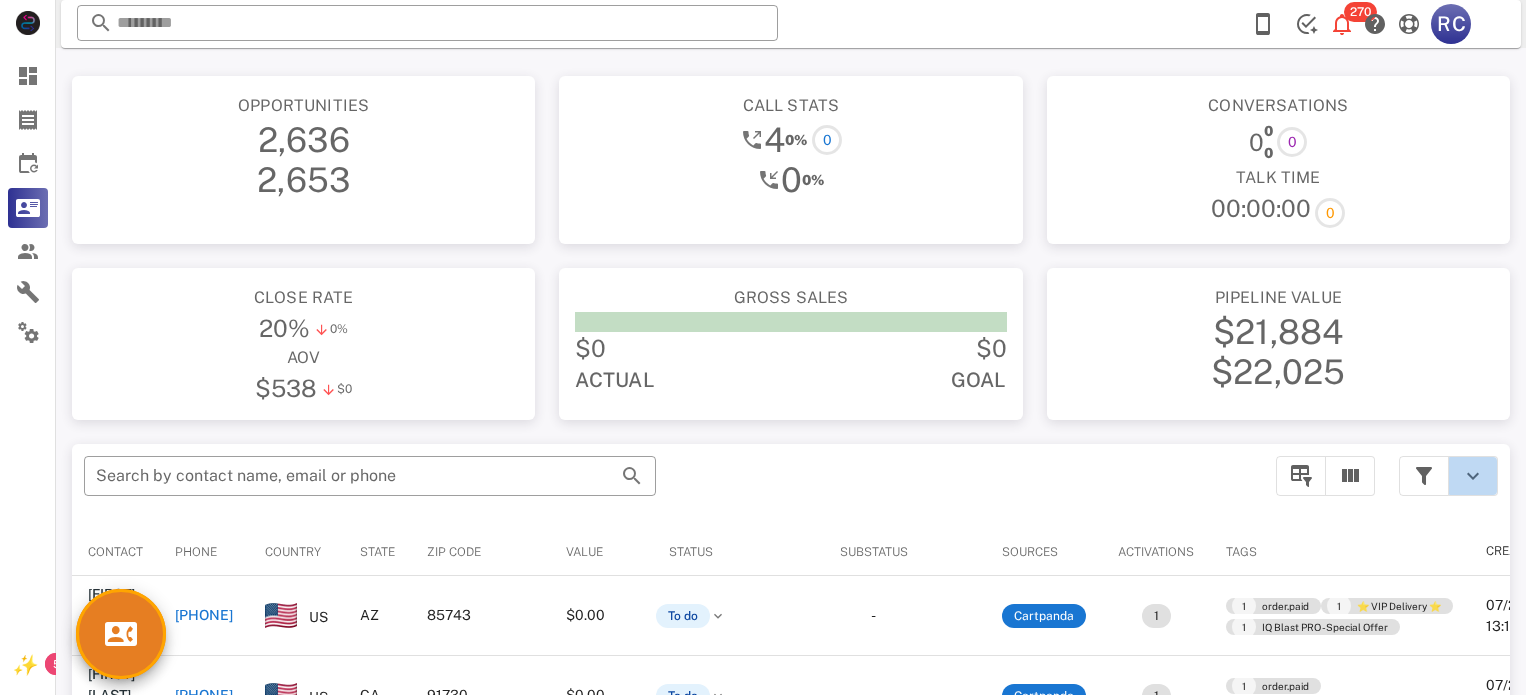 click at bounding box center (1473, 476) 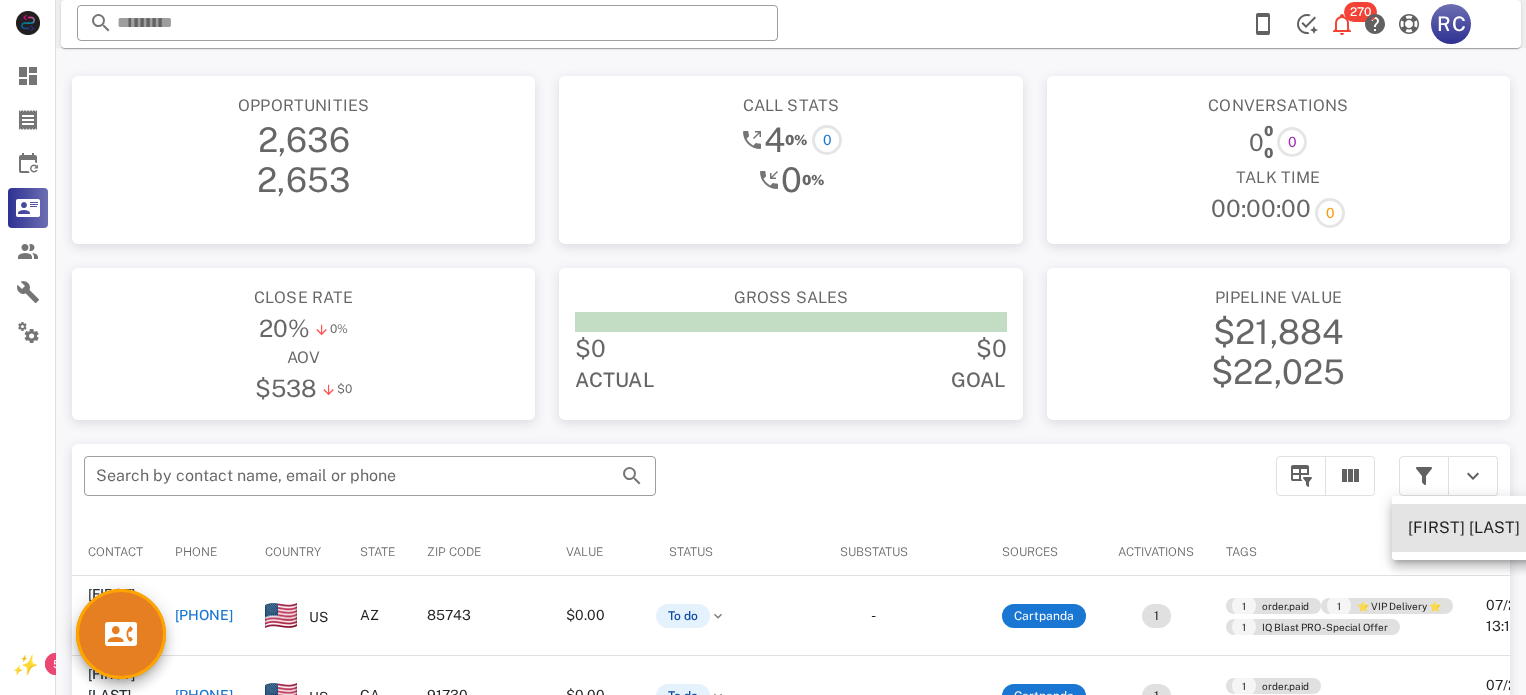 click on "[FIRST] [LAST]" at bounding box center [1464, 527] 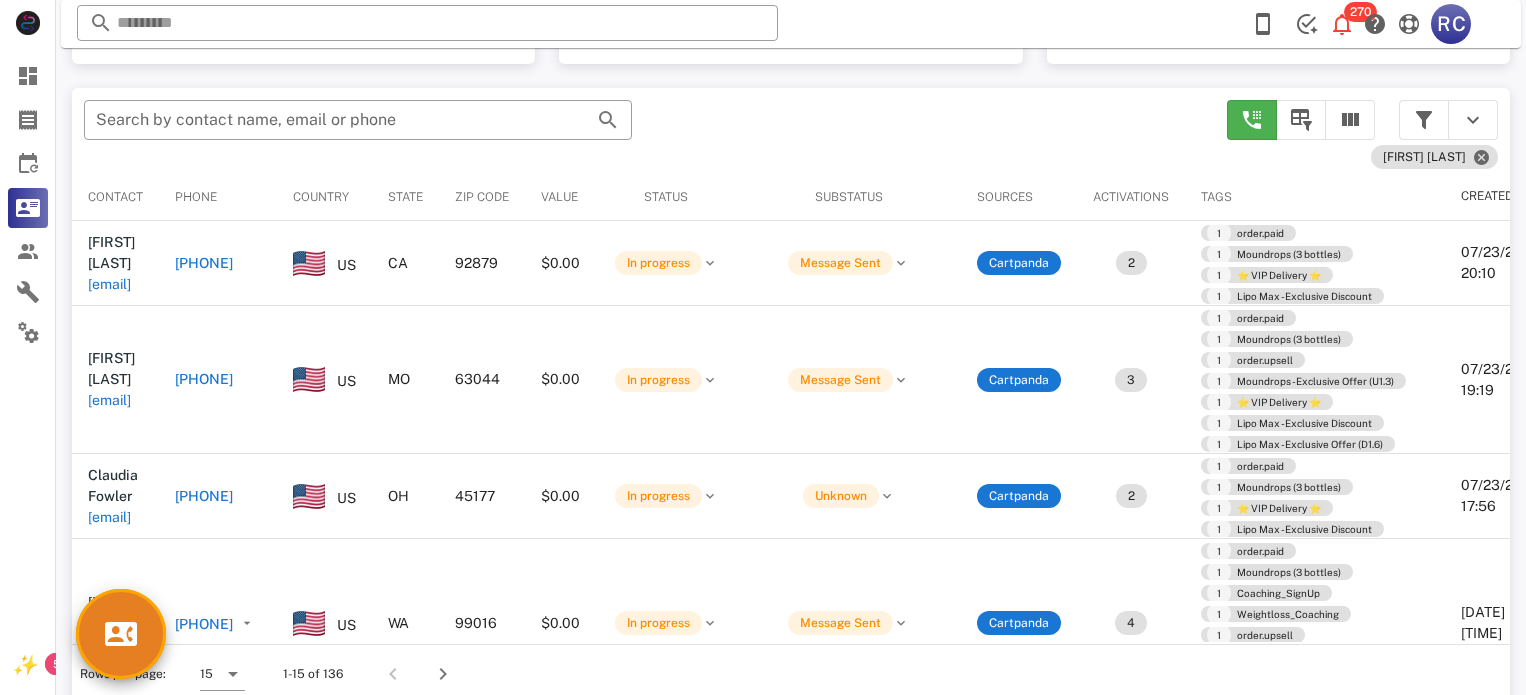 scroll, scrollTop: 377, scrollLeft: 0, axis: vertical 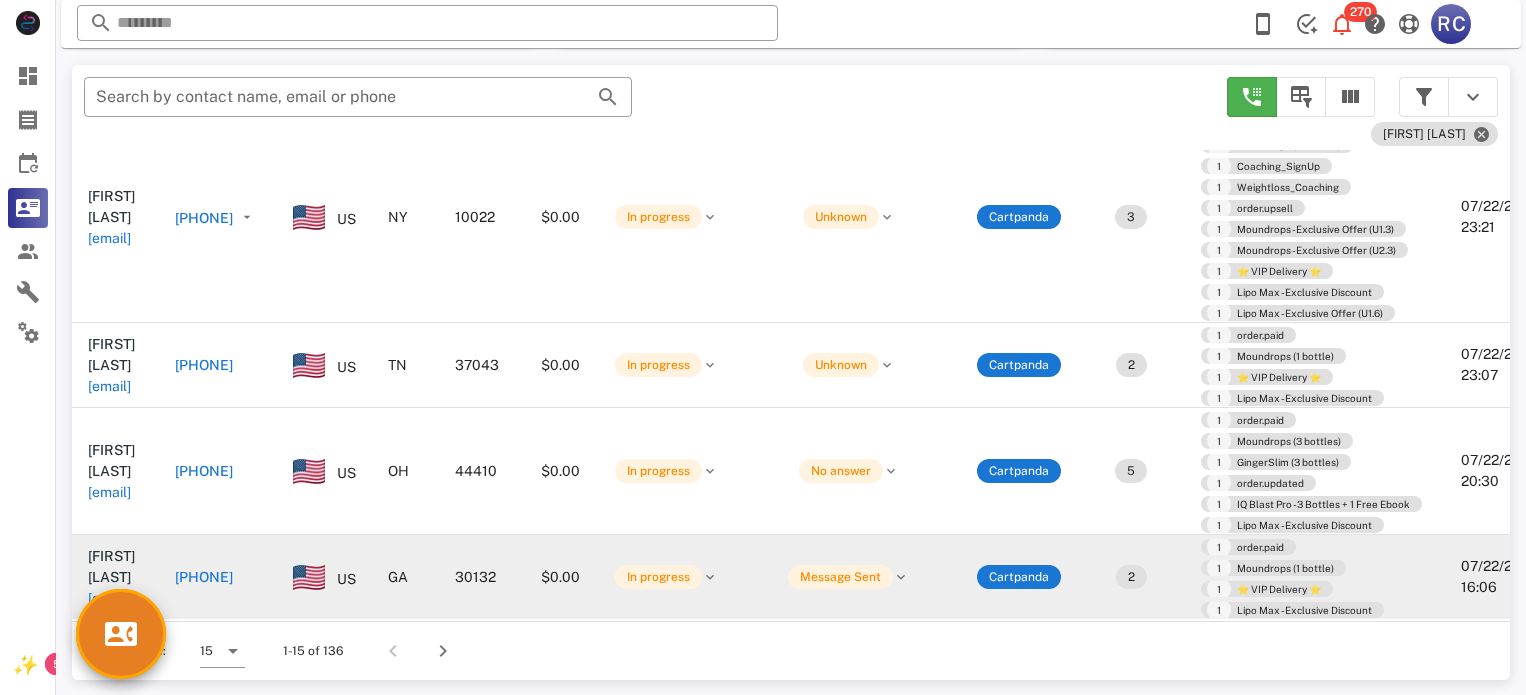 click on "[PHONE]" at bounding box center [204, 577] 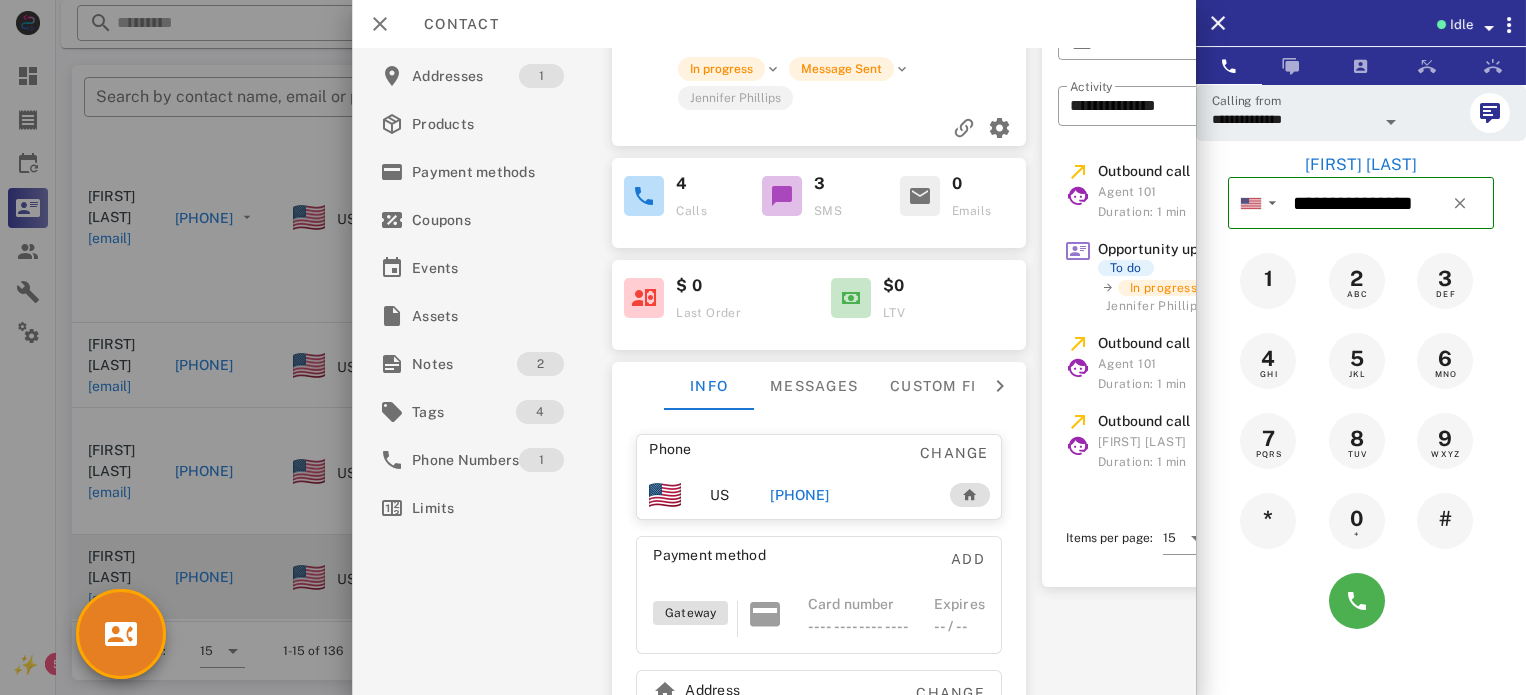 scroll, scrollTop: 0, scrollLeft: 0, axis: both 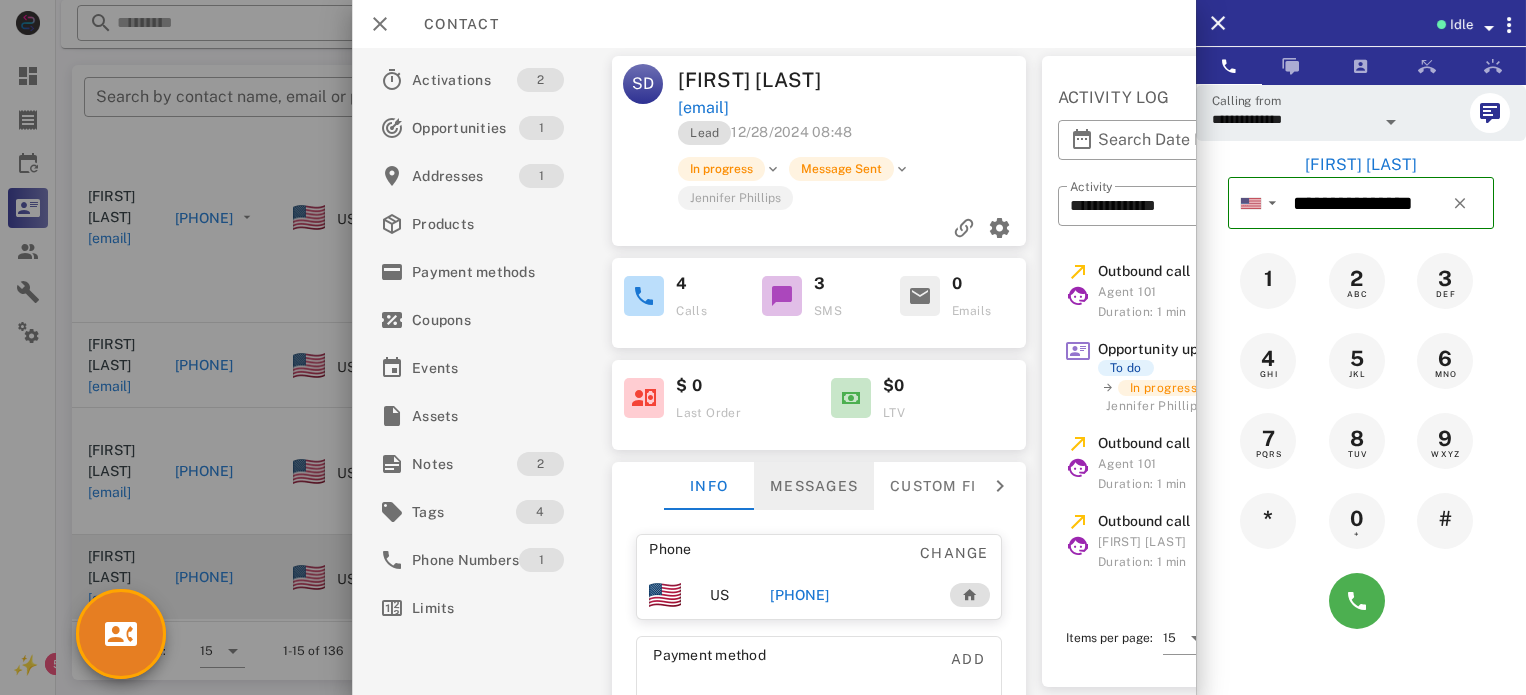 click on "Messages" at bounding box center (814, 486) 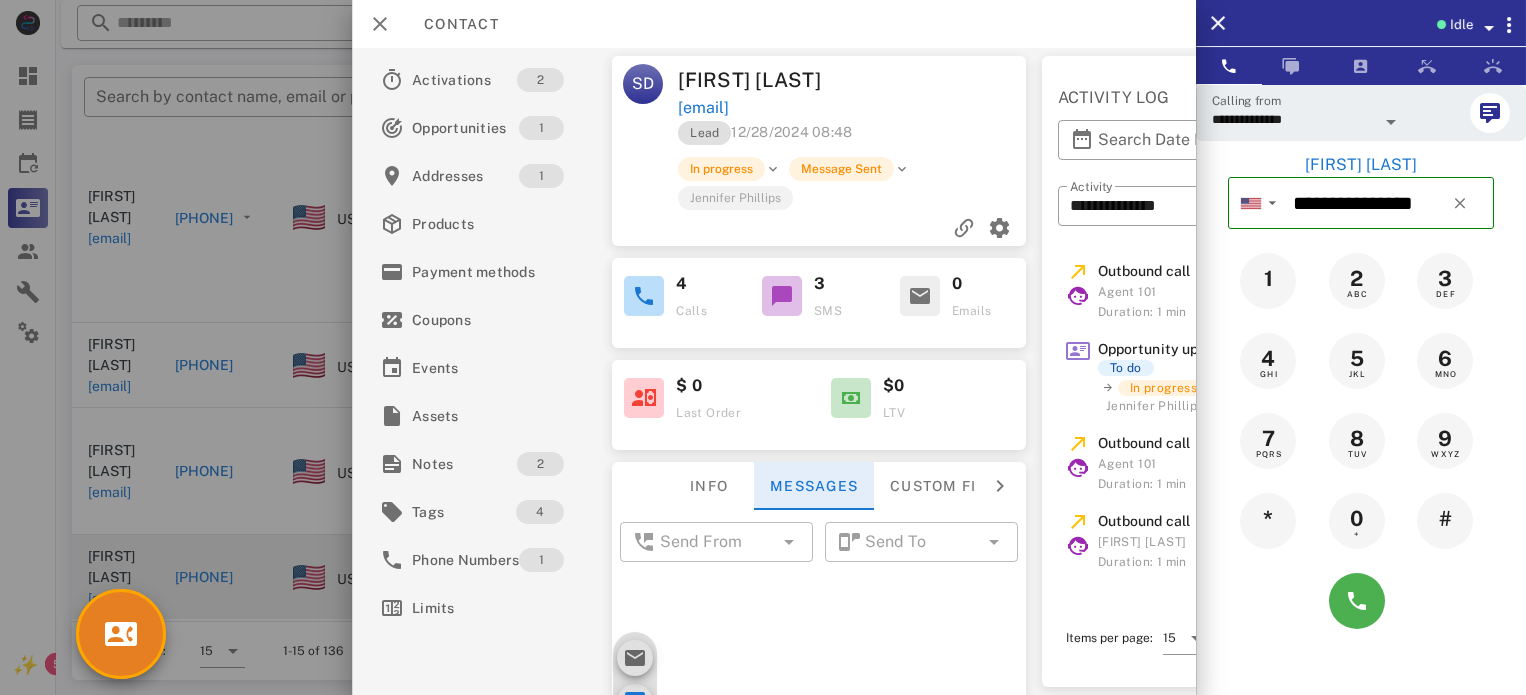 scroll, scrollTop: 498, scrollLeft: 0, axis: vertical 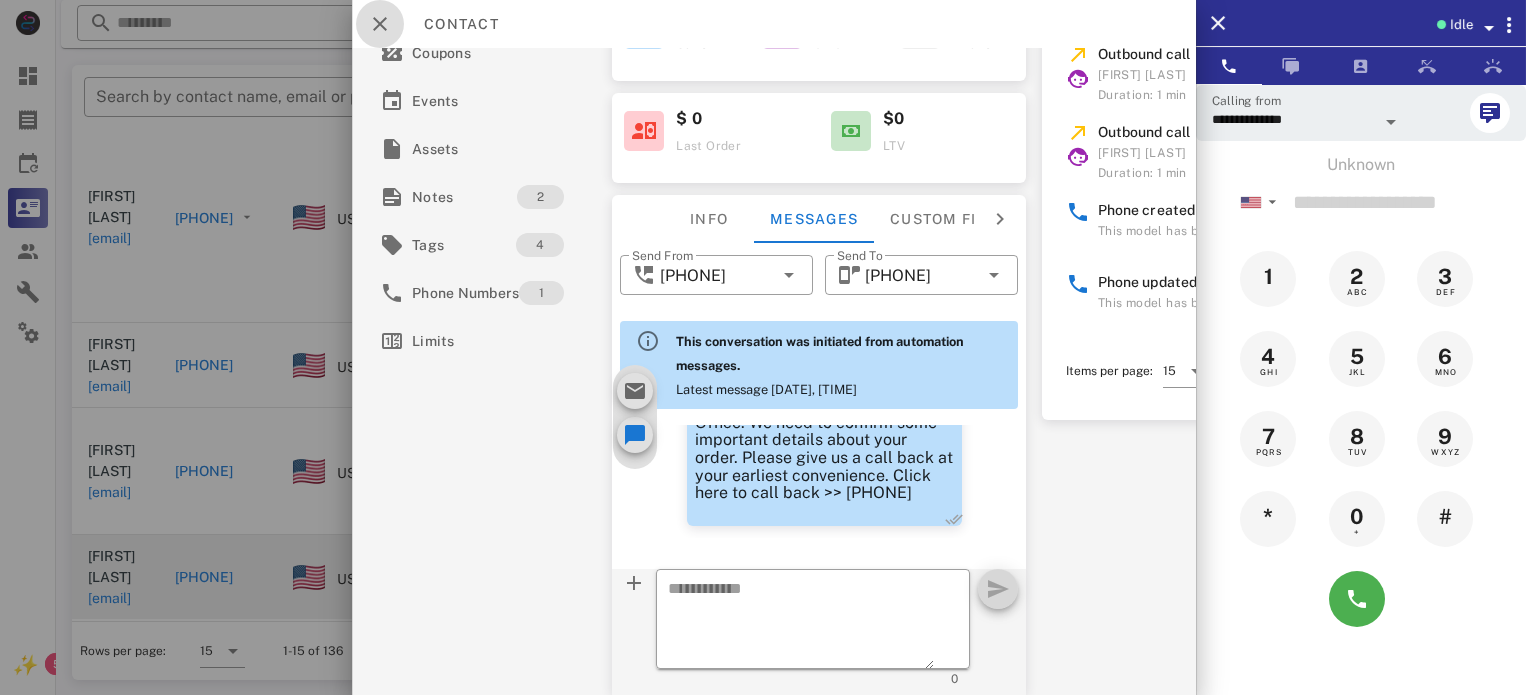 click at bounding box center [380, 24] 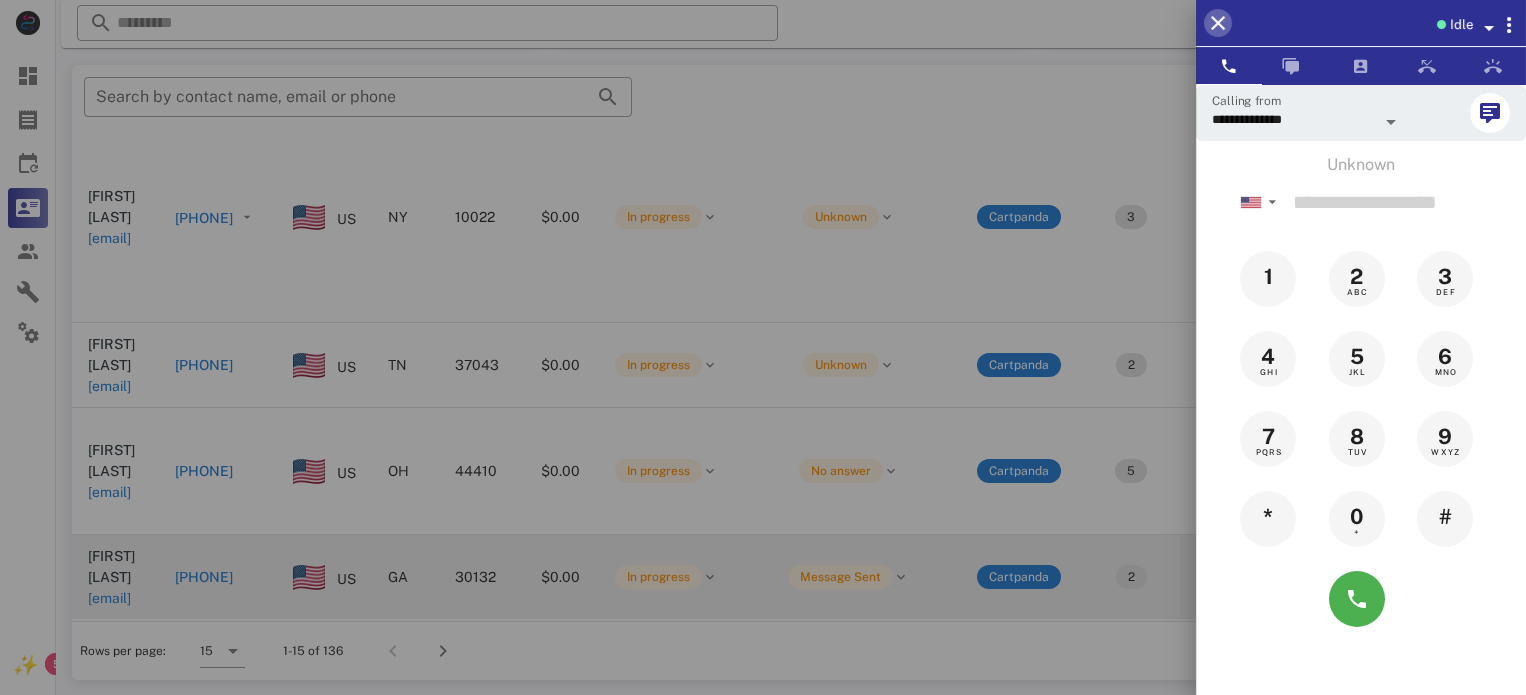 click at bounding box center [1218, 23] 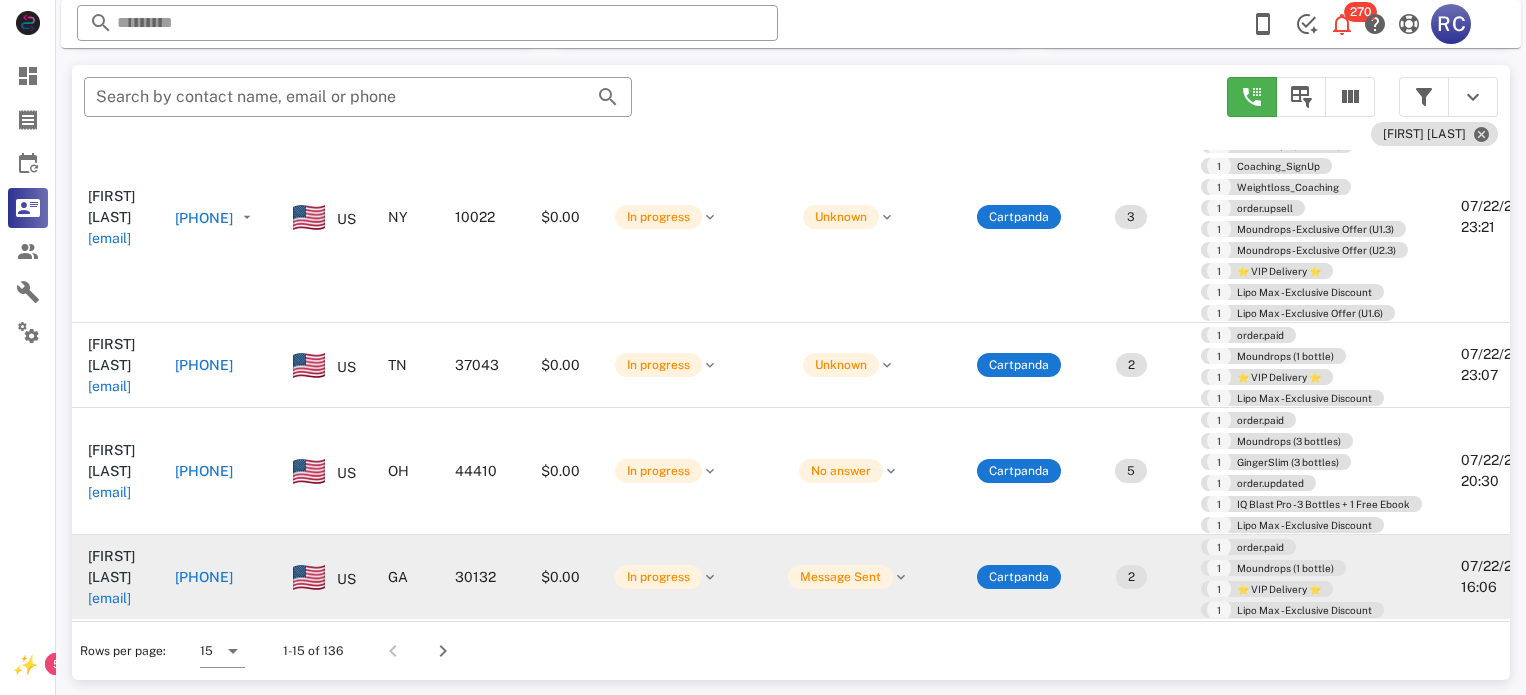 click on "+13306384783" at bounding box center (204, 471) 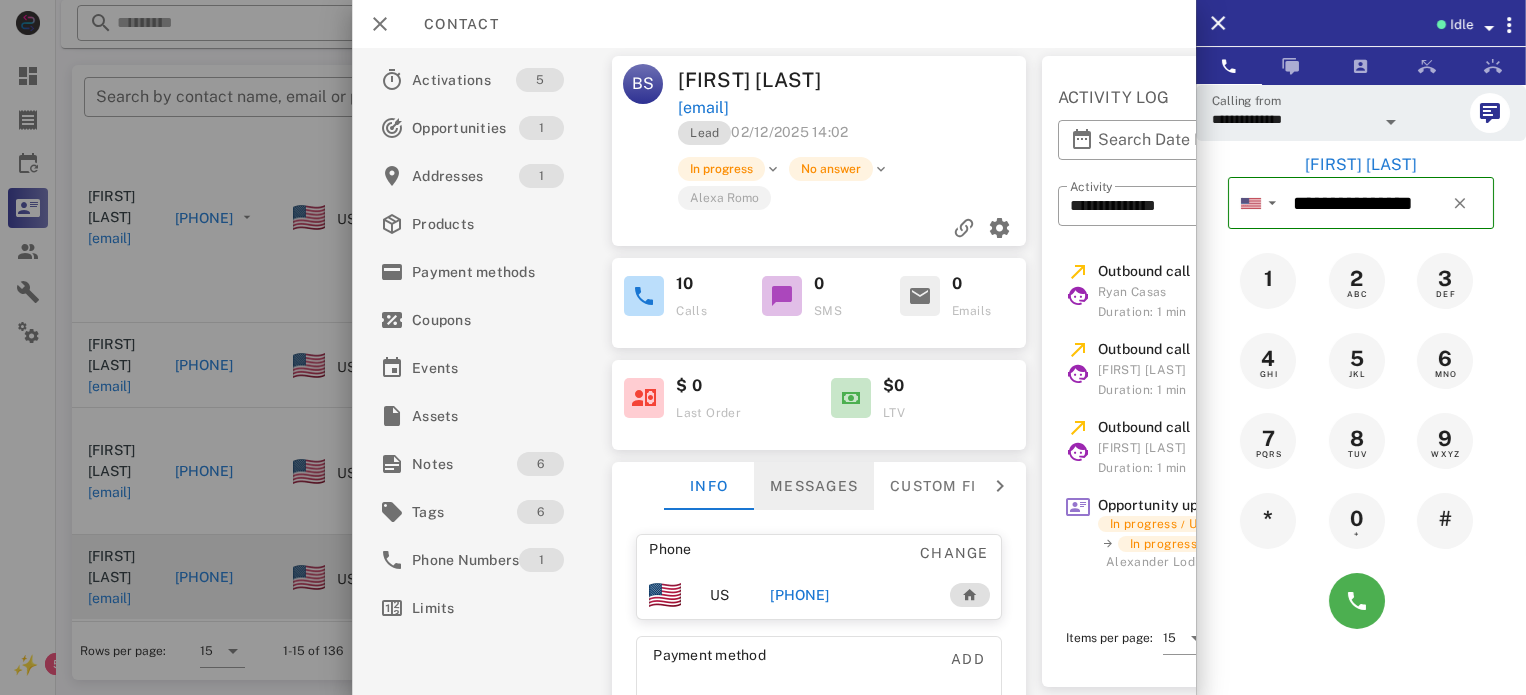 click on "Messages" at bounding box center [814, 486] 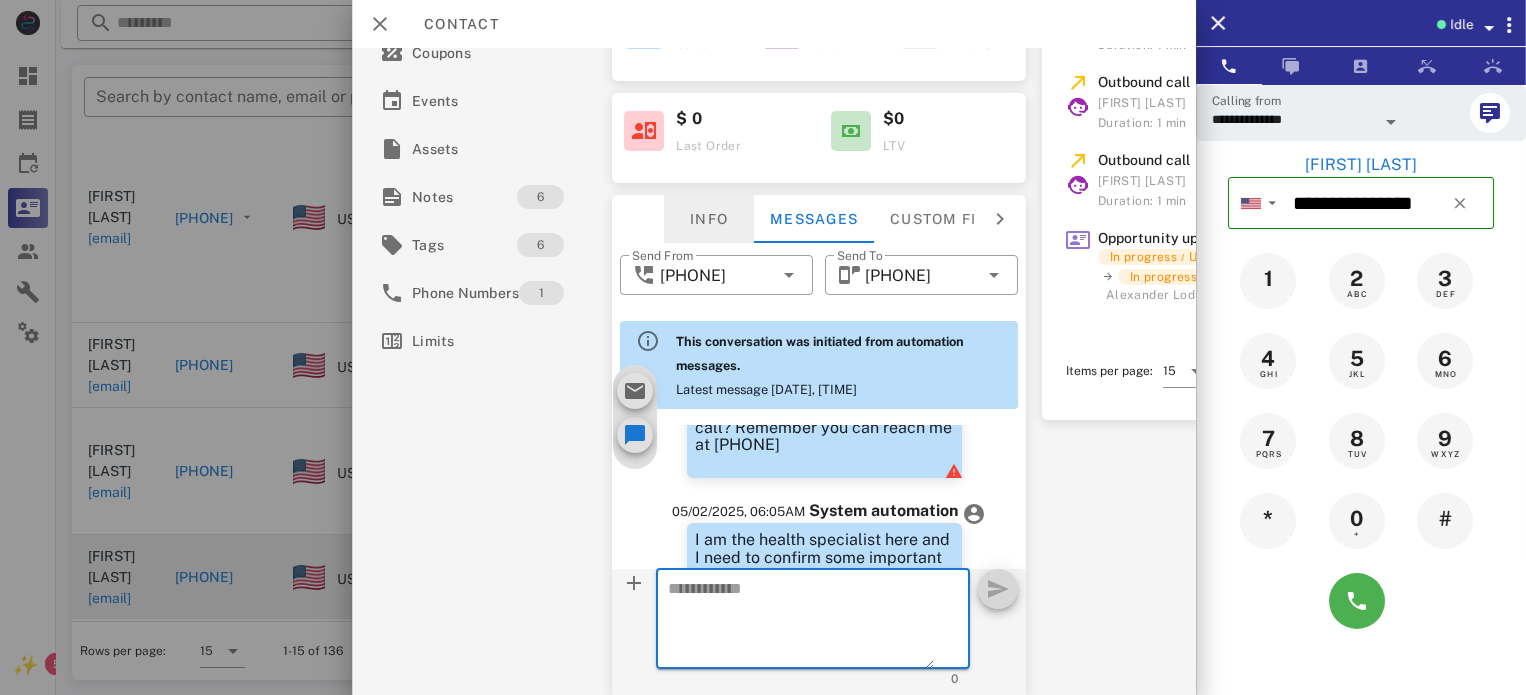 click on "Info" at bounding box center (709, 219) 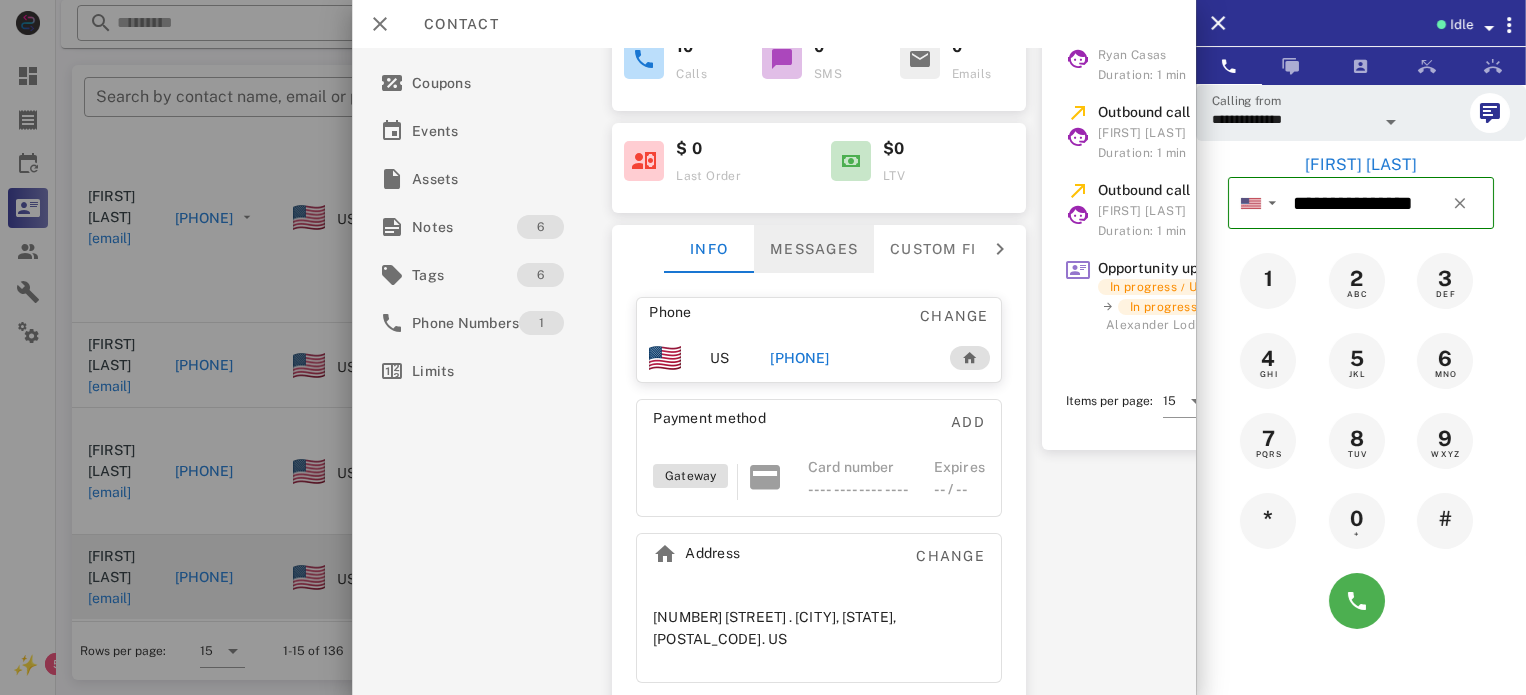 click on "Messages" at bounding box center [814, 249] 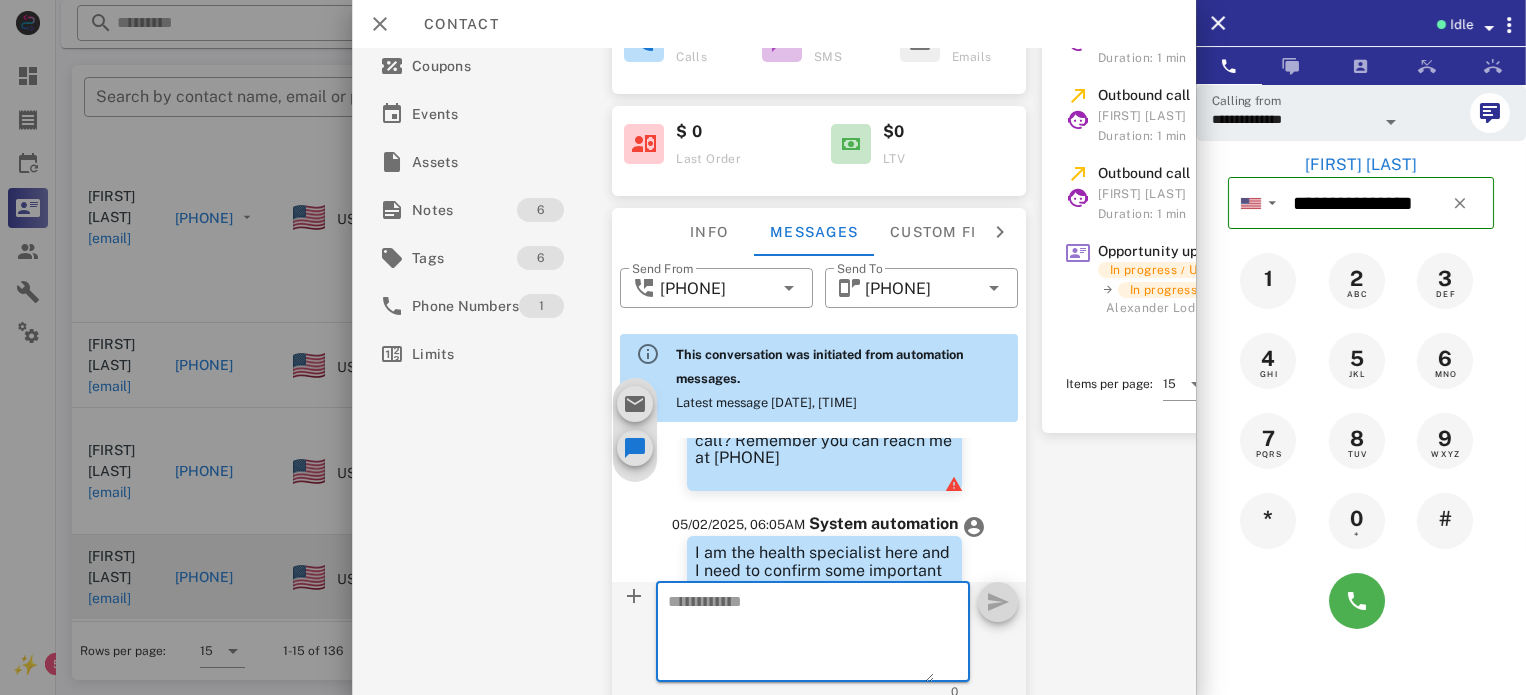 scroll, scrollTop: 278, scrollLeft: 0, axis: vertical 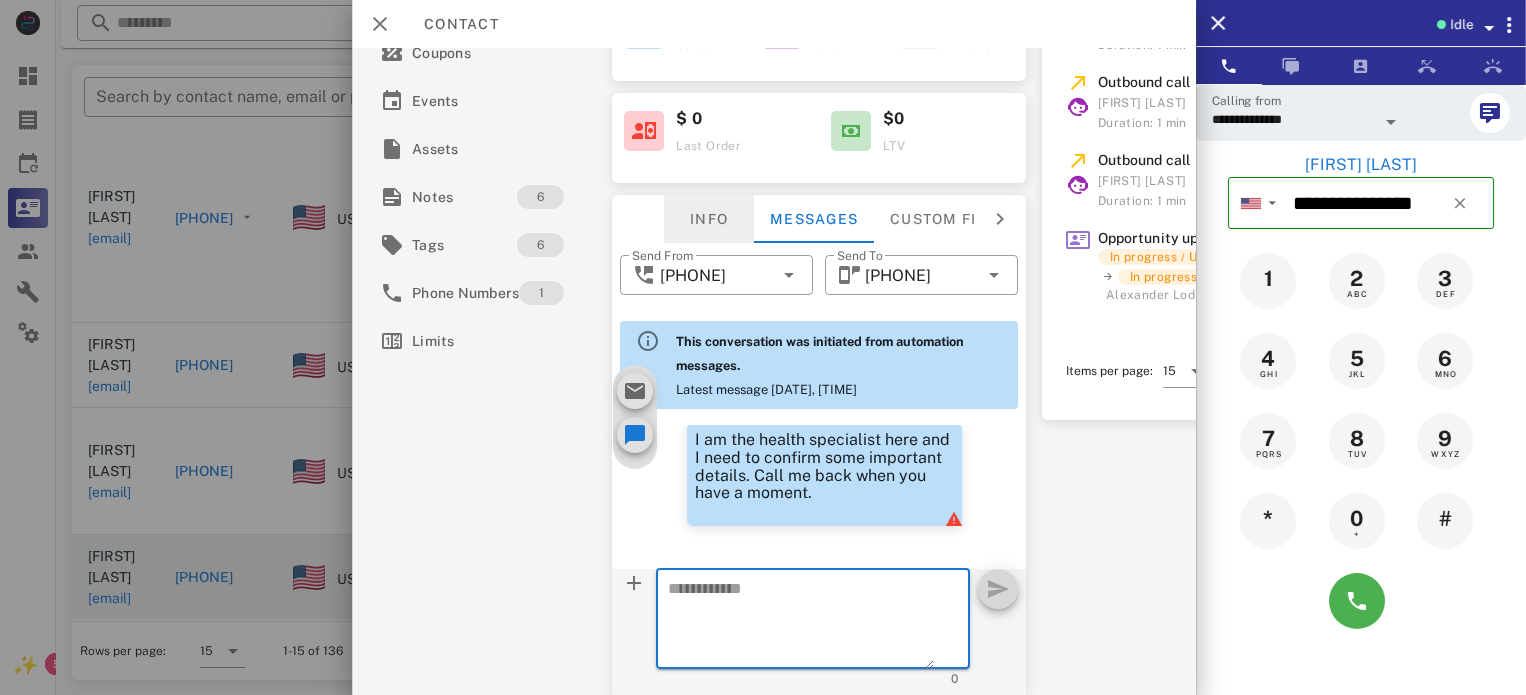 click on "Info" at bounding box center [709, 219] 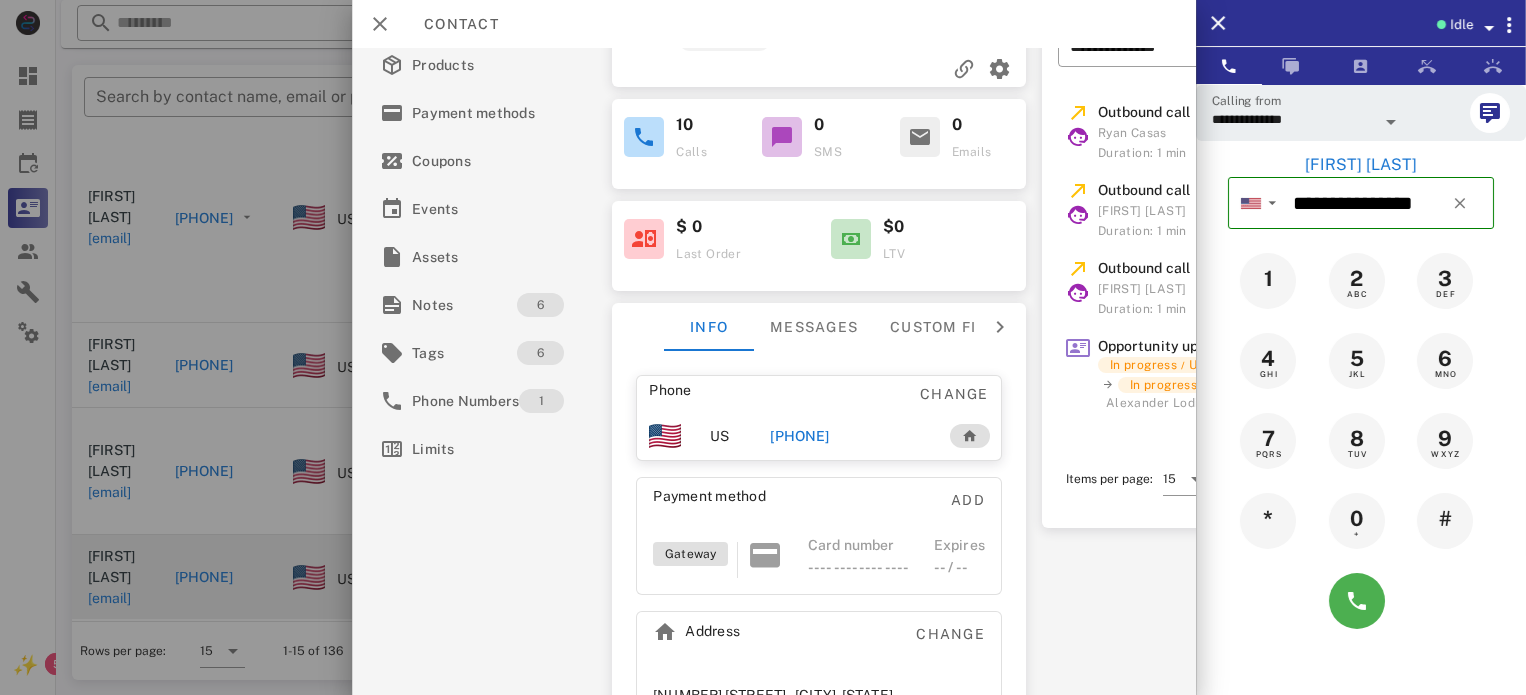 scroll, scrollTop: 0, scrollLeft: 0, axis: both 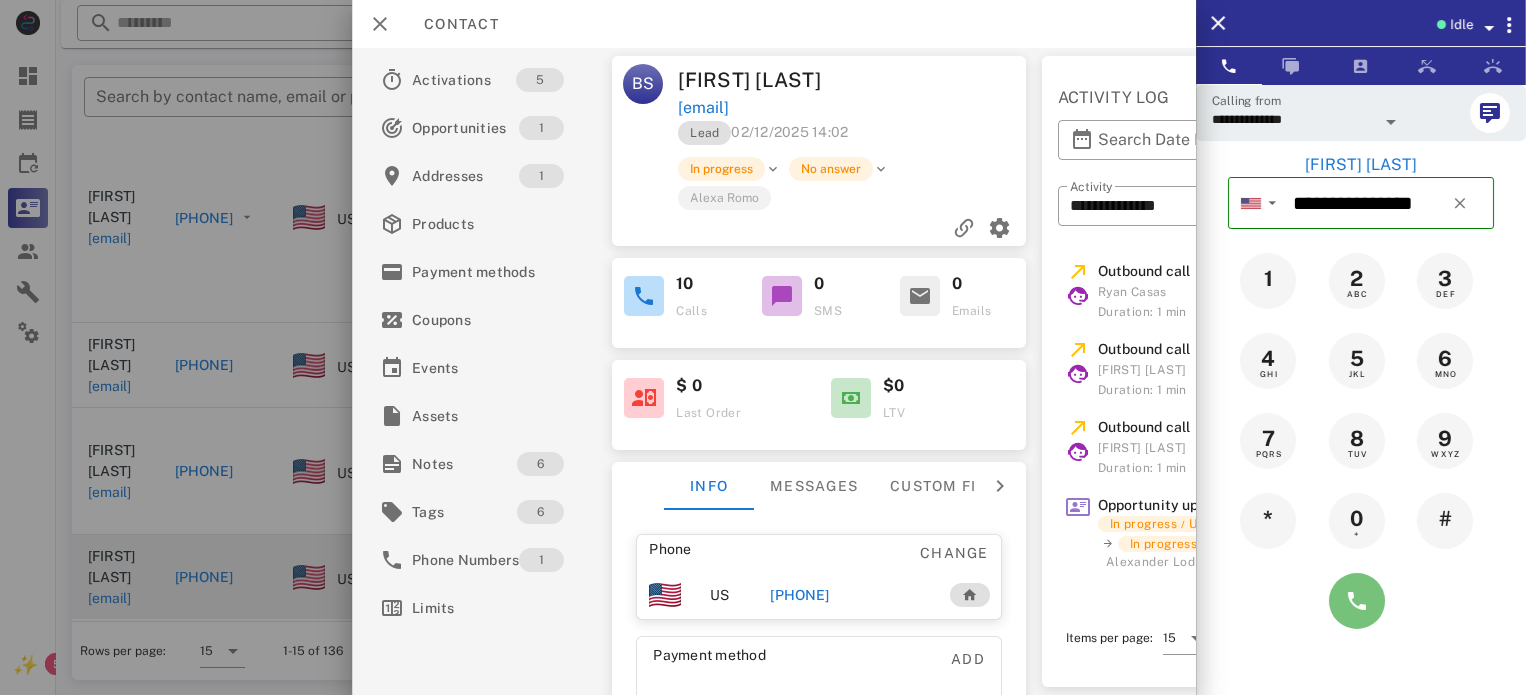 click at bounding box center (1357, 601) 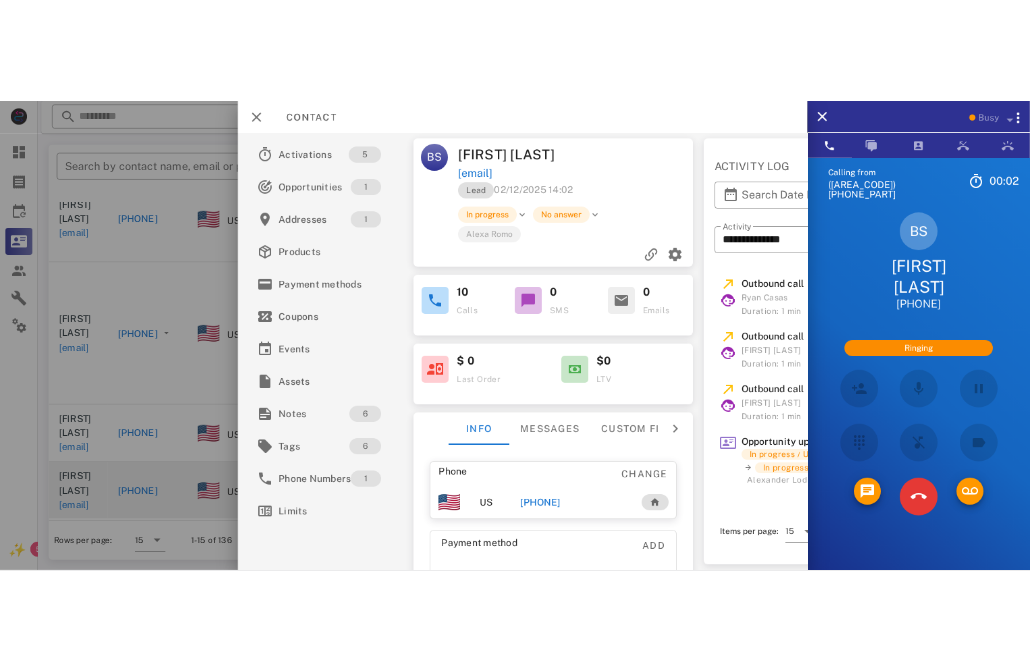 scroll, scrollTop: 1342, scrollLeft: 0, axis: vertical 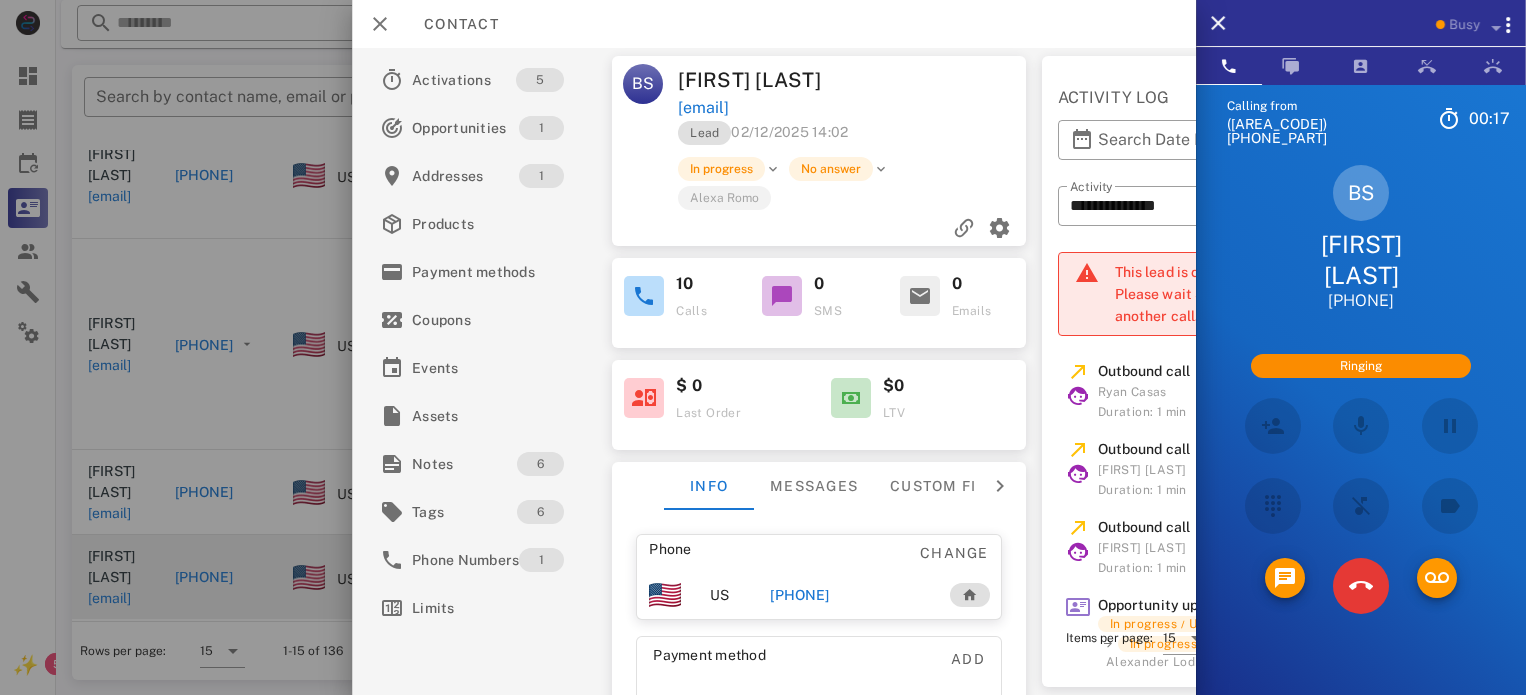 click at bounding box center (763, 347) 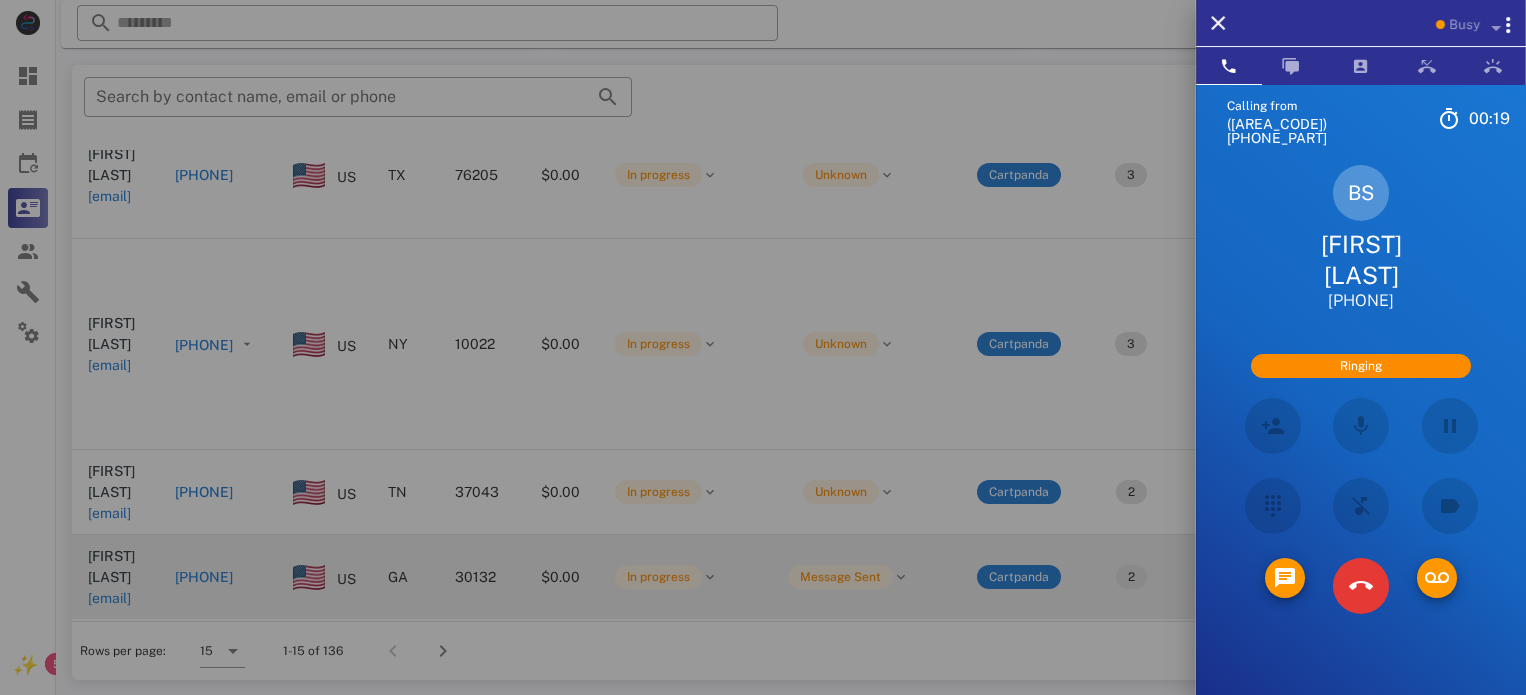 drag, startPoint x: 49, startPoint y: 667, endPoint x: 38, endPoint y: 635, distance: 33.83785 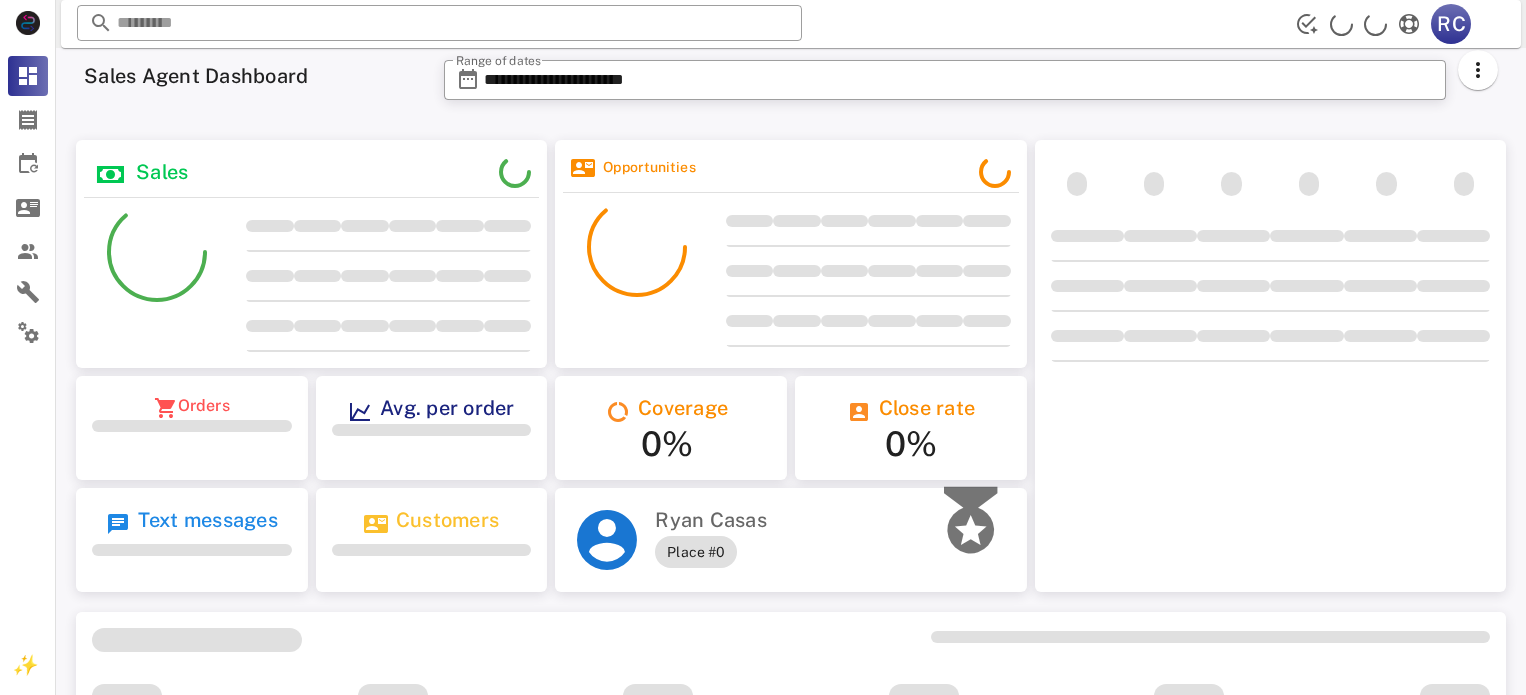 scroll, scrollTop: 0, scrollLeft: 0, axis: both 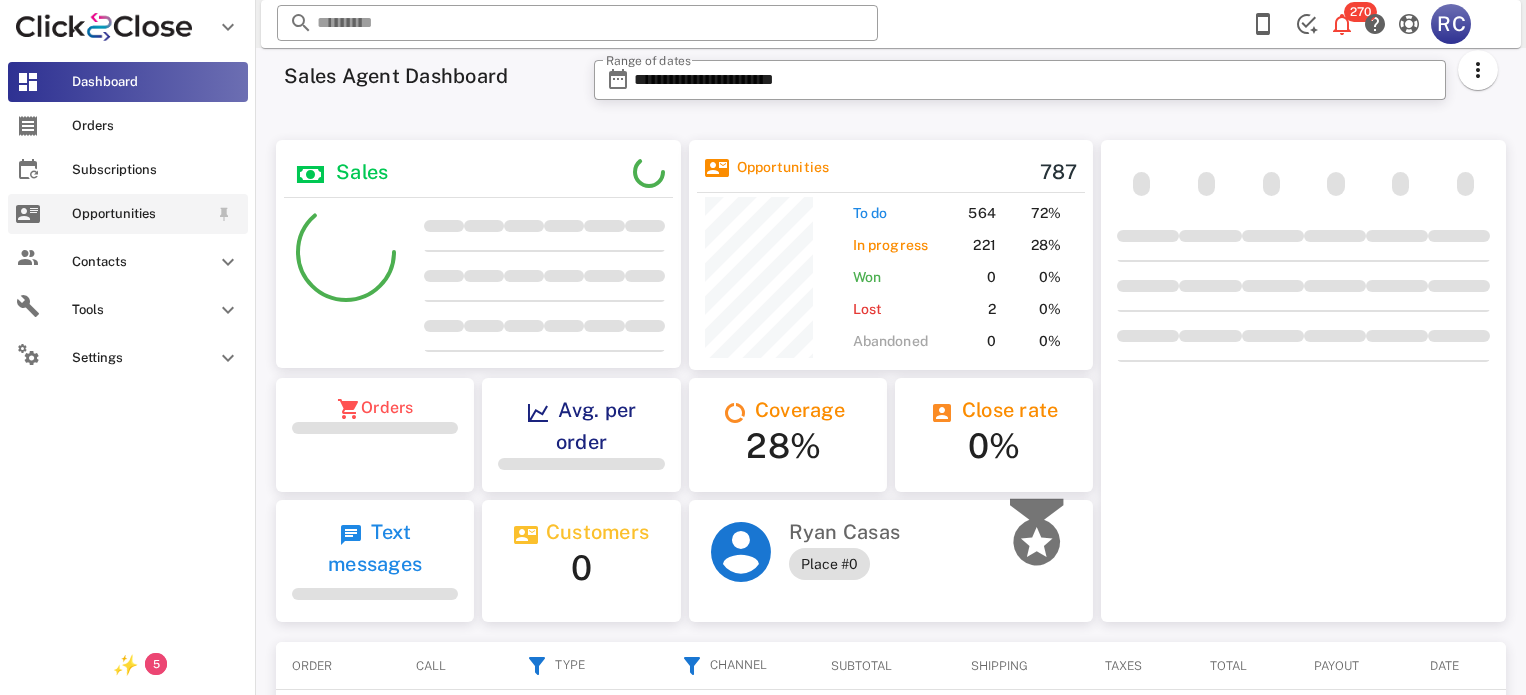 click at bounding box center (28, 214) 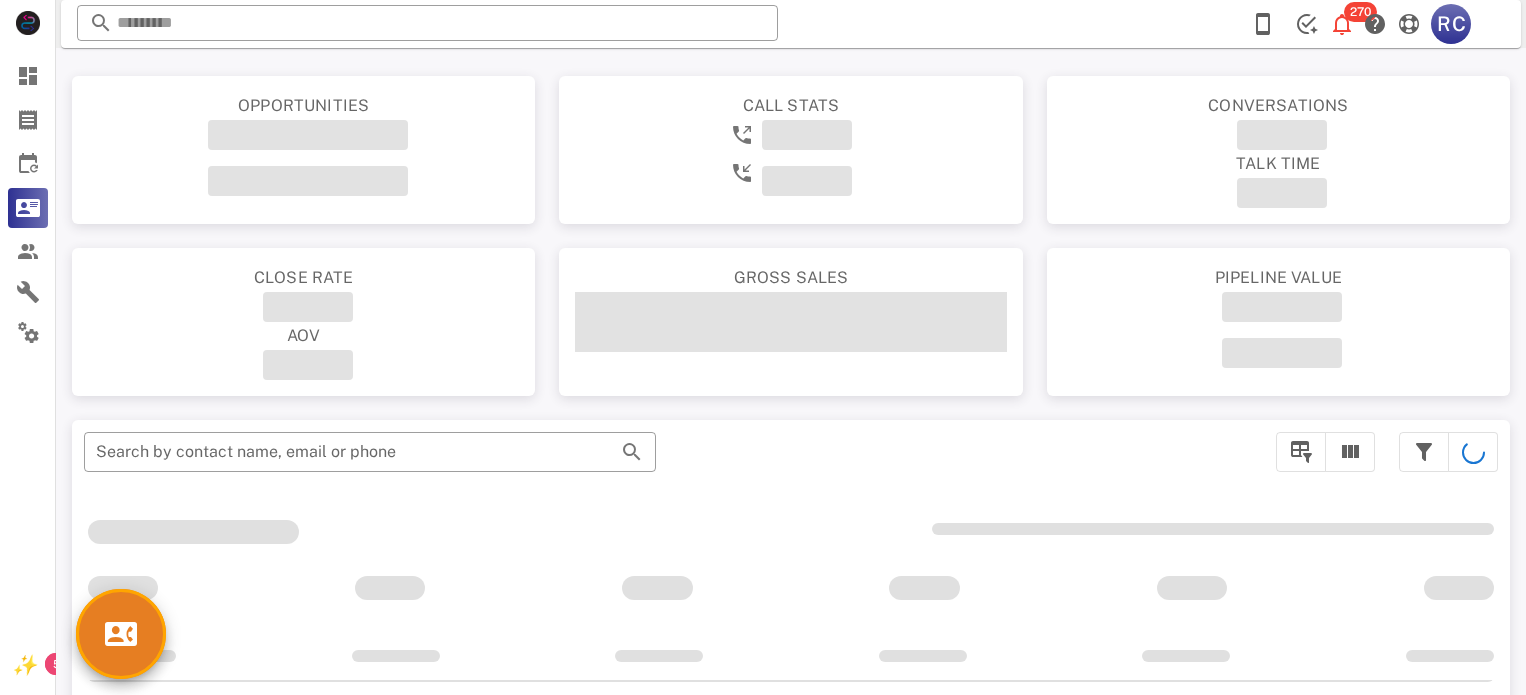 click on "Pipeline value" at bounding box center (1278, 322) 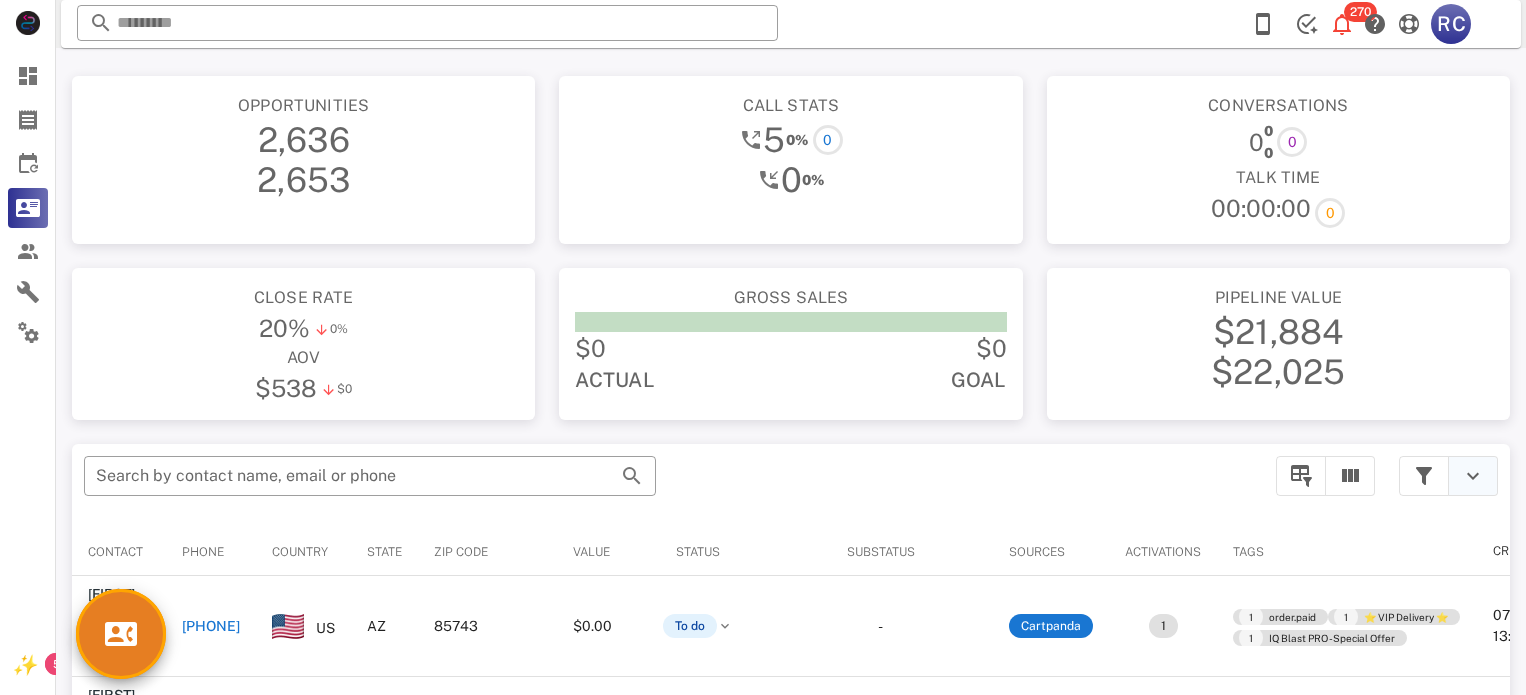 click at bounding box center [1473, 476] 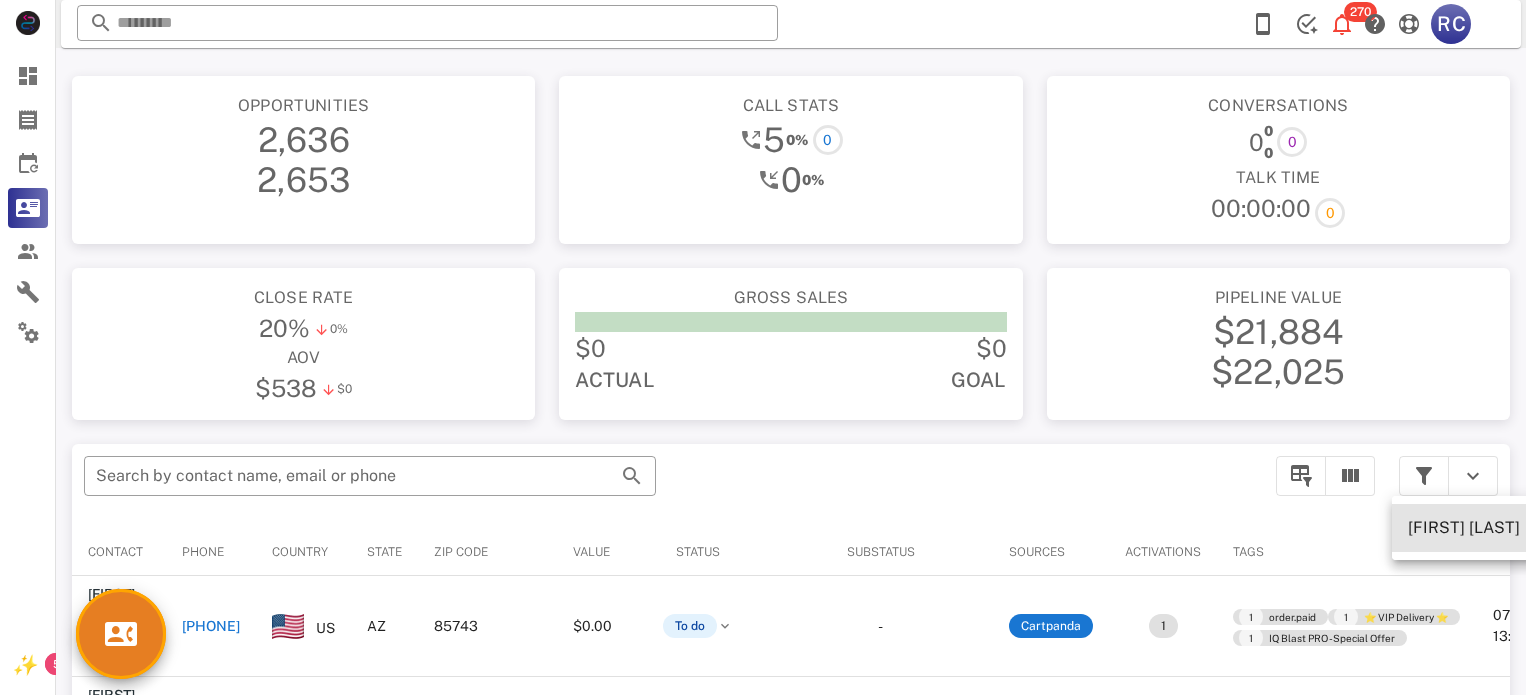 click on "[FIRST] [LAST]" at bounding box center (1464, 527) 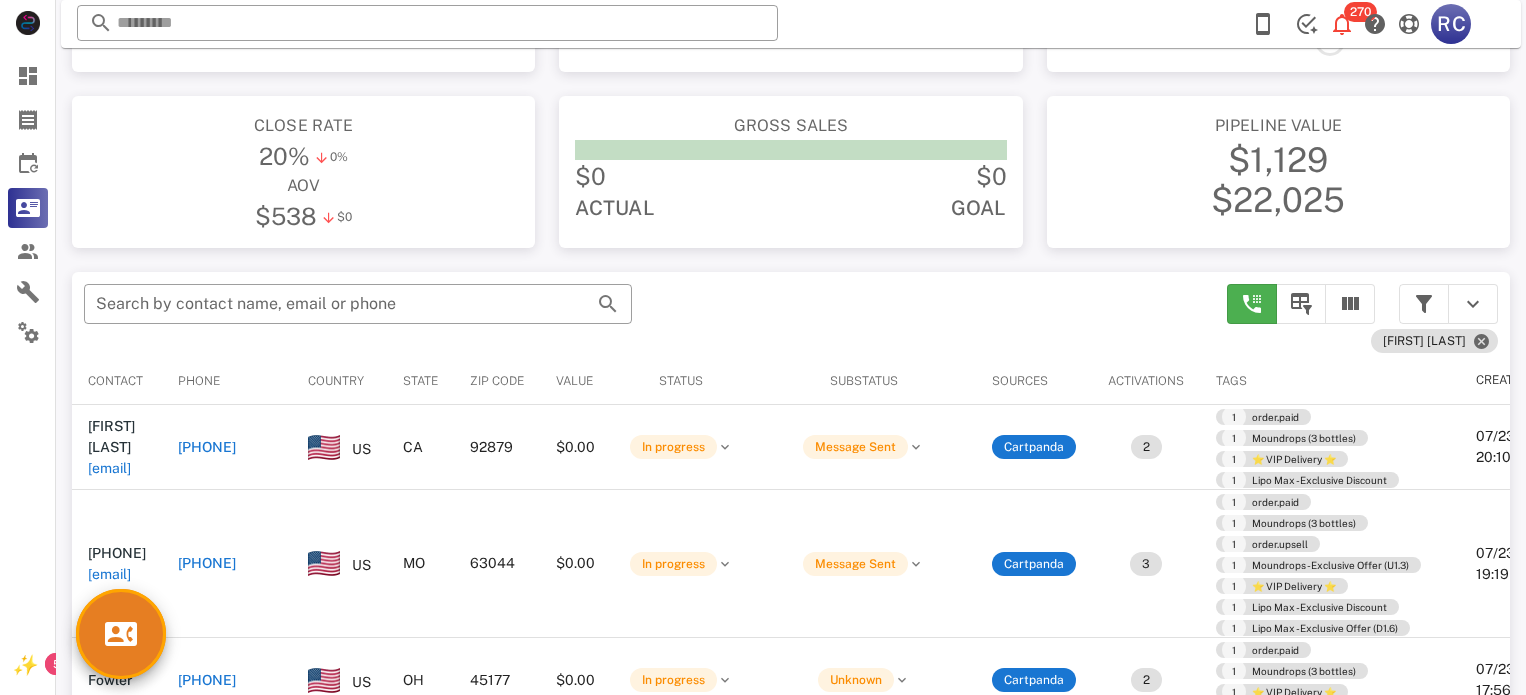 scroll, scrollTop: 379, scrollLeft: 0, axis: vertical 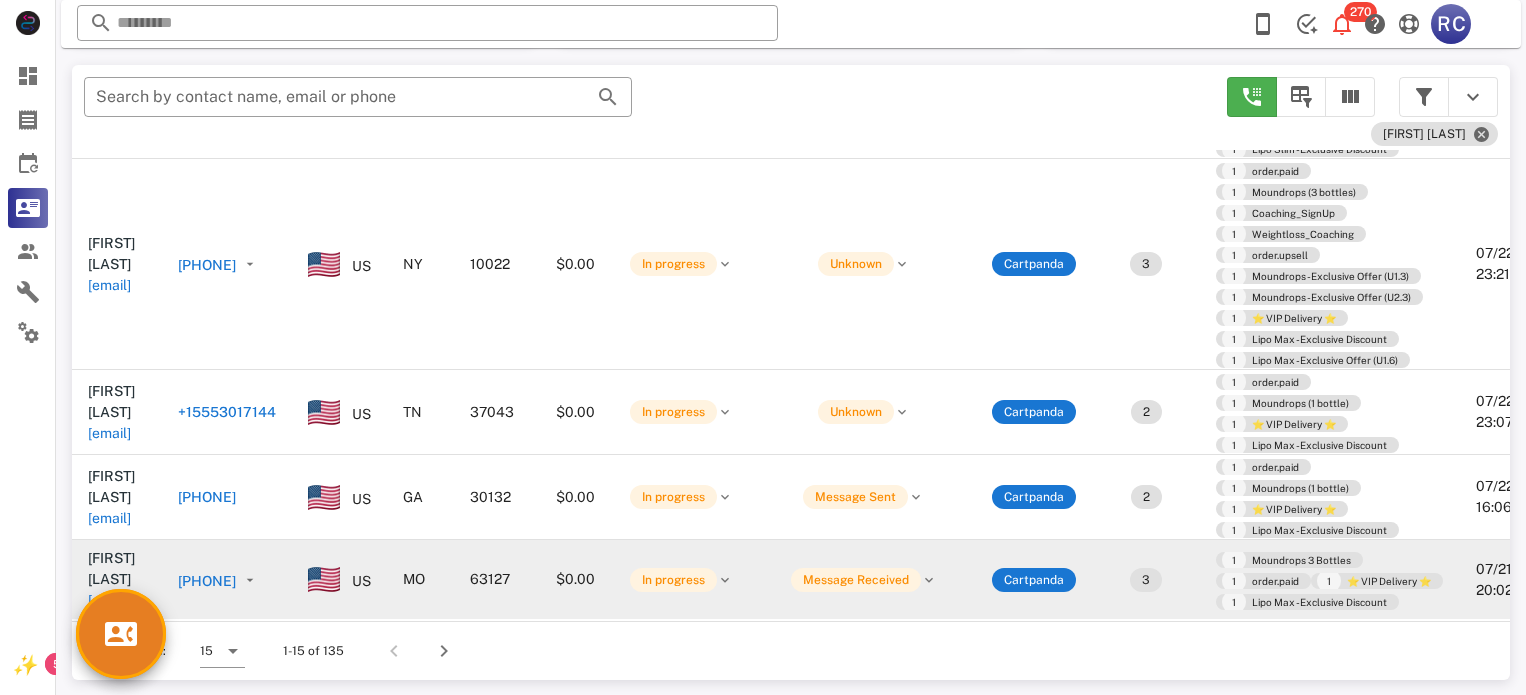 click on "[PHONE]" at bounding box center [207, 581] 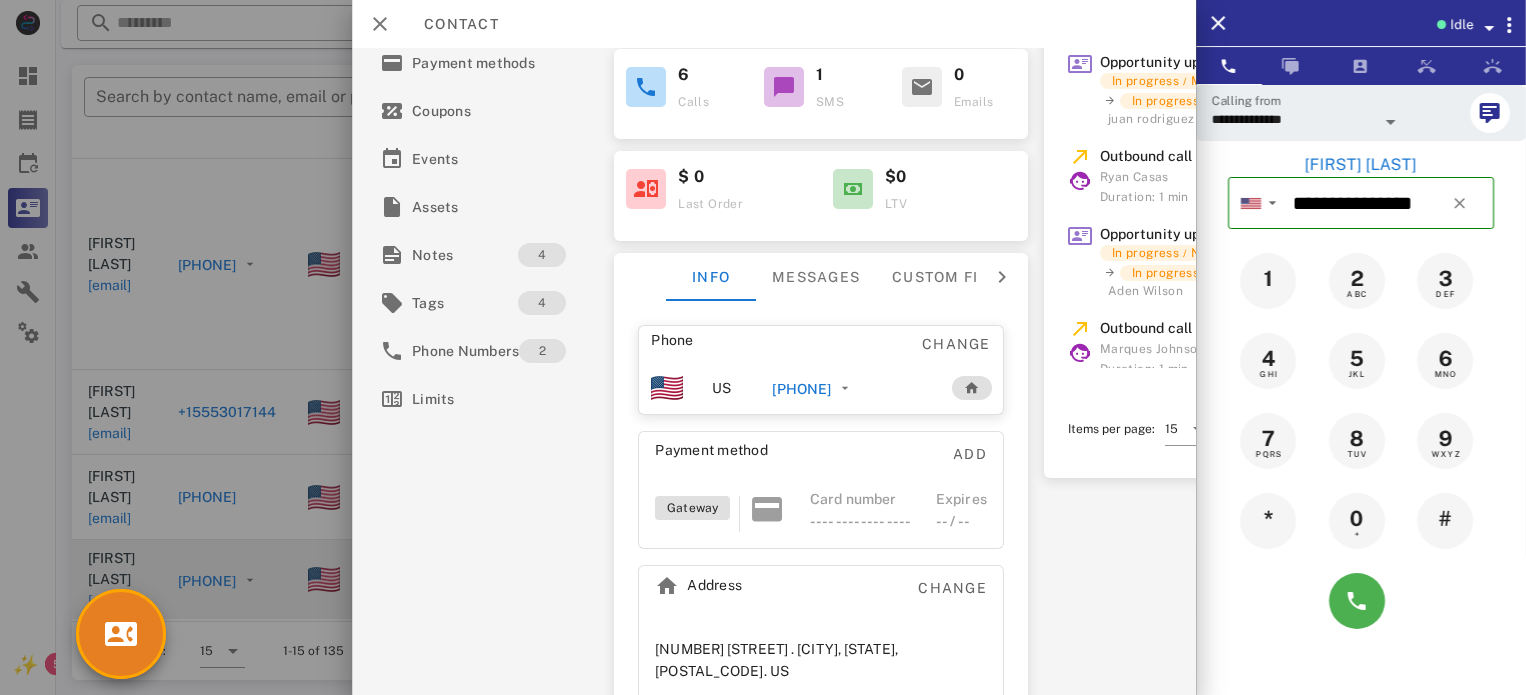 scroll, scrollTop: 241, scrollLeft: 0, axis: vertical 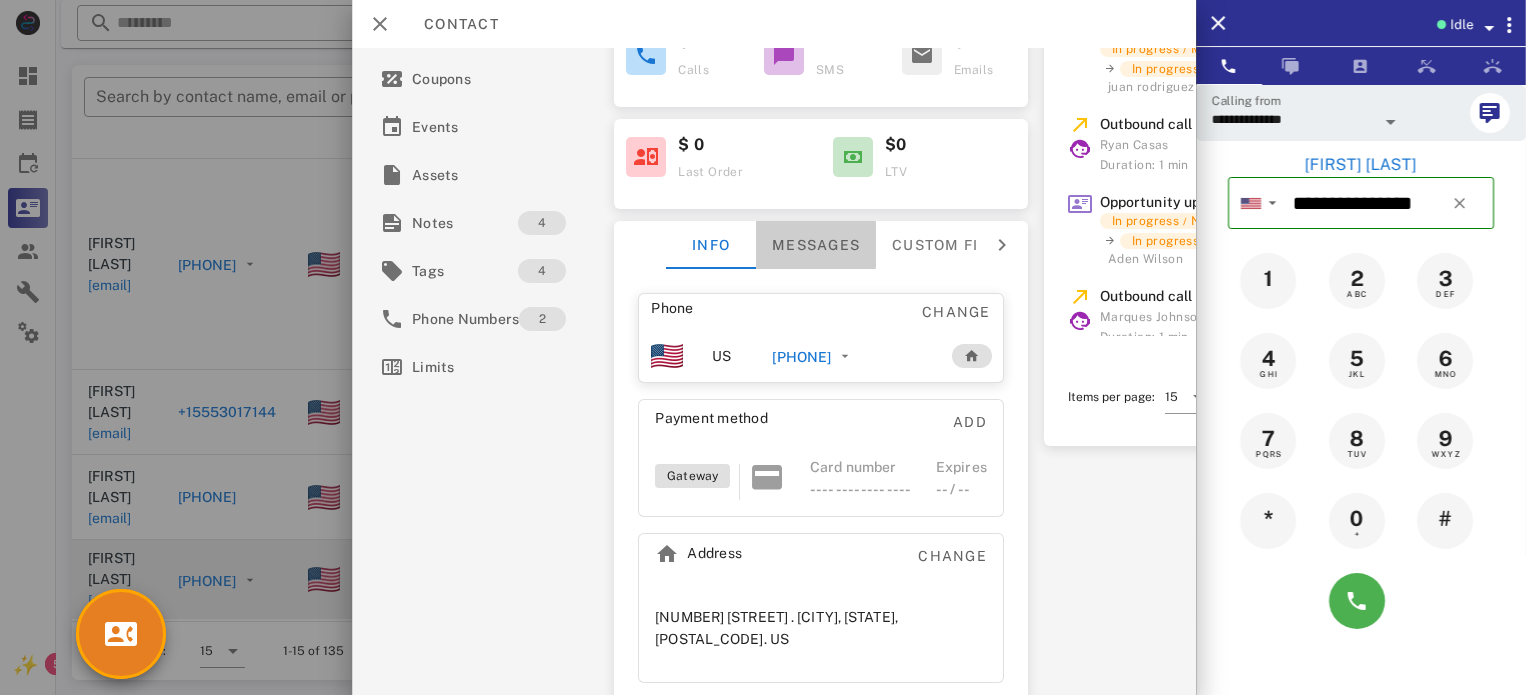 click on "Messages" at bounding box center [816, 245] 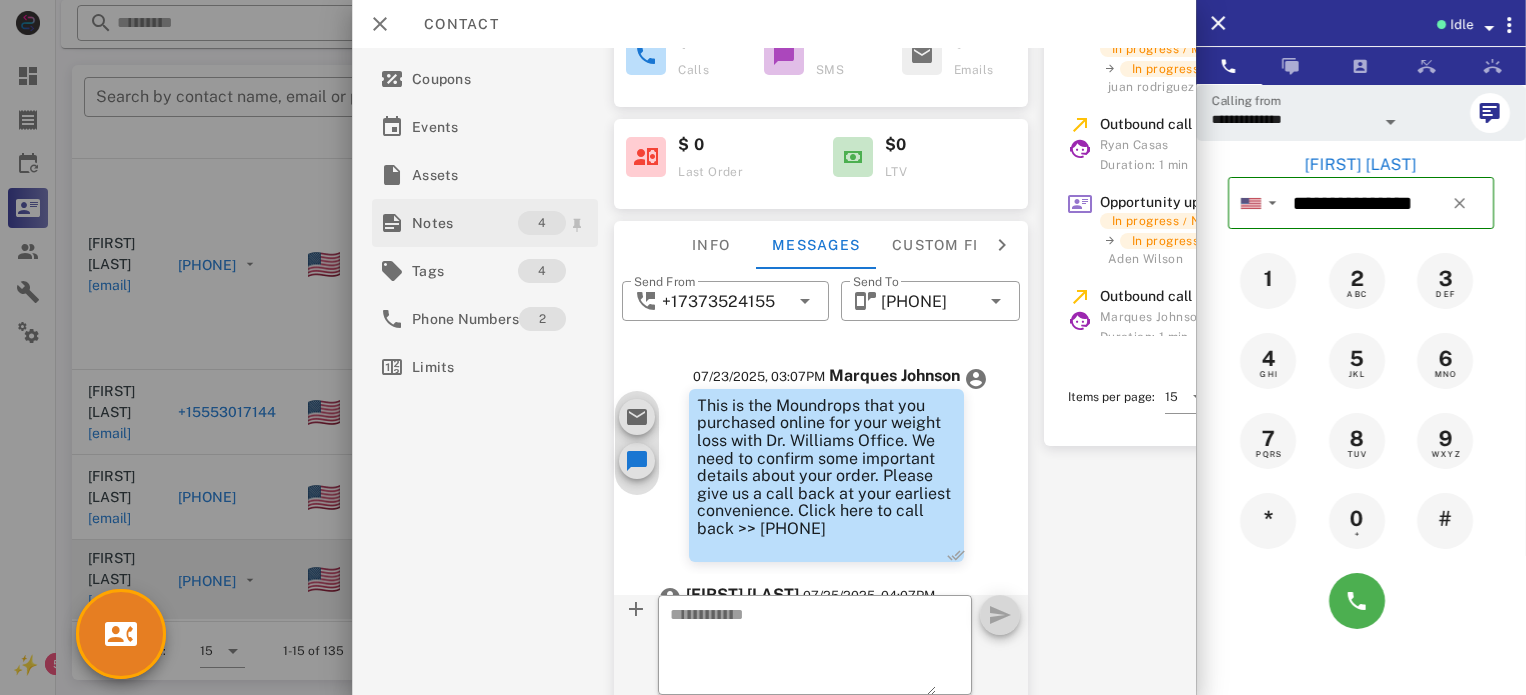 scroll, scrollTop: 211, scrollLeft: 0, axis: vertical 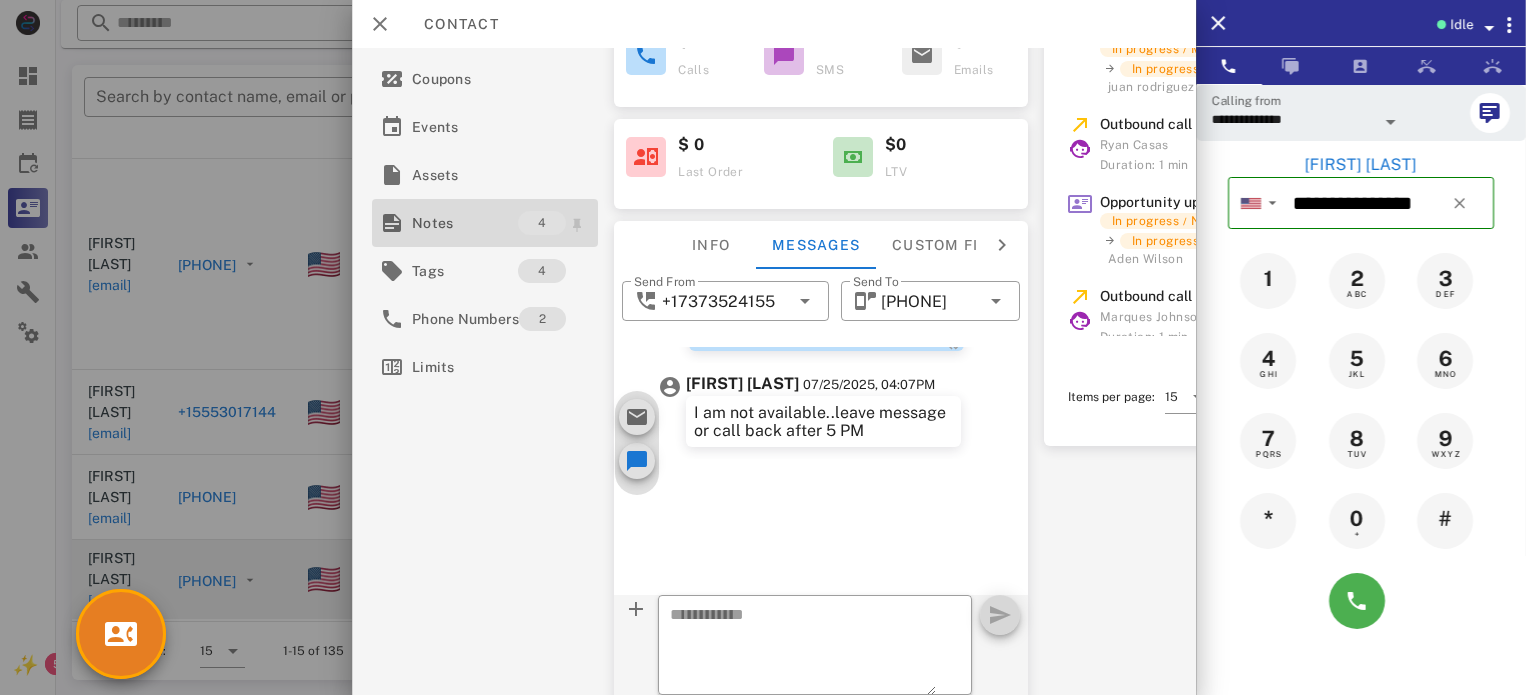 click on "Notes" at bounding box center [465, 223] 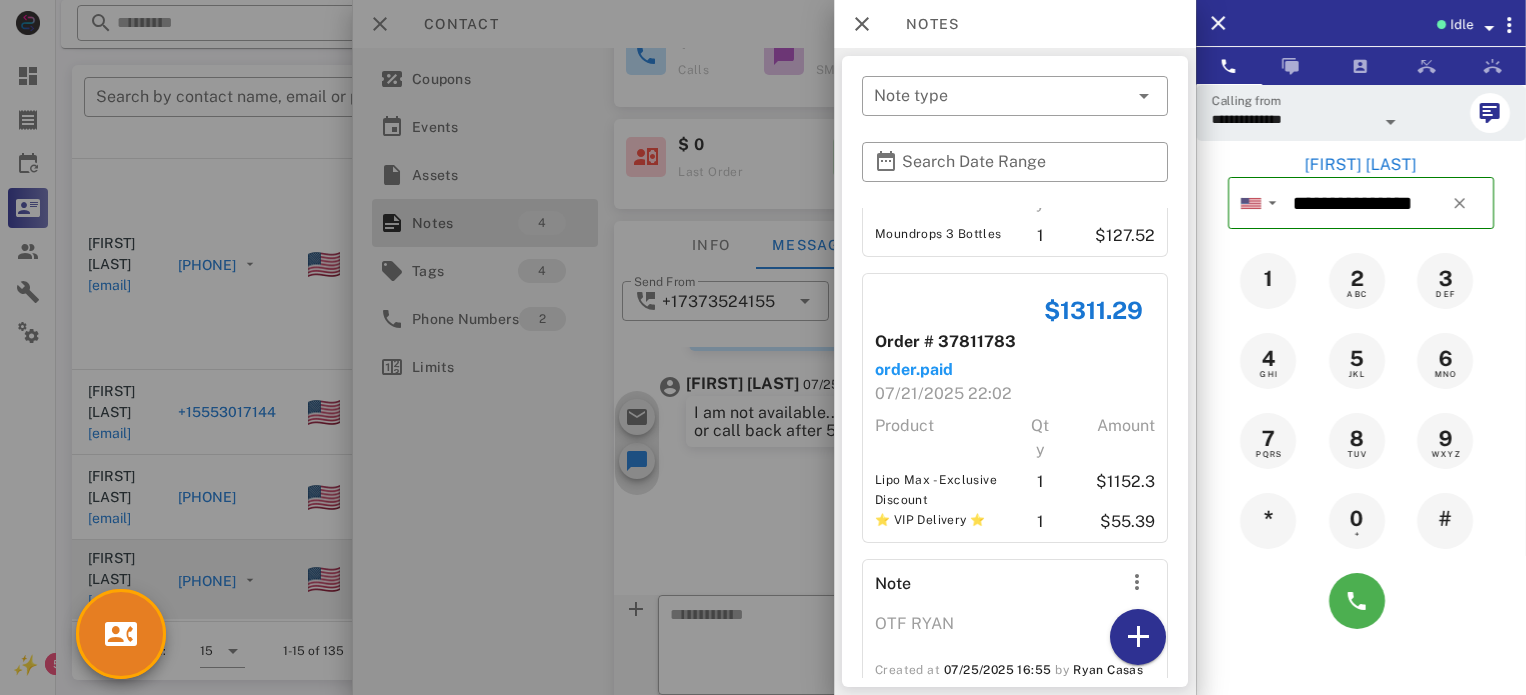 scroll, scrollTop: 457, scrollLeft: 0, axis: vertical 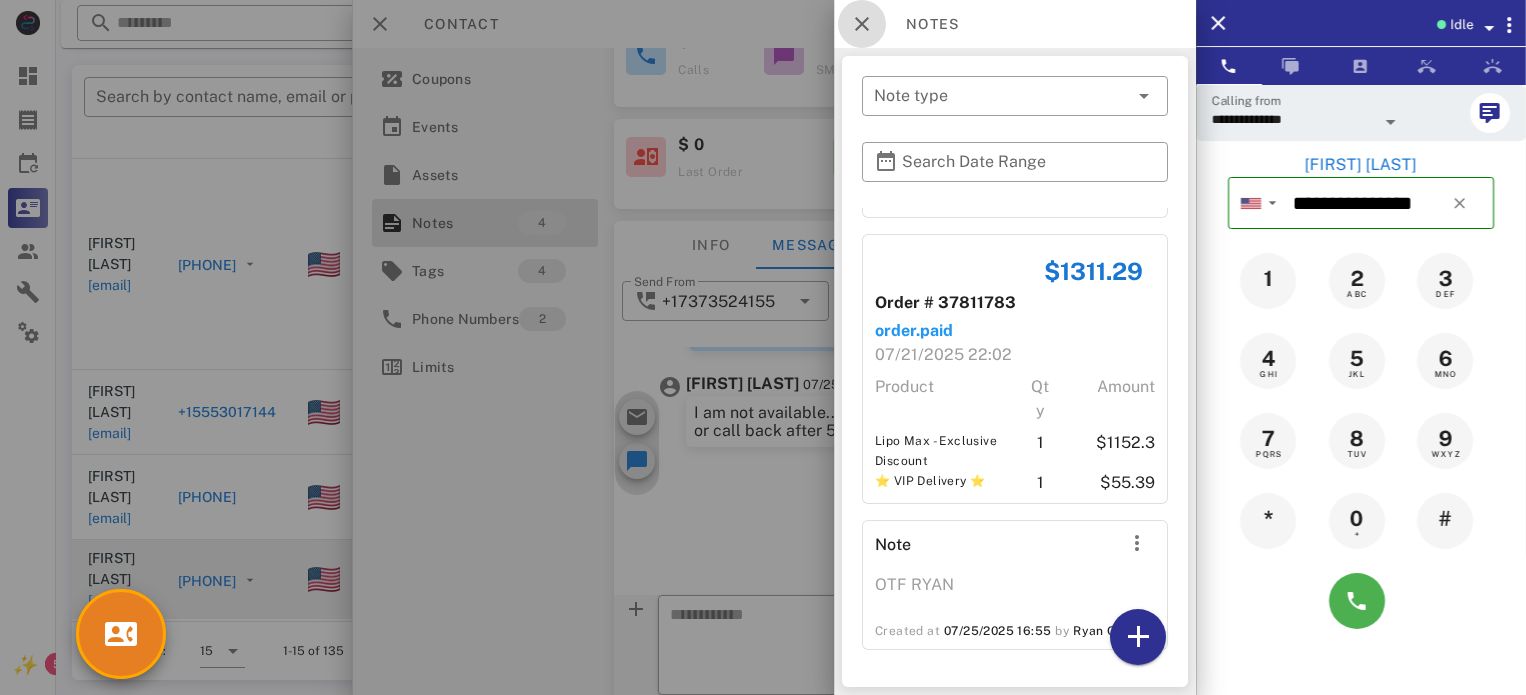 click at bounding box center [862, 24] 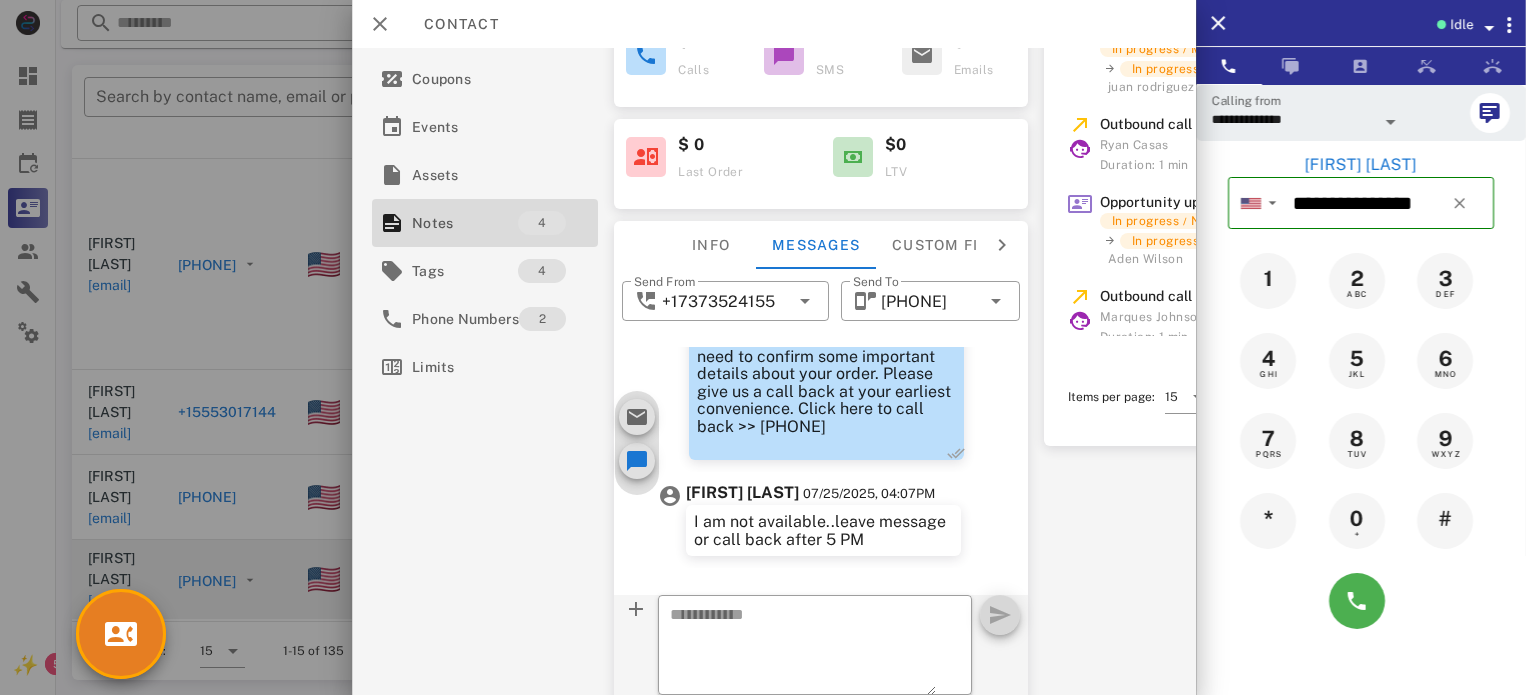scroll, scrollTop: 211, scrollLeft: 0, axis: vertical 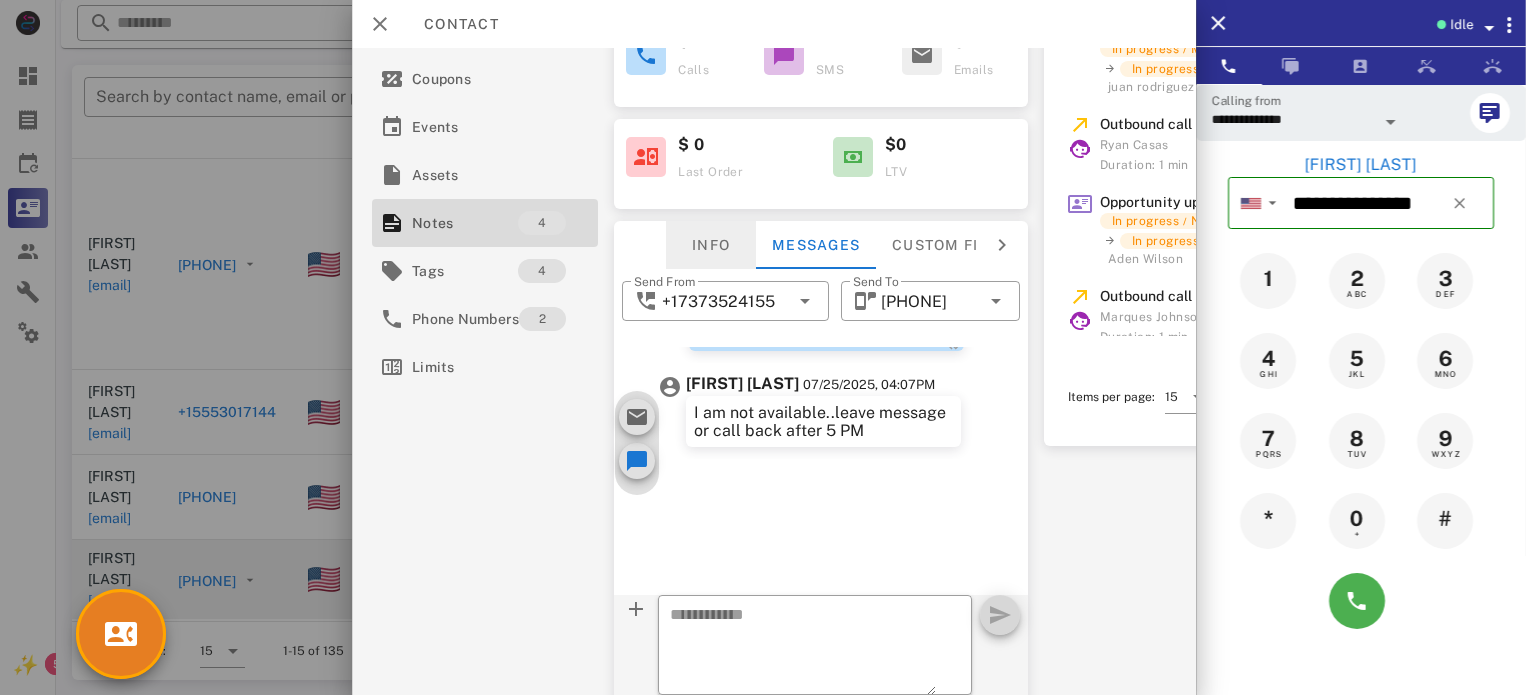 click on "Info" at bounding box center [711, 245] 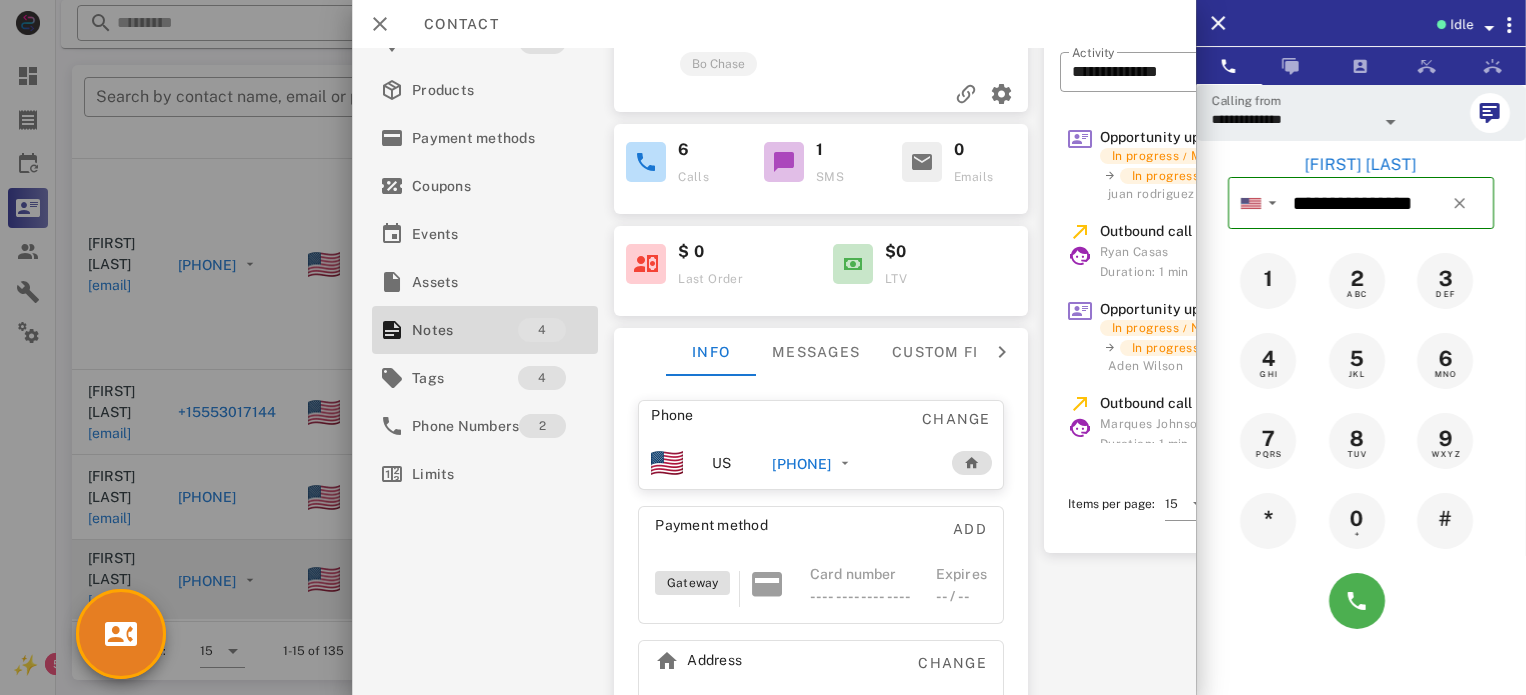 scroll, scrollTop: 0, scrollLeft: 0, axis: both 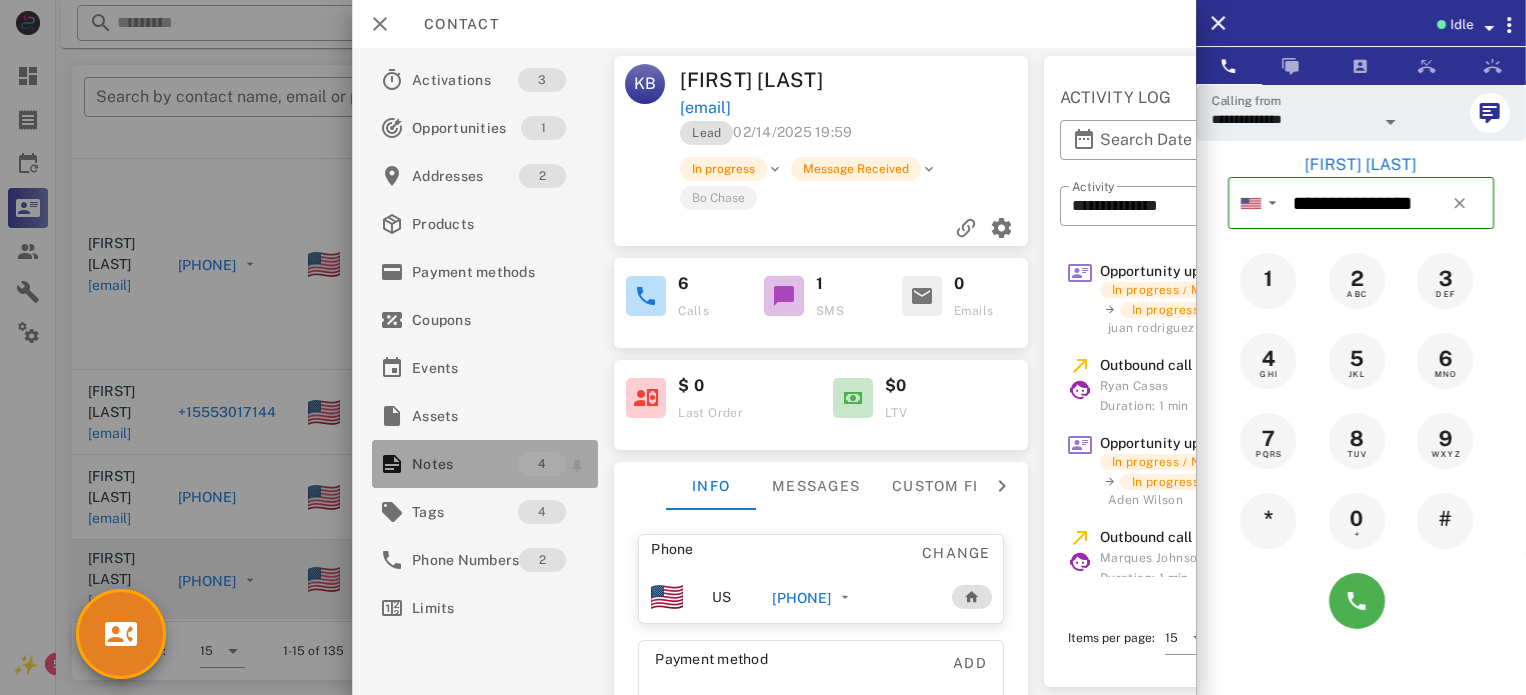 click on "4" at bounding box center [542, 464] 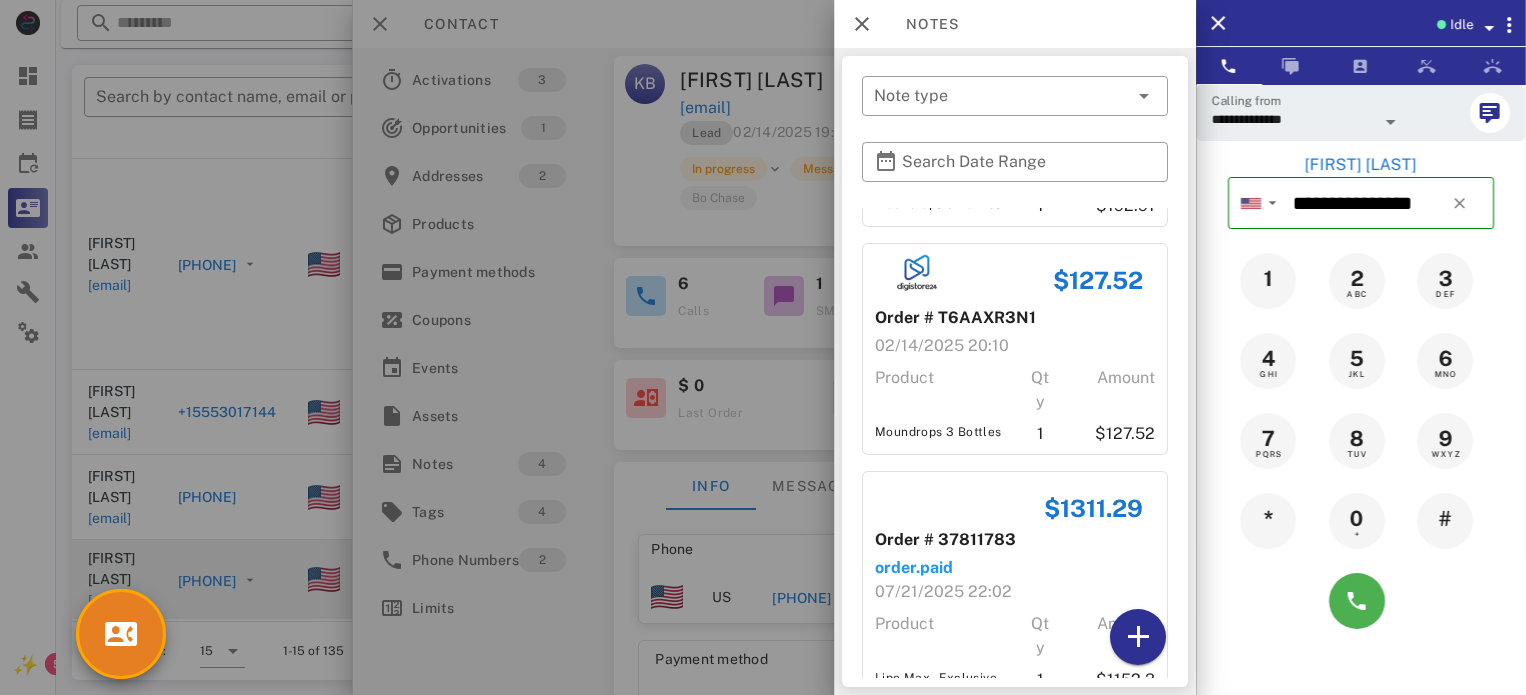 scroll, scrollTop: 457, scrollLeft: 0, axis: vertical 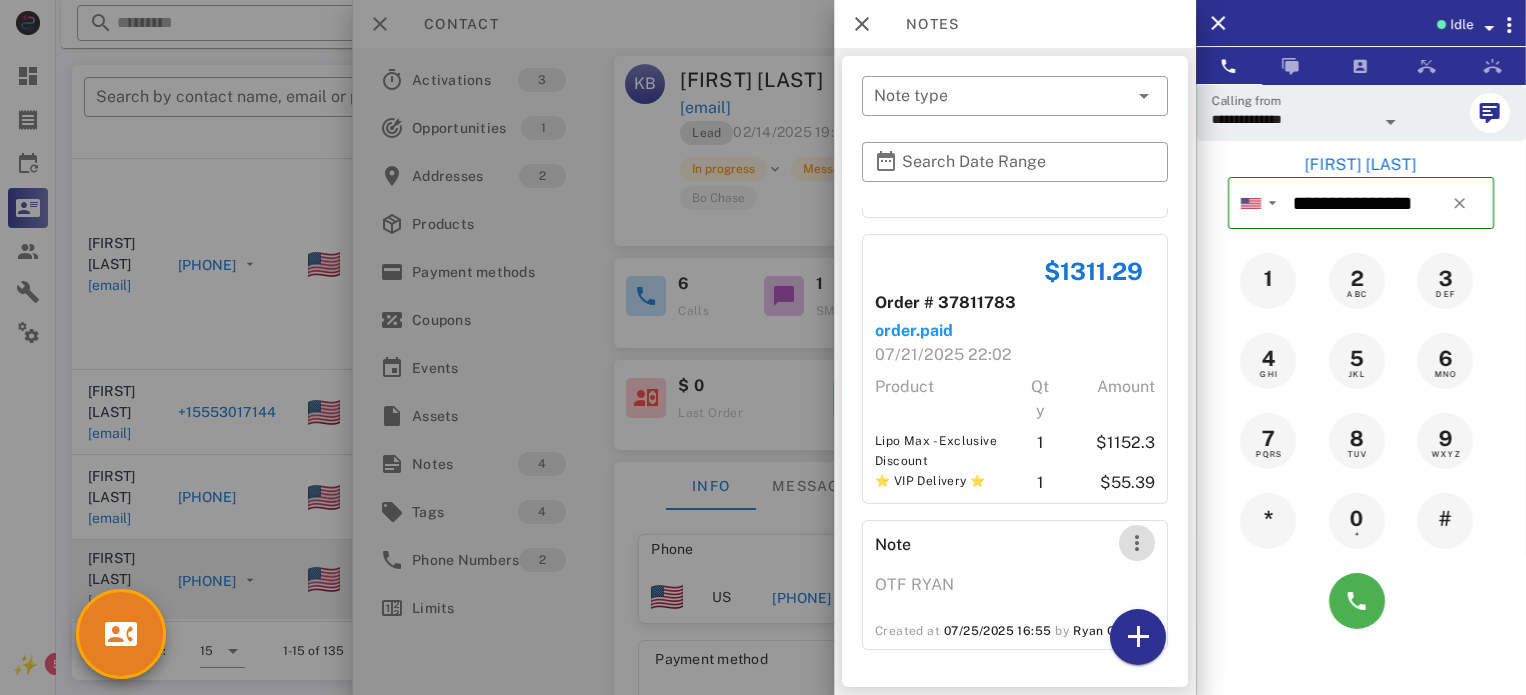 click at bounding box center (1137, 543) 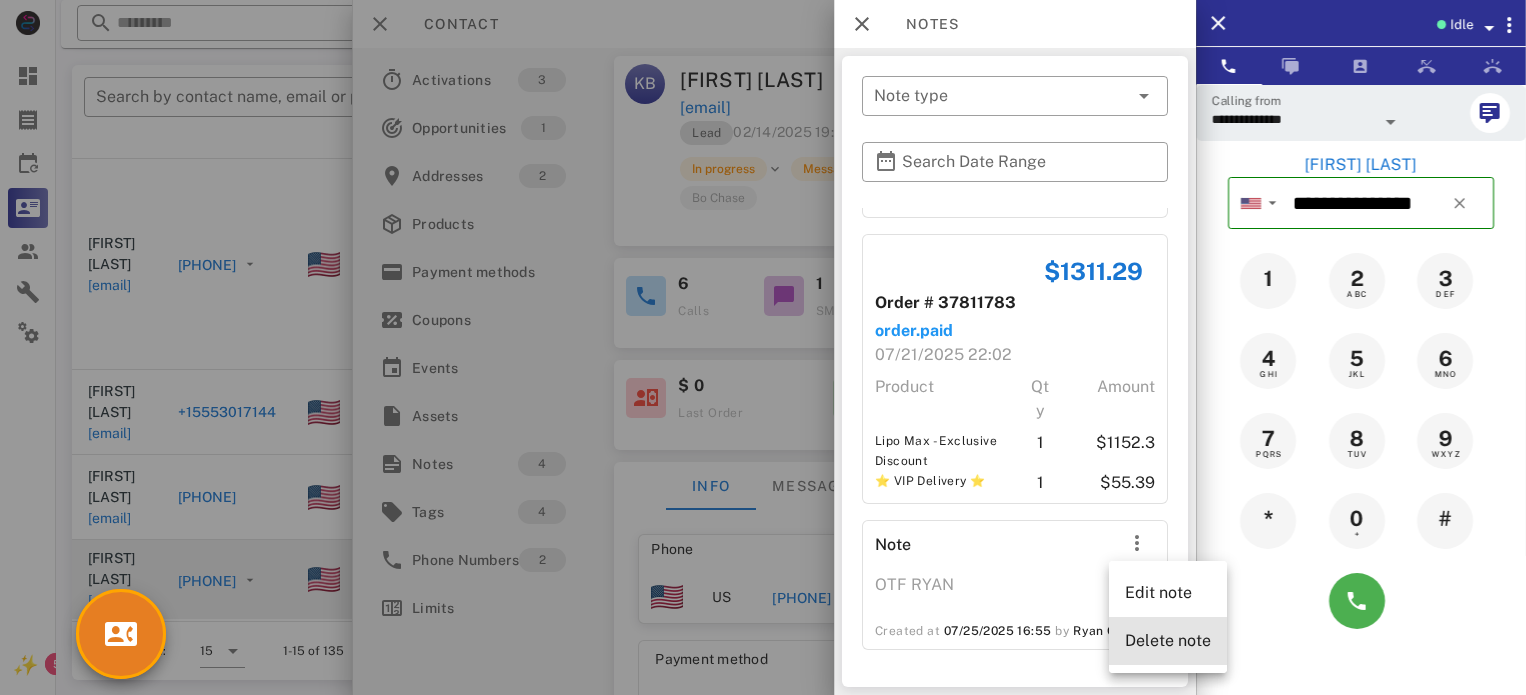 click on "Delete note" at bounding box center (1168, 640) 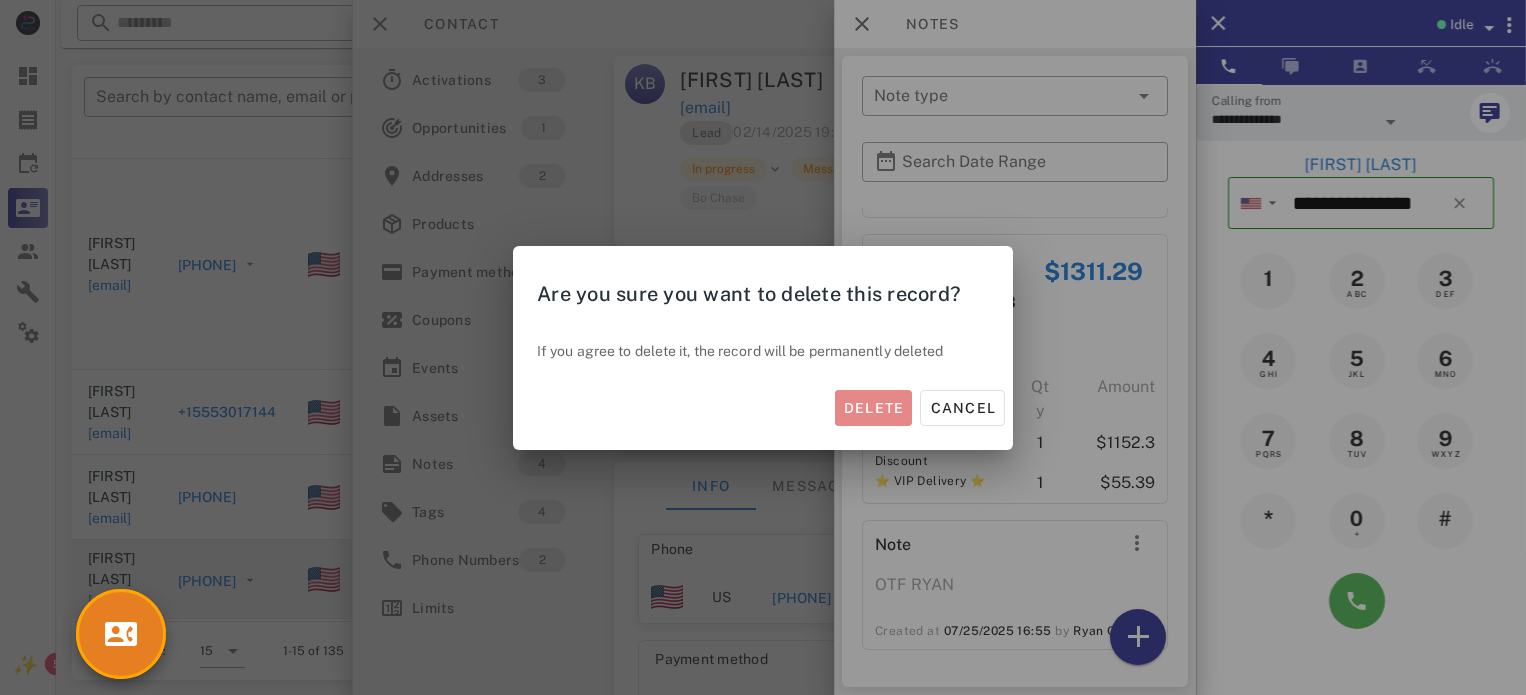click on "Delete" at bounding box center (874, 408) 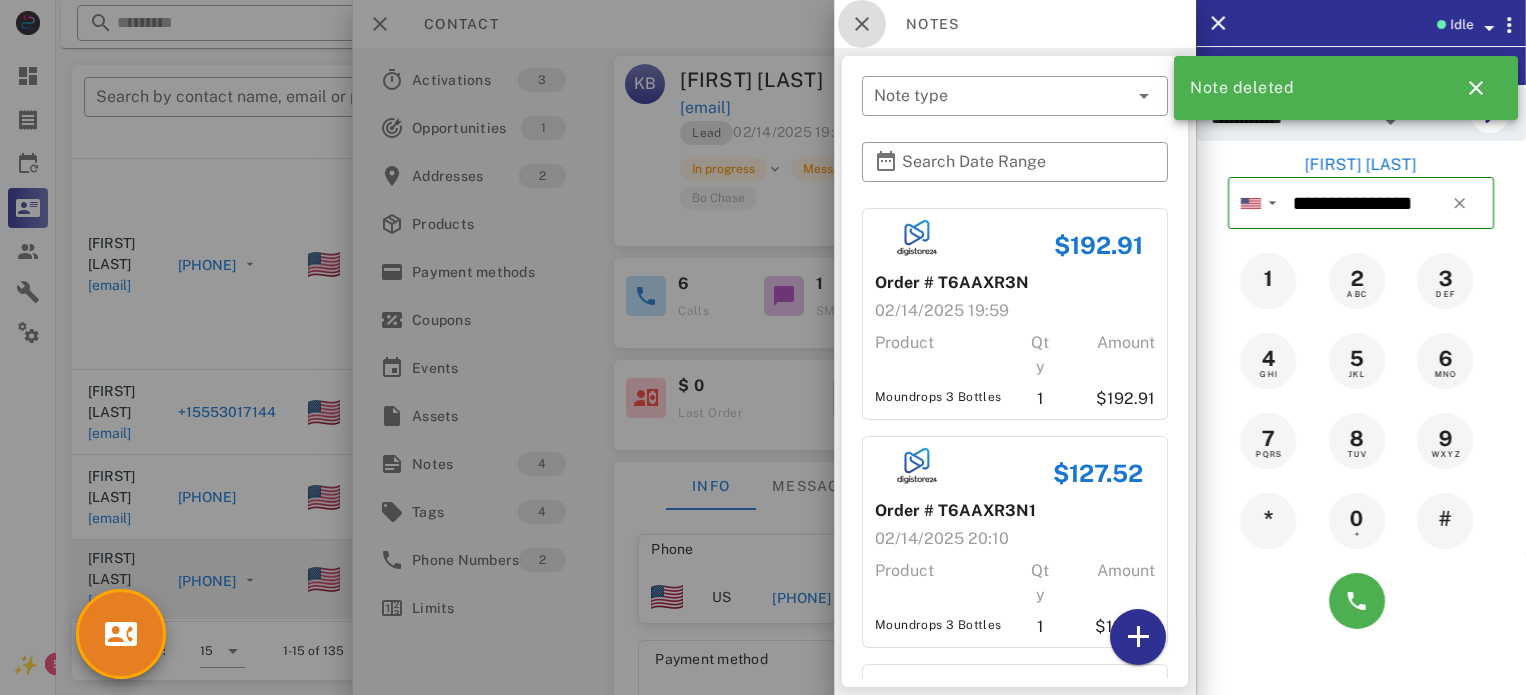 click at bounding box center (862, 24) 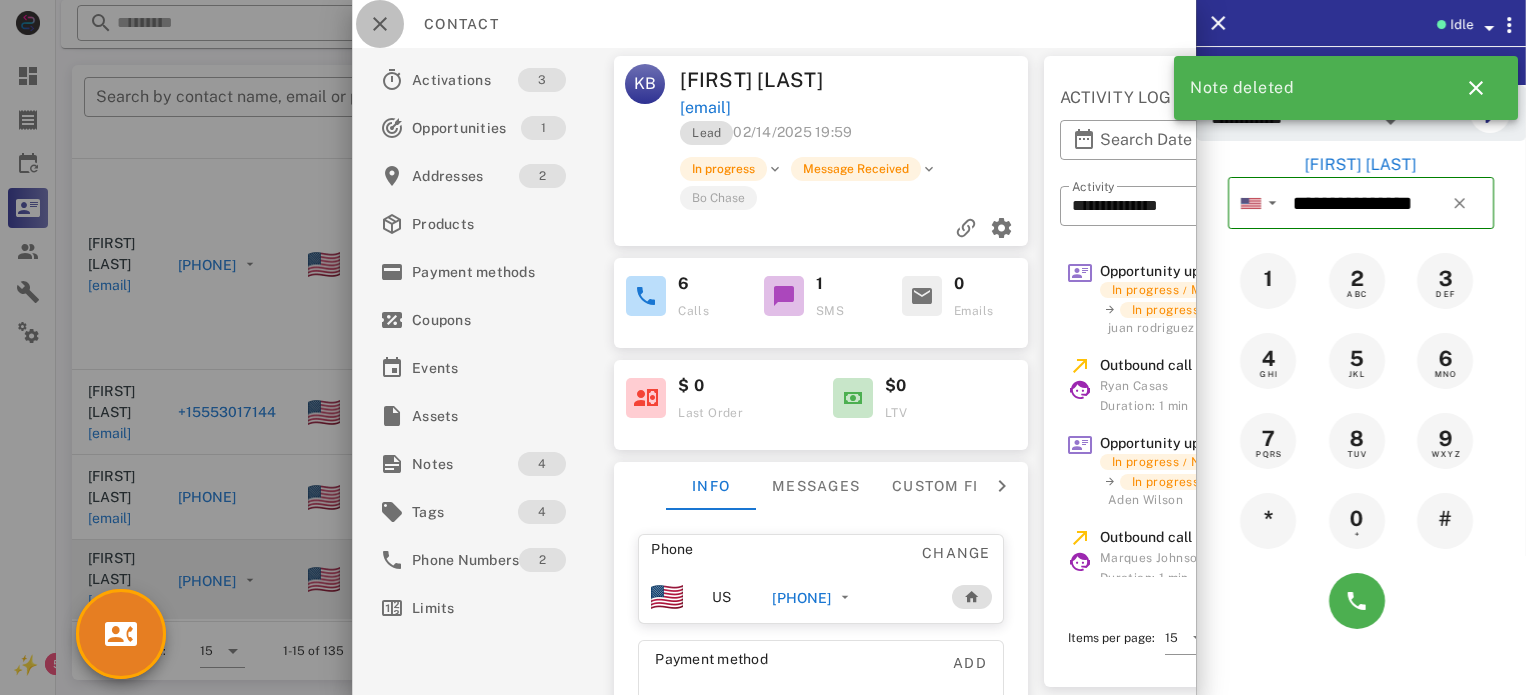click at bounding box center (380, 24) 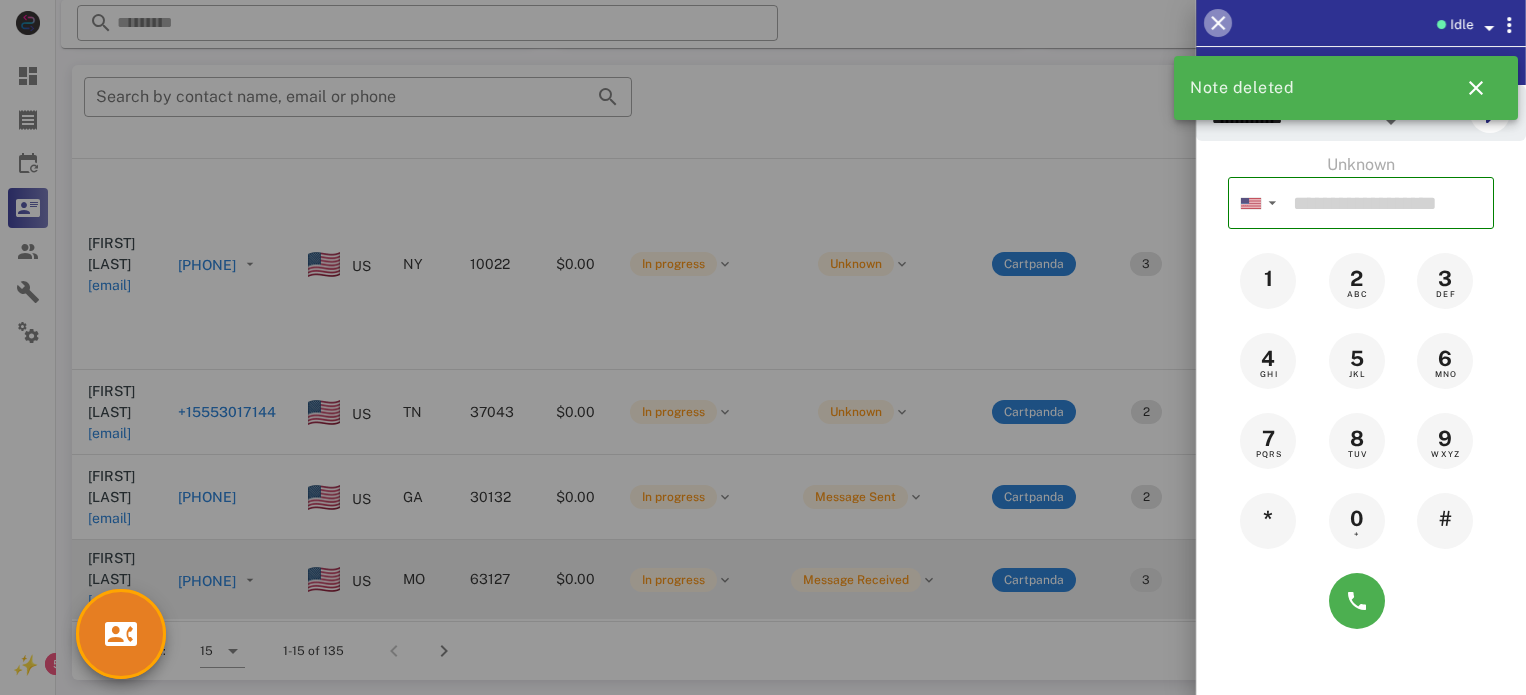click at bounding box center [1218, 23] 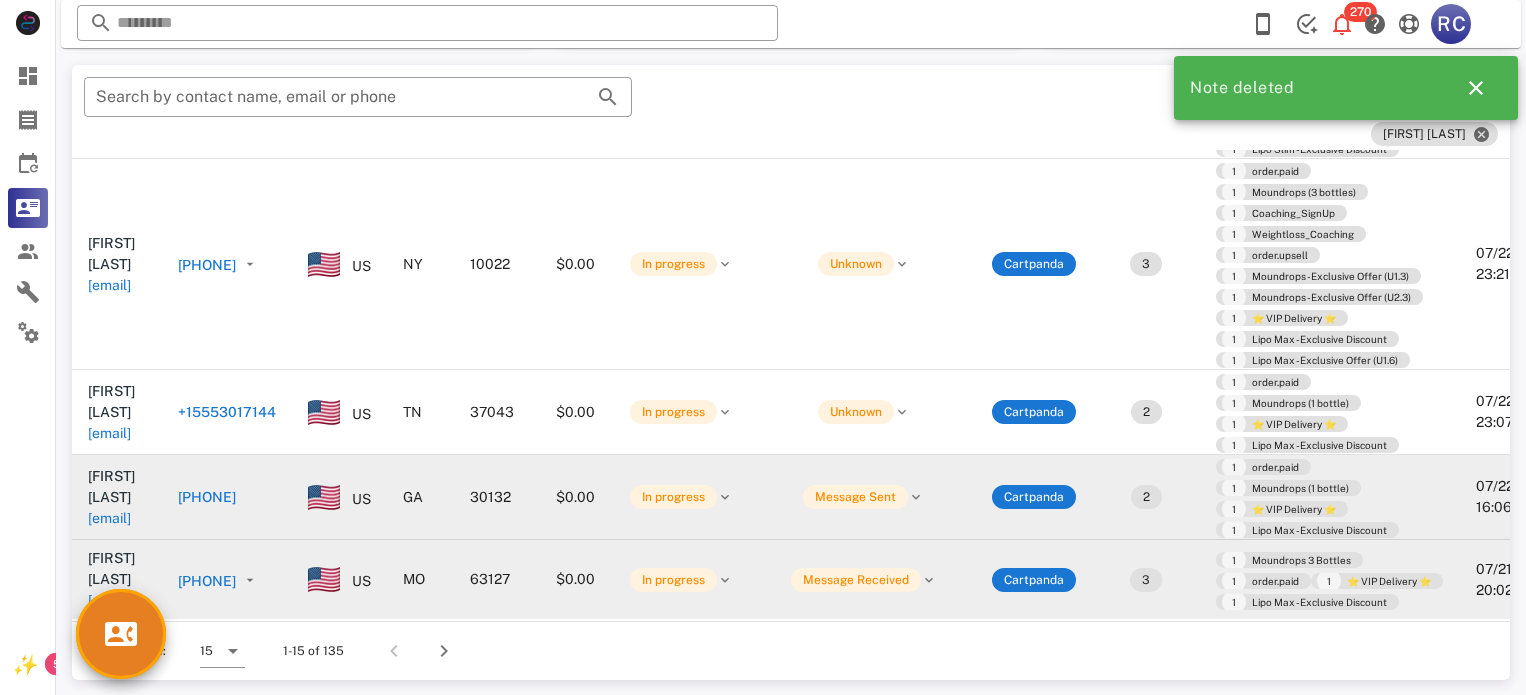click on "[PHONE]" at bounding box center (207, 497) 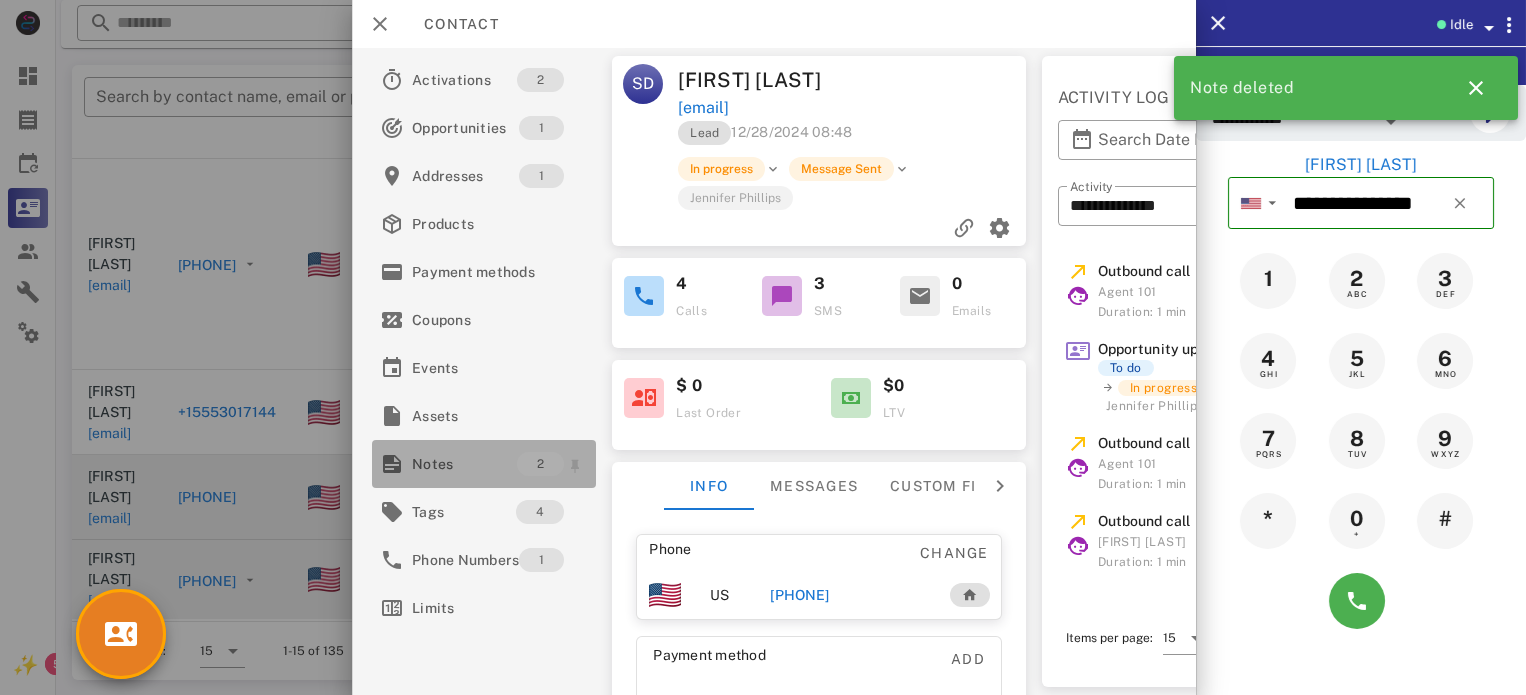 click on "Notes" at bounding box center (464, 464) 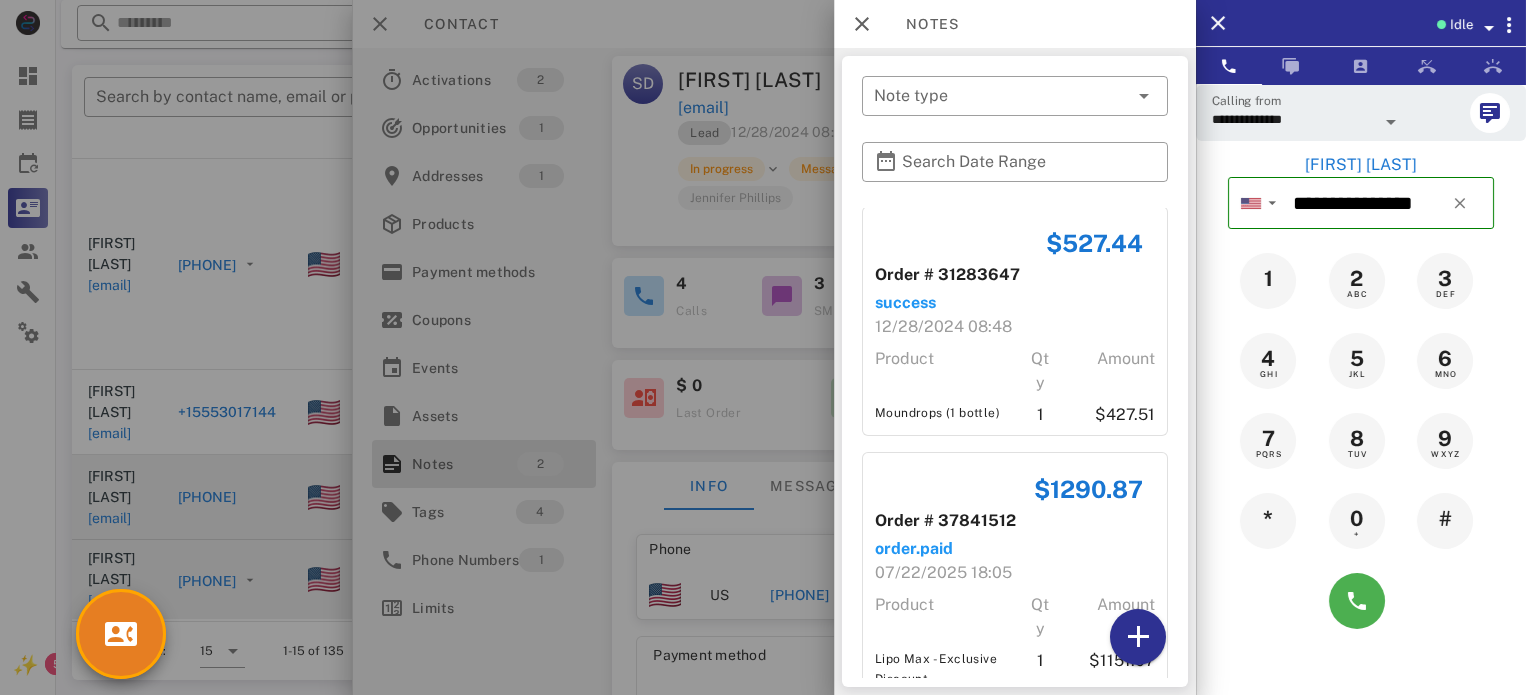 scroll, scrollTop: 0, scrollLeft: 0, axis: both 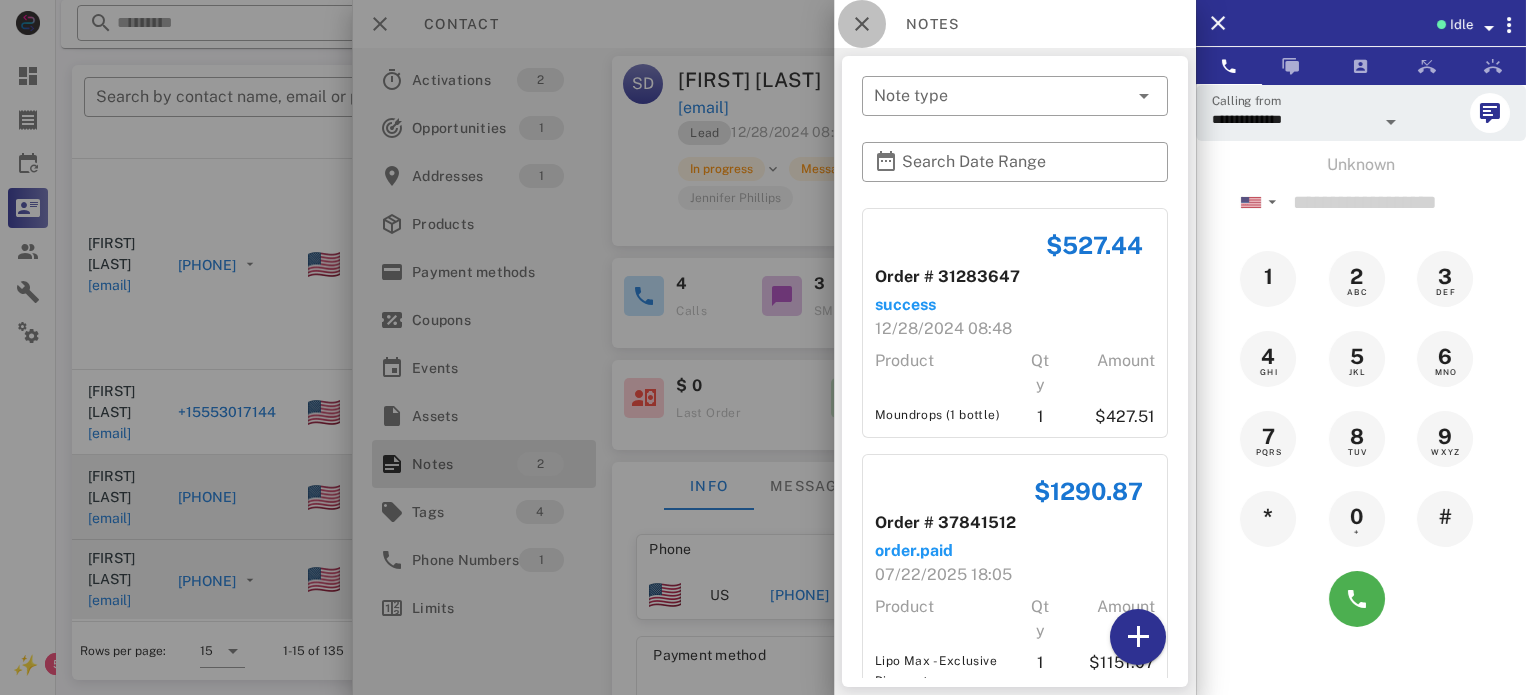 click at bounding box center (862, 24) 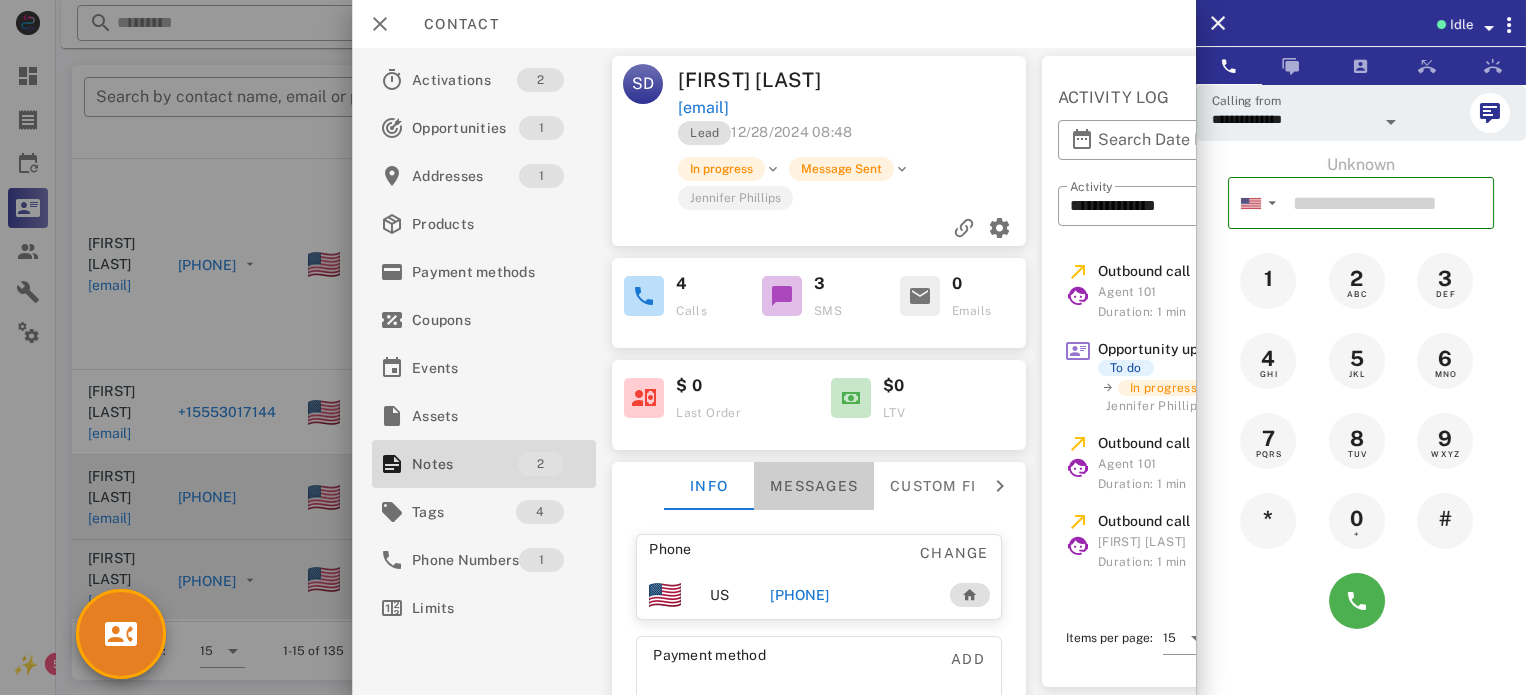 click on "Messages" at bounding box center [814, 486] 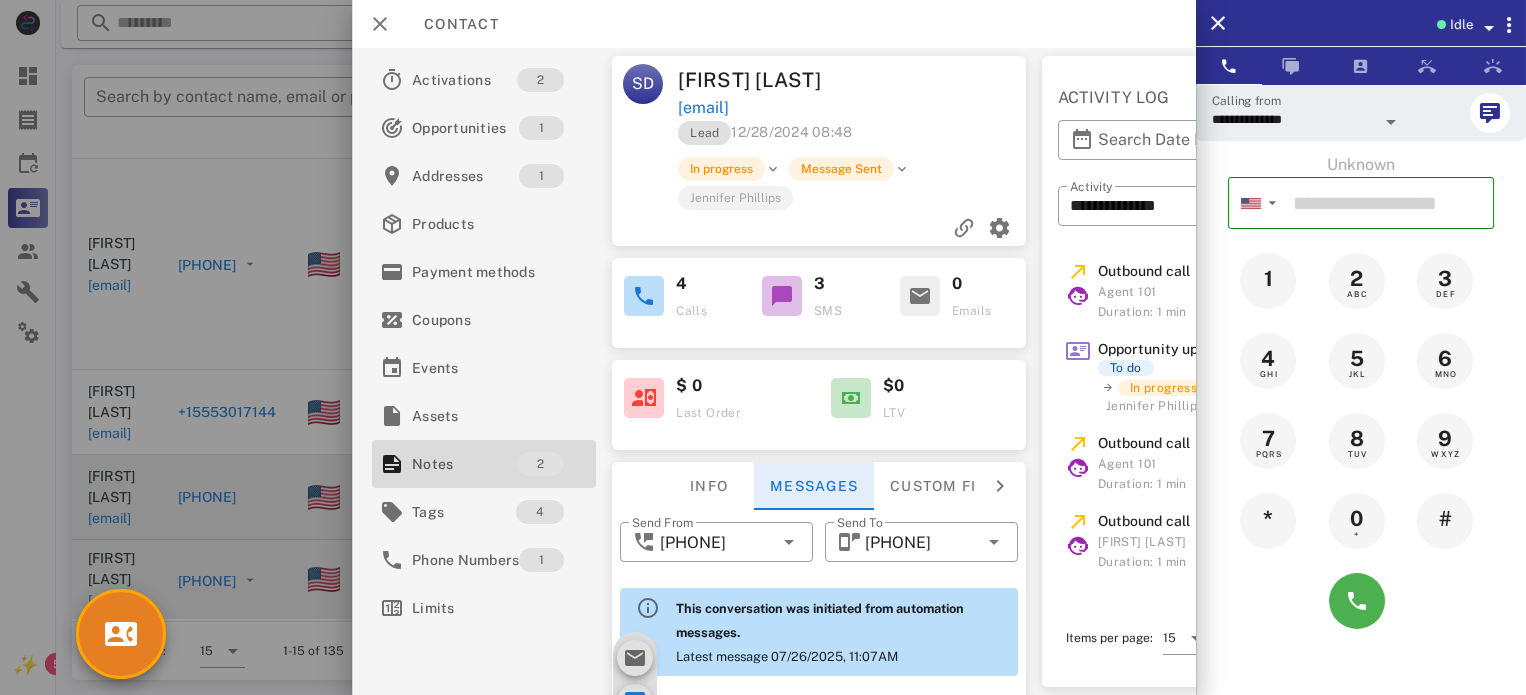 scroll, scrollTop: 498, scrollLeft: 0, axis: vertical 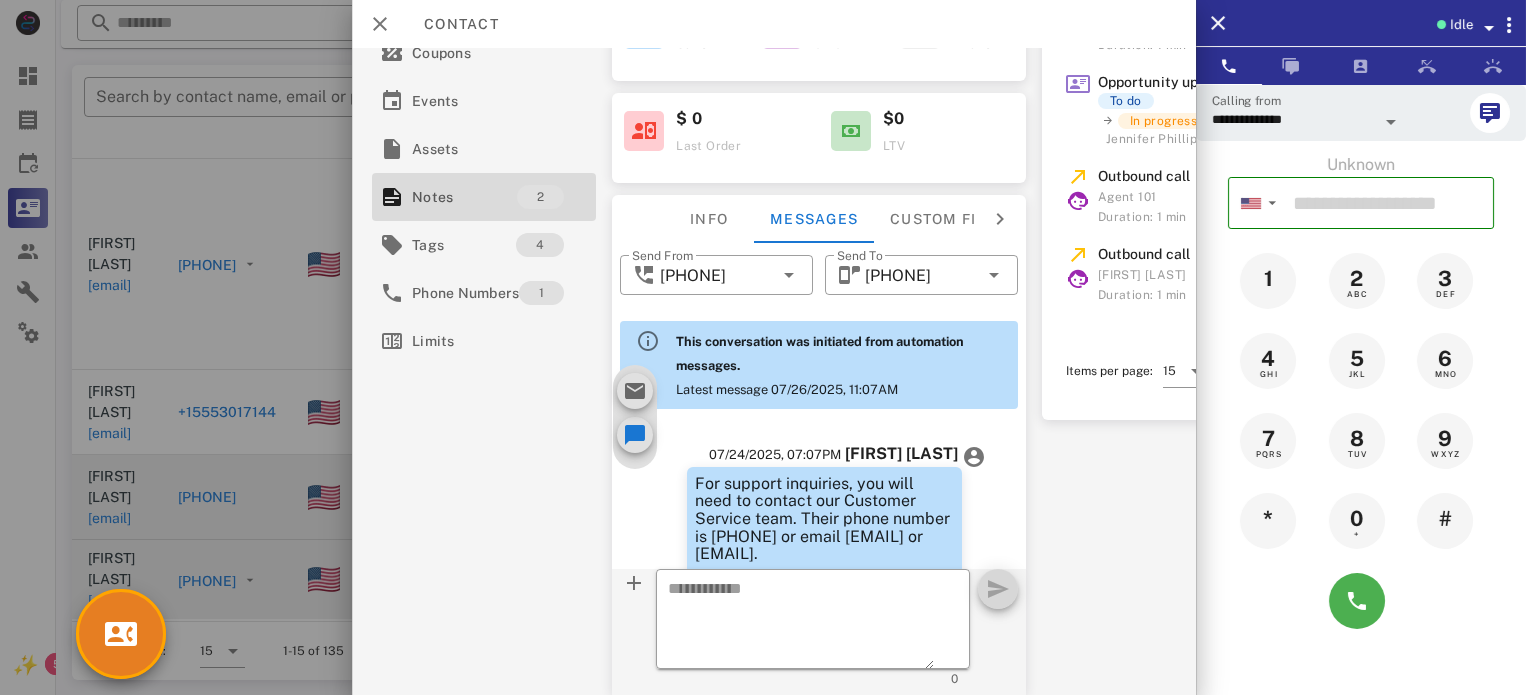drag, startPoint x: 824, startPoint y: 485, endPoint x: 752, endPoint y: 499, distance: 73.34848 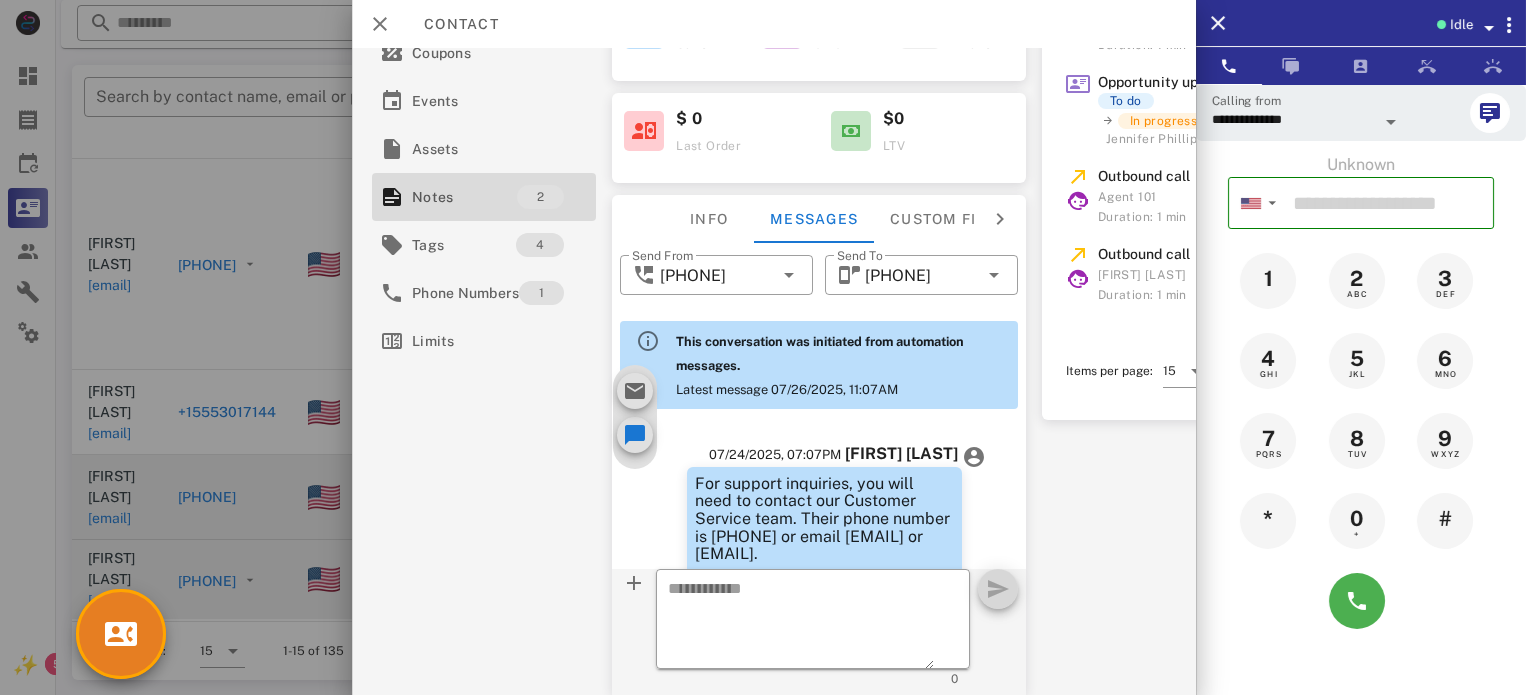 click on "07/24/2025, 07:07PM Johnny Clark  For support inquiries, you will need to contact our Customer Service team. Their phone number is 888-277-7713 or email support@glycofix.com or support@liposlim.com.  07/24/2025, 08:07PM Johnny Clark  For support inquiries, you will need to contact our Customer Service team. Their phone number is 888-277-7713 or email support@glycofix.com or support@liposlim.com.  07/26/2025, 11:07AM Agent 101  Hi Sherry, this is the LipoSlim that you purchased online for your weight loss with Dr. Lewi’s Office. We need to confirm some important details about your order. Please give us a call back at your earliest convenience. Click here to call back >> +14709344011" at bounding box center (823, 853) 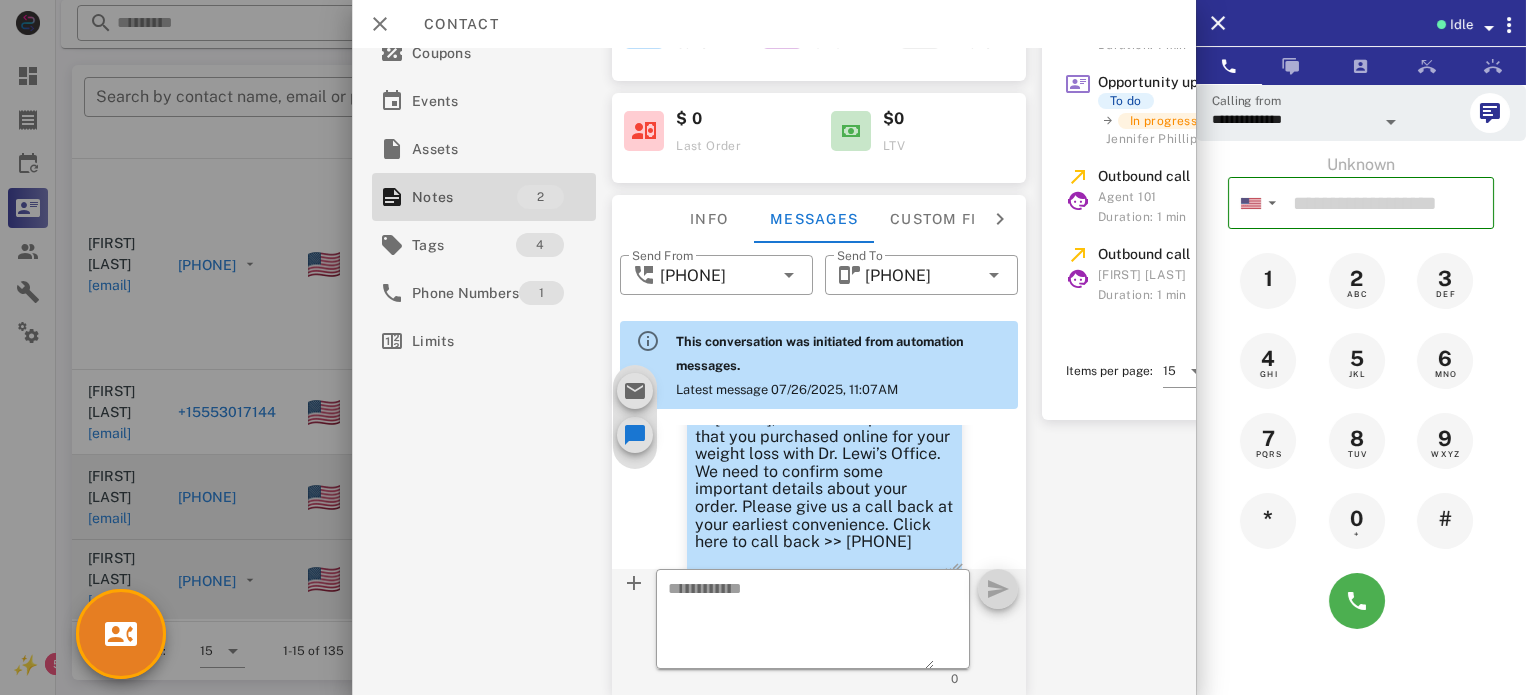 scroll, scrollTop: 400, scrollLeft: 0, axis: vertical 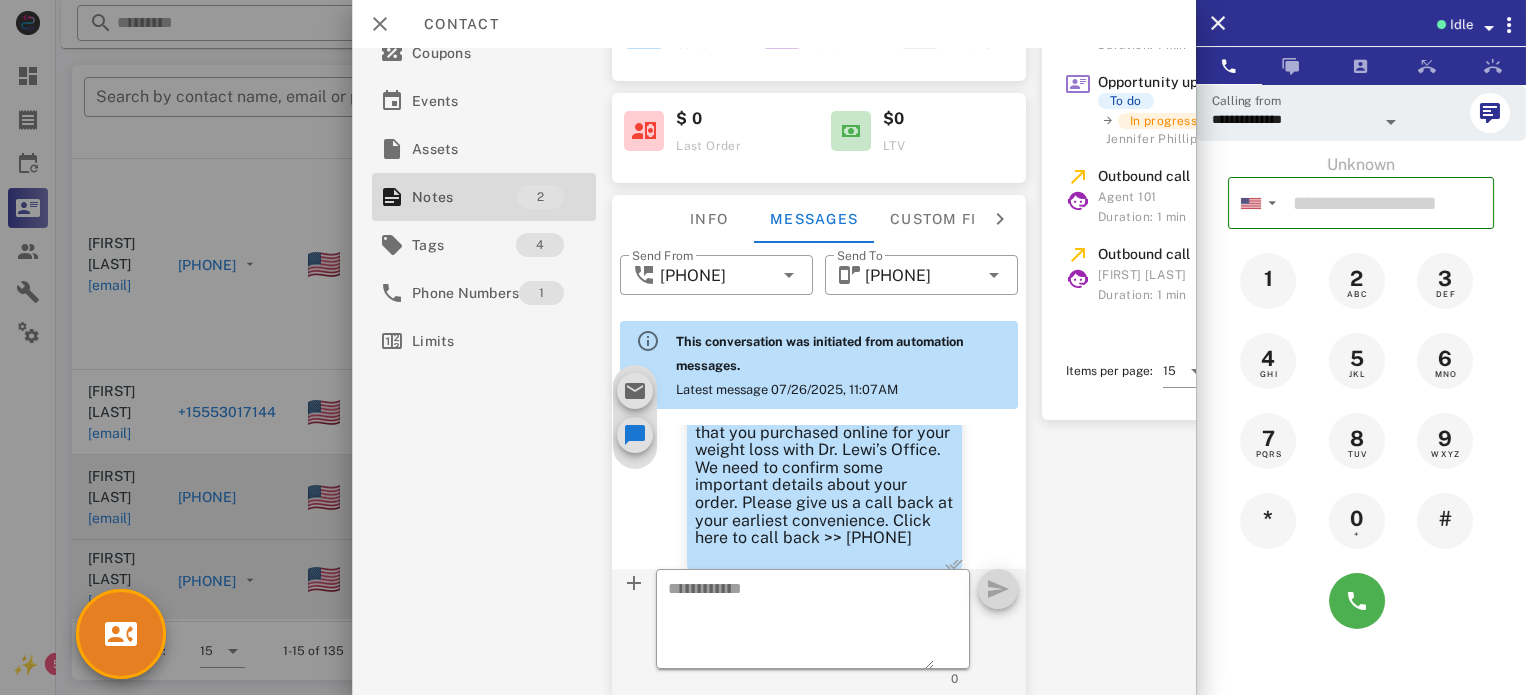 click on "Hi Sherry, this is the LipoSlim that you purchased online for your weight loss with Dr. Lewi’s Office. We need to confirm some important details about your order. Please give us a call back at your earliest convenience. Click here to call back >> +14709344011" at bounding box center (824, 476) 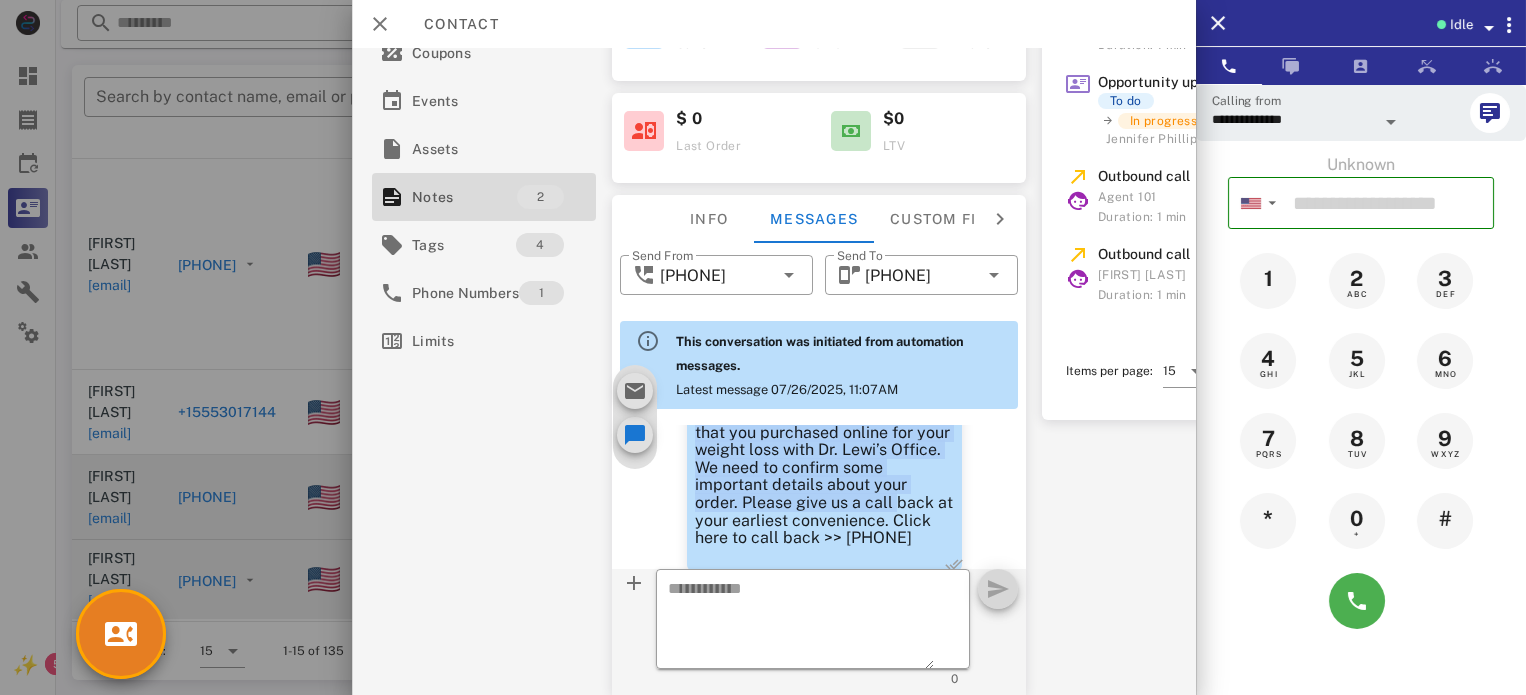 scroll, scrollTop: 498, scrollLeft: 0, axis: vertical 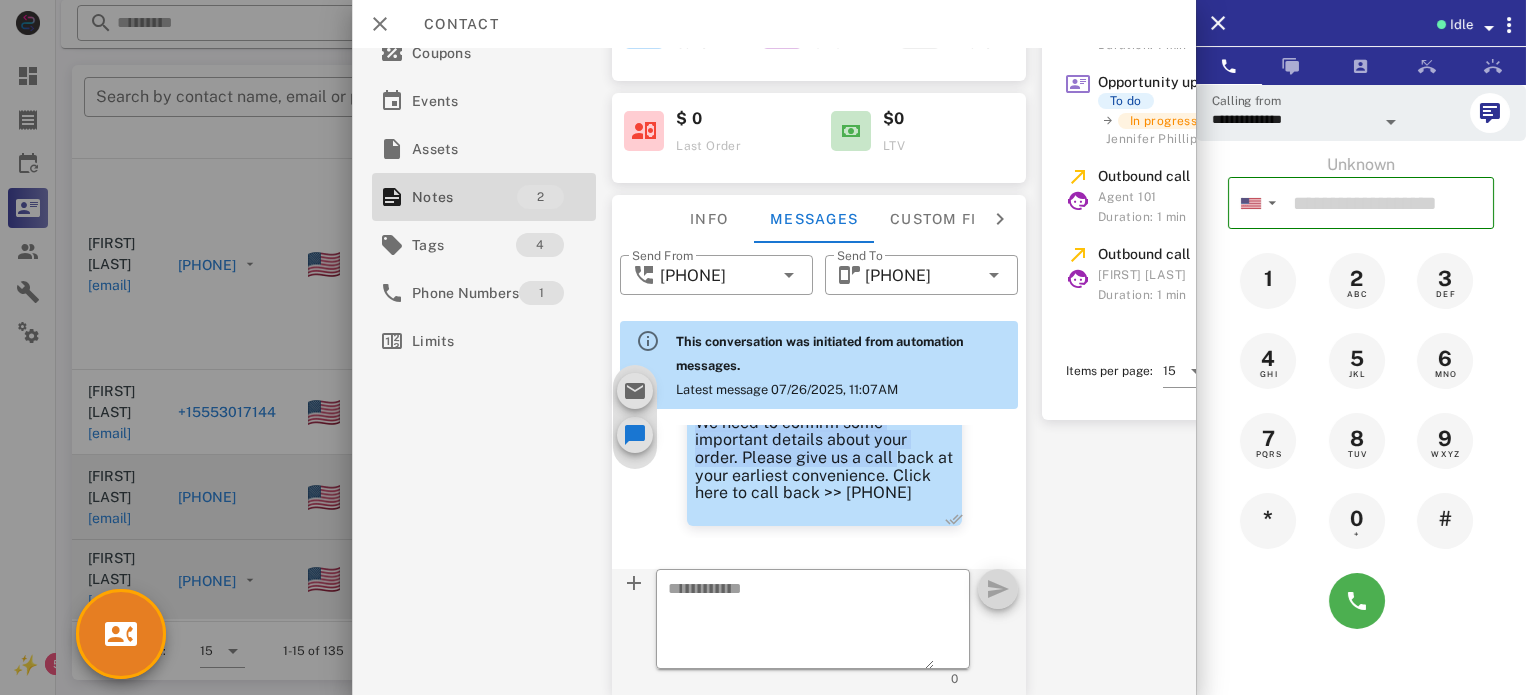 drag, startPoint x: 693, startPoint y: 433, endPoint x: 877, endPoint y: 495, distance: 194.16487 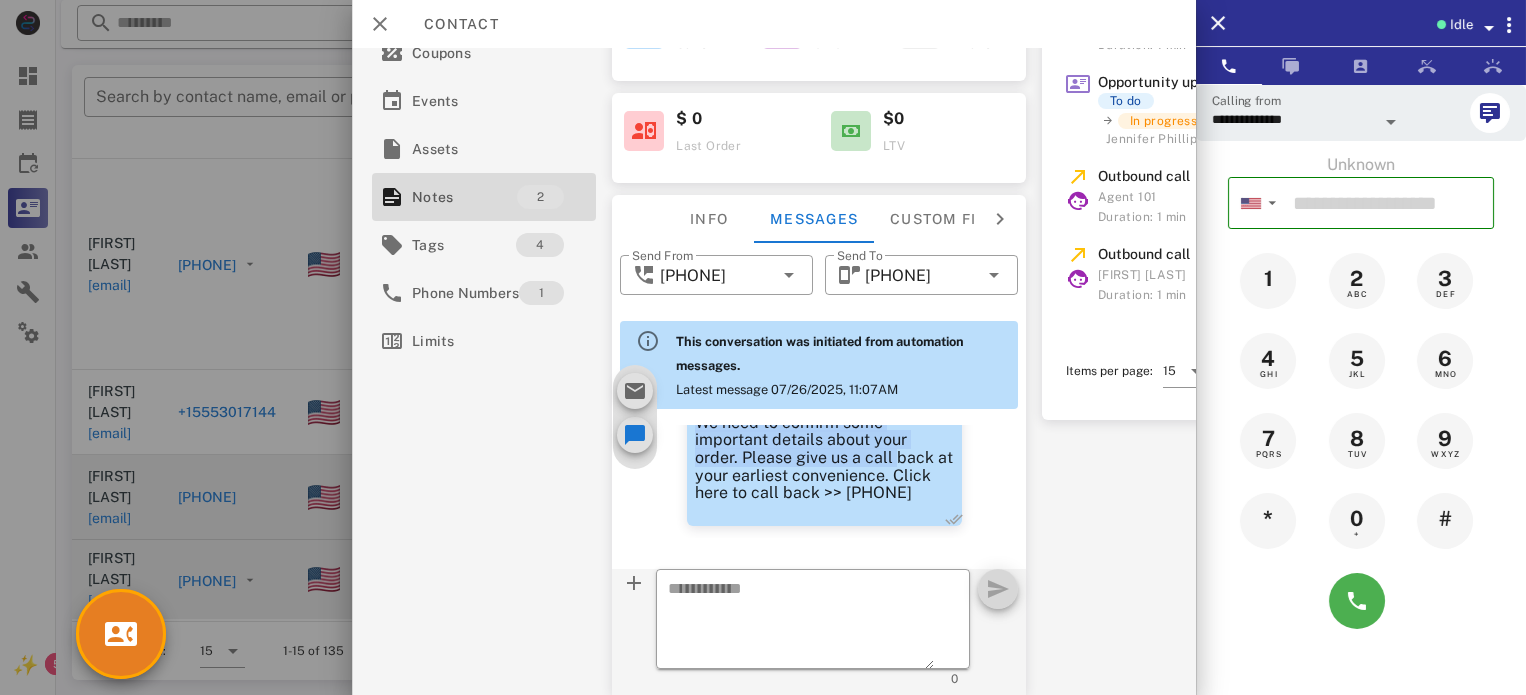 copy on "Hi Sherry, this is the LipoSlim that you purchased online for your weight loss with Dr. Lewi’s Office. We need to confirm some important details about your order. Please give us a call back at your earliest convenience. Click here to call back >> +14709344011" 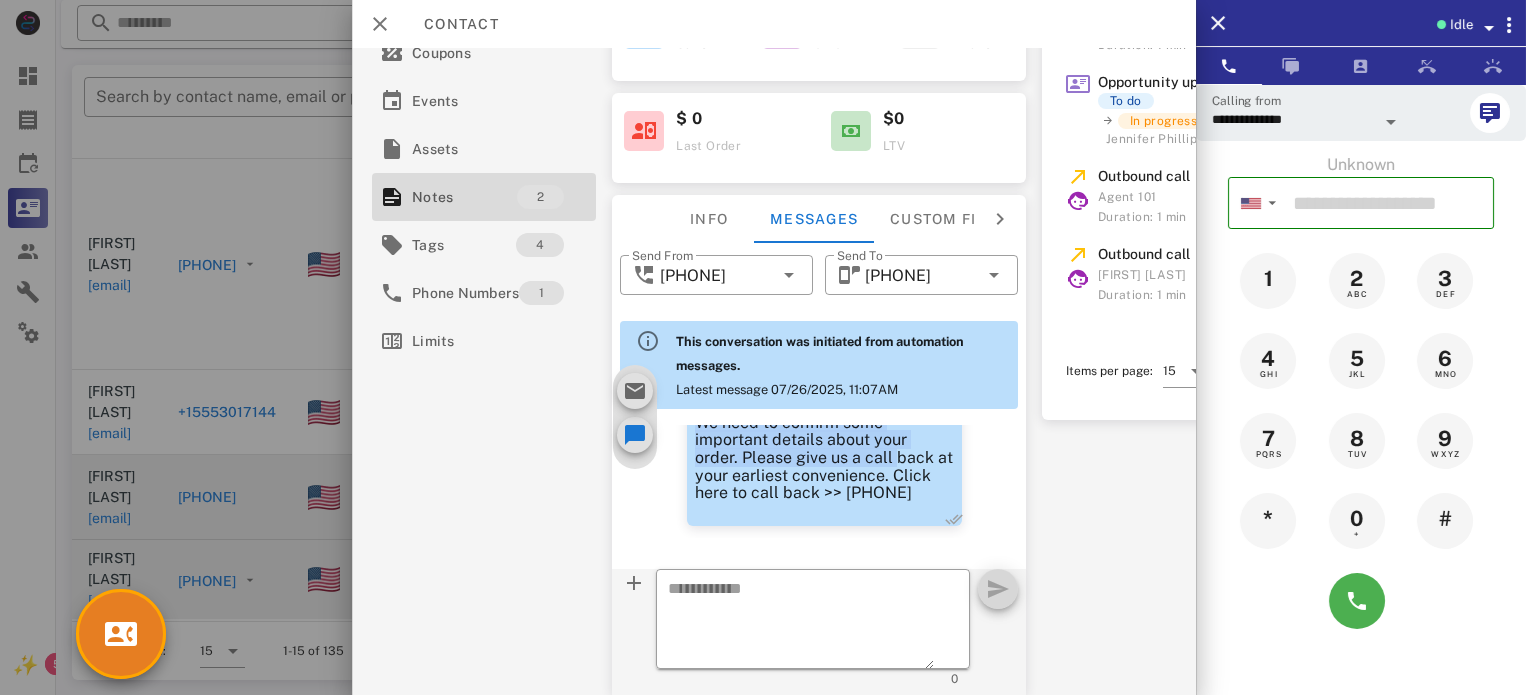 click on "07/26/2025, 11:07AM Agent 101  Hi Sherry, this is the LipoSlim that you purchased online for your weight loss with Dr. Lewi’s Office. We need to confirm some important details about your order. Please give us a call back at your earliest convenience. Click here to call back >> +14709344011" at bounding box center (823, 428) 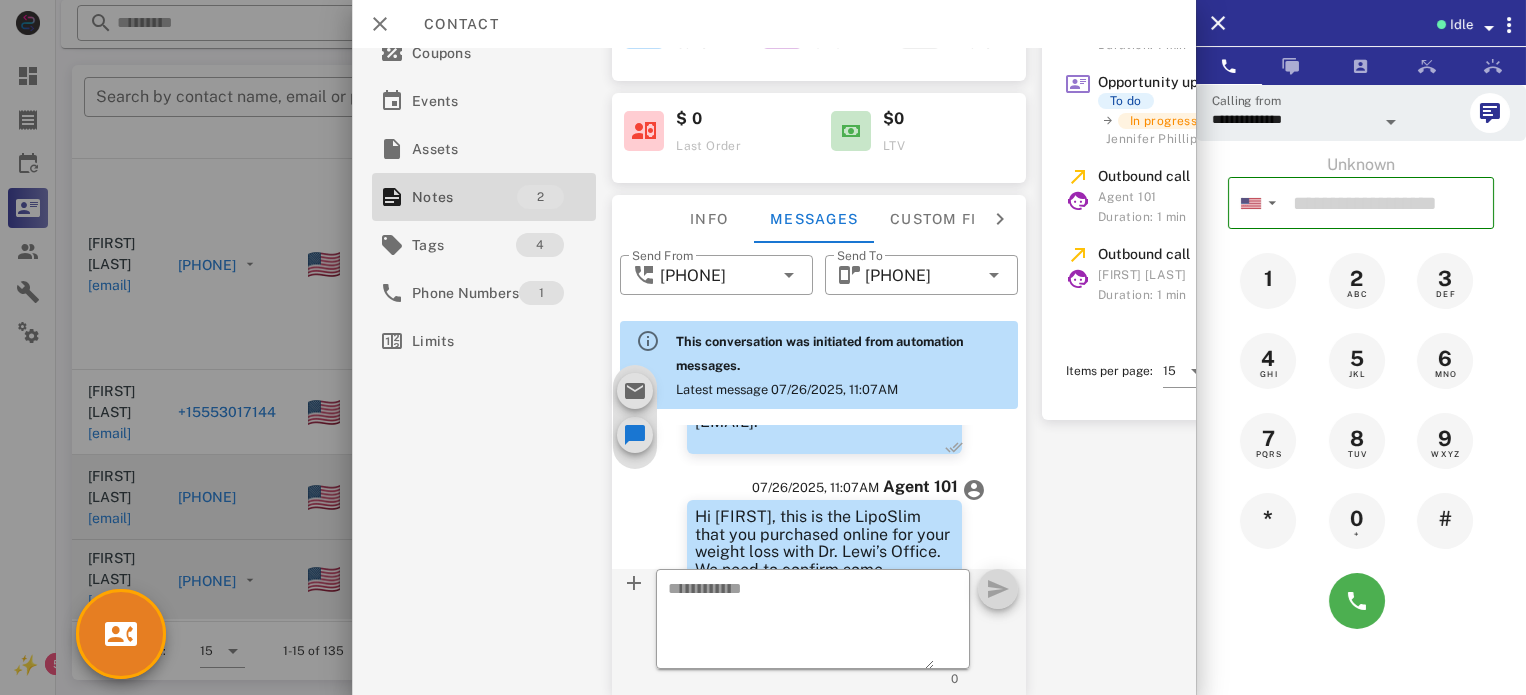scroll, scrollTop: 498, scrollLeft: 0, axis: vertical 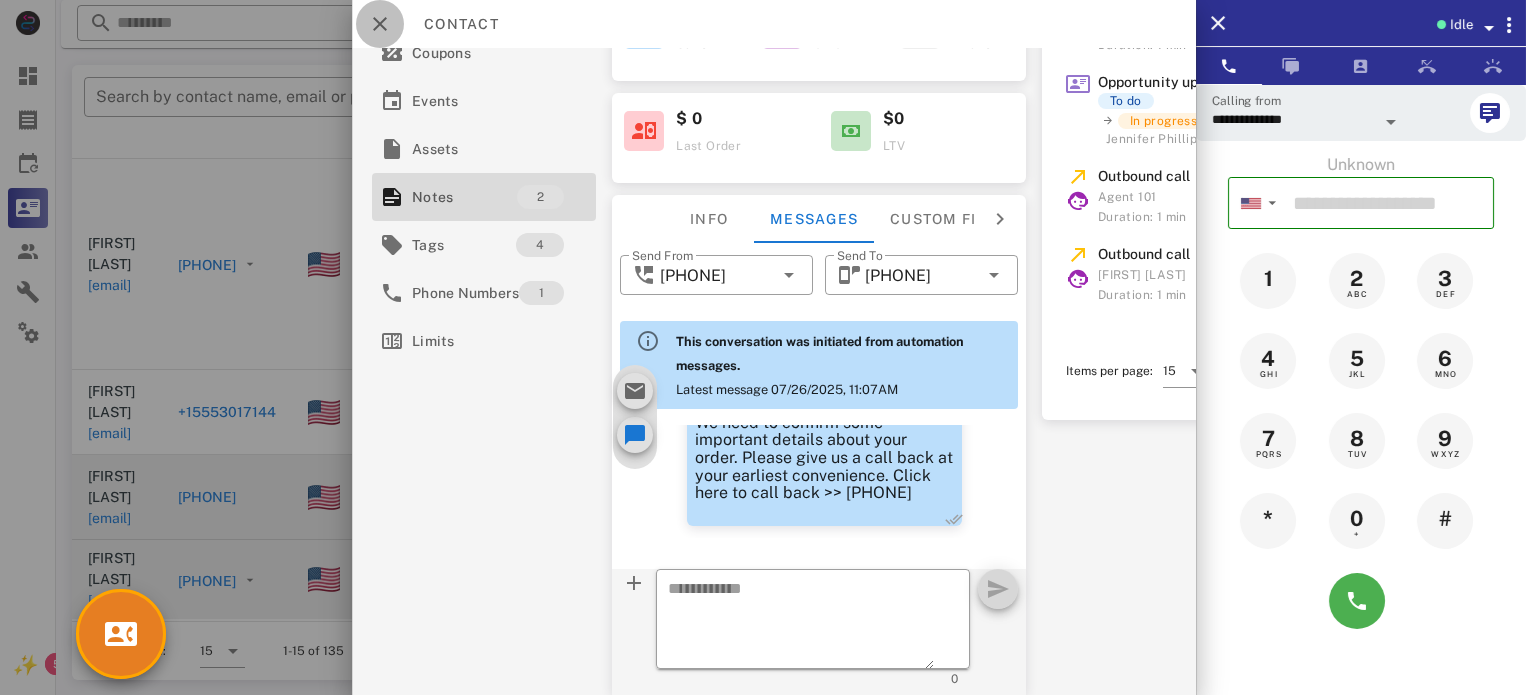 click at bounding box center [380, 24] 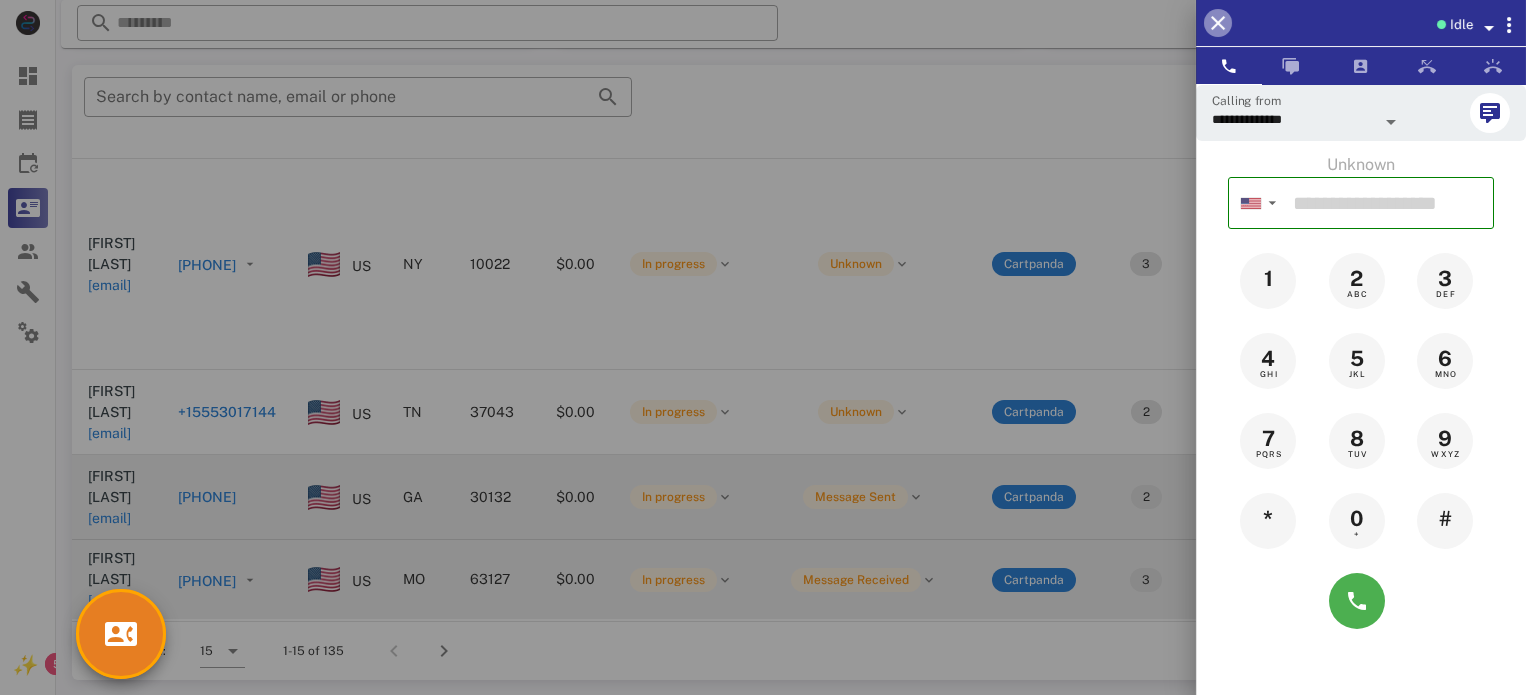 click at bounding box center [1218, 23] 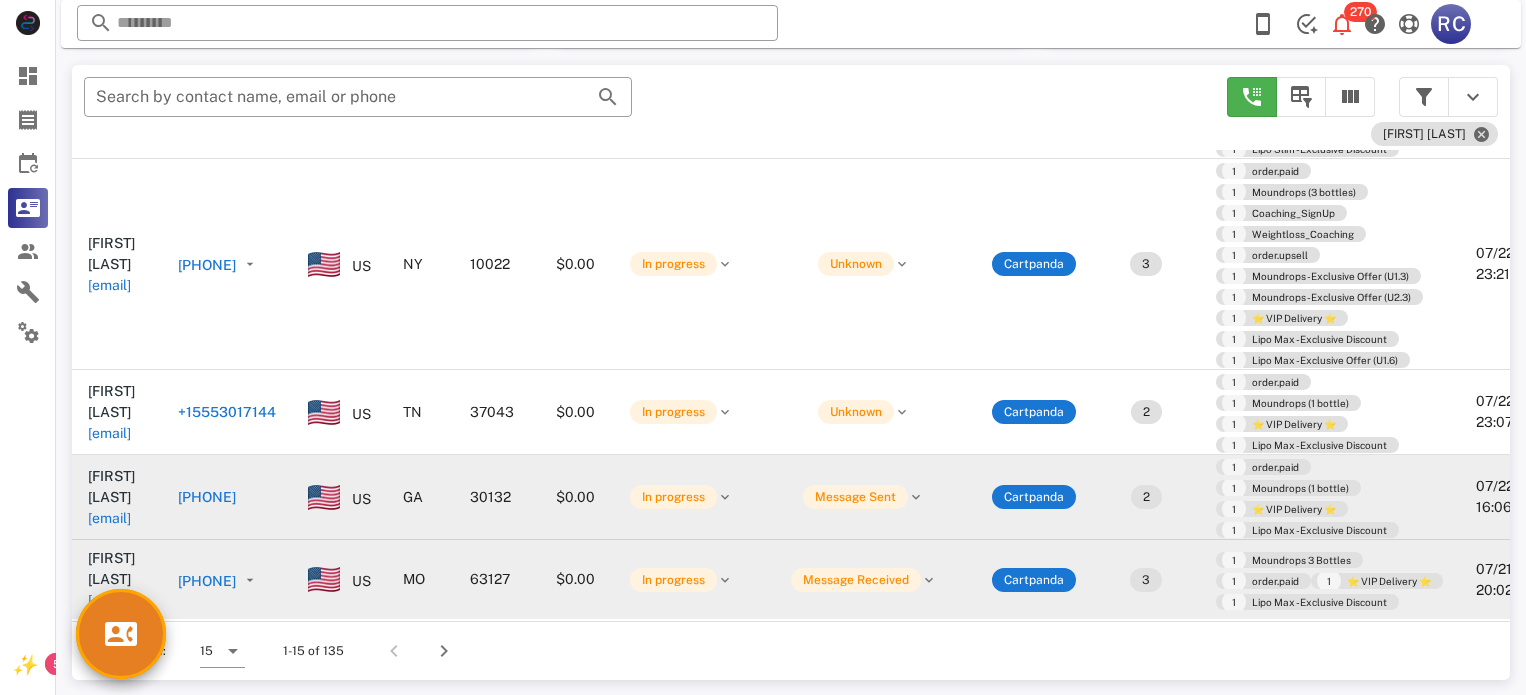 click on "[PHONE]" at bounding box center (207, 497) 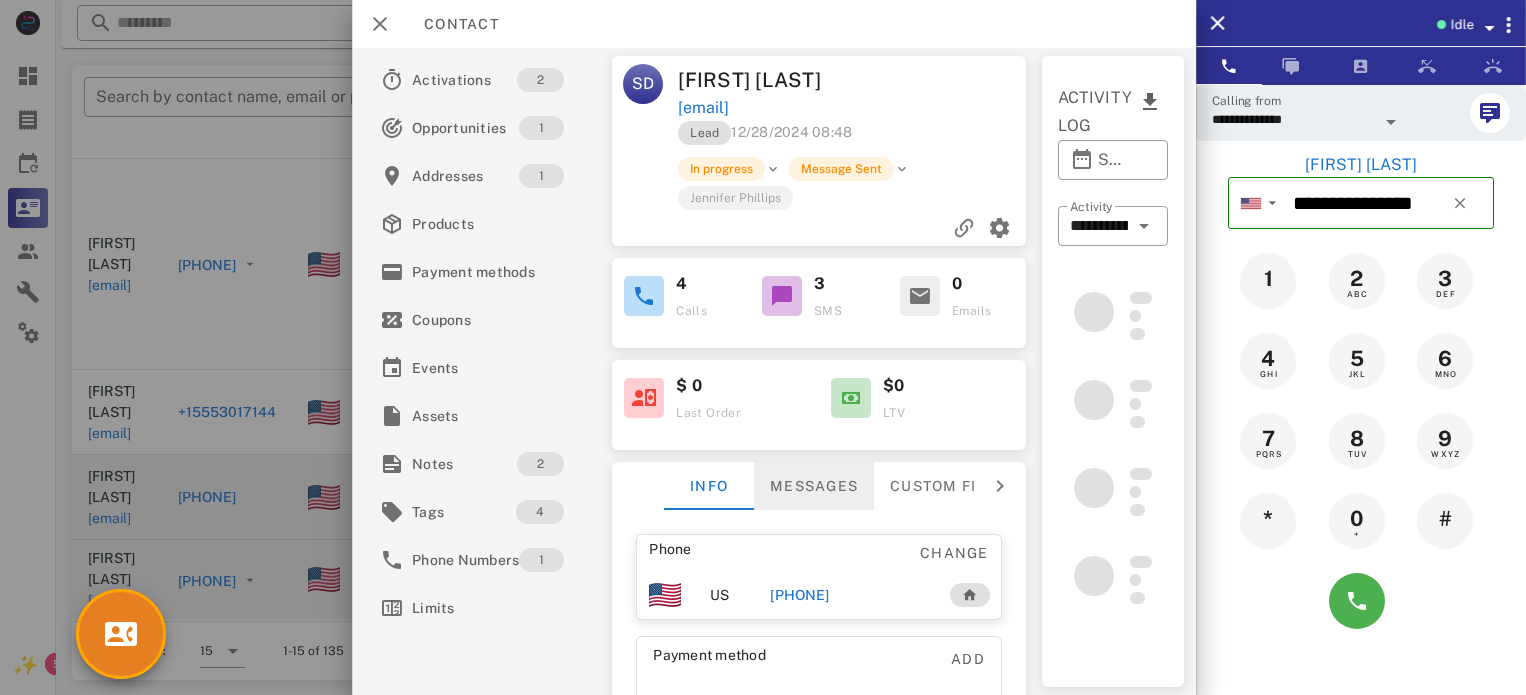 click on "Messages" at bounding box center [814, 486] 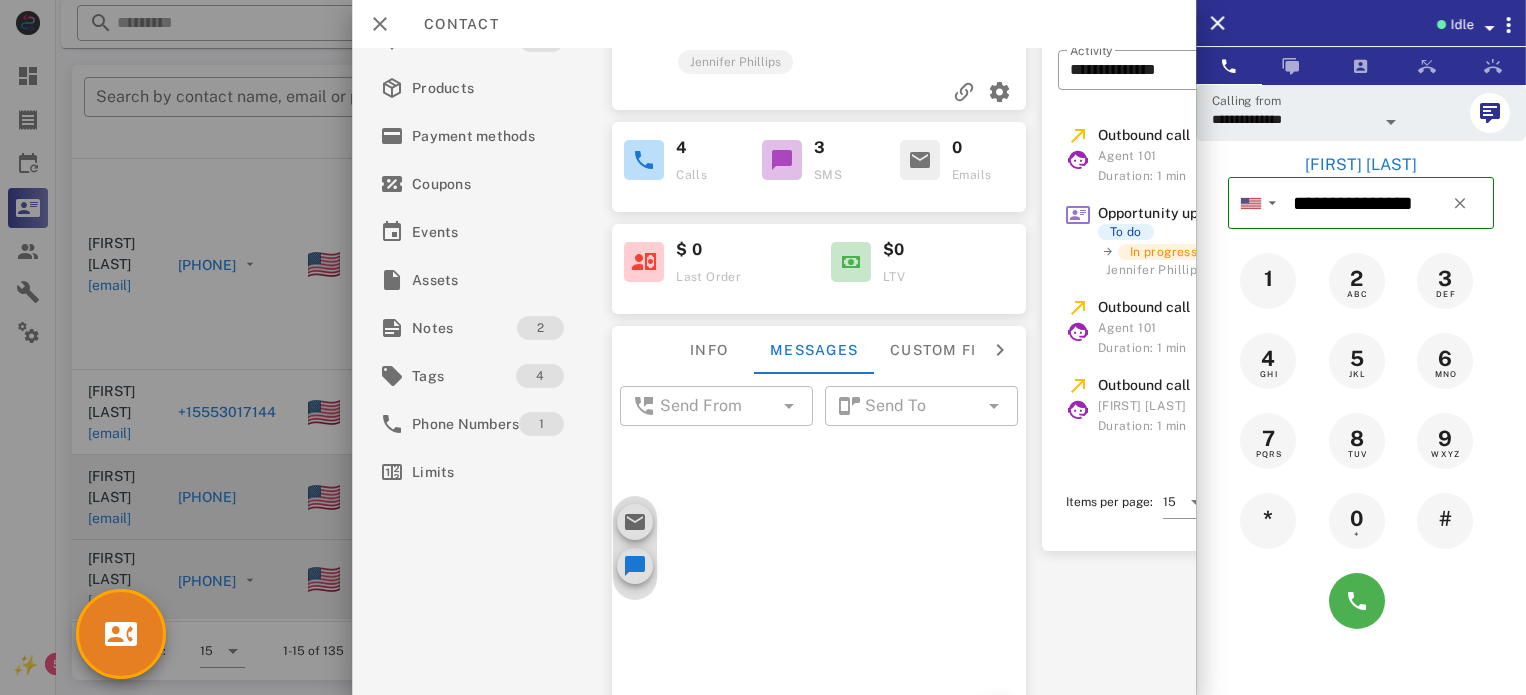 scroll, scrollTop: 278, scrollLeft: 0, axis: vertical 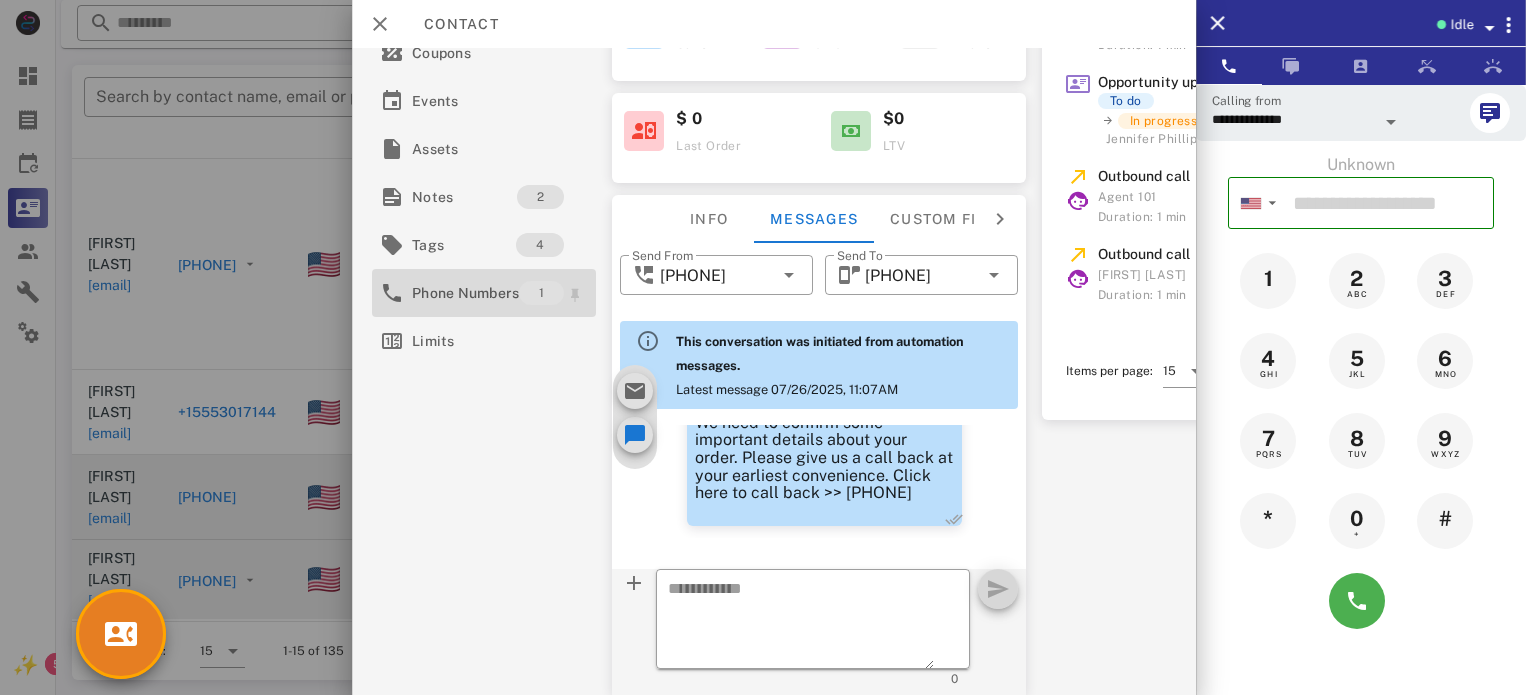 click on "Phone Numbers" at bounding box center (465, 293) 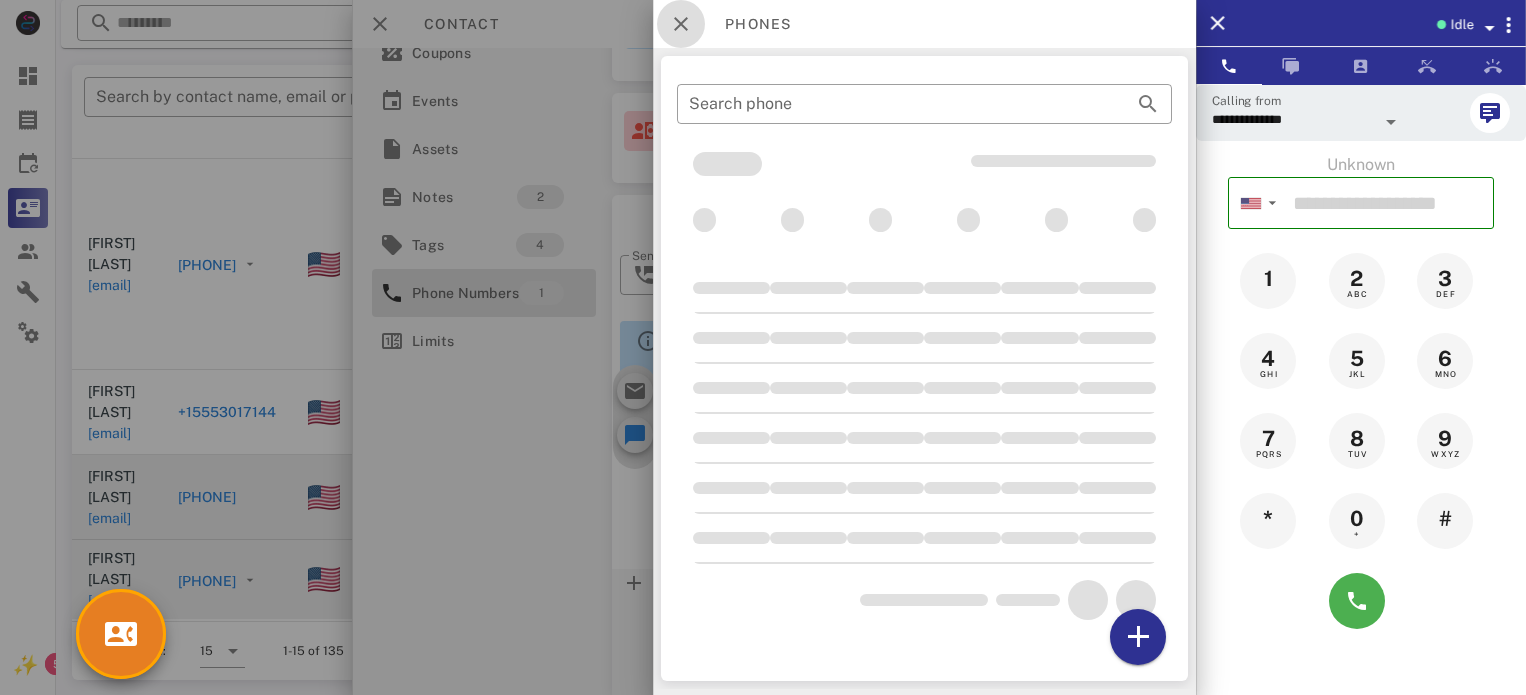 click at bounding box center (681, 24) 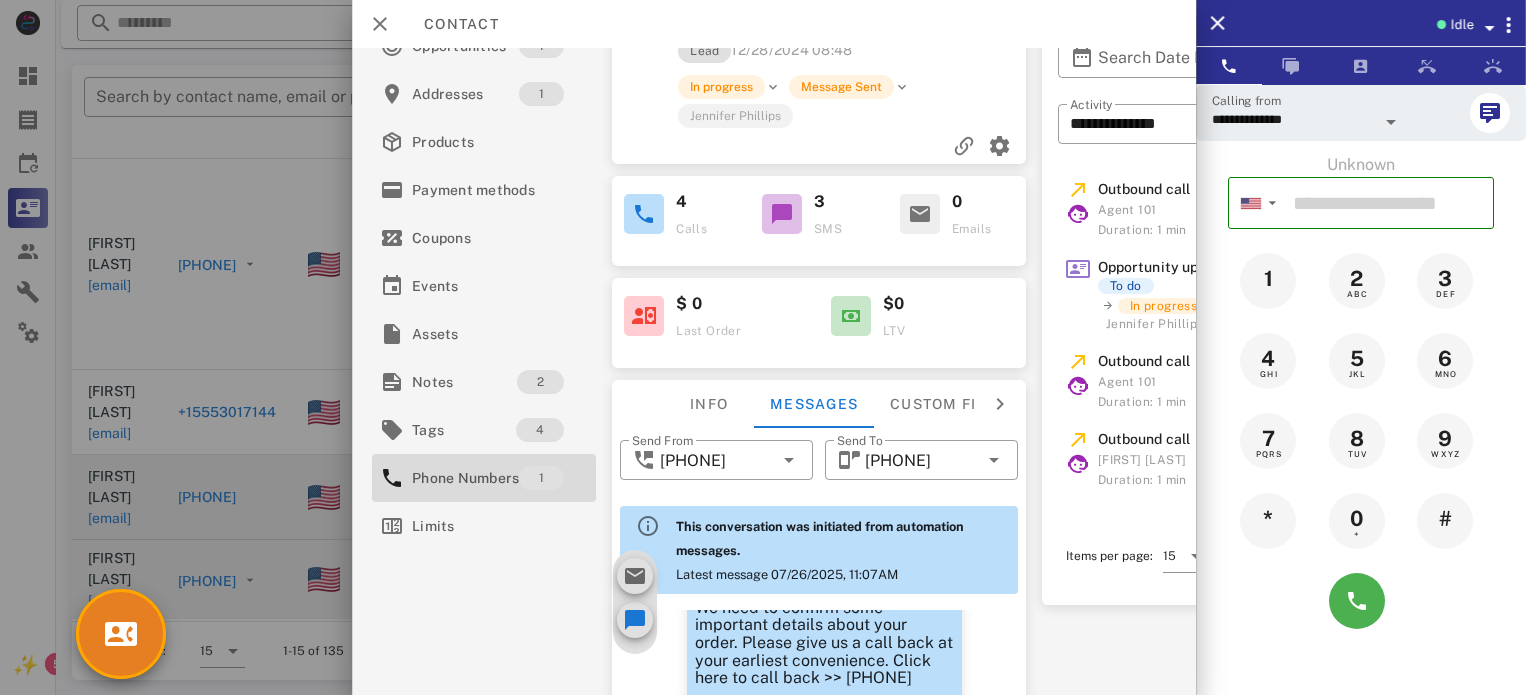 scroll, scrollTop: 0, scrollLeft: 0, axis: both 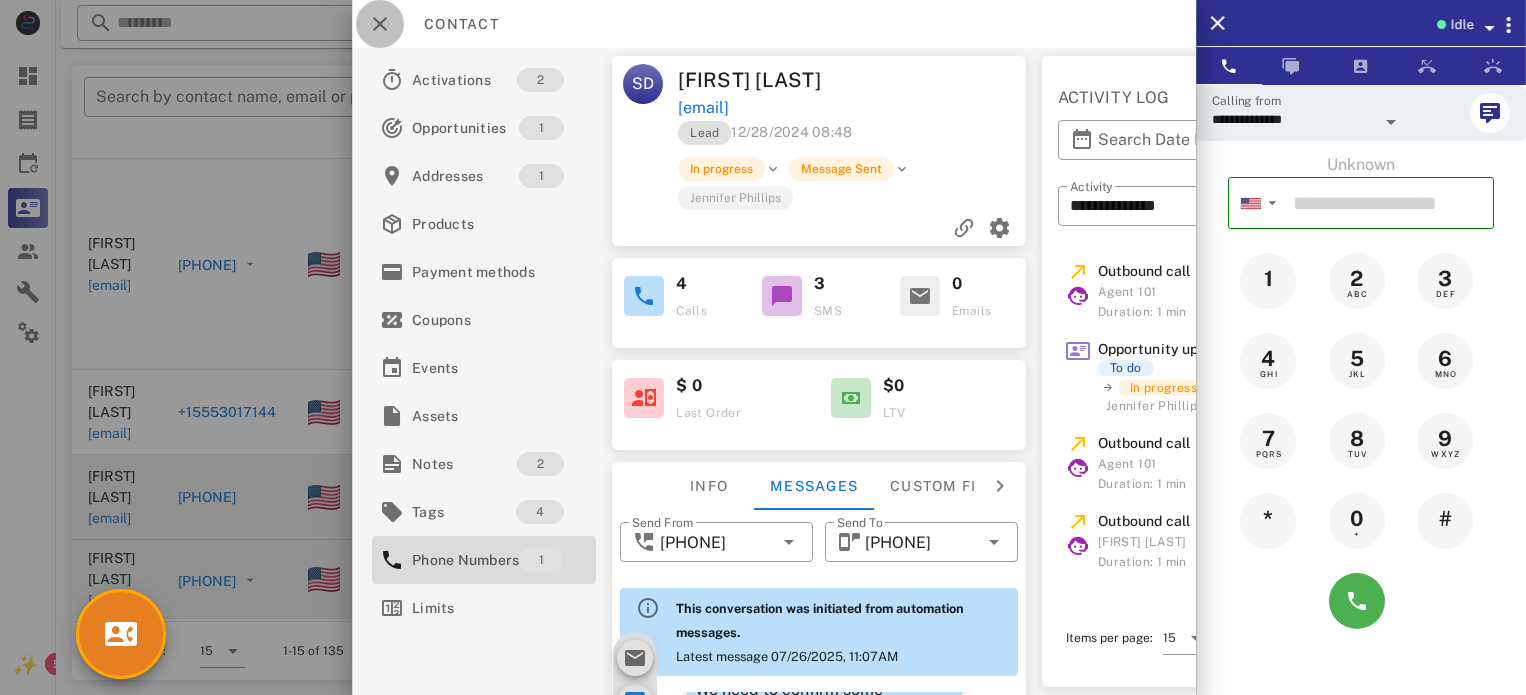 click at bounding box center [380, 24] 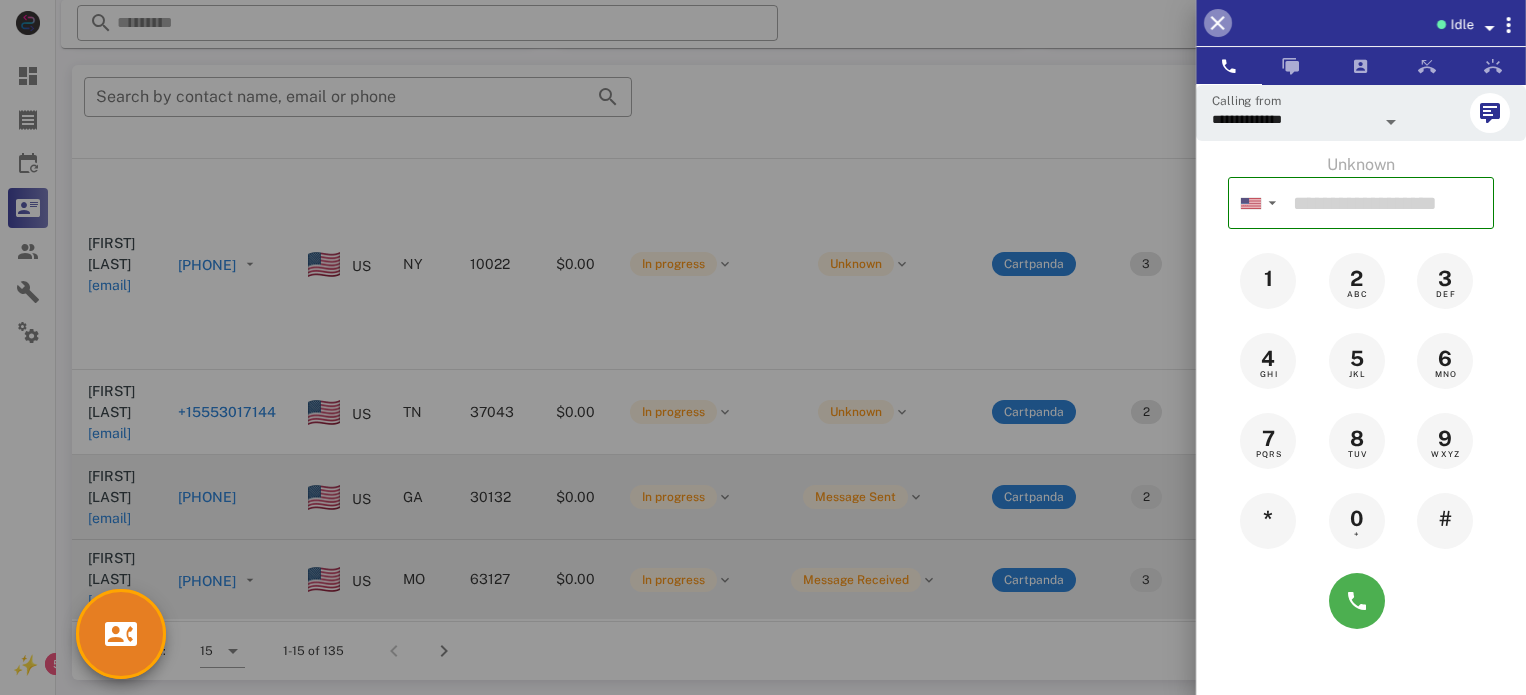 click at bounding box center [1218, 23] 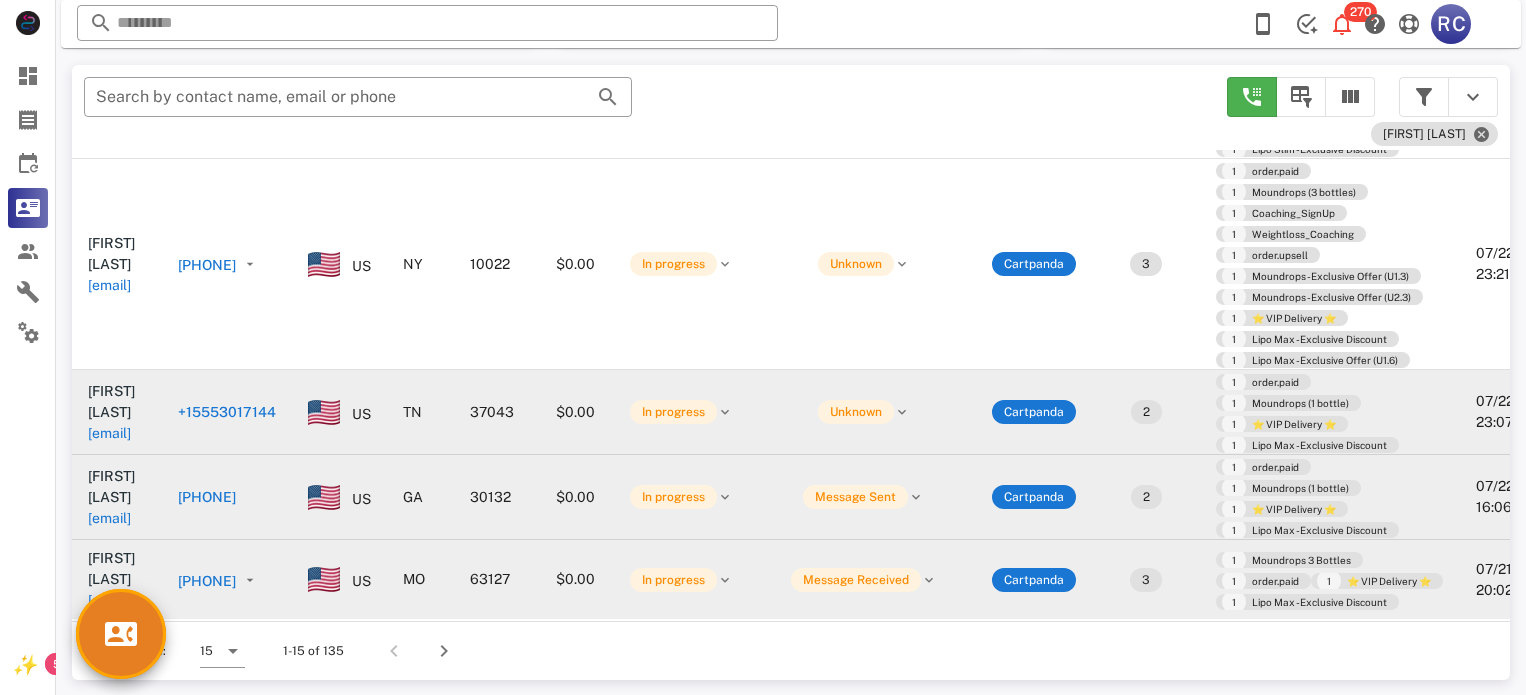 click on "+14053017144" at bounding box center [227, 412] 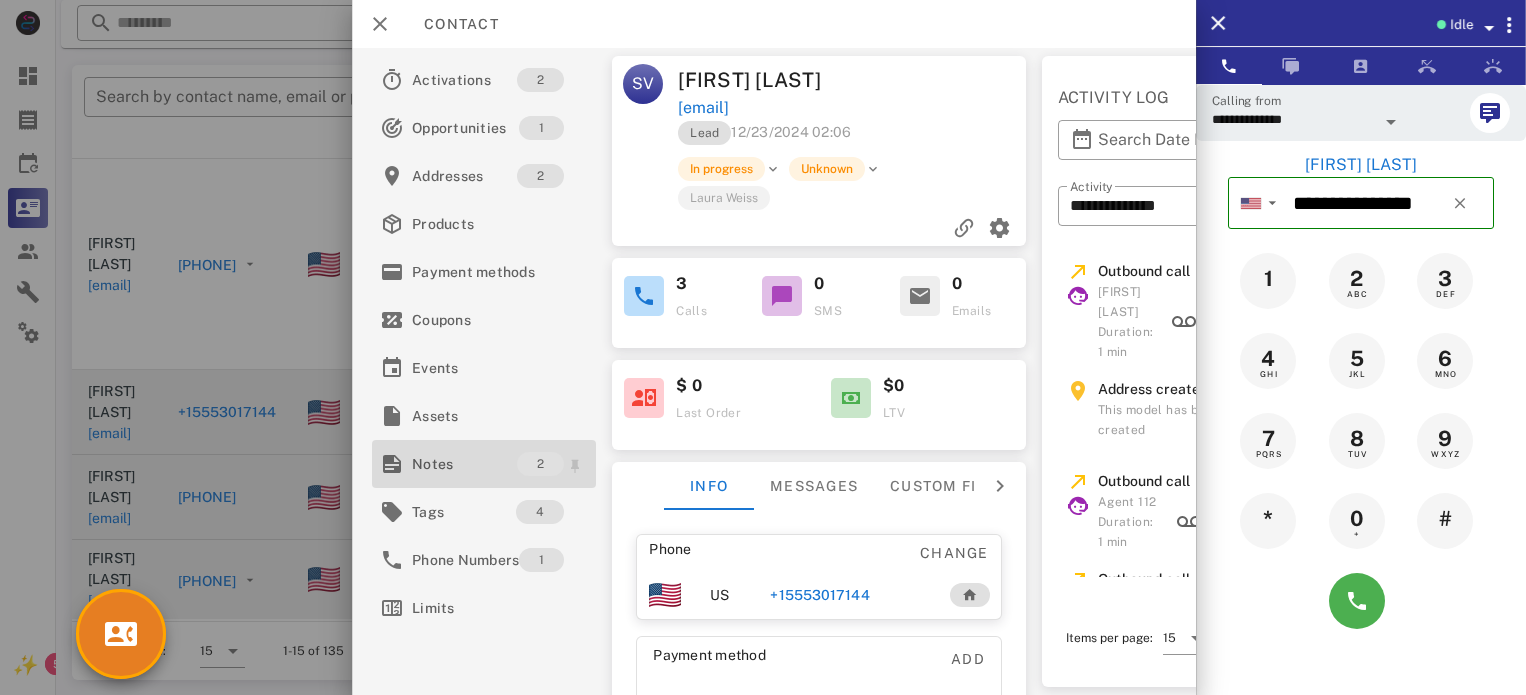 click on "Notes" at bounding box center (464, 464) 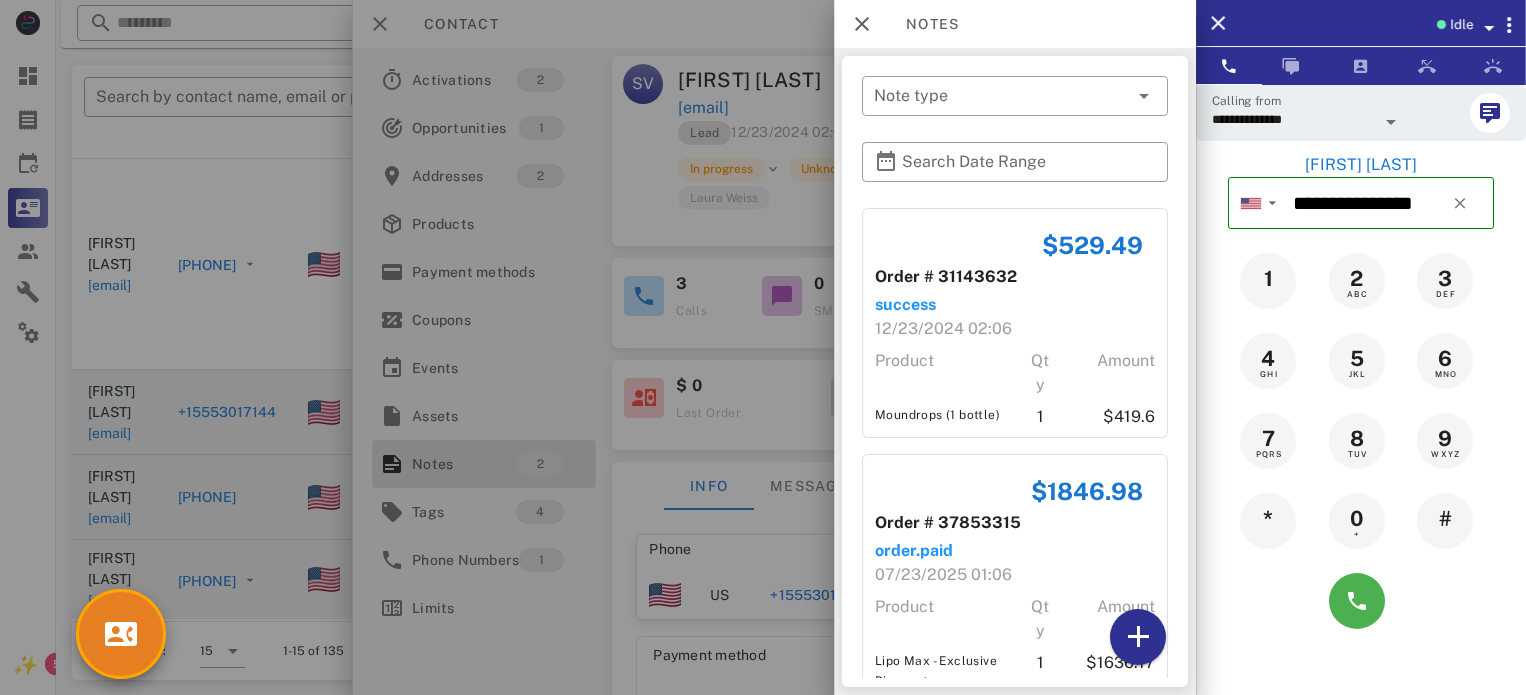 scroll, scrollTop: 0, scrollLeft: 0, axis: both 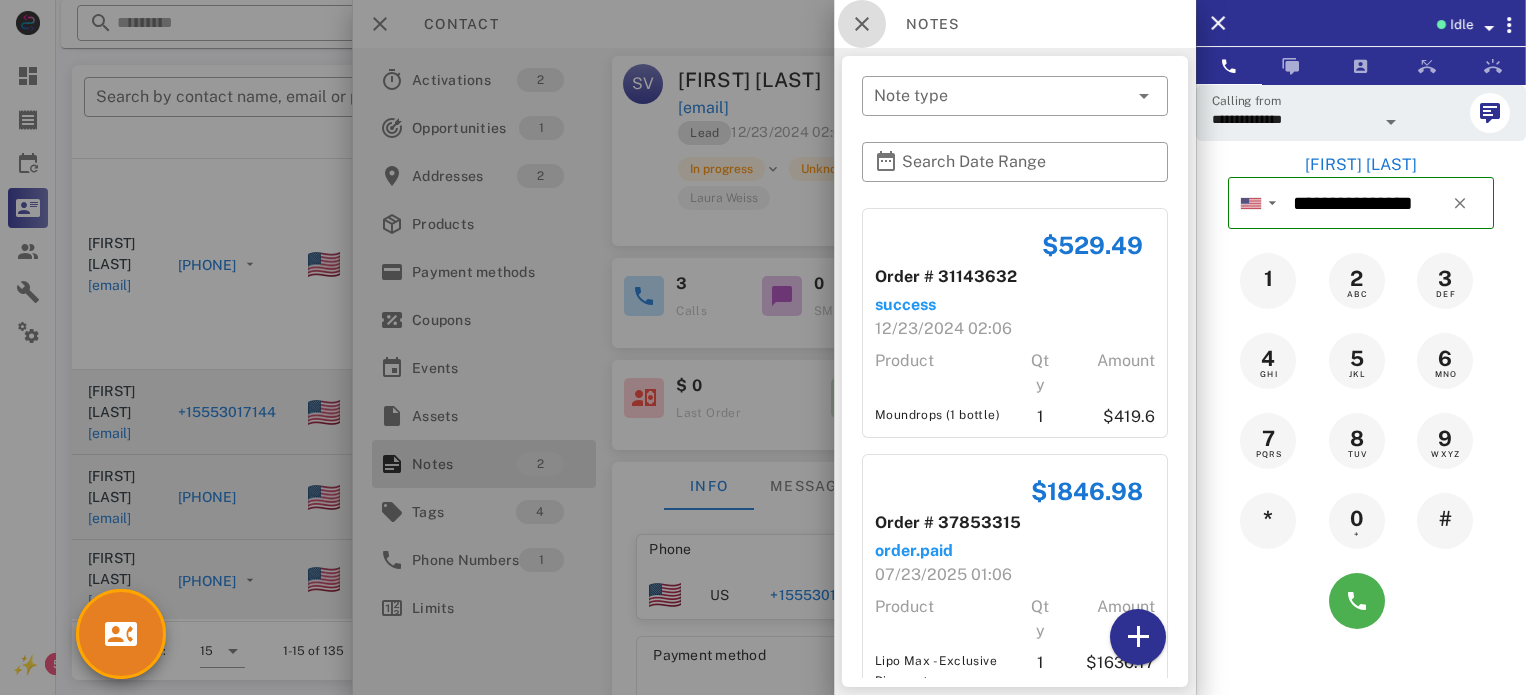 click at bounding box center (862, 24) 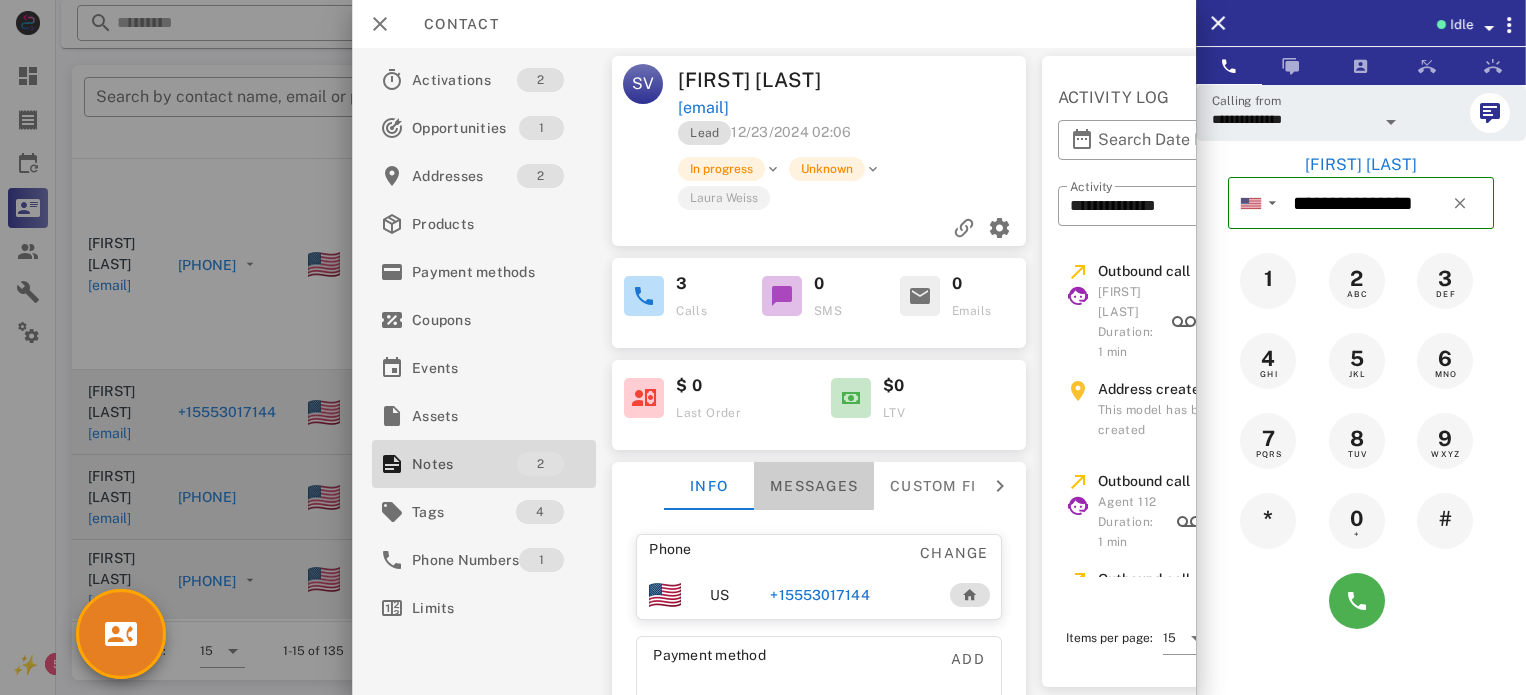 click on "Messages" at bounding box center (814, 486) 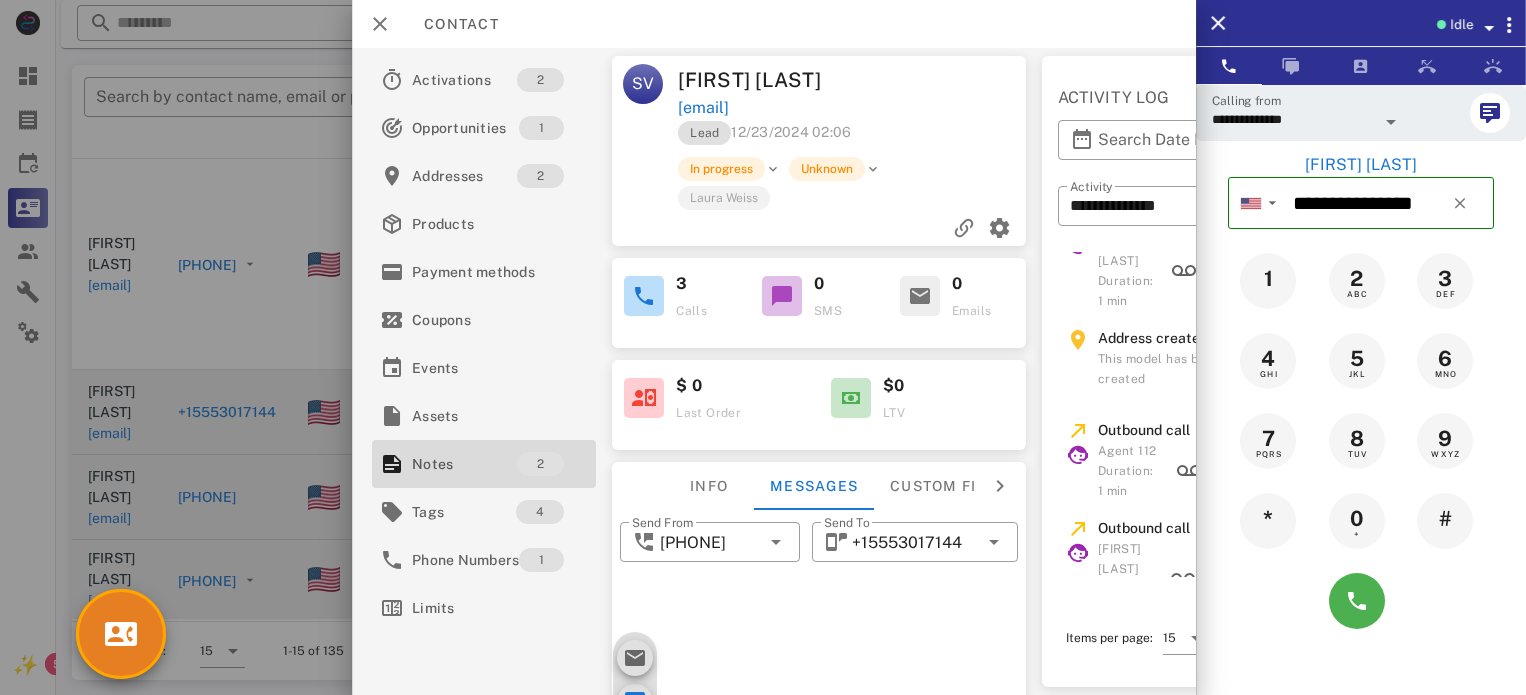 scroll, scrollTop: 100, scrollLeft: 0, axis: vertical 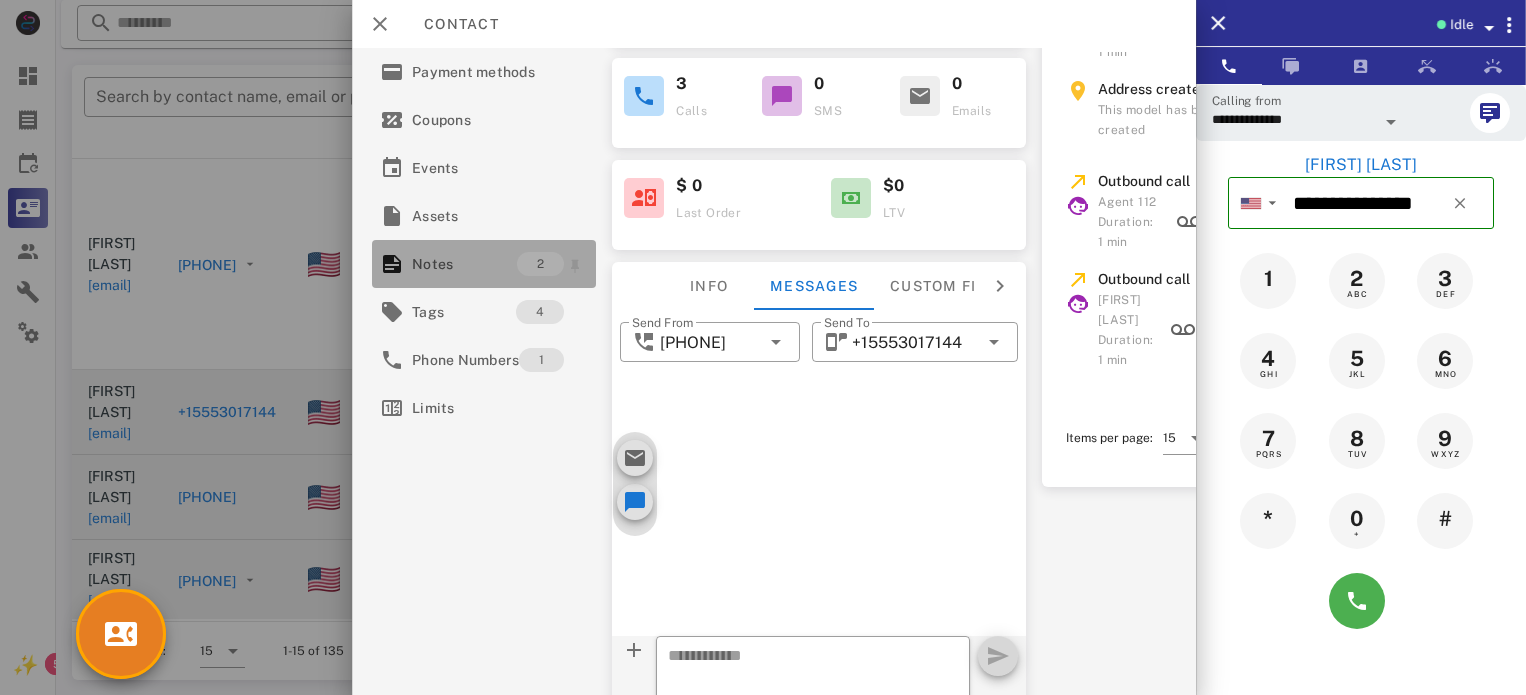 click on "Notes" at bounding box center (464, 264) 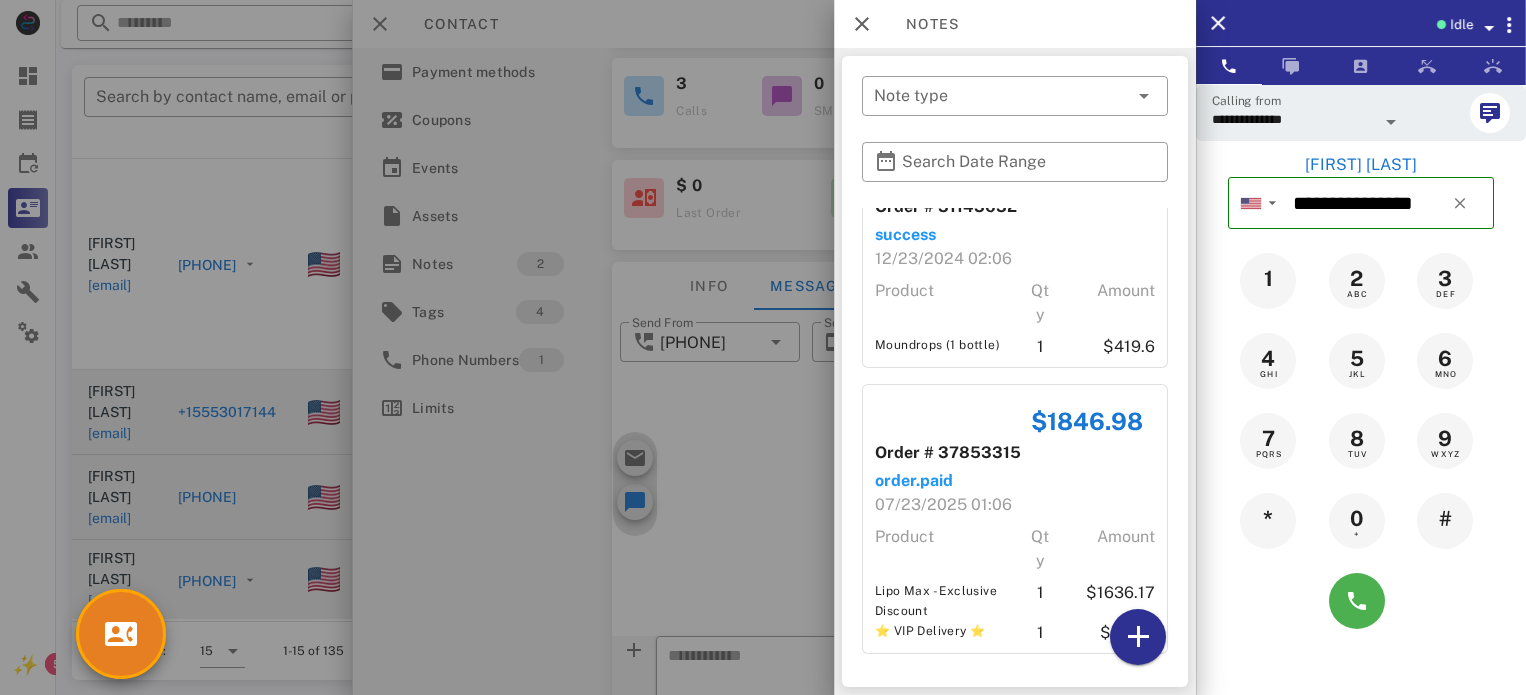 scroll, scrollTop: 72, scrollLeft: 0, axis: vertical 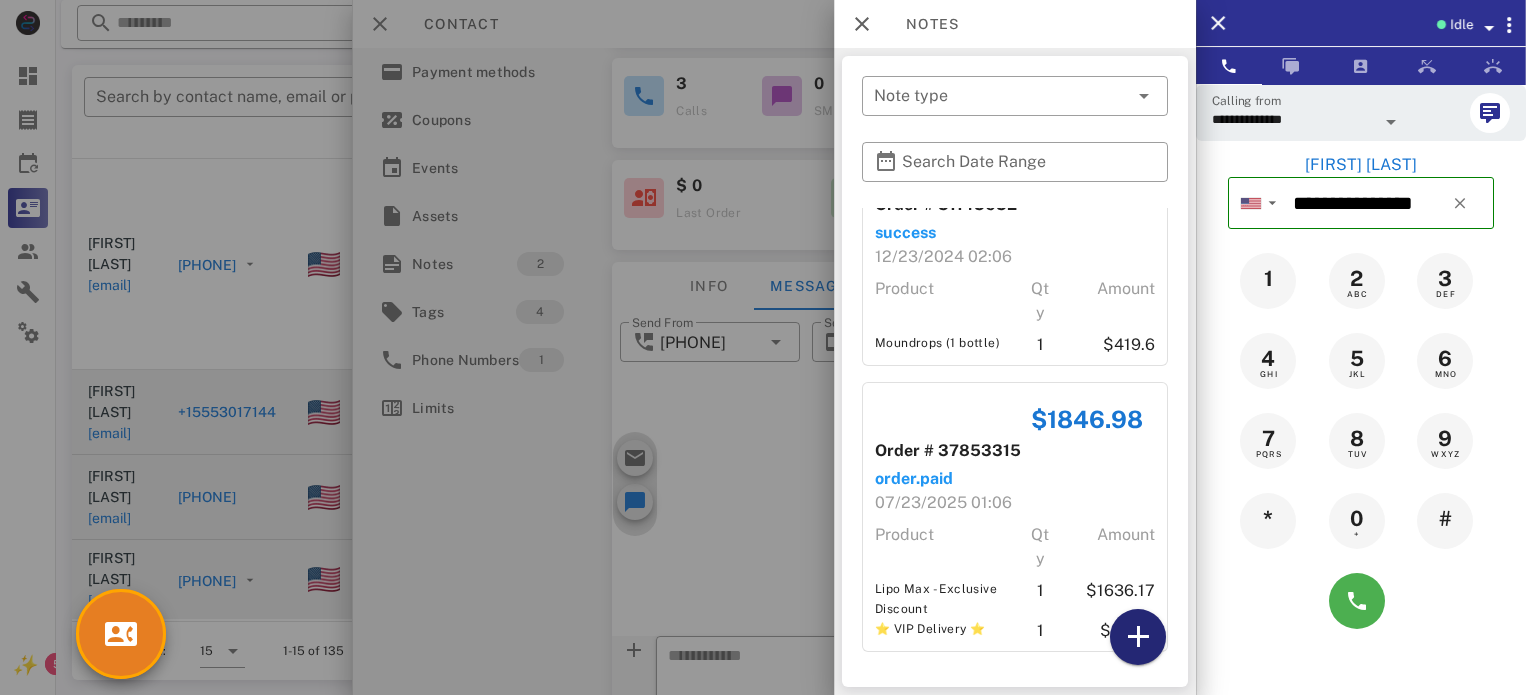 click at bounding box center (1138, 637) 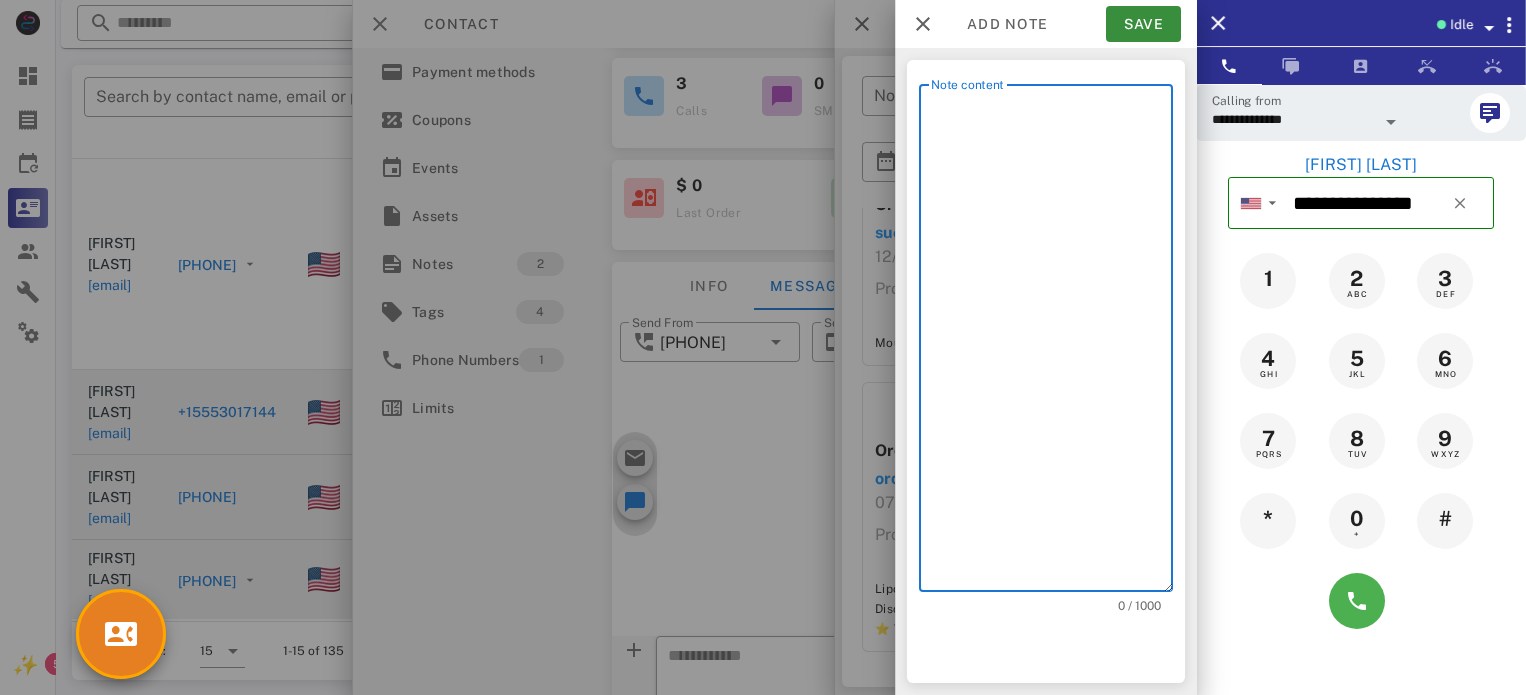 click on "Note content" at bounding box center (1052, 343) 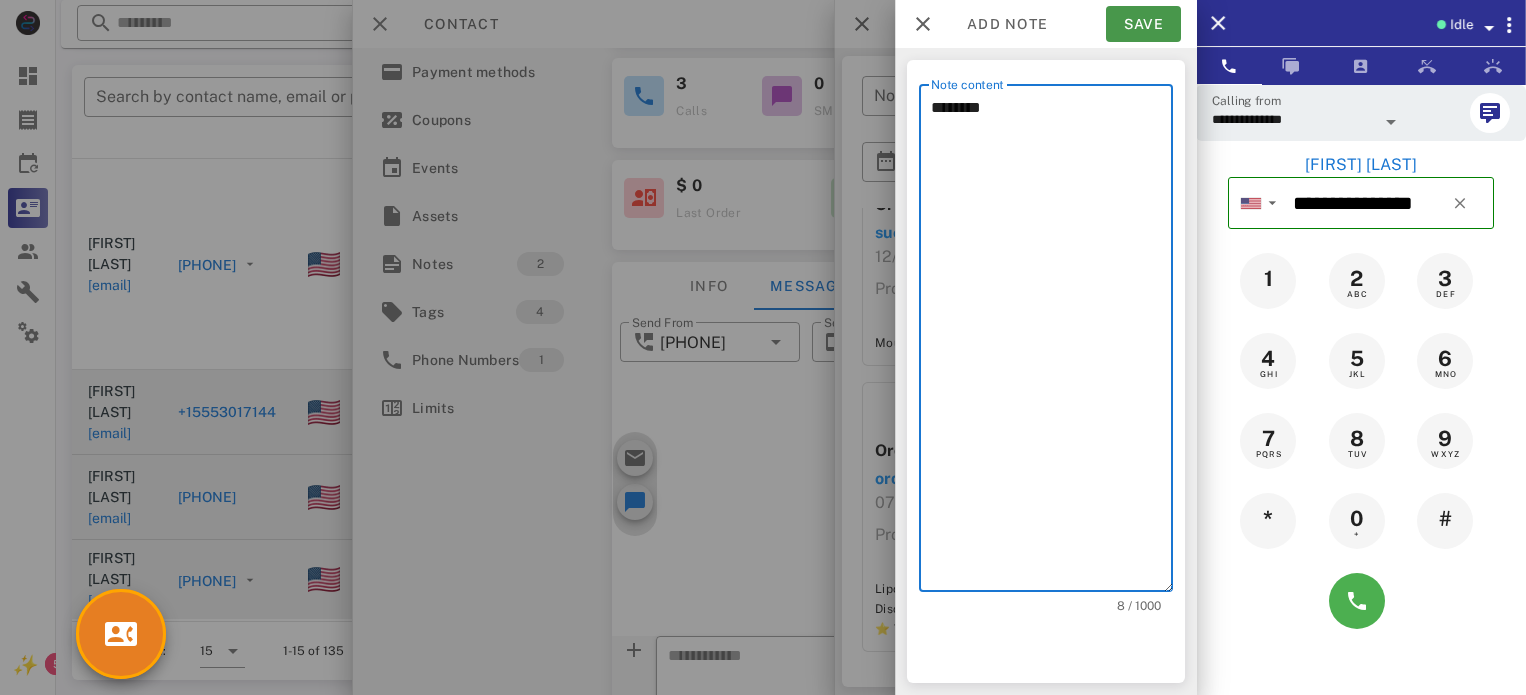 type on "********" 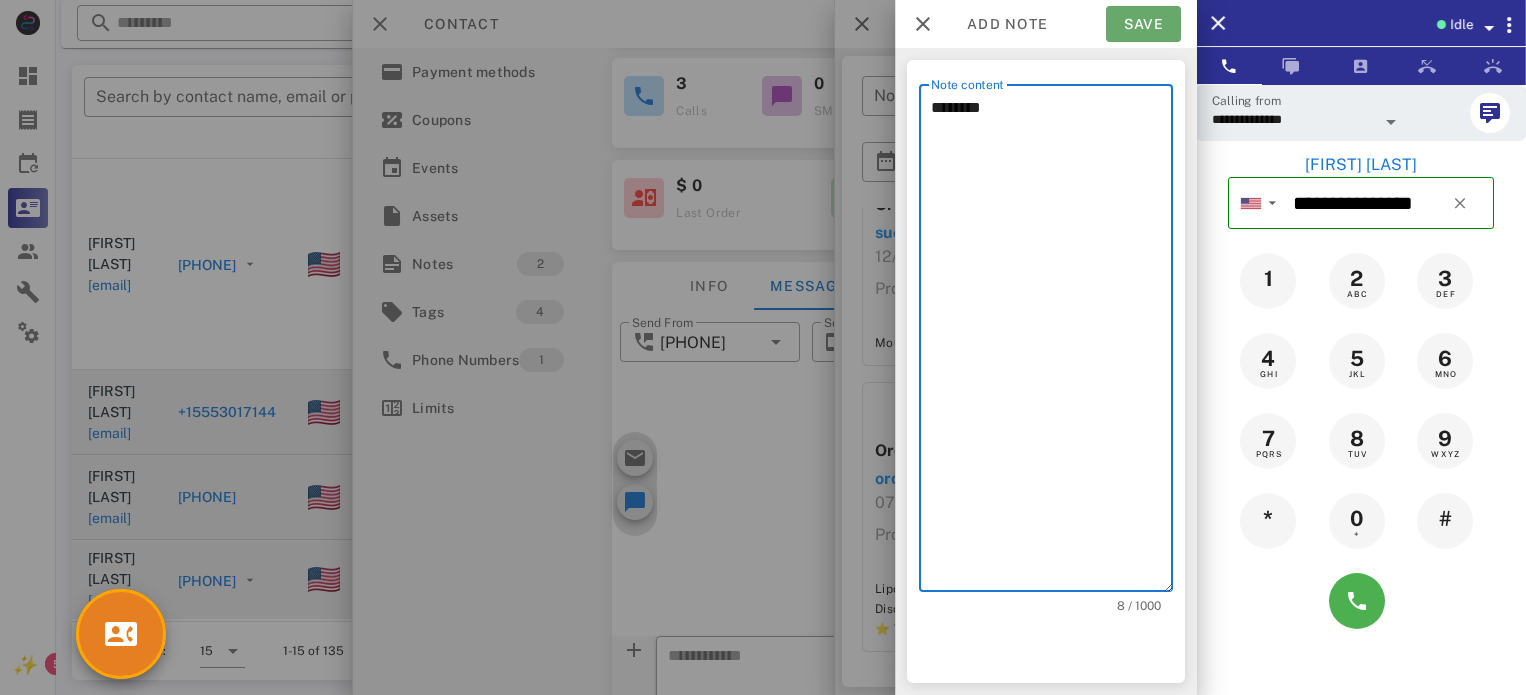 click on "Save" at bounding box center (1143, 24) 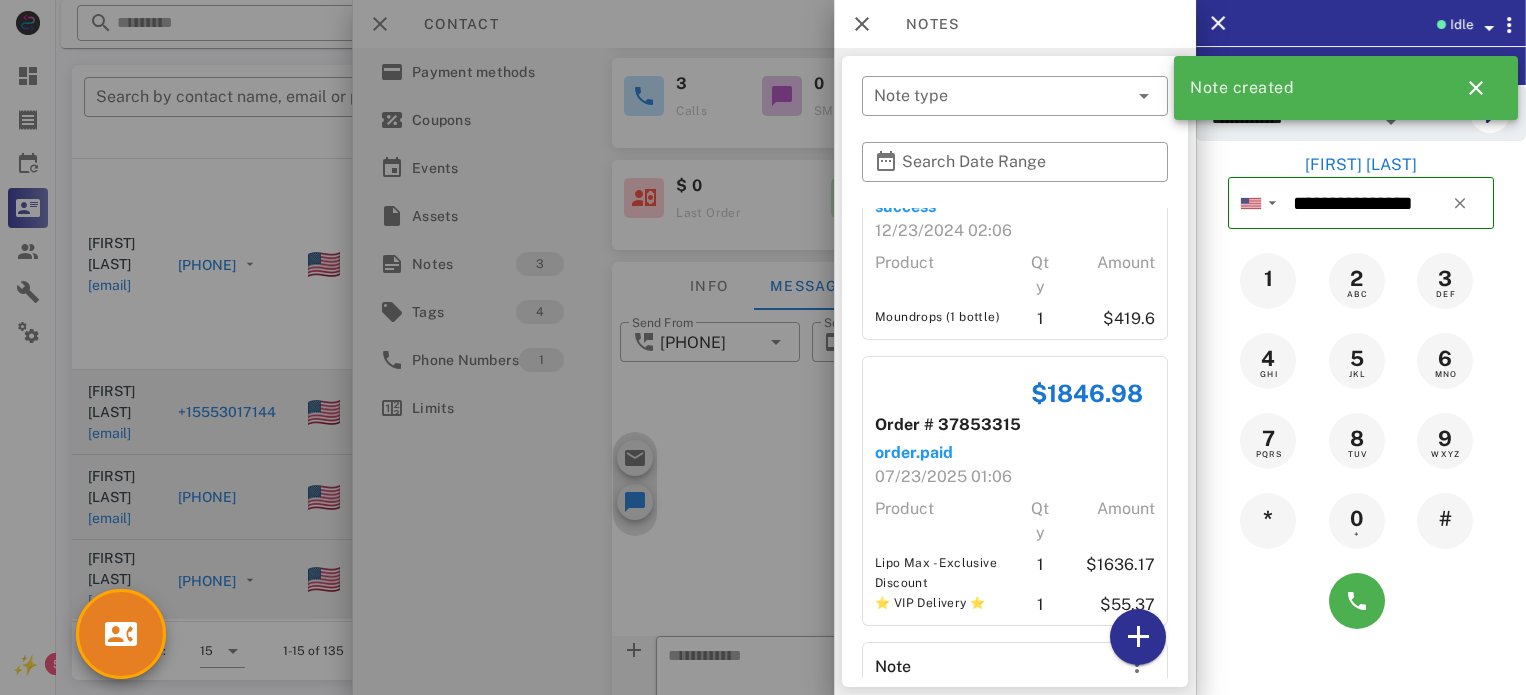 scroll, scrollTop: 218, scrollLeft: 0, axis: vertical 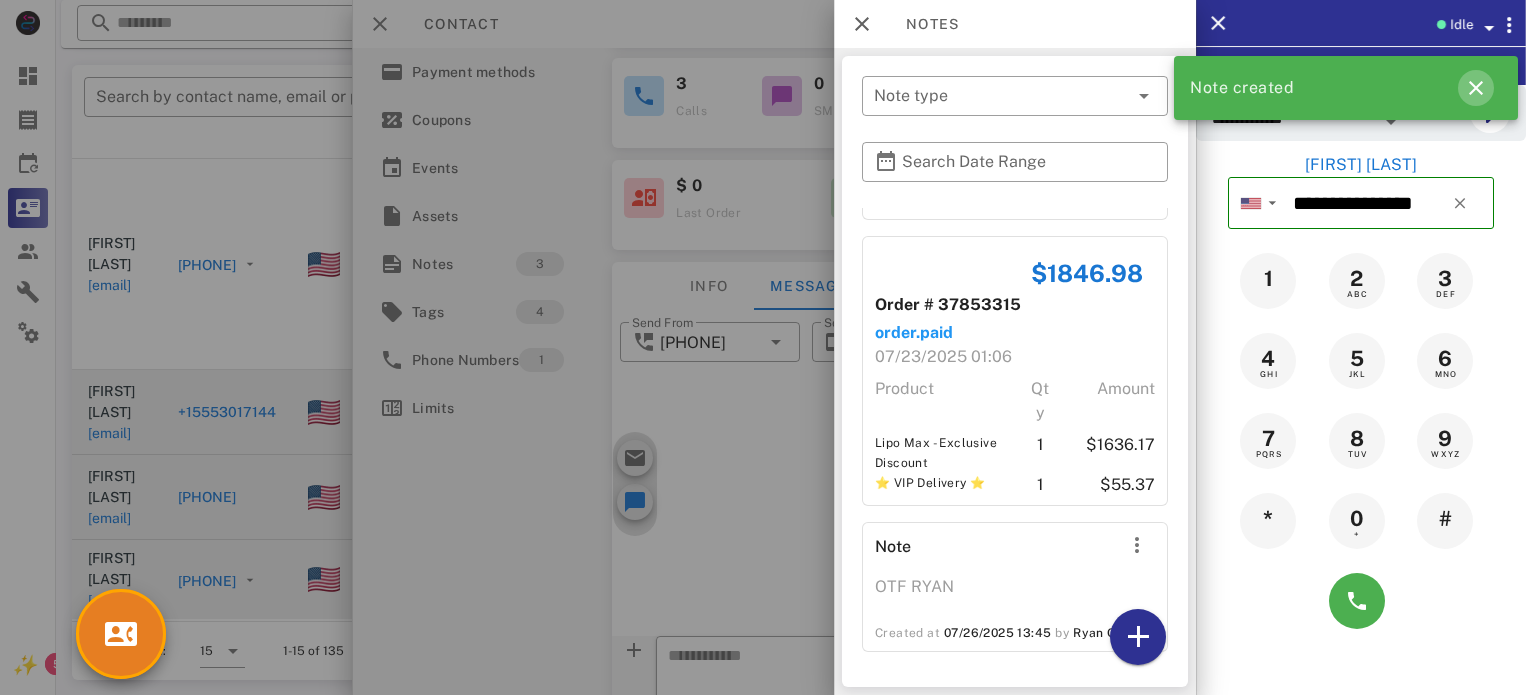 click at bounding box center [1476, 88] 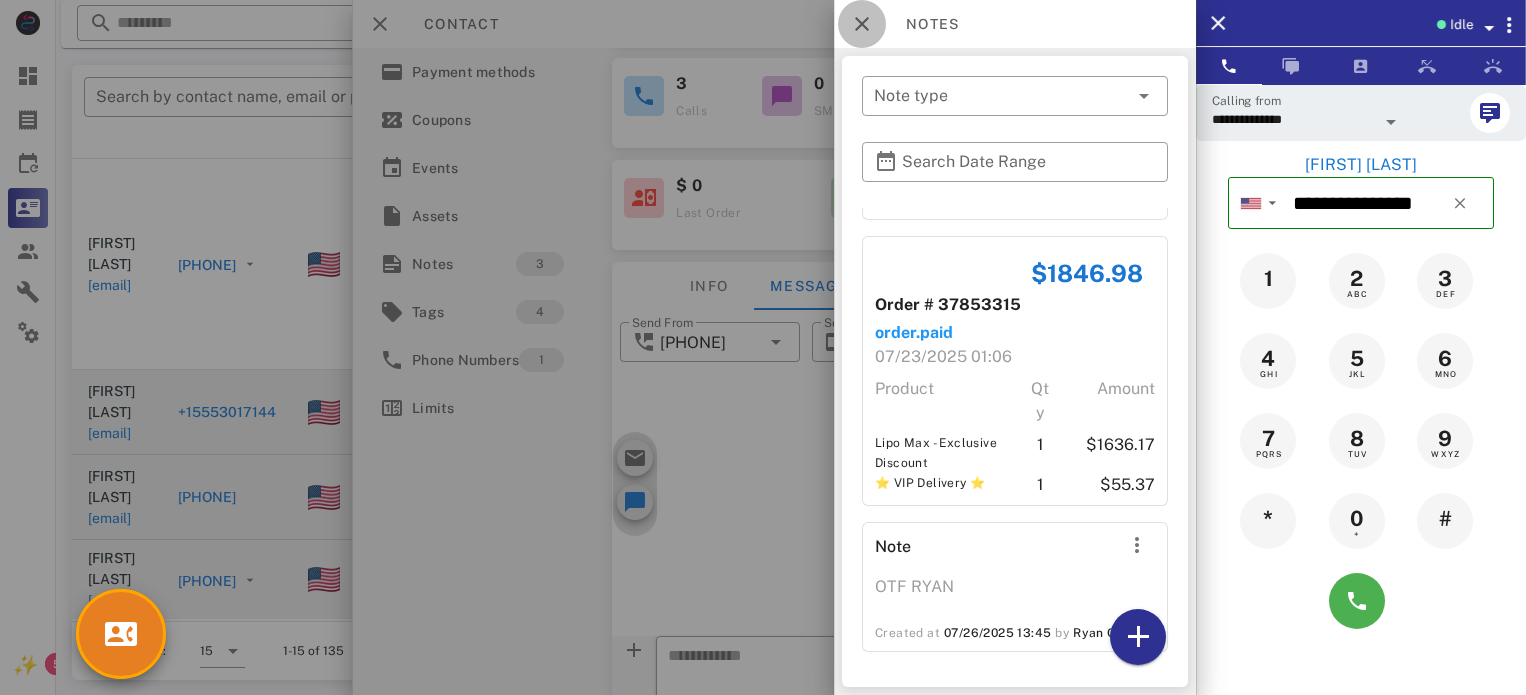 click at bounding box center [862, 24] 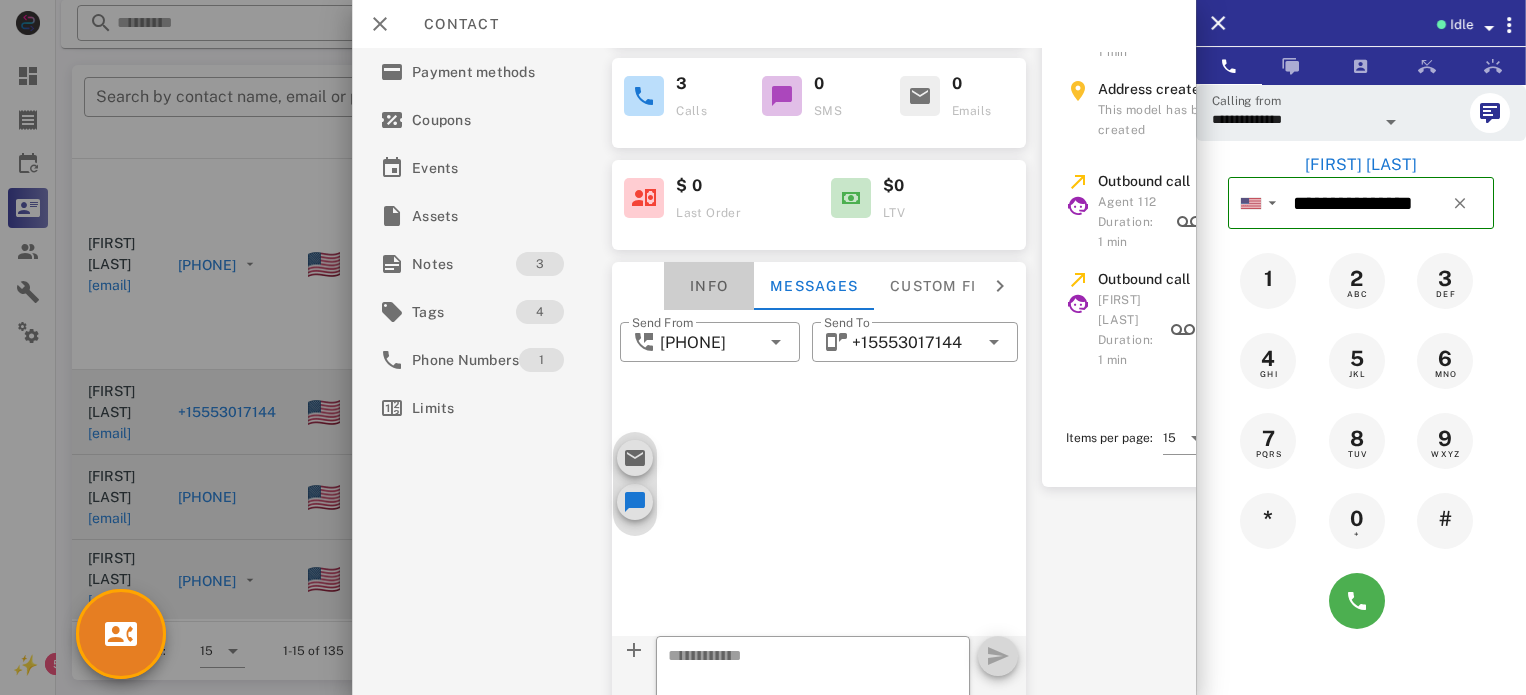 click on "Info" at bounding box center [709, 286] 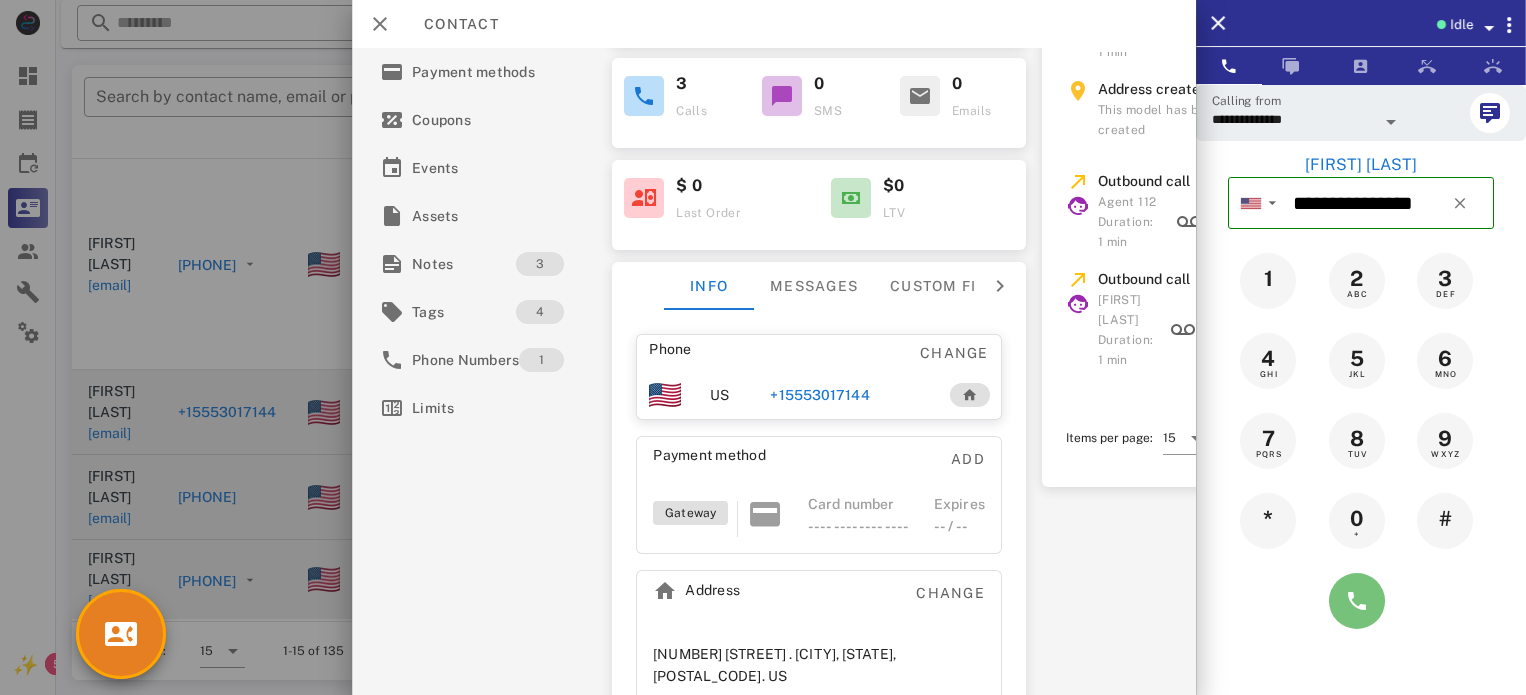 click at bounding box center [1357, 601] 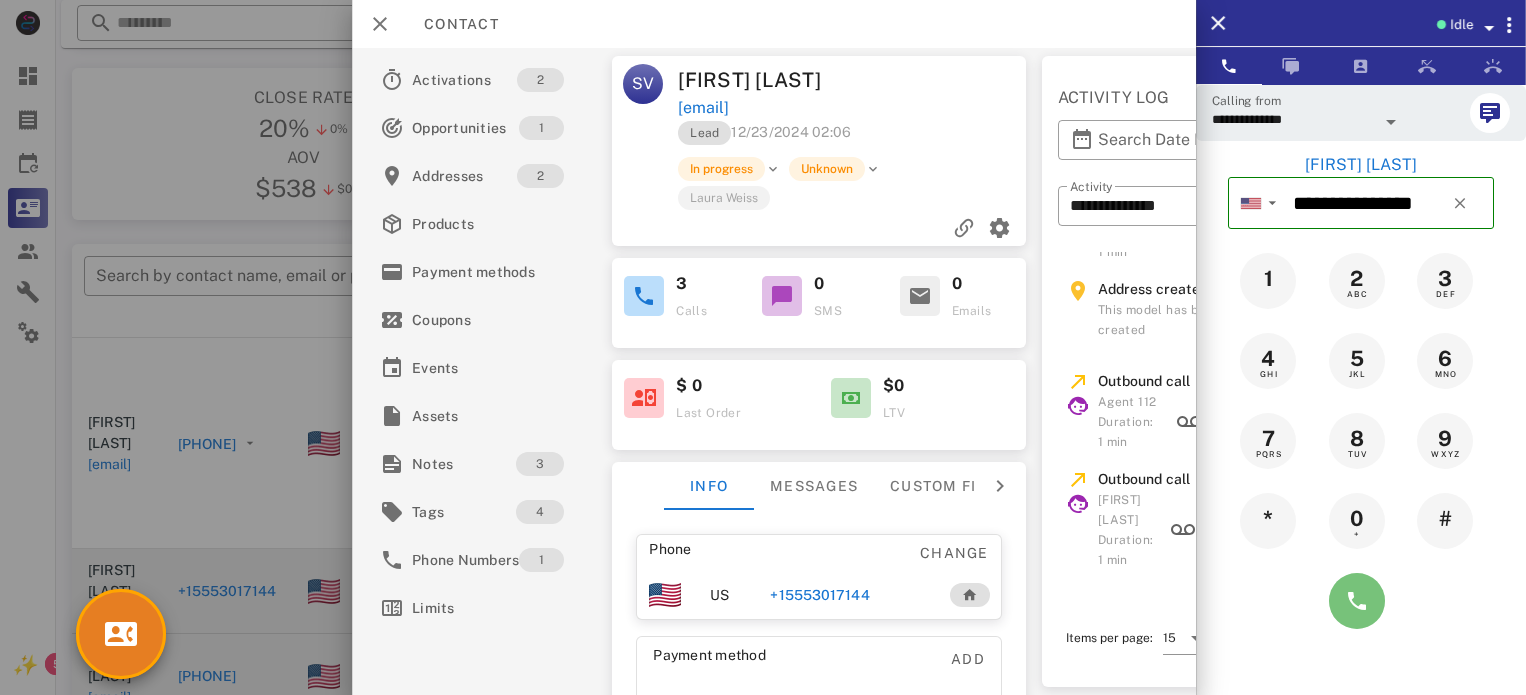 scroll, scrollTop: 179, scrollLeft: 0, axis: vertical 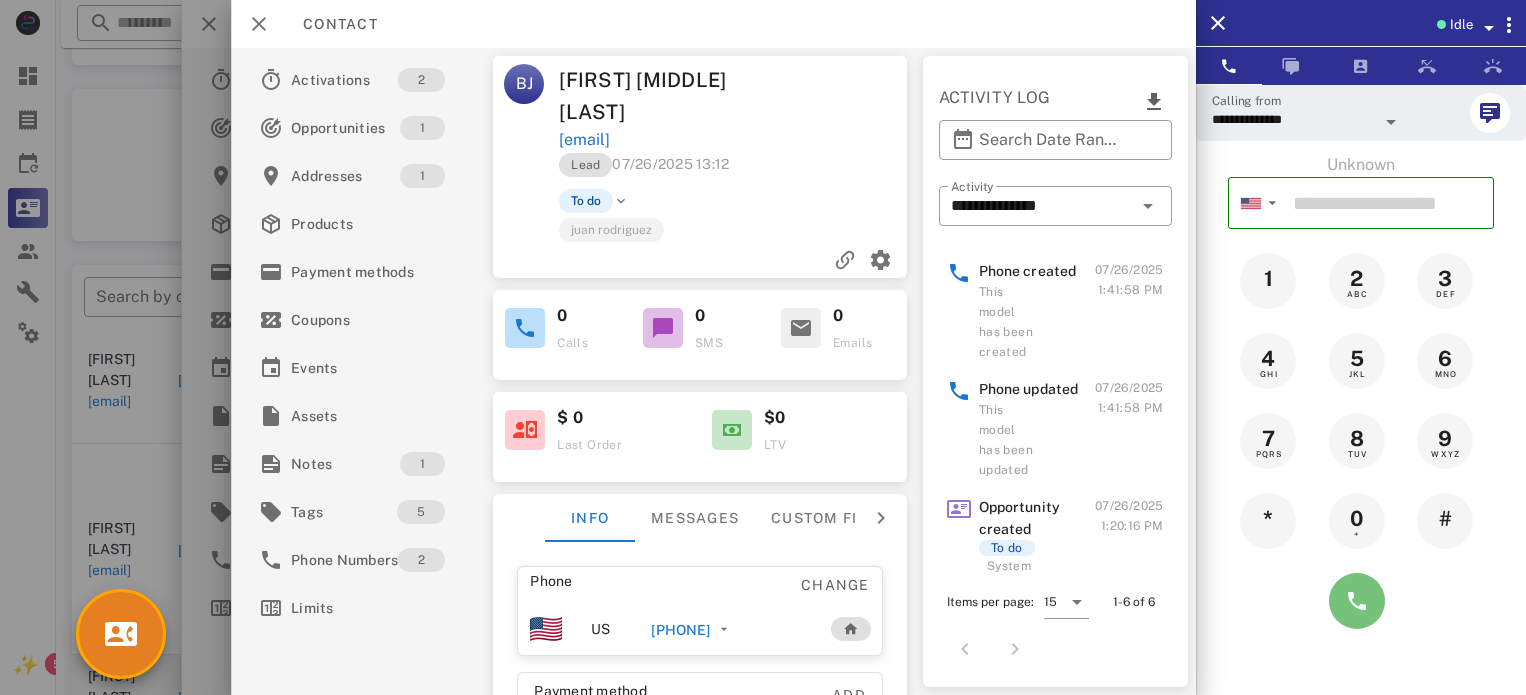 click at bounding box center [1357, 601] 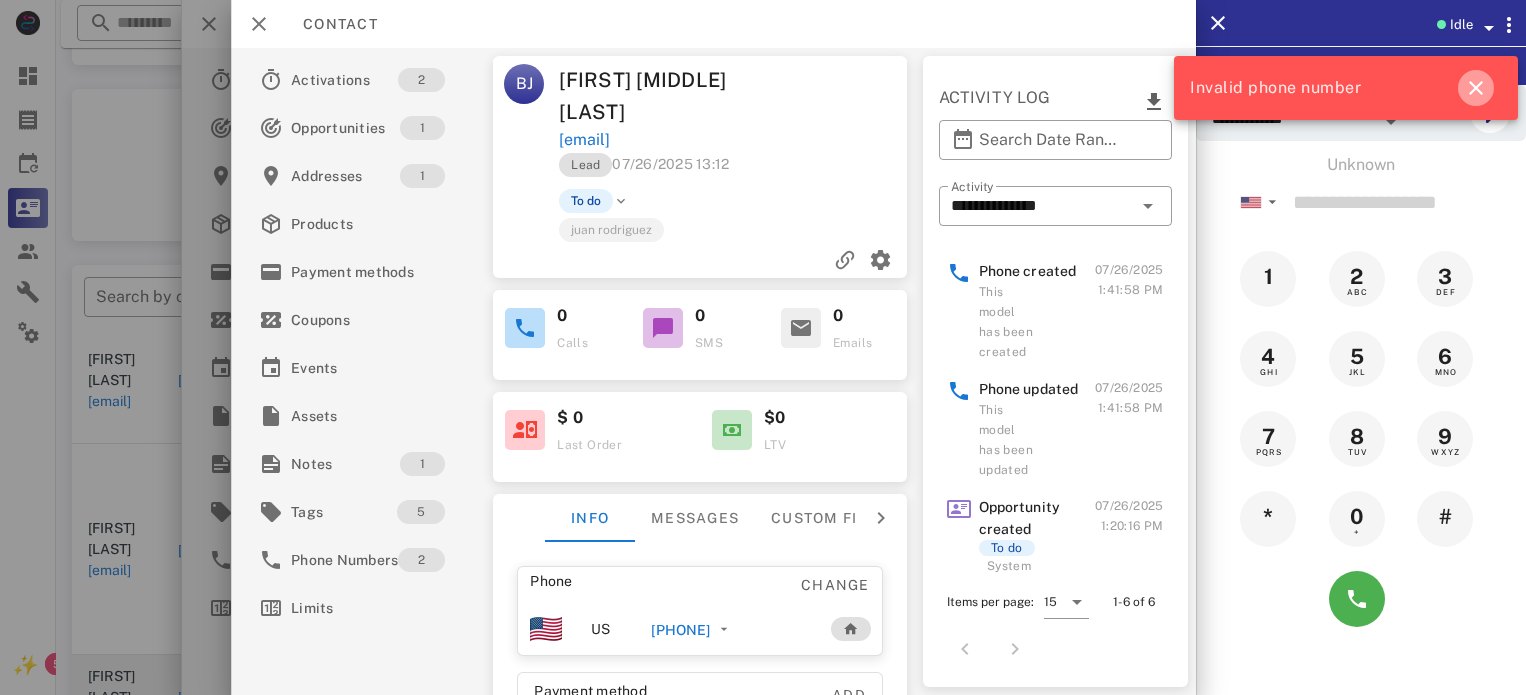 click at bounding box center (1476, 88) 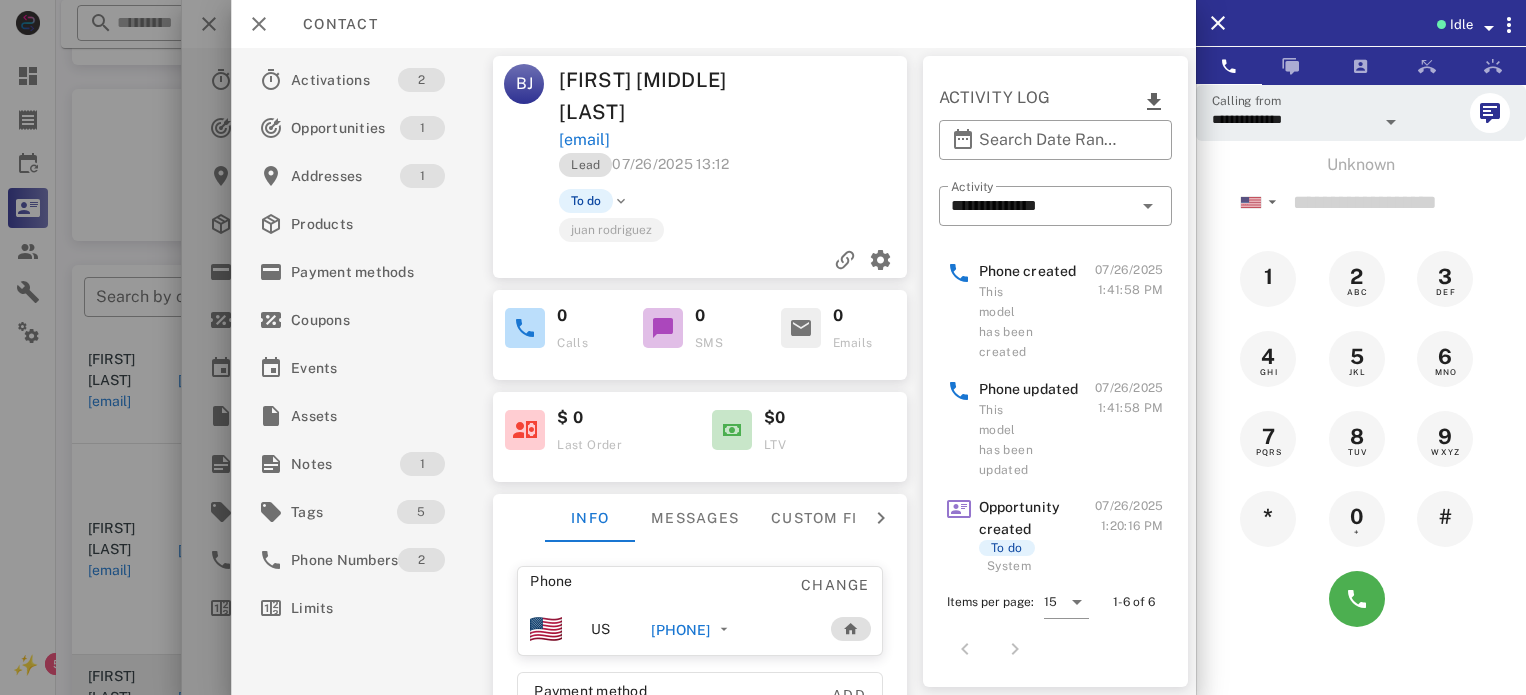 click on "[PHONE]" at bounding box center [681, 630] 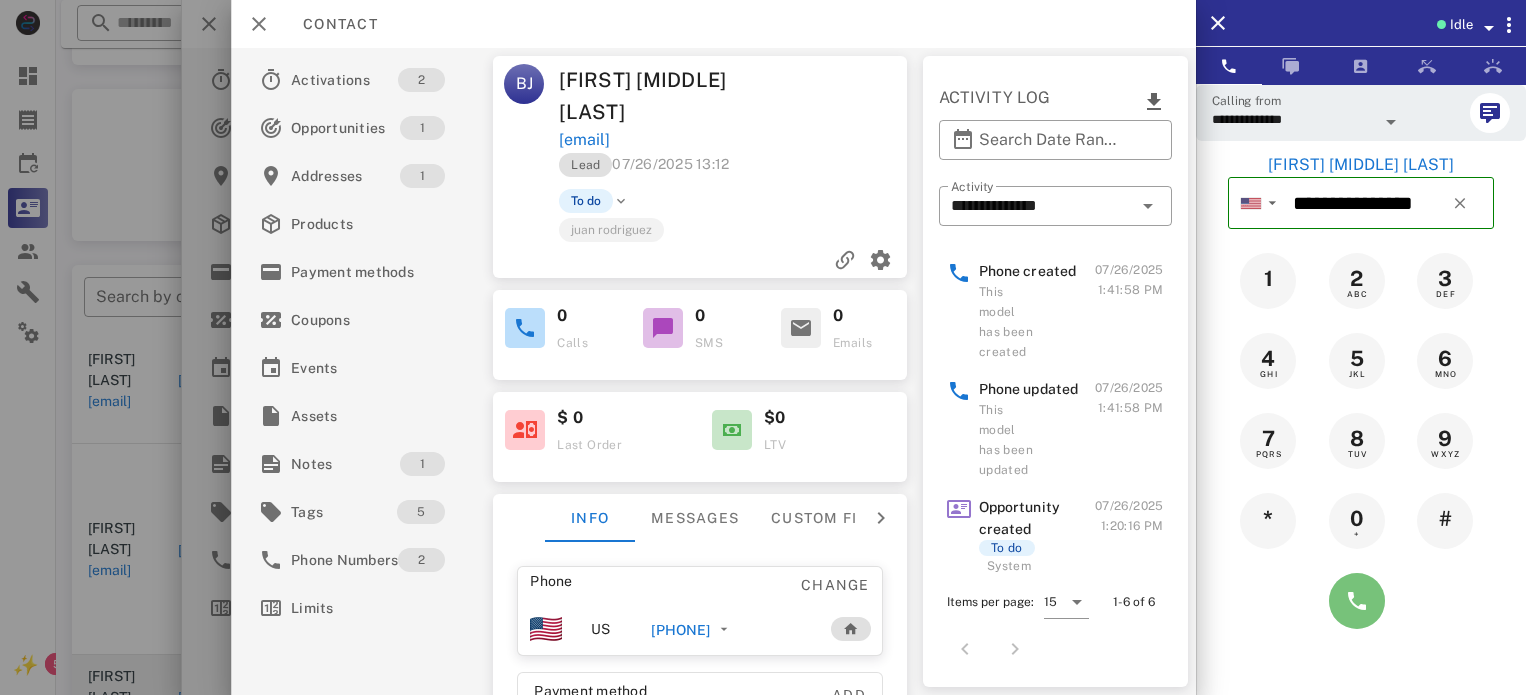 click at bounding box center (1357, 601) 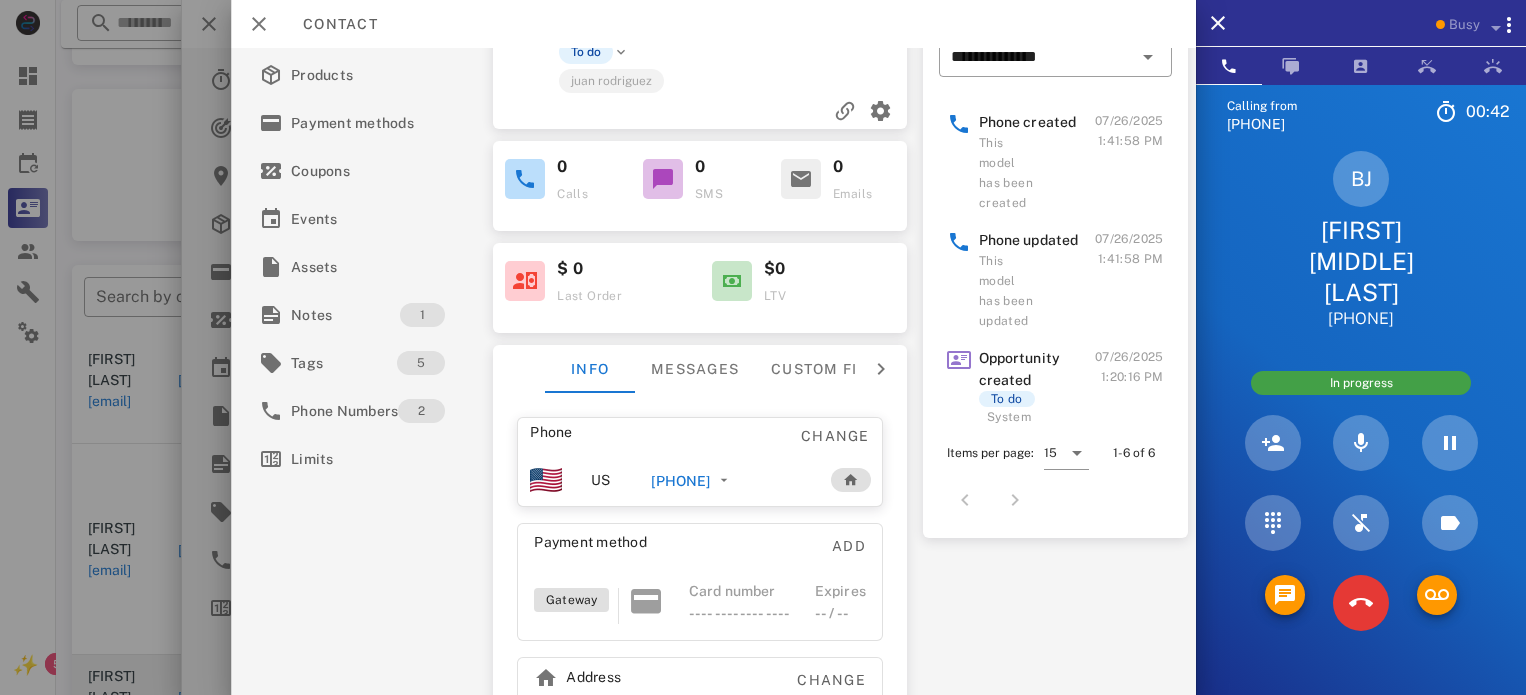 scroll, scrollTop: 273, scrollLeft: 0, axis: vertical 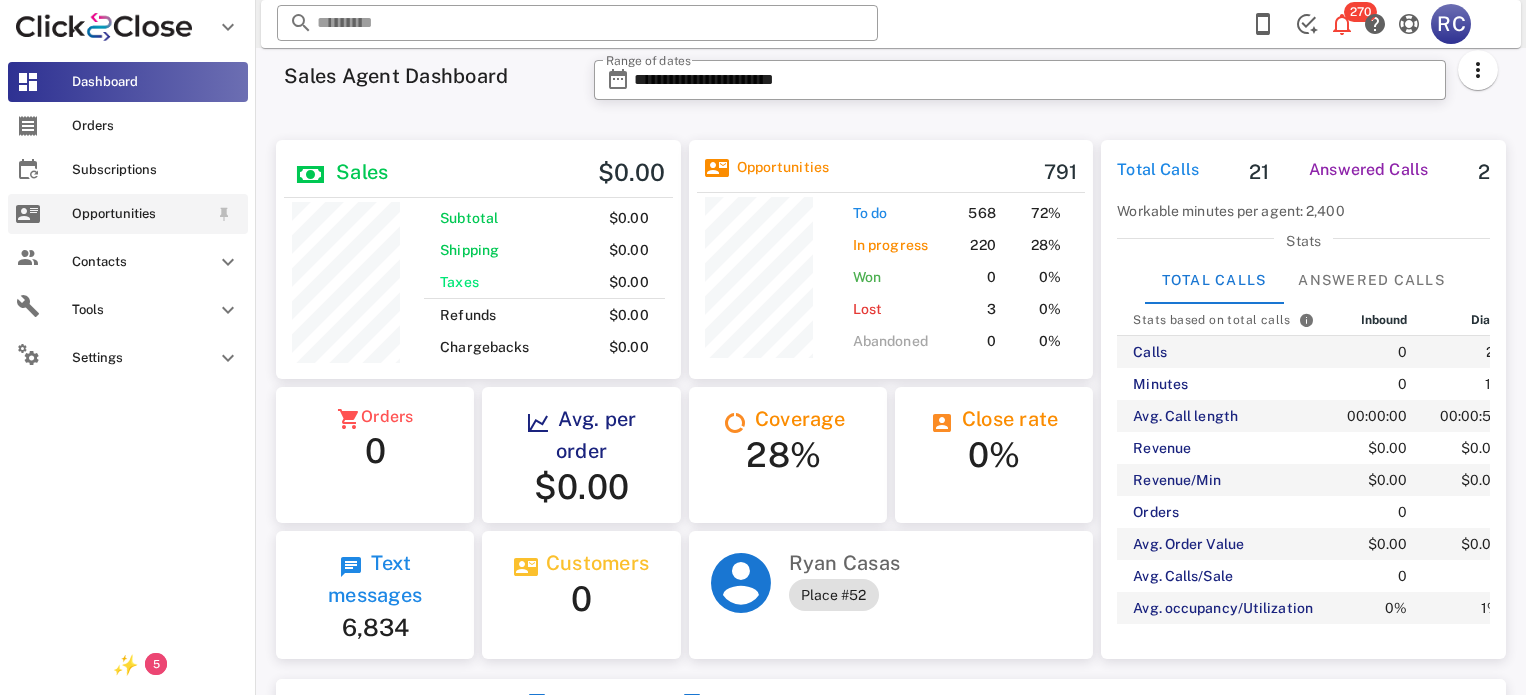 click on "Opportunities" at bounding box center (128, 214) 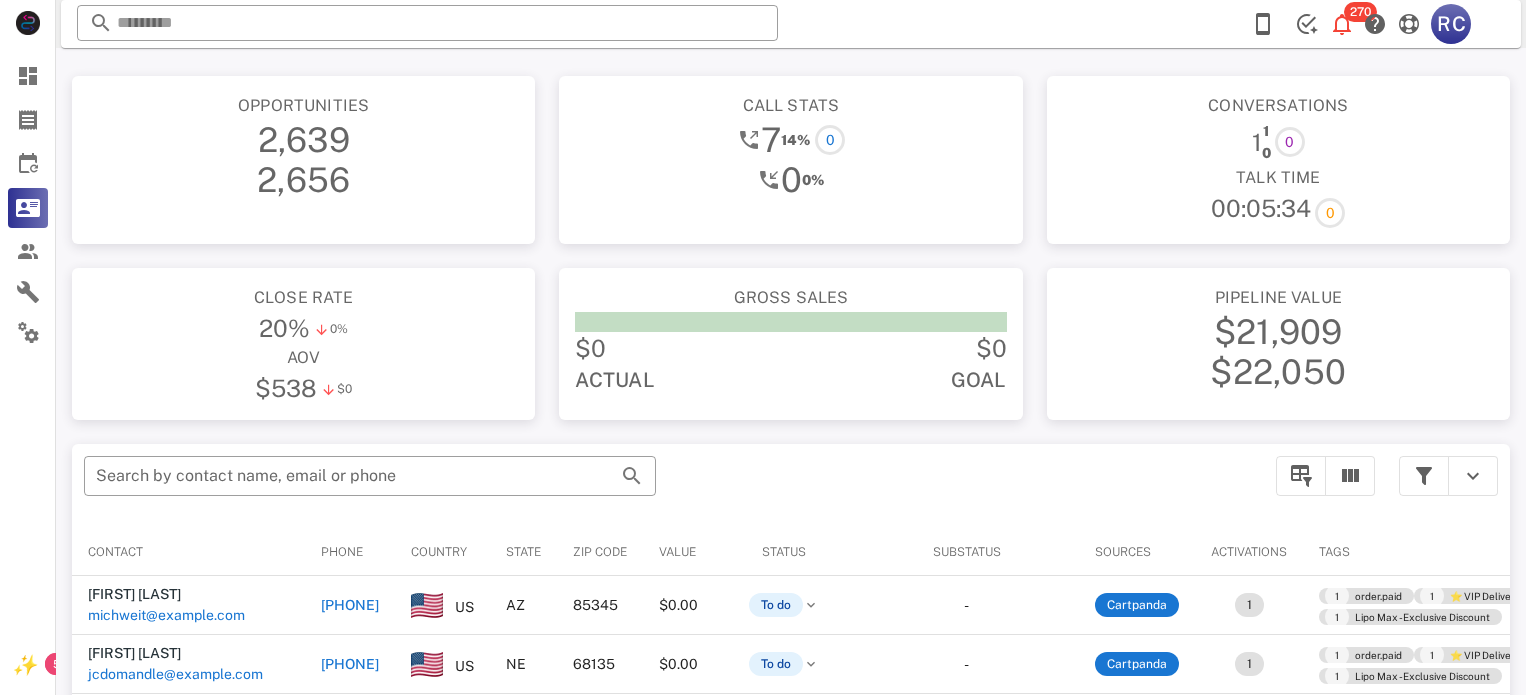 click at bounding box center [1448, 476] 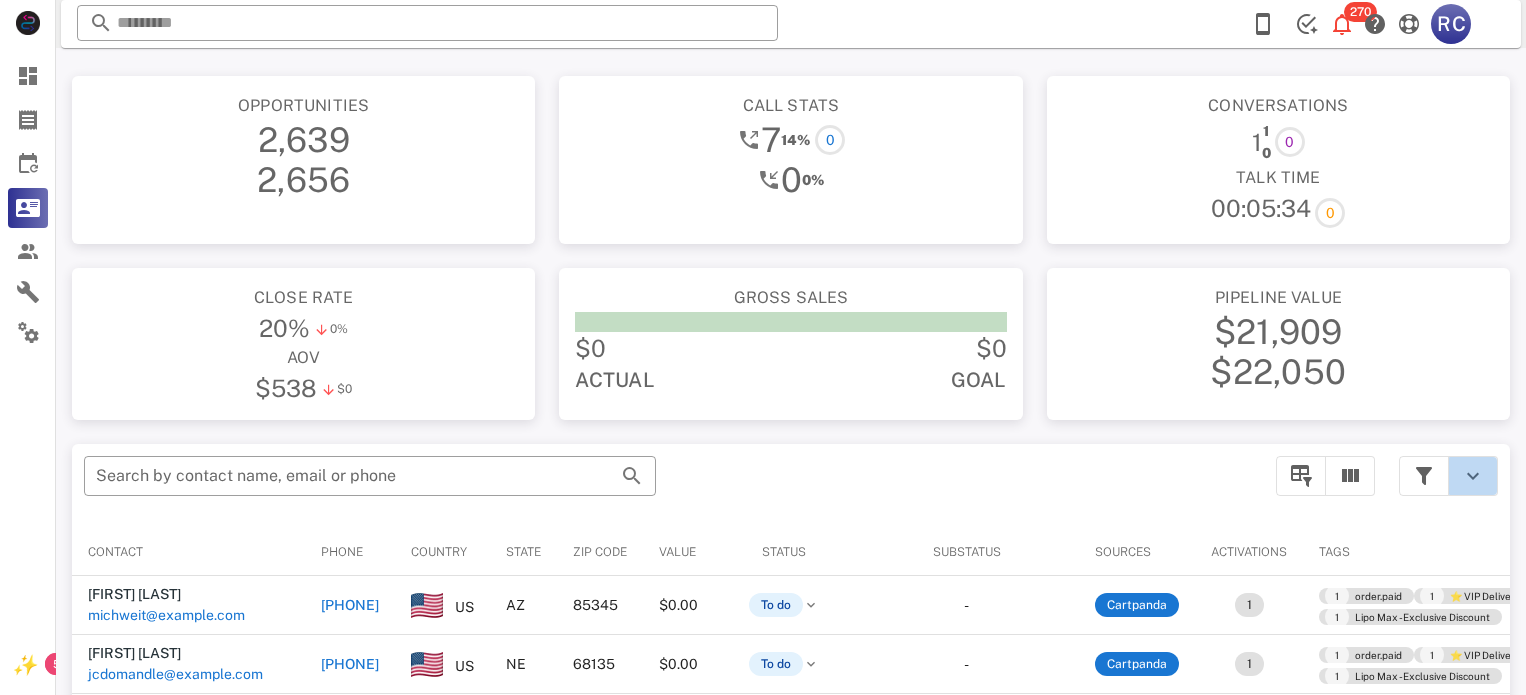 click at bounding box center (1473, 476) 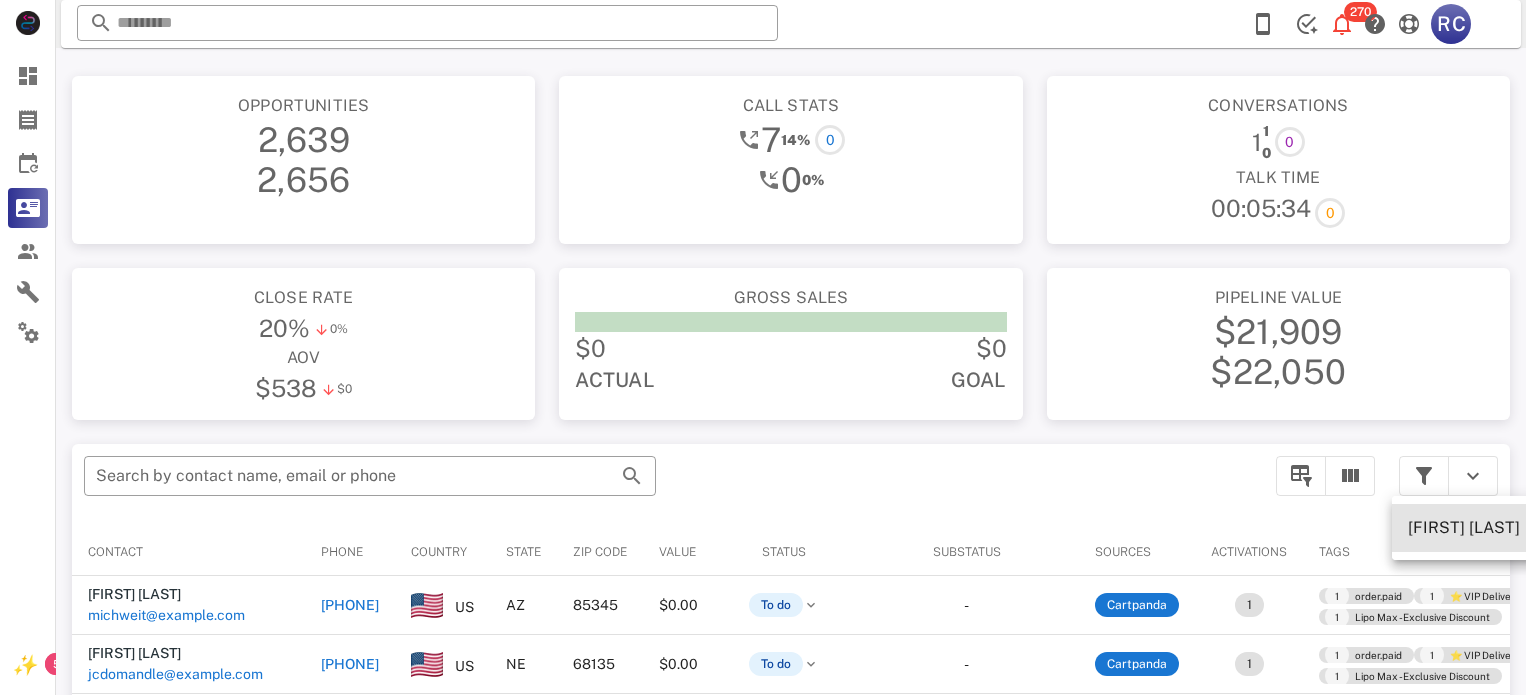 click on "[FIRST] [LAST]" at bounding box center [1464, 527] 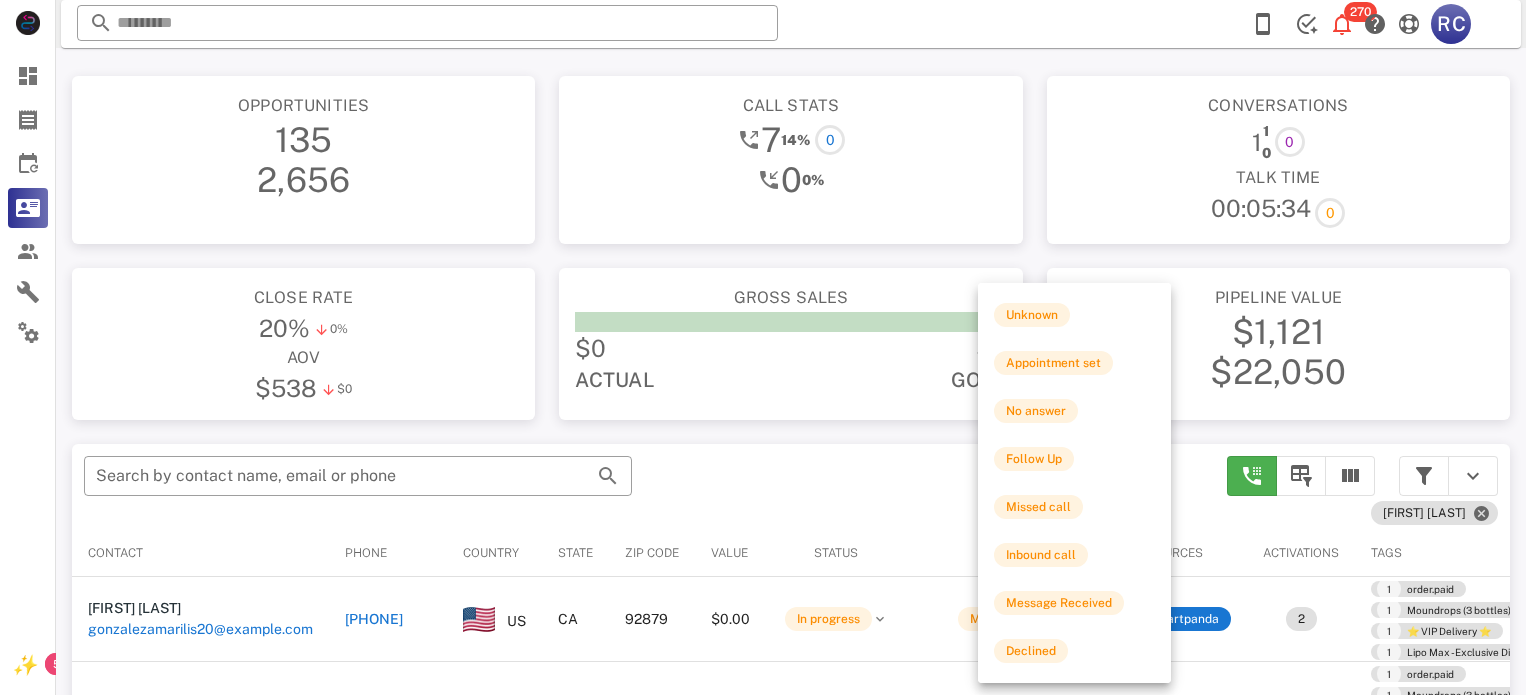 scroll, scrollTop: 379, scrollLeft: 0, axis: vertical 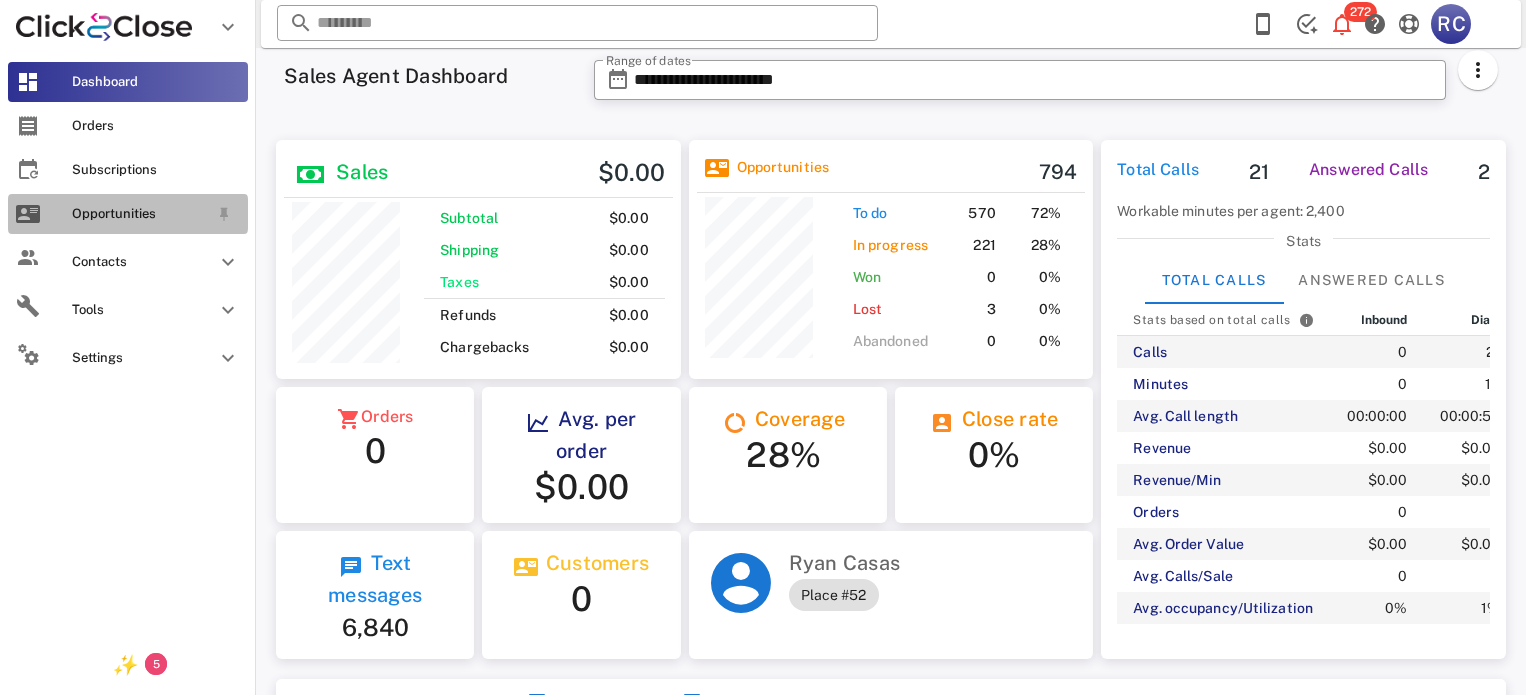 click at bounding box center [28, 214] 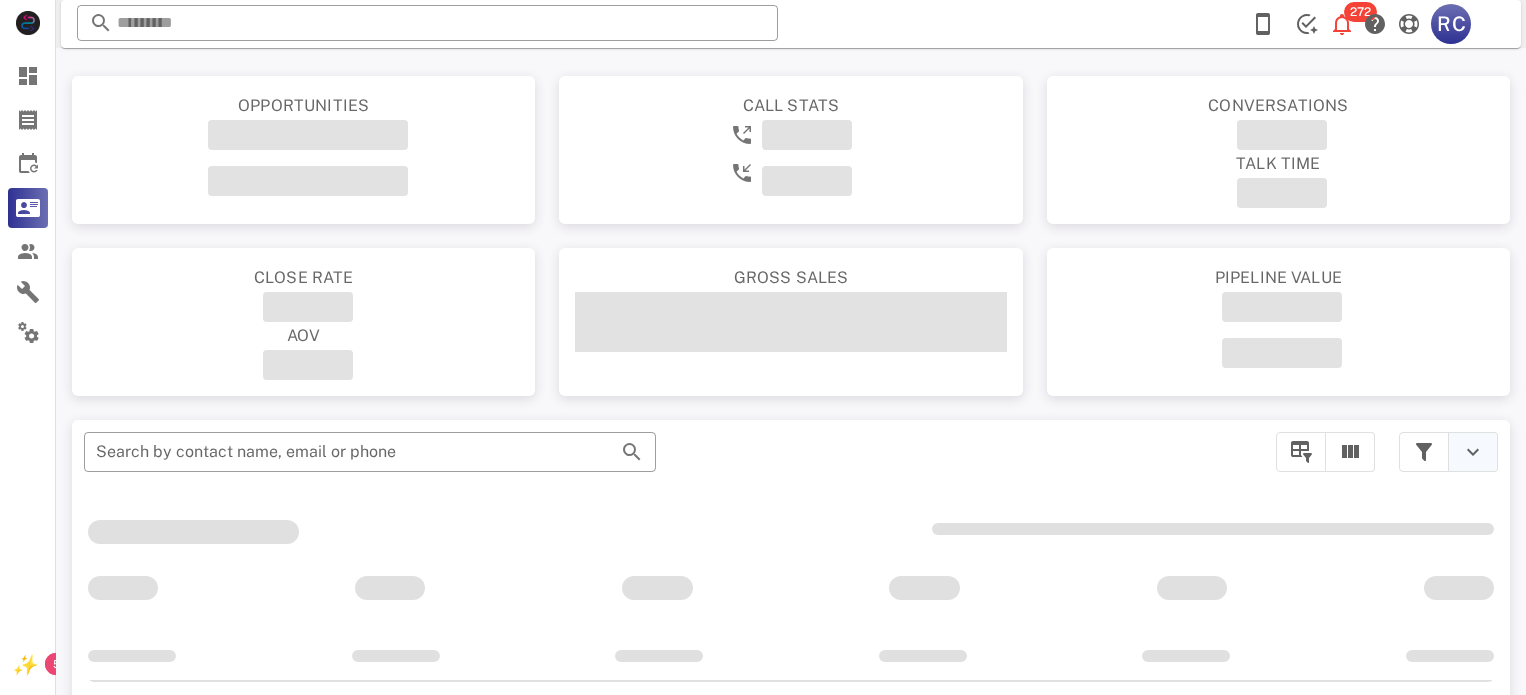 click at bounding box center [1473, 452] 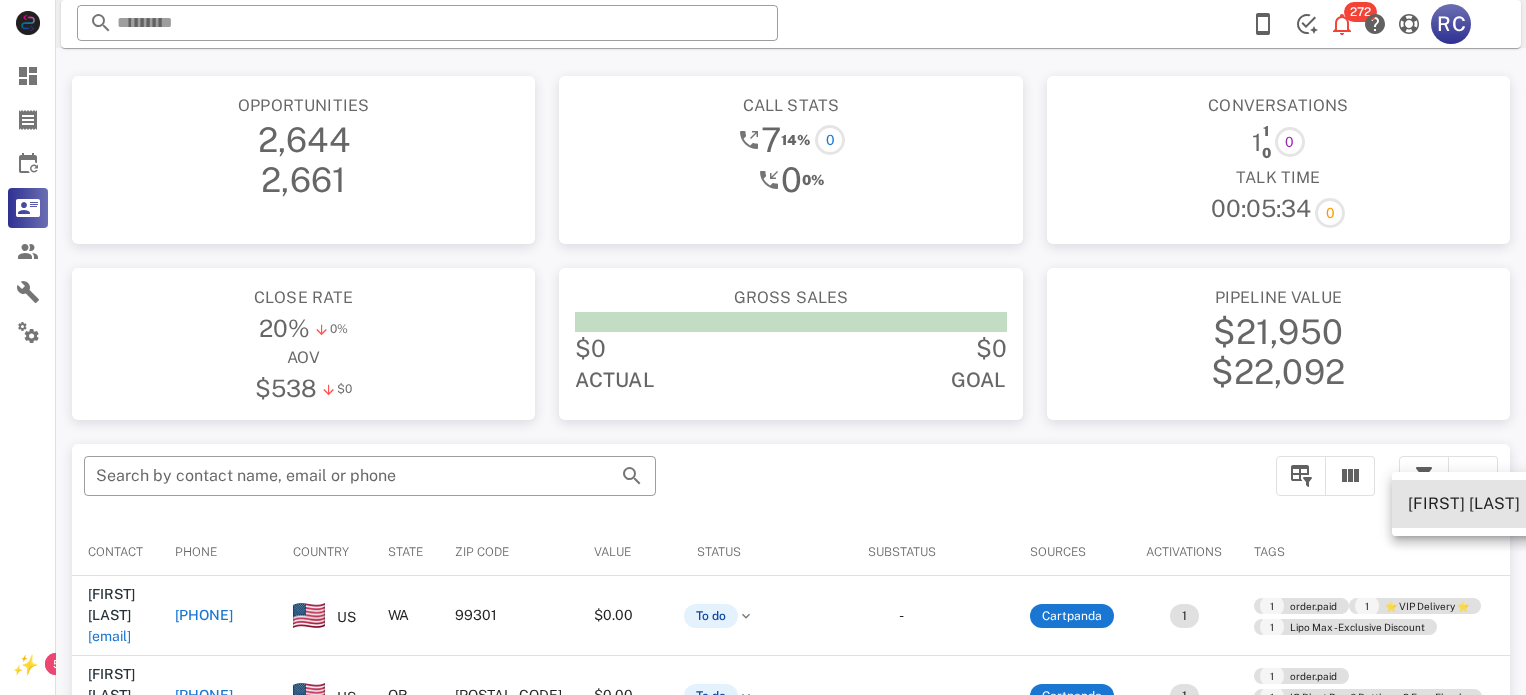 click on "[FIRST] [LAST]" at bounding box center (1464, 503) 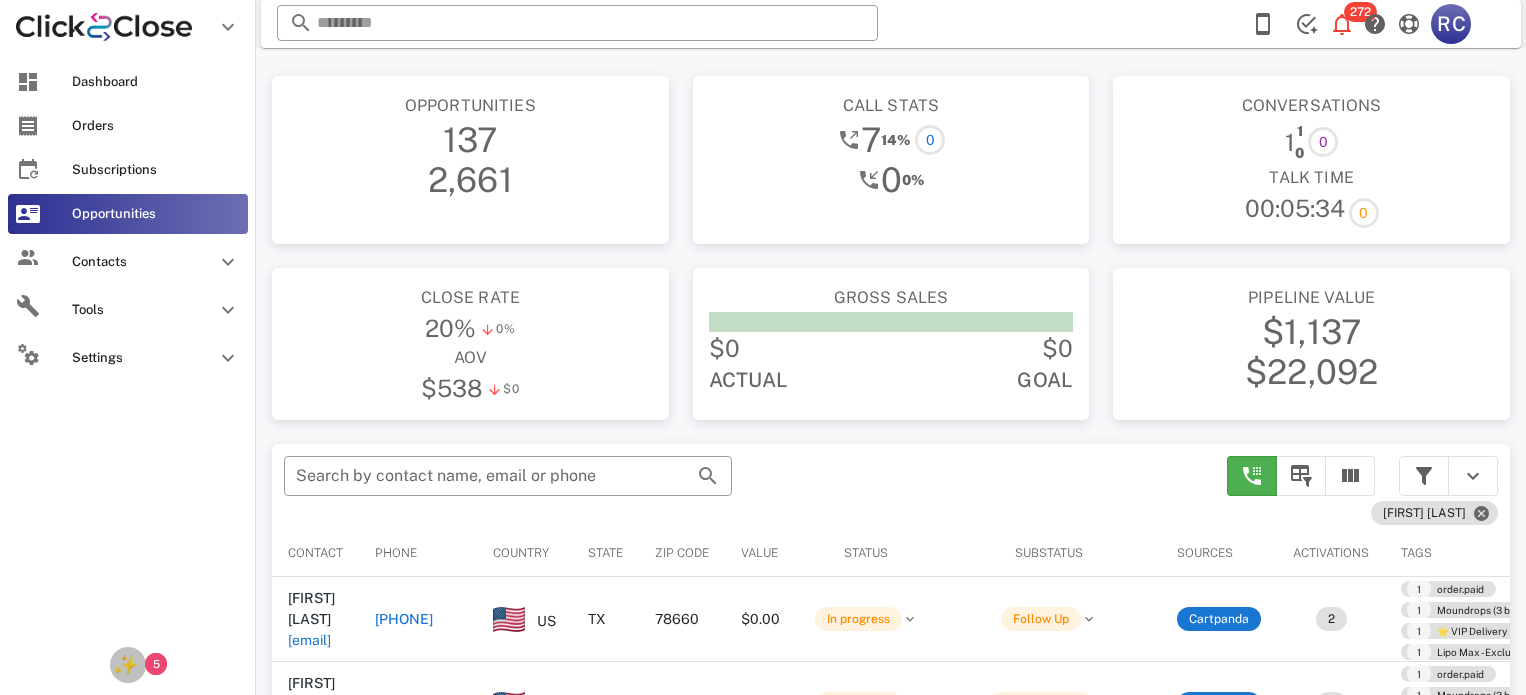 click on "✨" at bounding box center (124, 665) 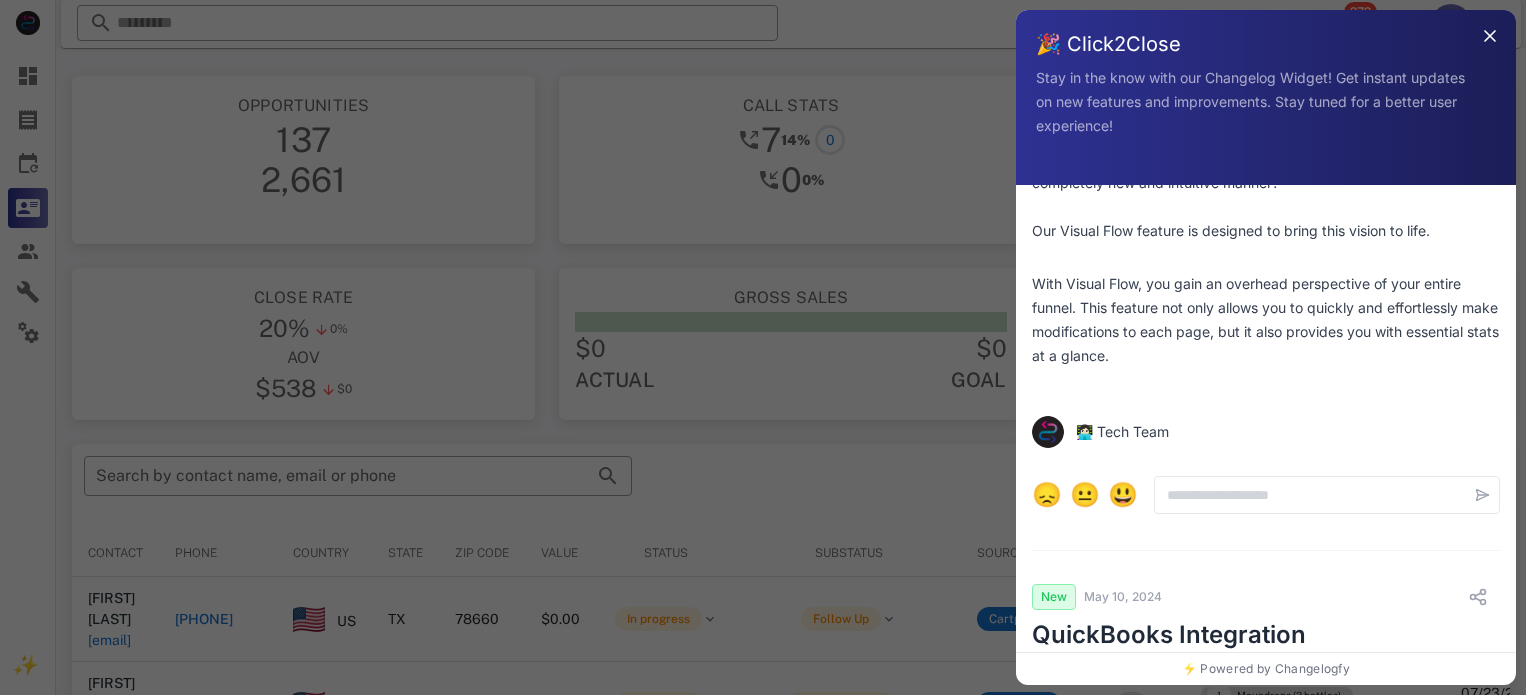scroll, scrollTop: 0, scrollLeft: 0, axis: both 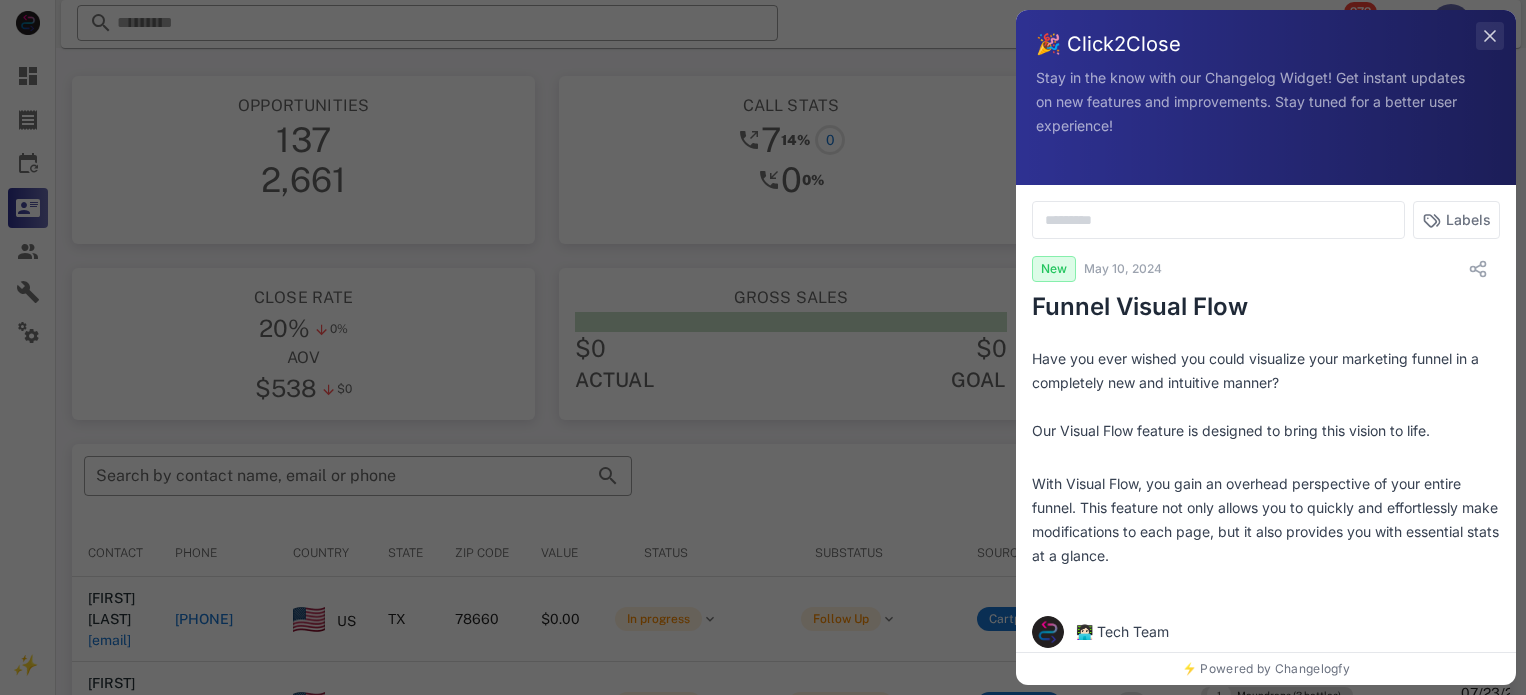 click 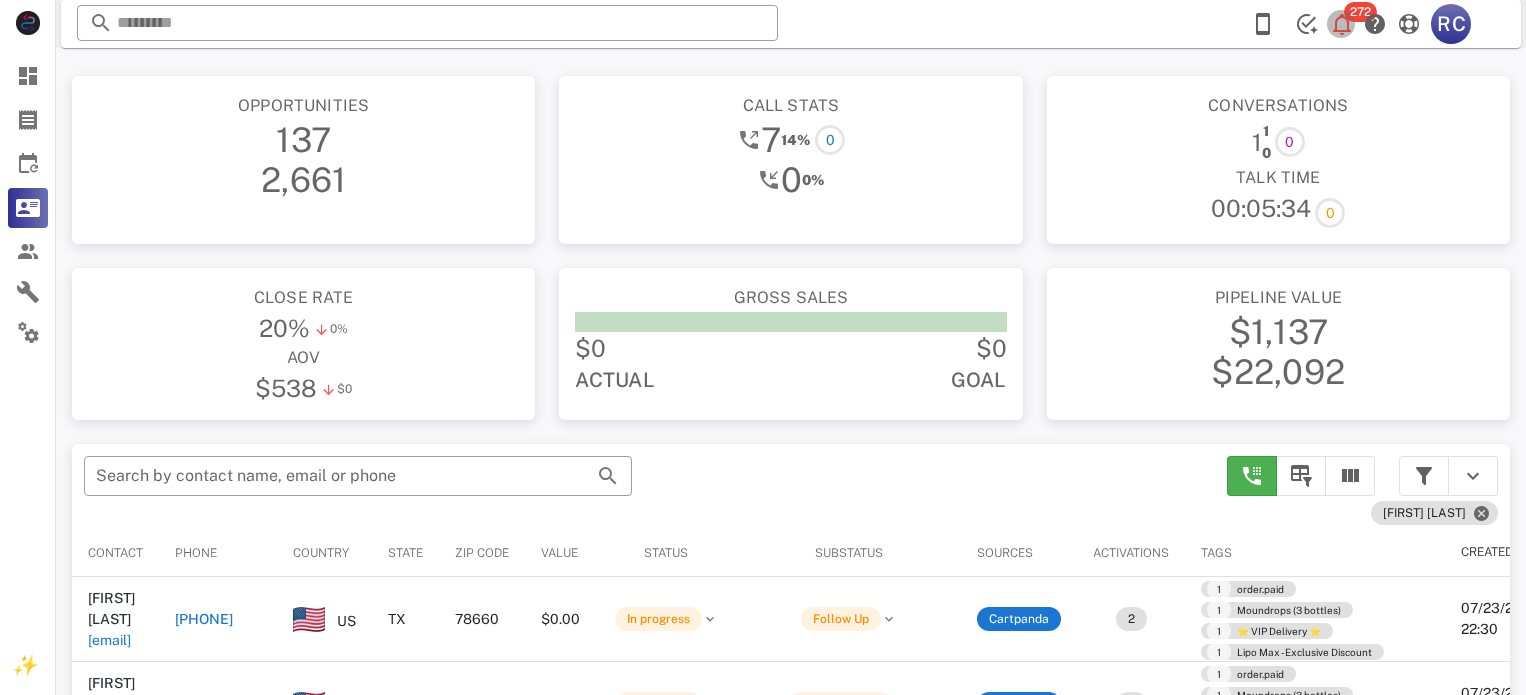 click at bounding box center [1342, 24] 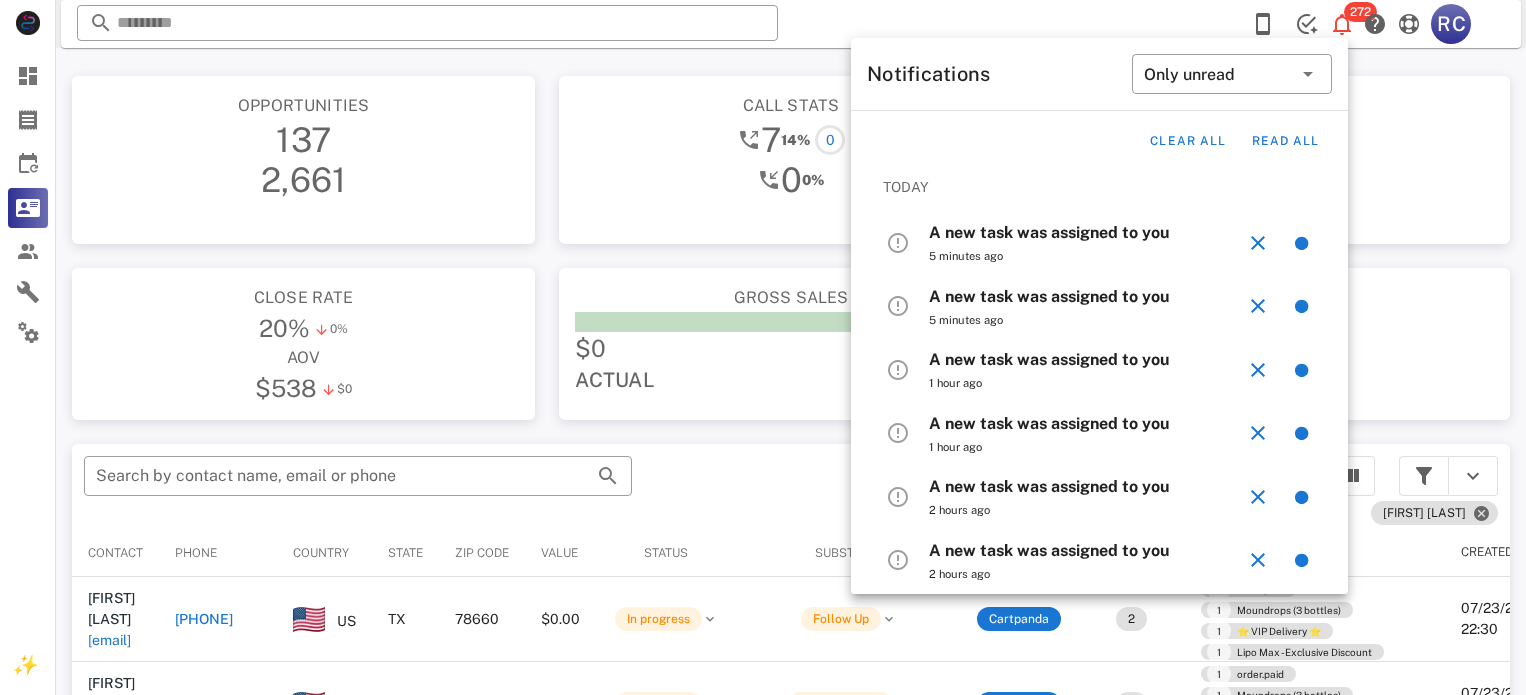 click on "A new task was assigned to you" at bounding box center [1049, 232] 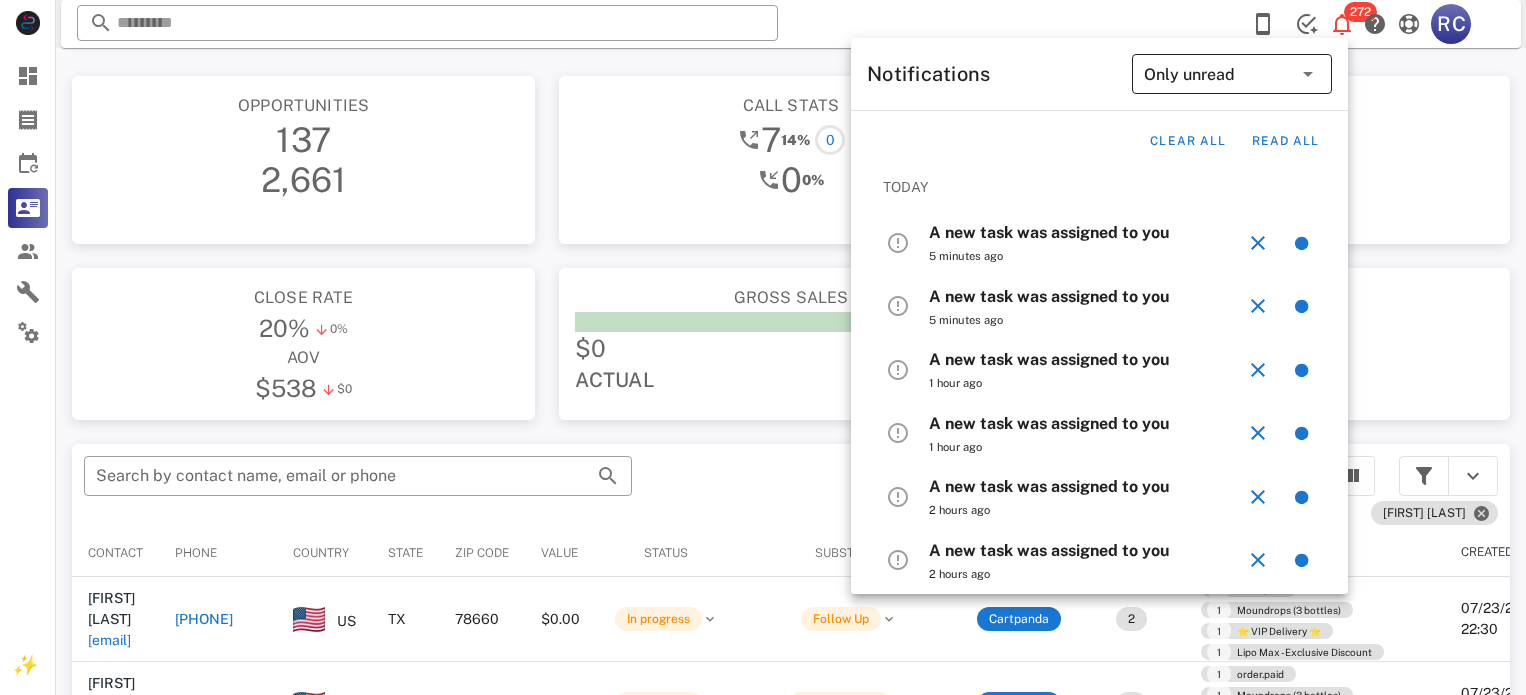 click at bounding box center [1308, 74] 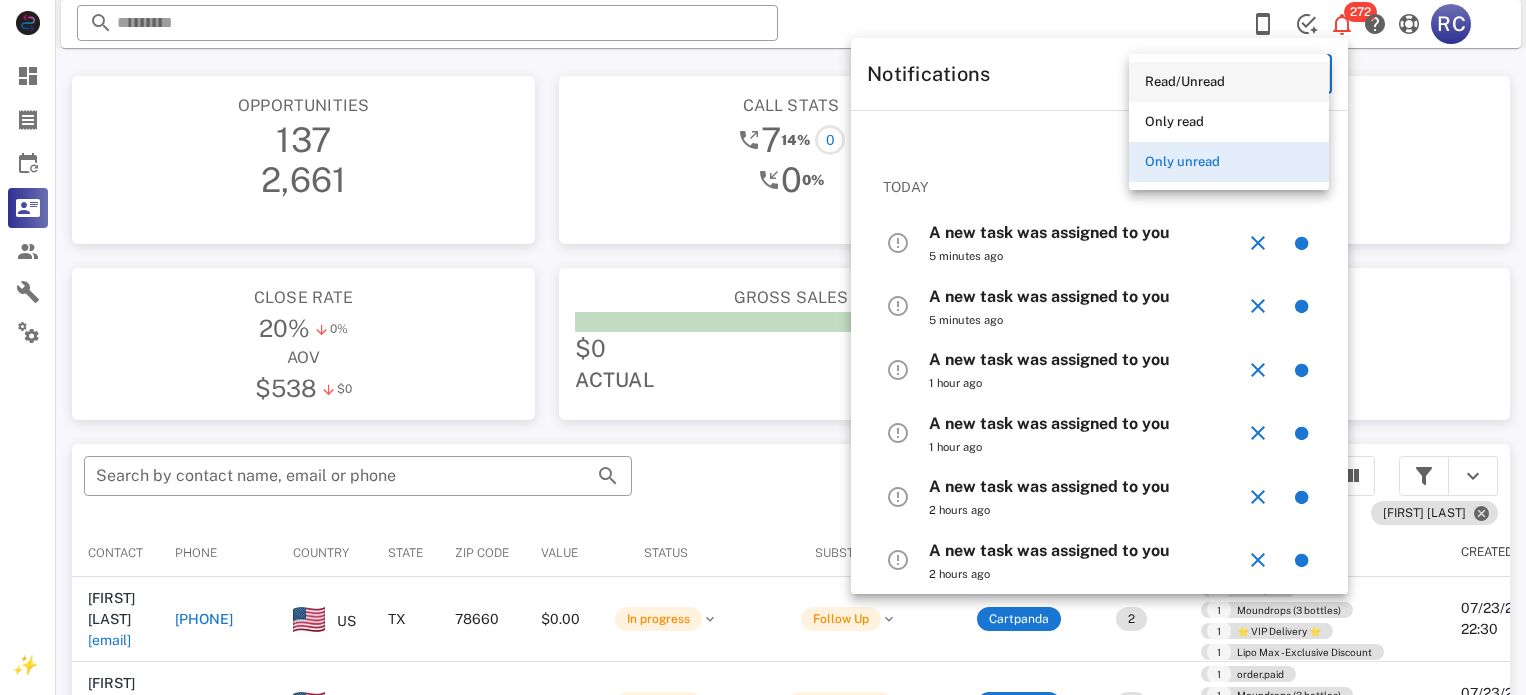click on "Read/Unread" at bounding box center [1229, 82] 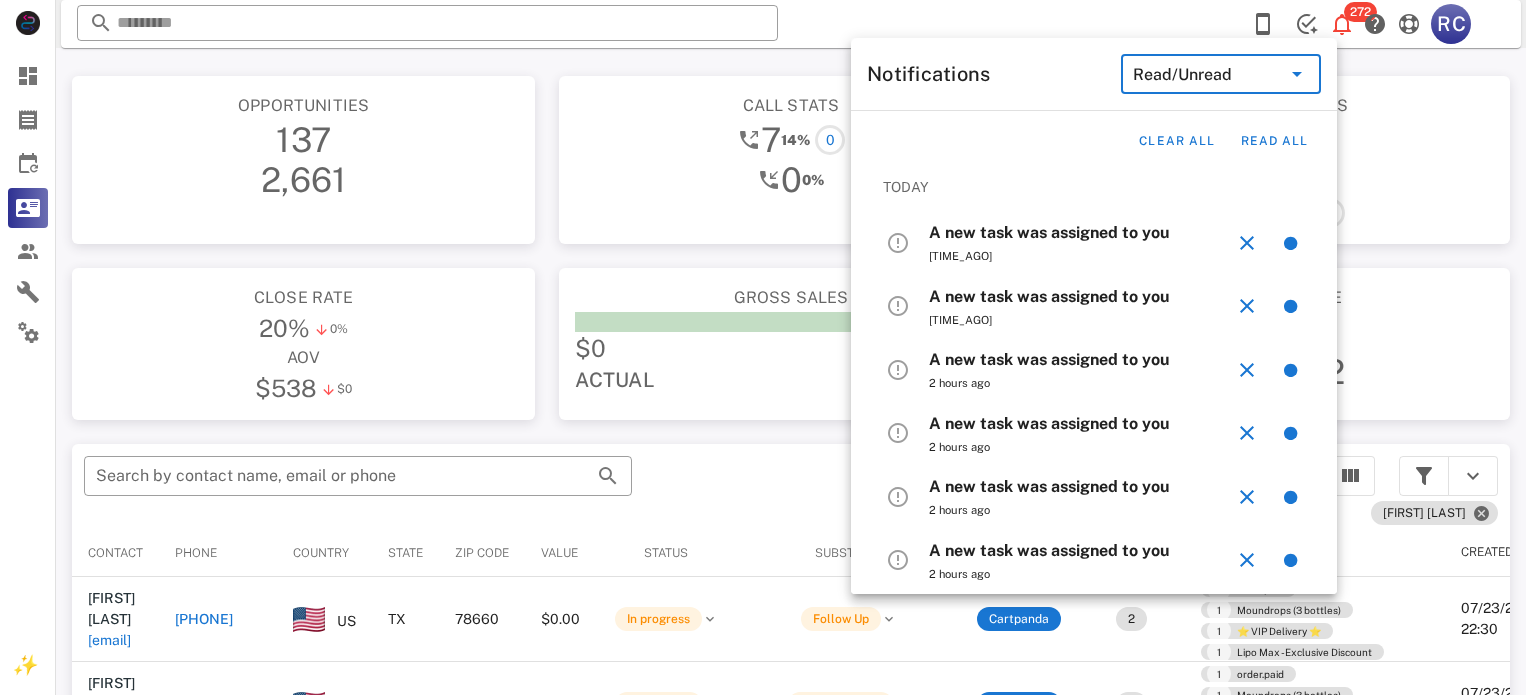 click on "Read/Unread" at bounding box center [1182, 75] 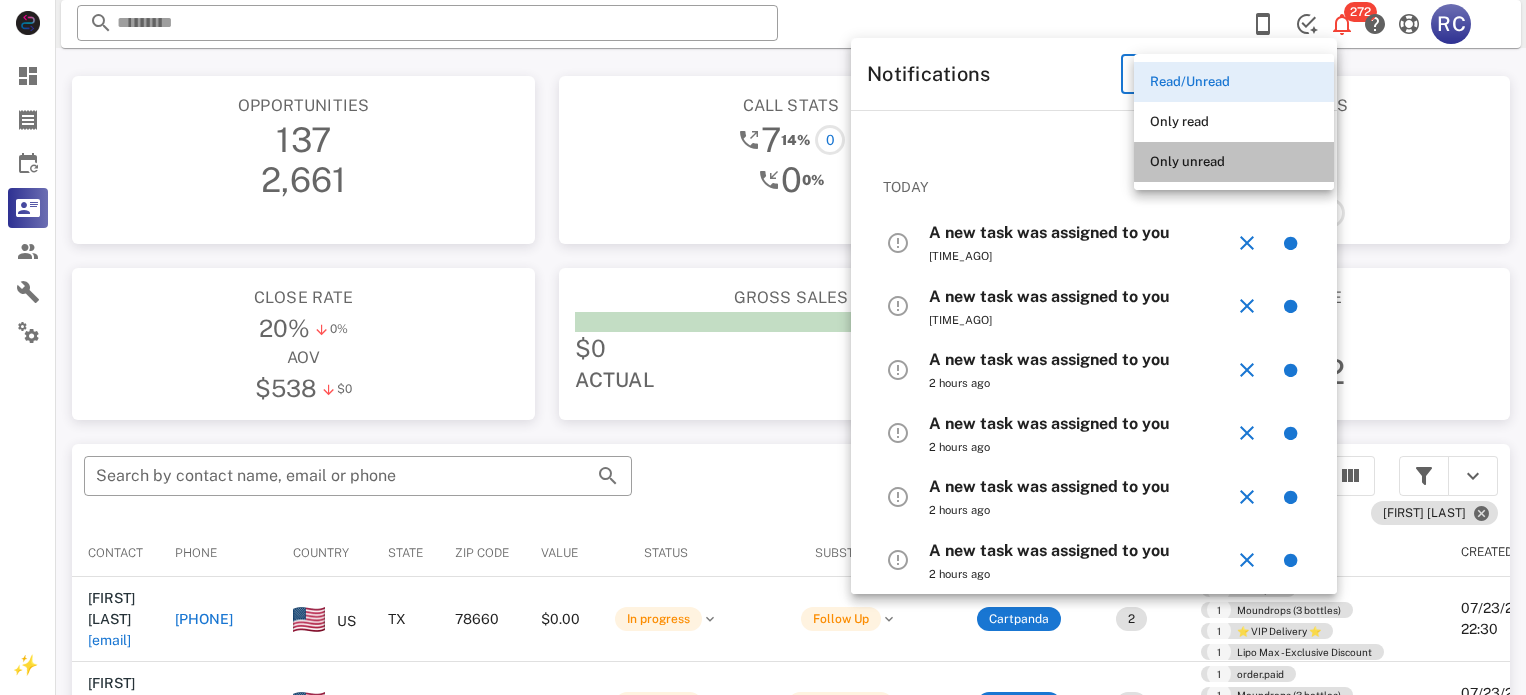 click on "Only unread" at bounding box center [1234, 162] 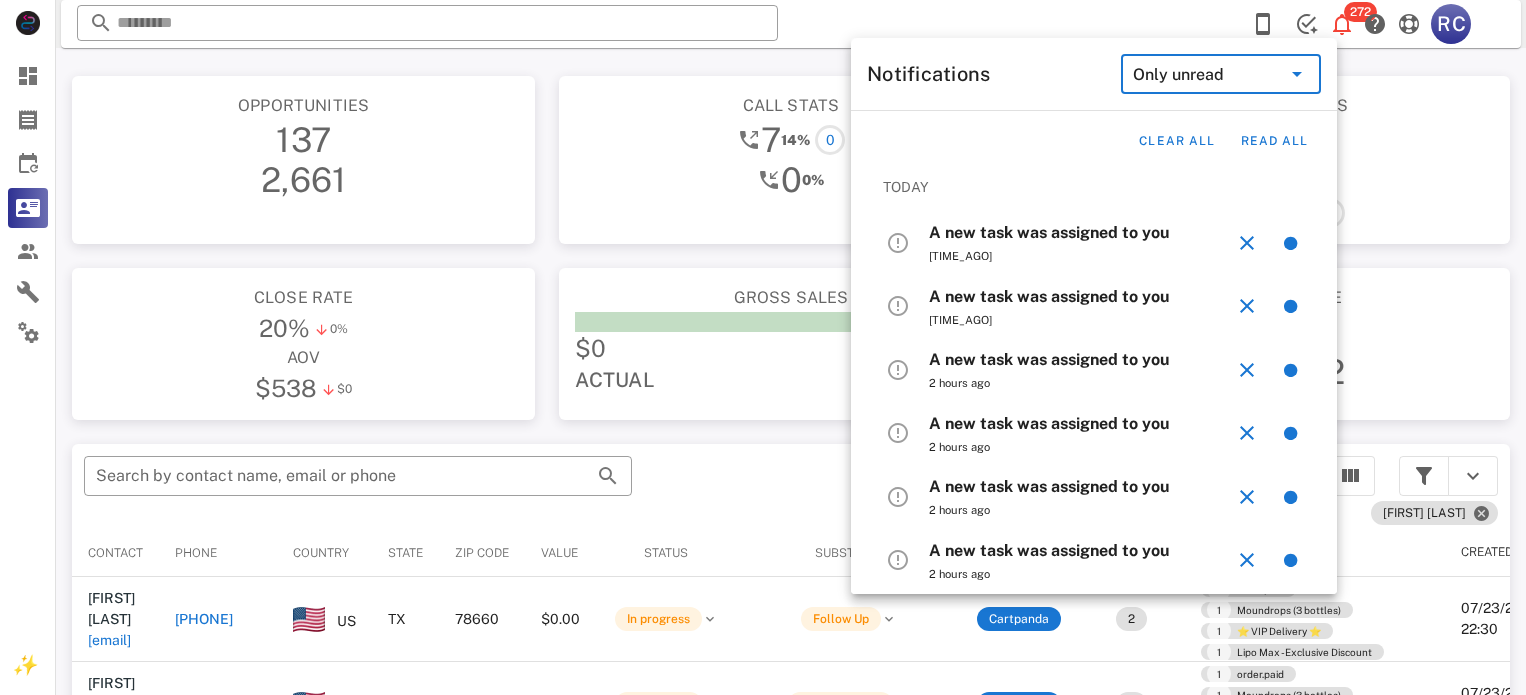 click at bounding box center (1297, 74) 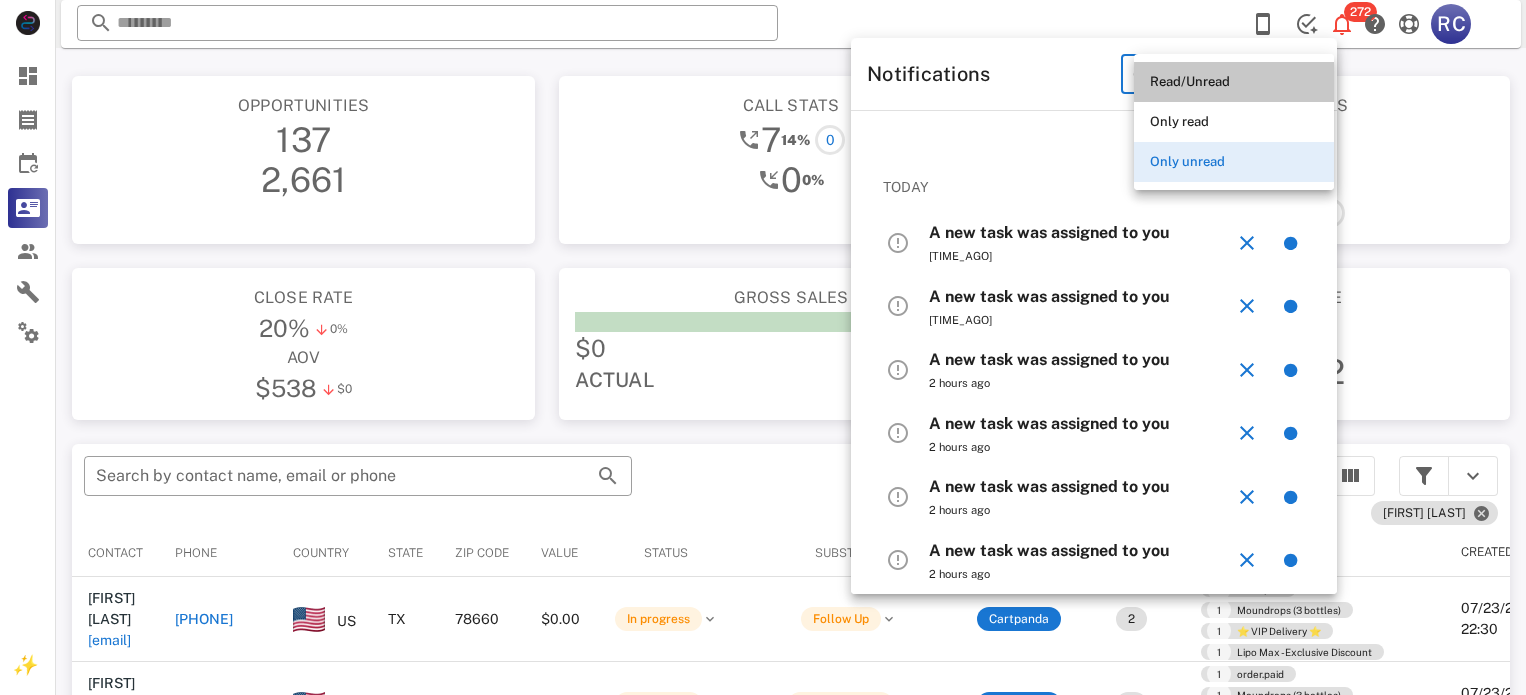 click on "Read/Unread" at bounding box center [1234, 82] 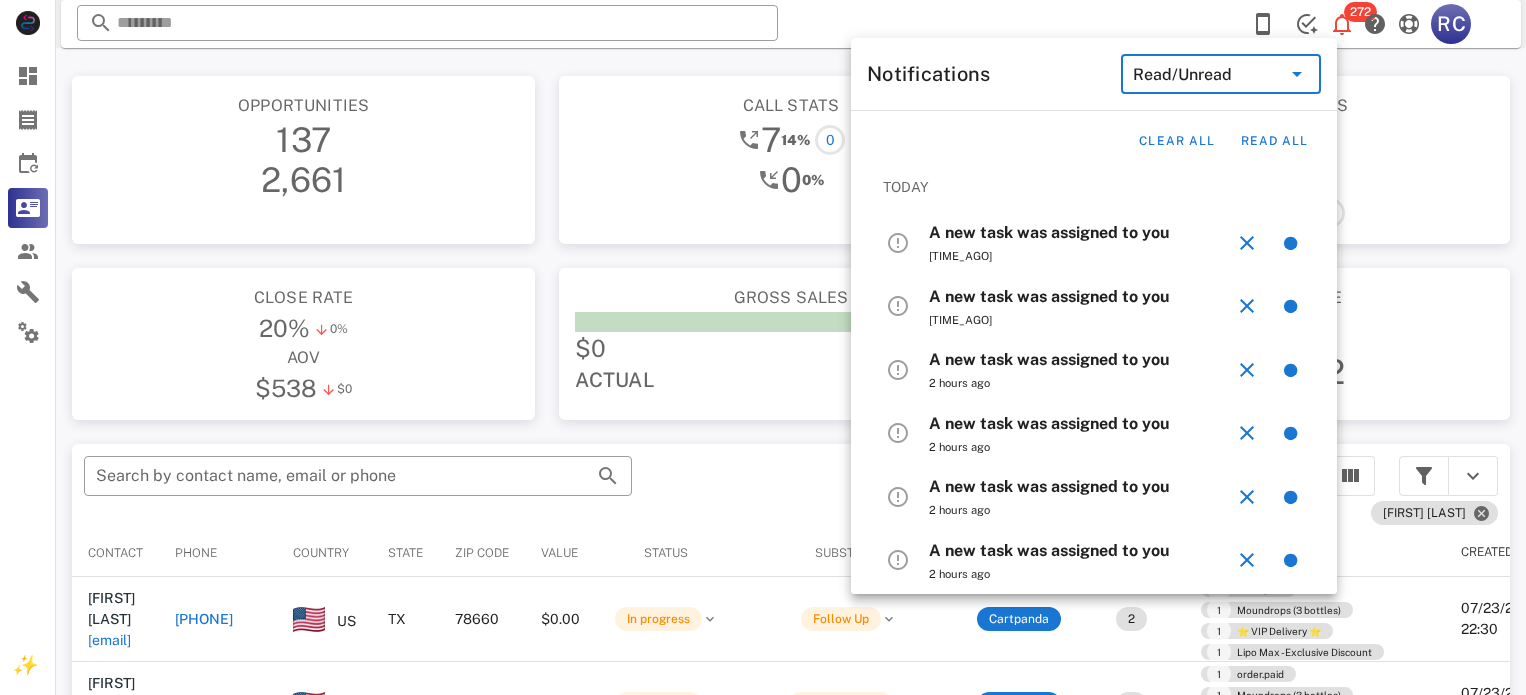 click on "A new task was assigned to you" at bounding box center (1049, 232) 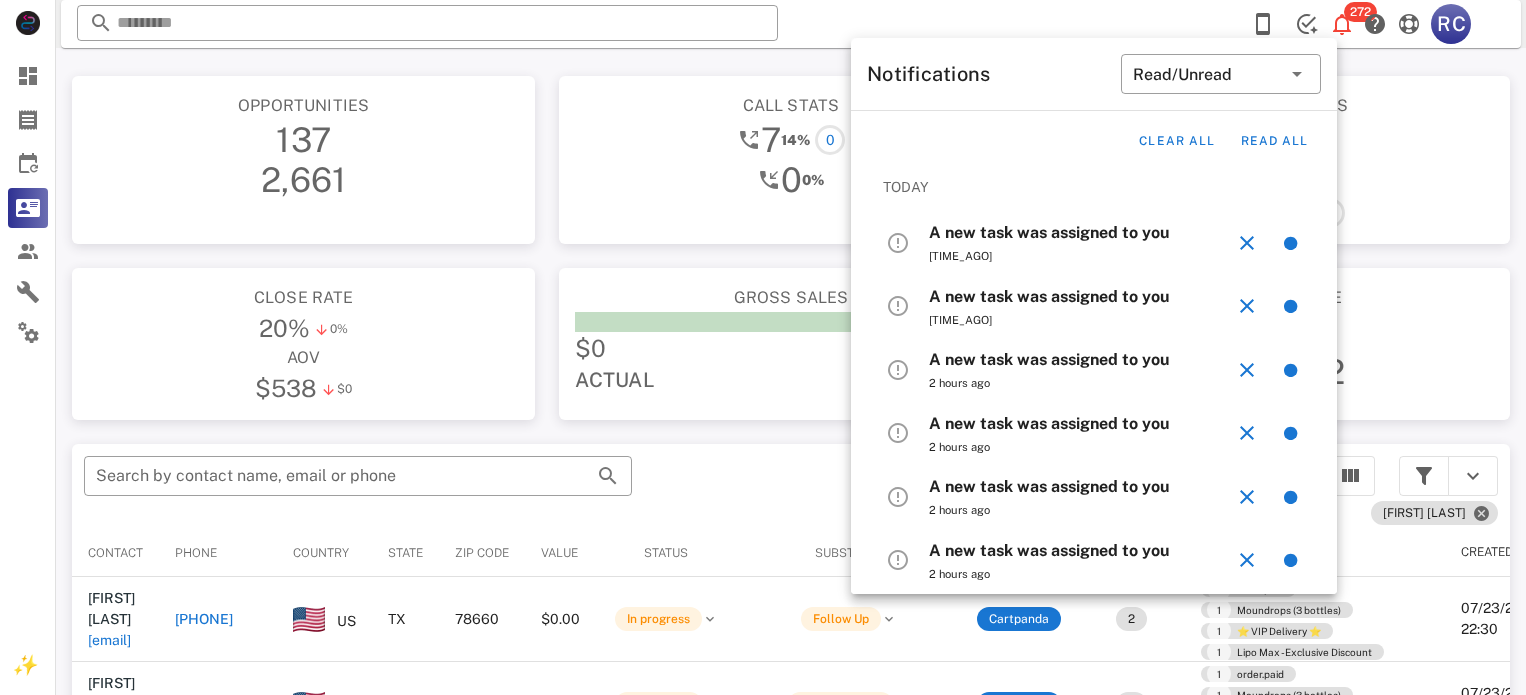 click on "A new task was assigned to you" at bounding box center [1049, 232] 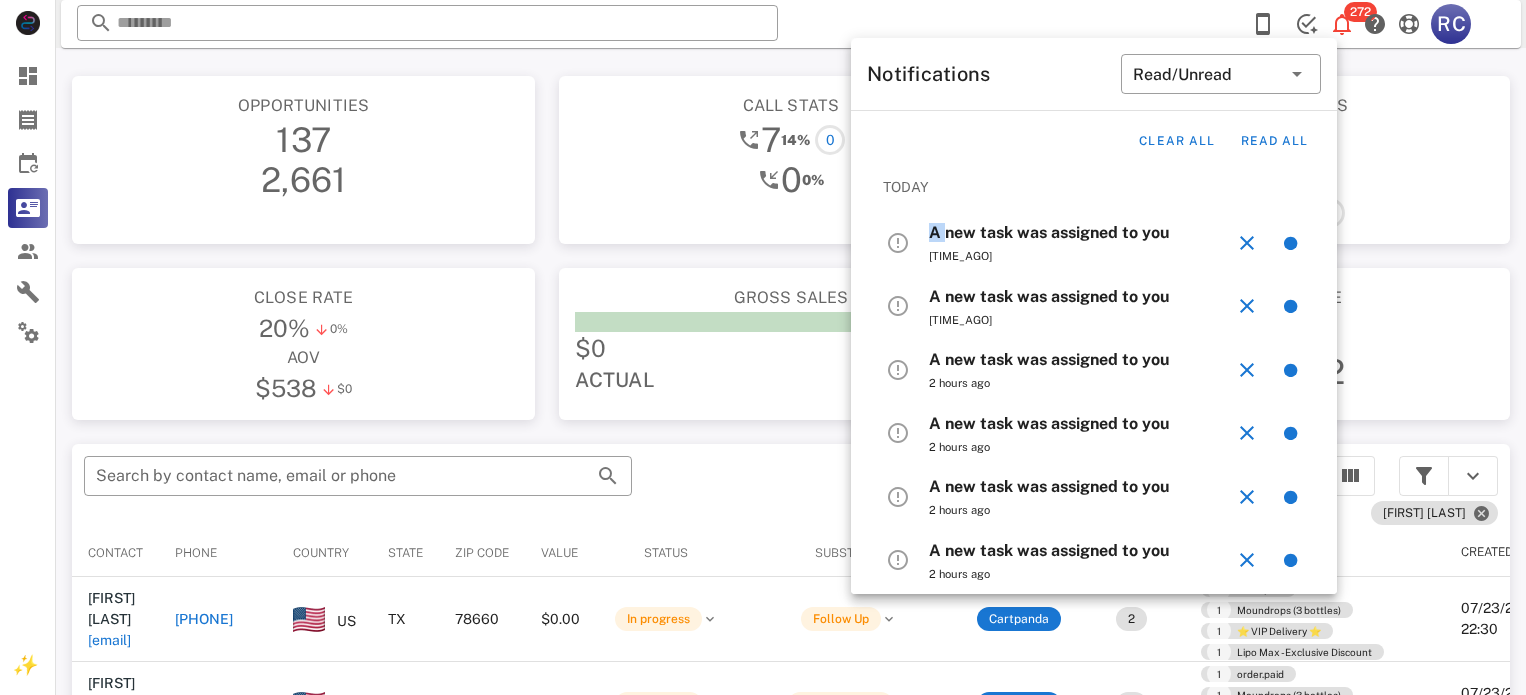 click on "A new task was assigned to you" at bounding box center (1049, 232) 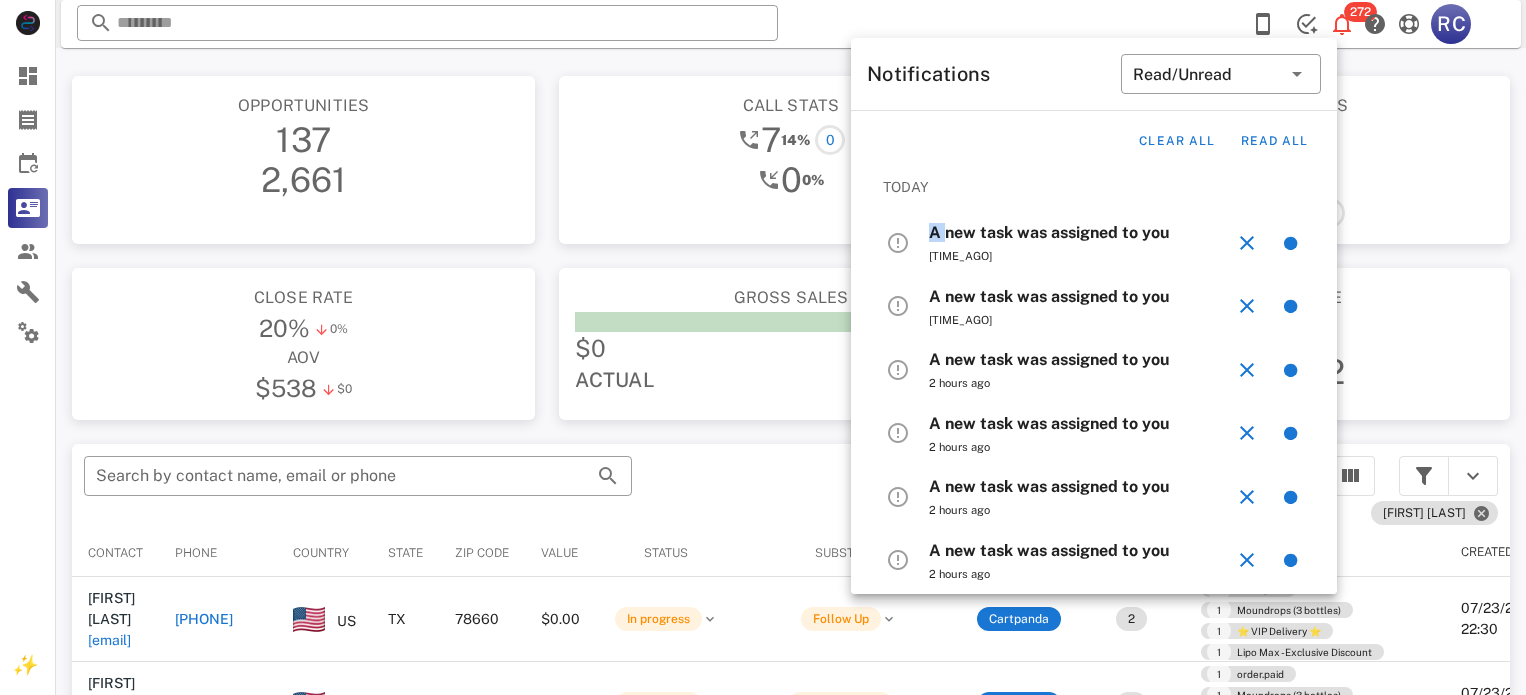 click at bounding box center (898, 243) 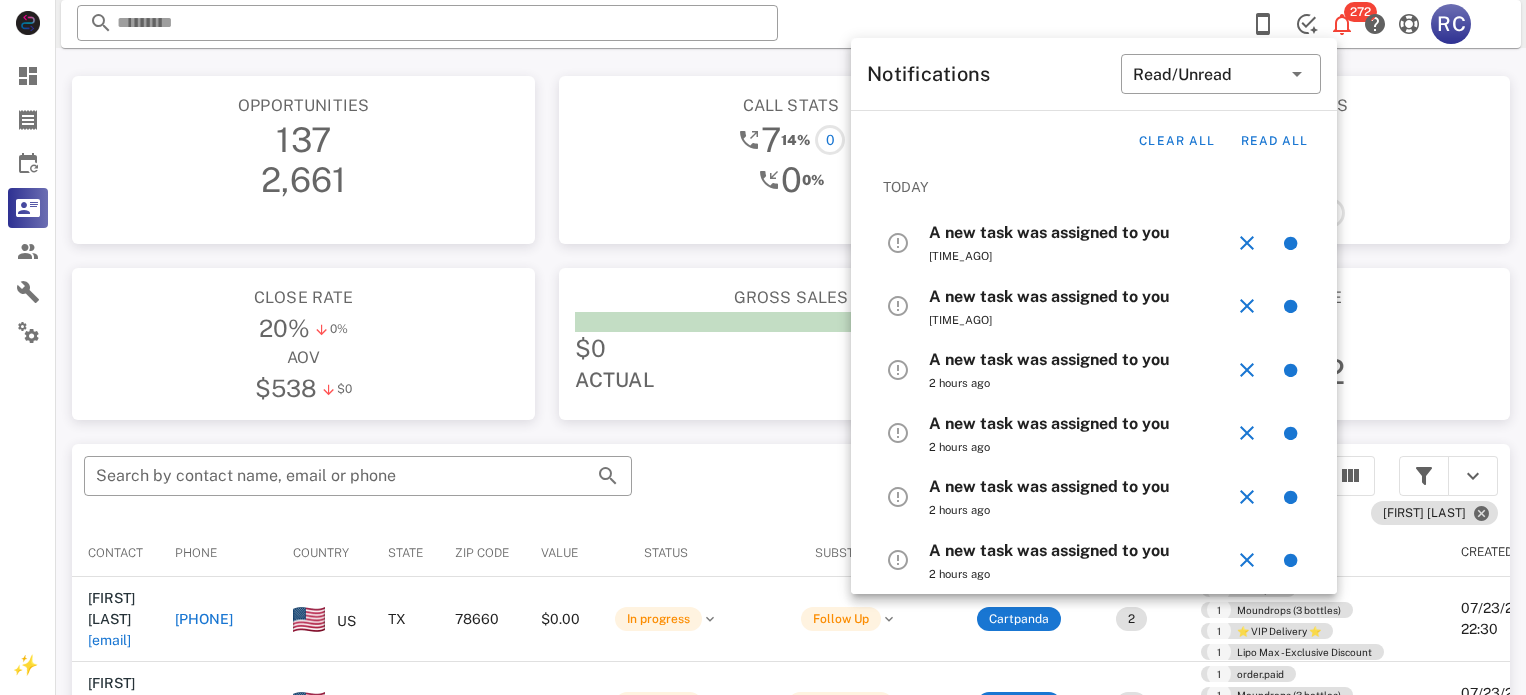 click on "A new task was assigned to you" at bounding box center (1049, 232) 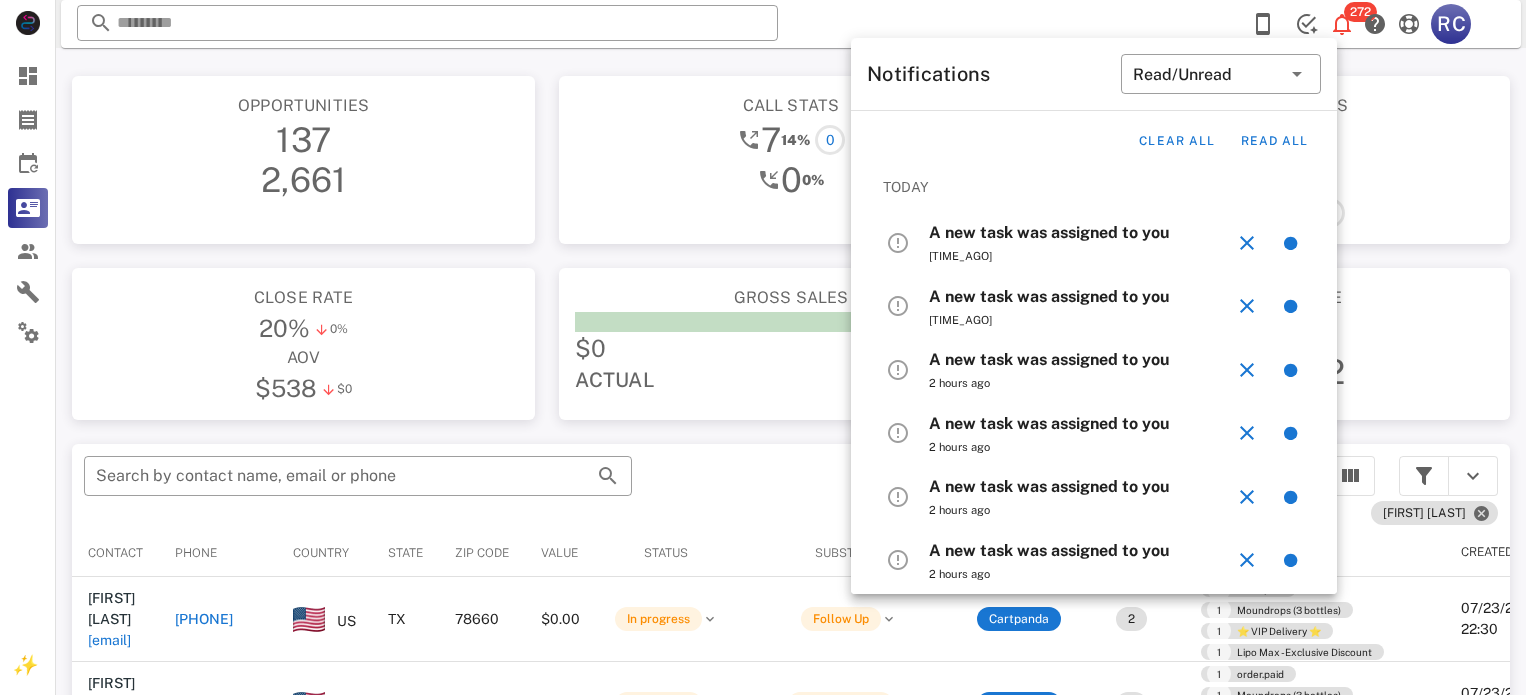 click on "Pipeline value $1,137 $22,092" at bounding box center (1278, 338) 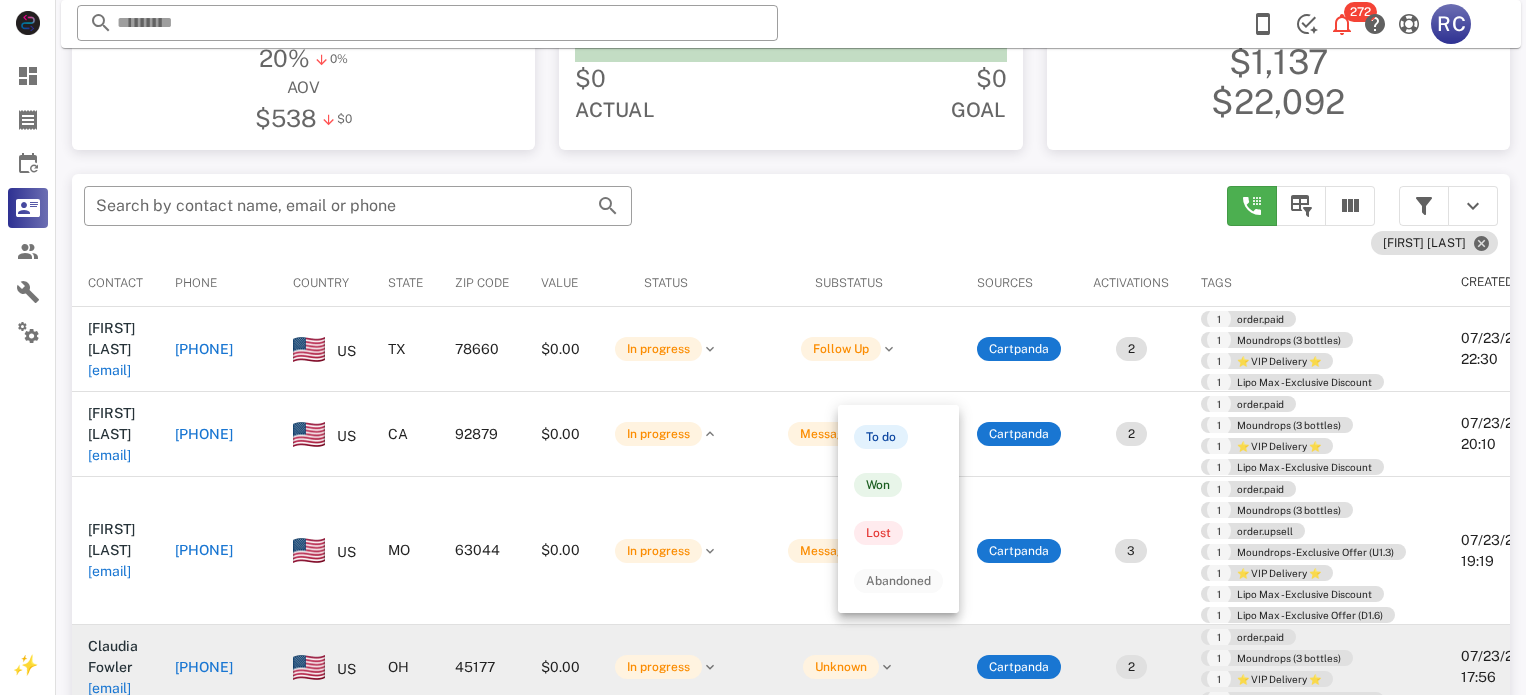 scroll, scrollTop: 379, scrollLeft: 0, axis: vertical 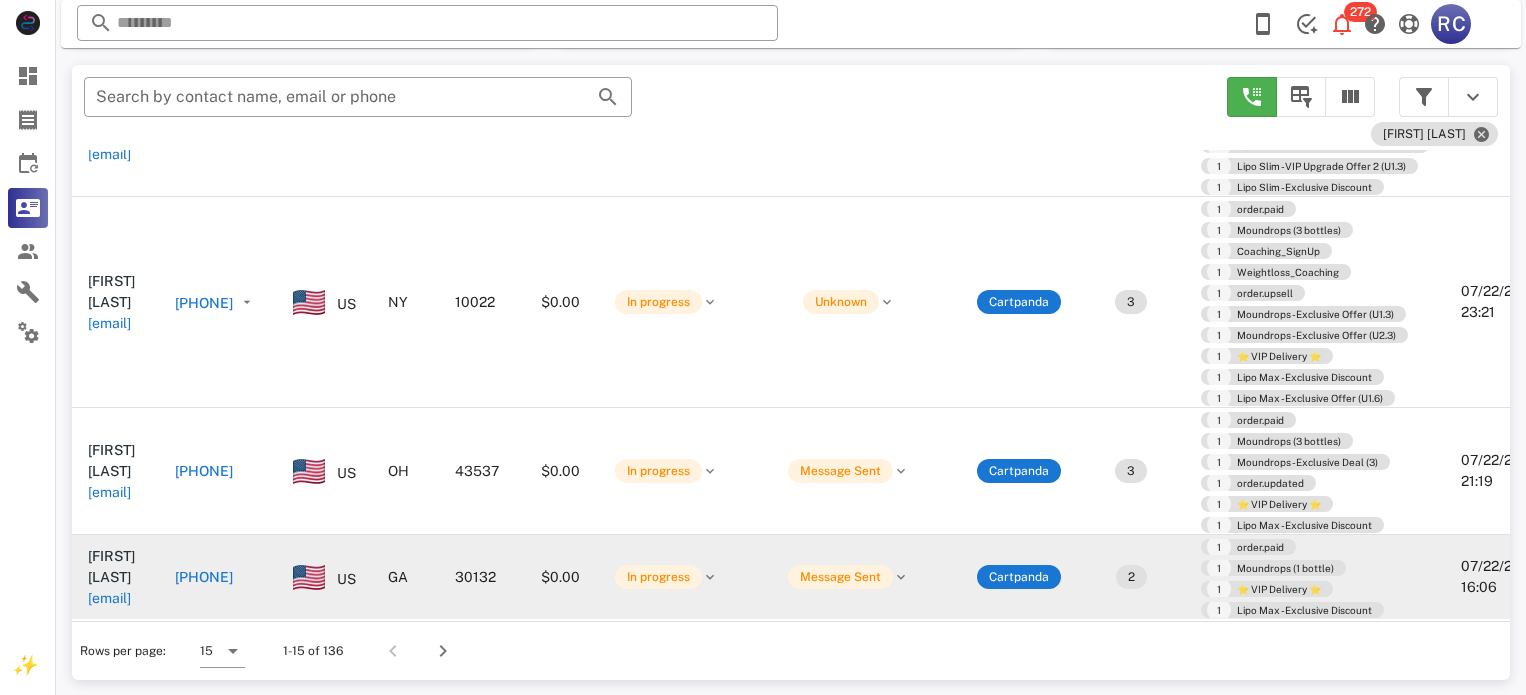 click on "[PHONE]" at bounding box center (204, 577) 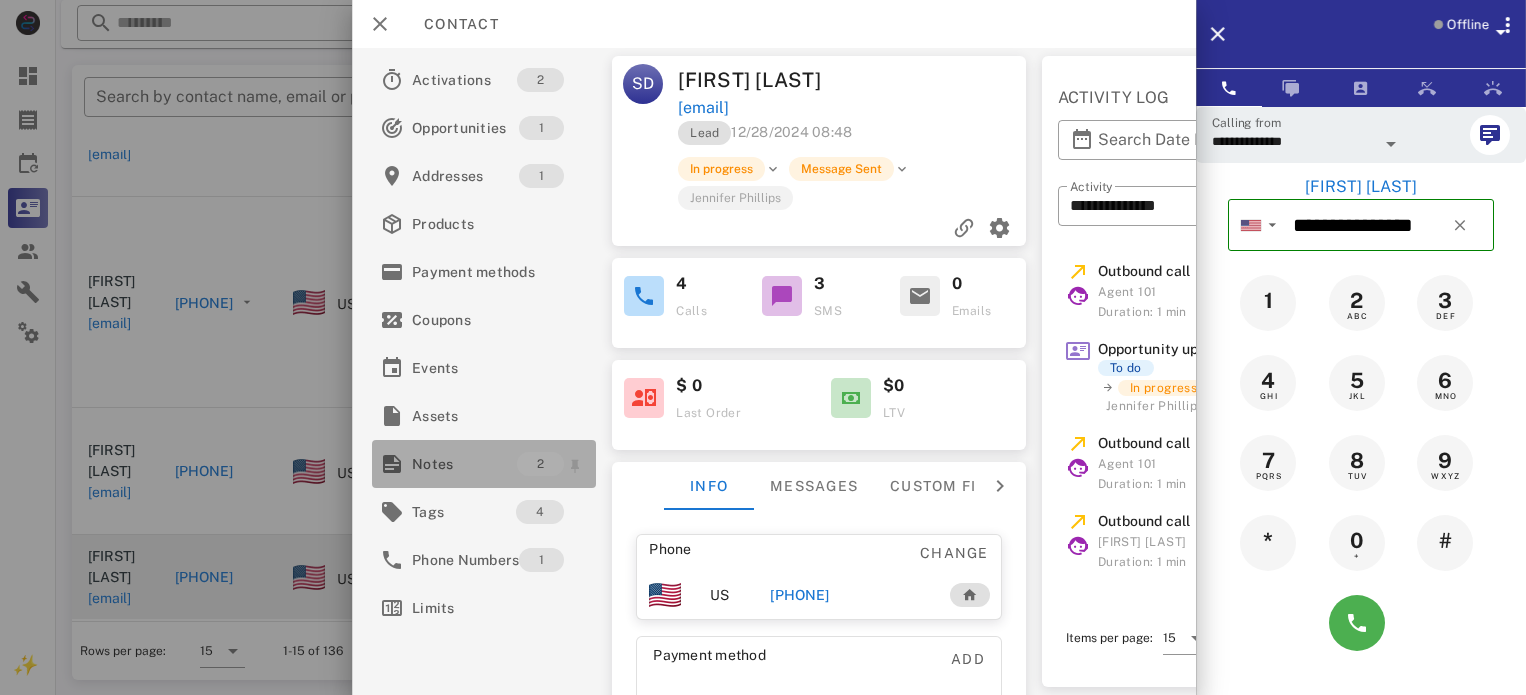 click on "Notes" at bounding box center [464, 464] 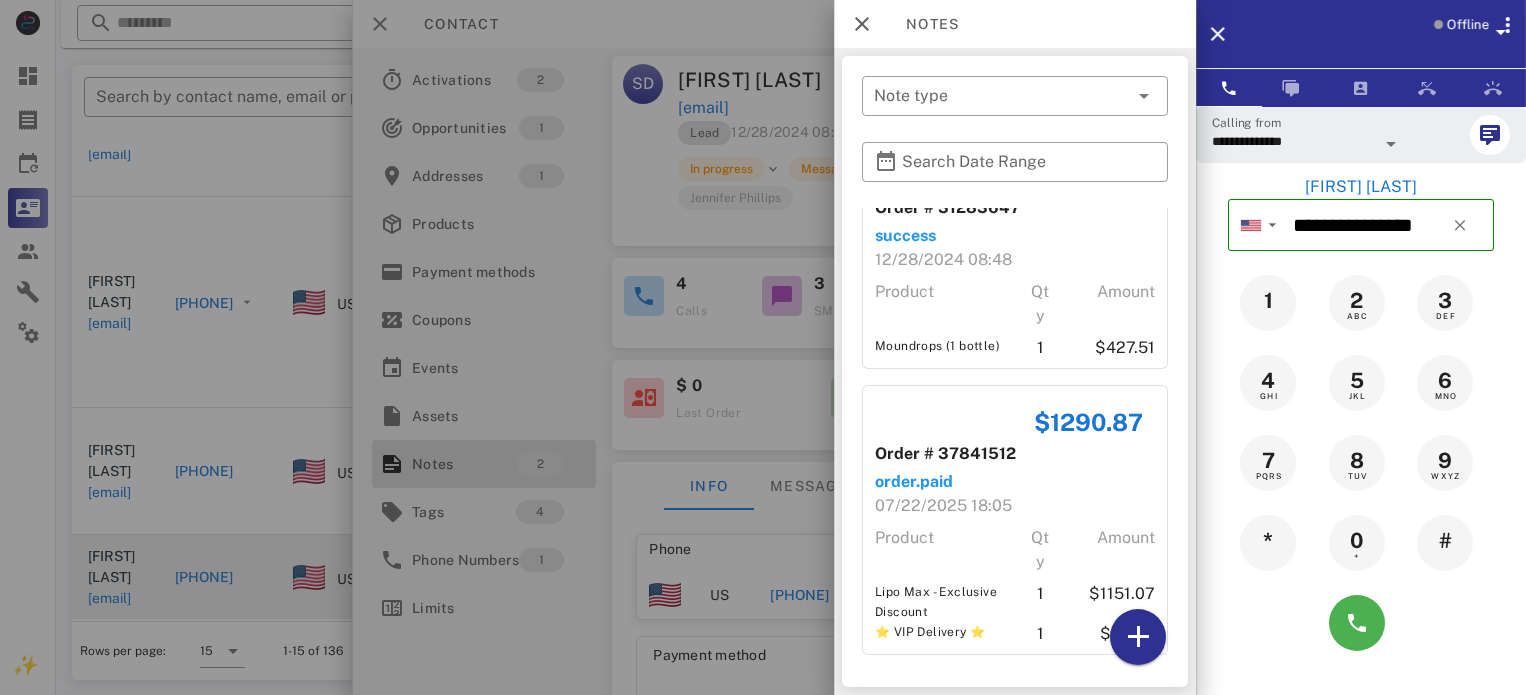 scroll, scrollTop: 72, scrollLeft: 0, axis: vertical 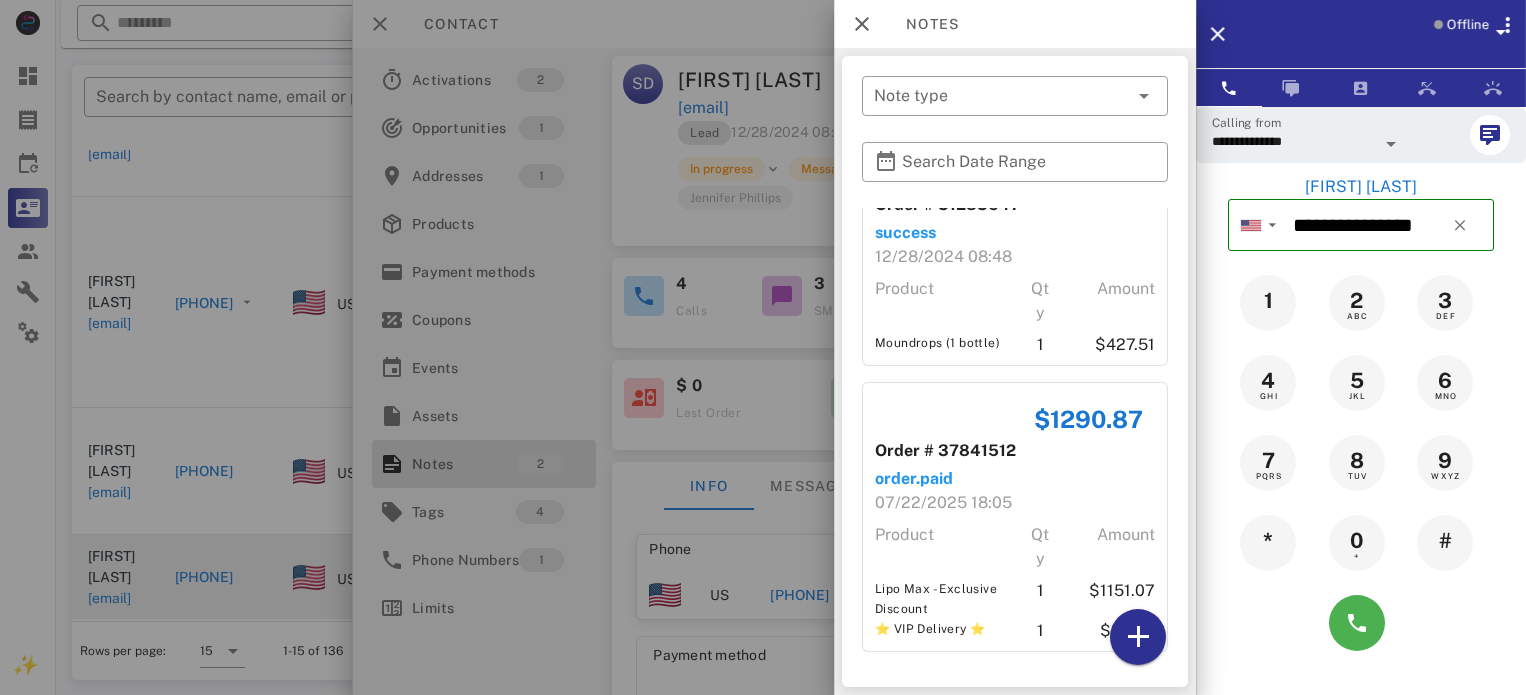 click at bounding box center [763, 347] 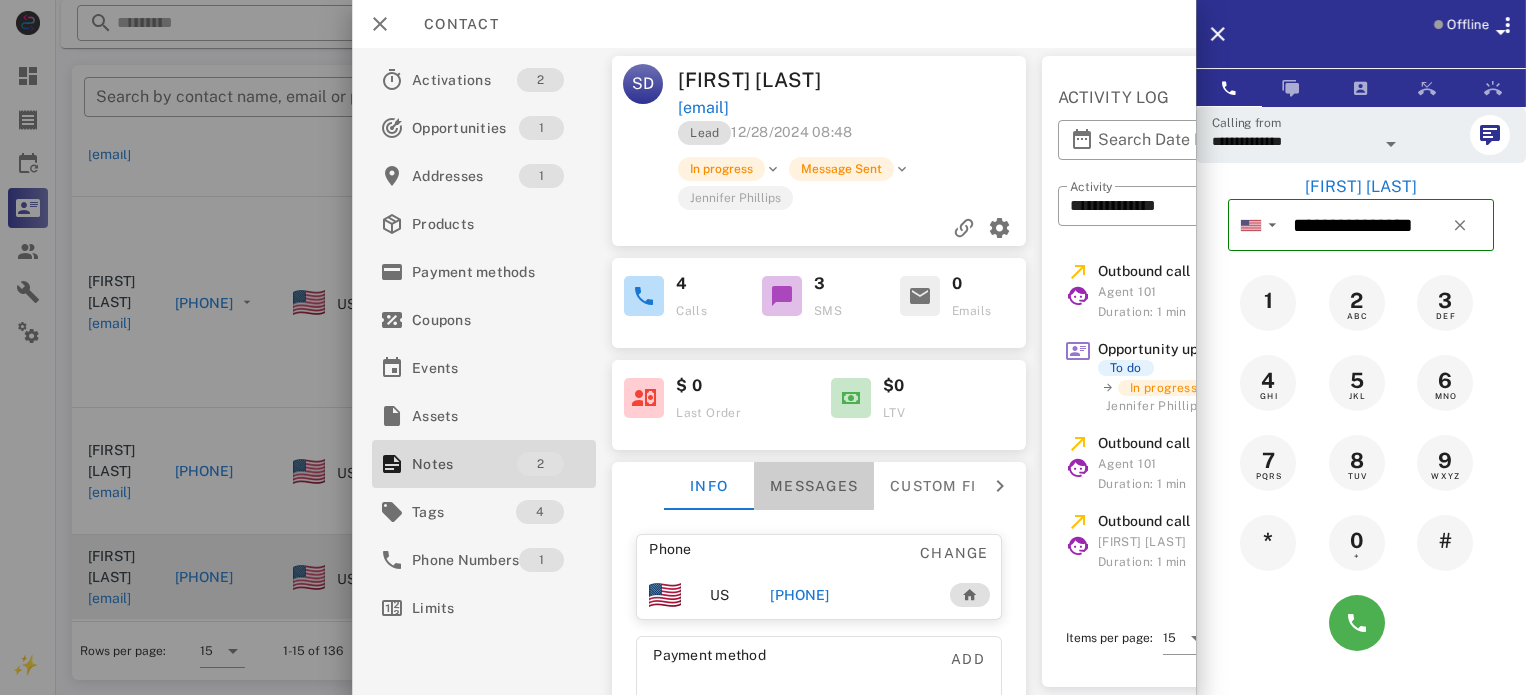 click on "Messages" at bounding box center (814, 486) 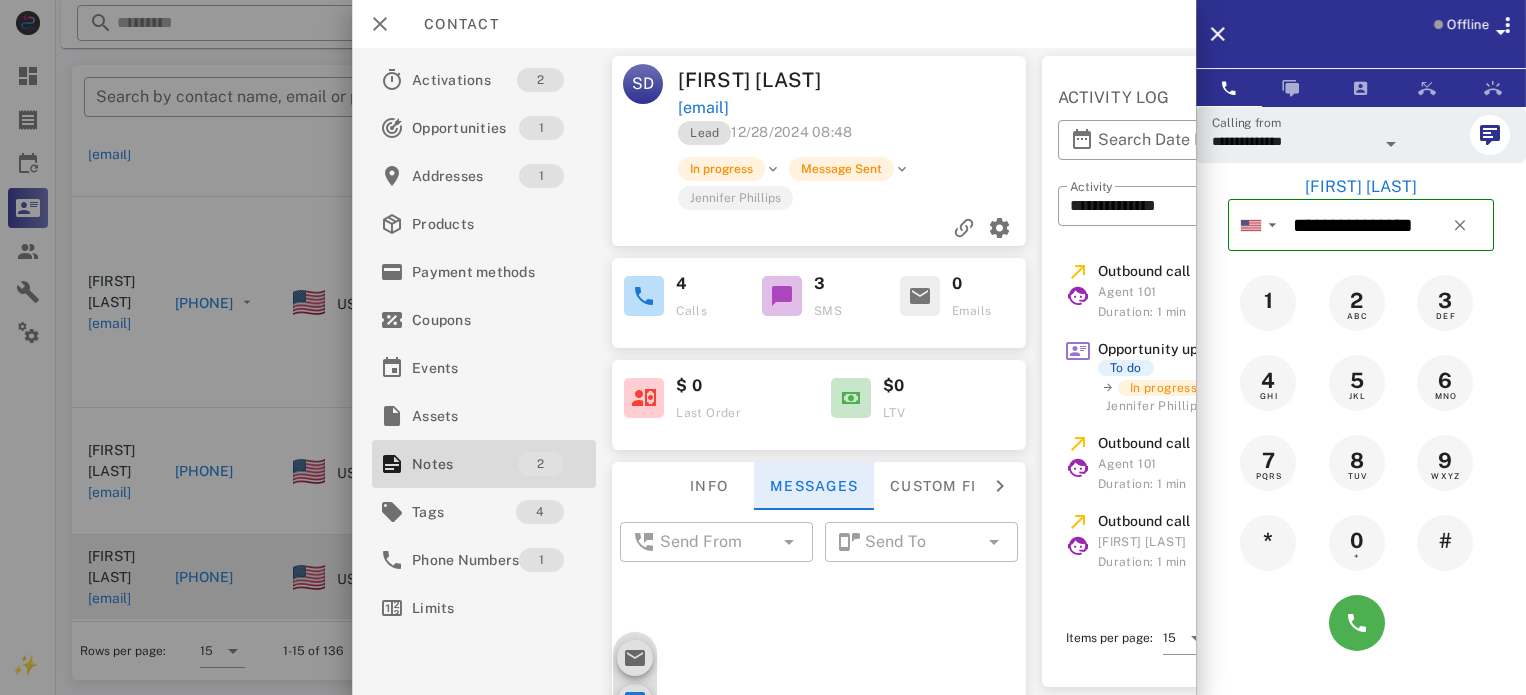 scroll, scrollTop: 498, scrollLeft: 0, axis: vertical 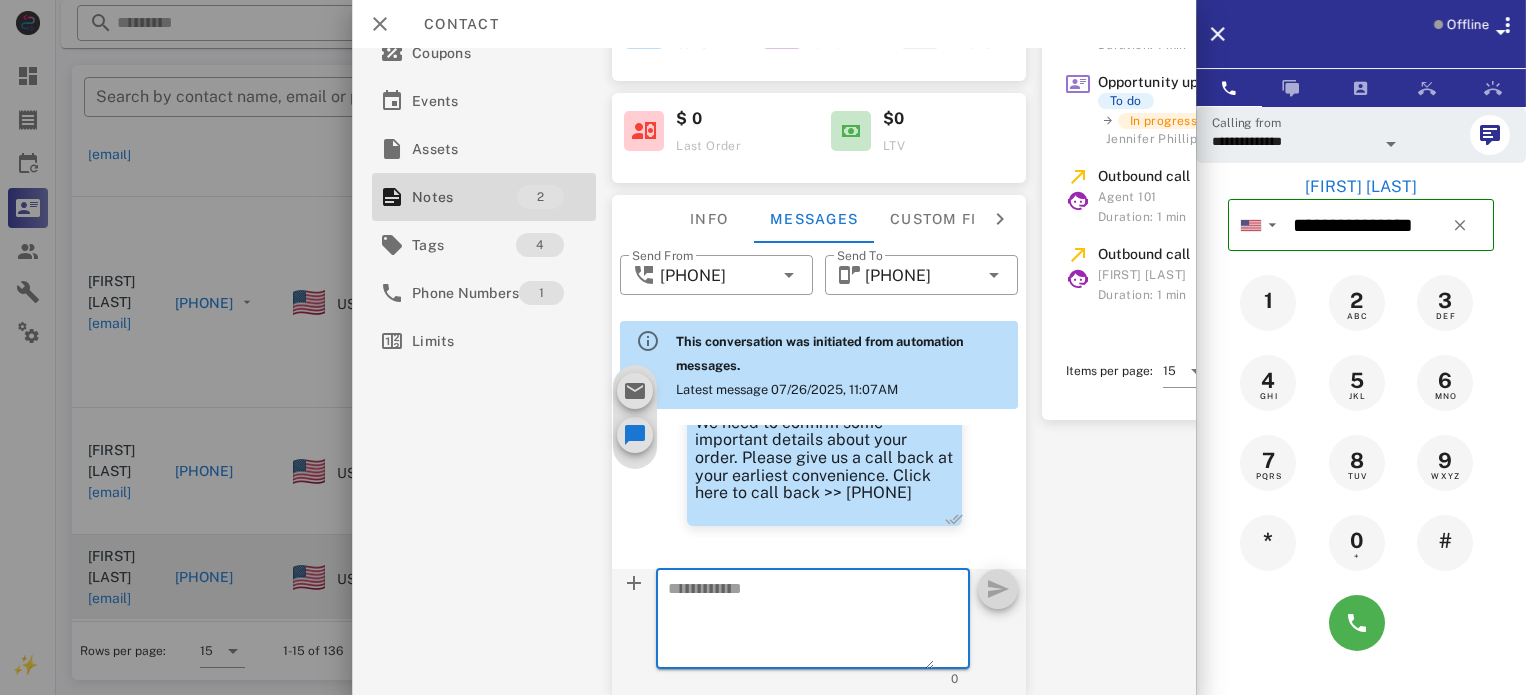 click on "**********" at bounding box center [774, 371] 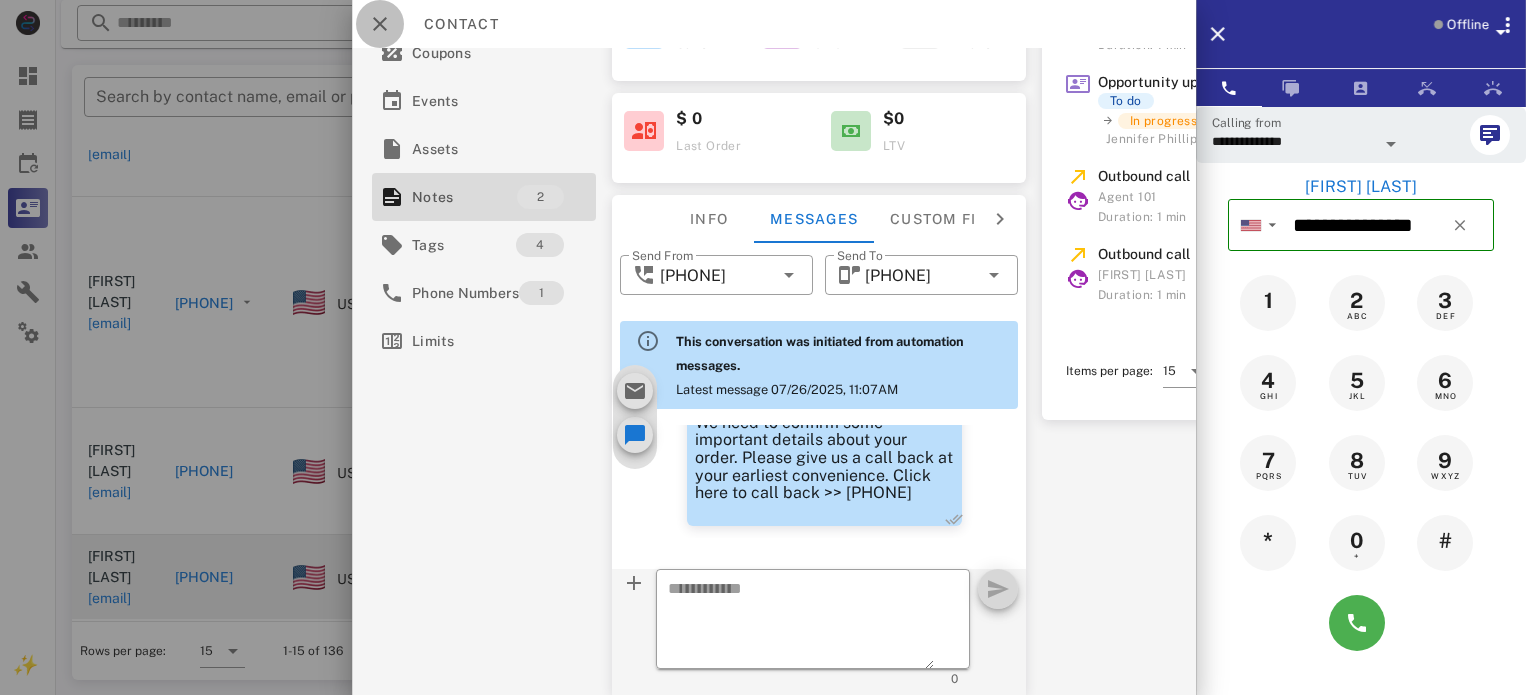 click at bounding box center [380, 24] 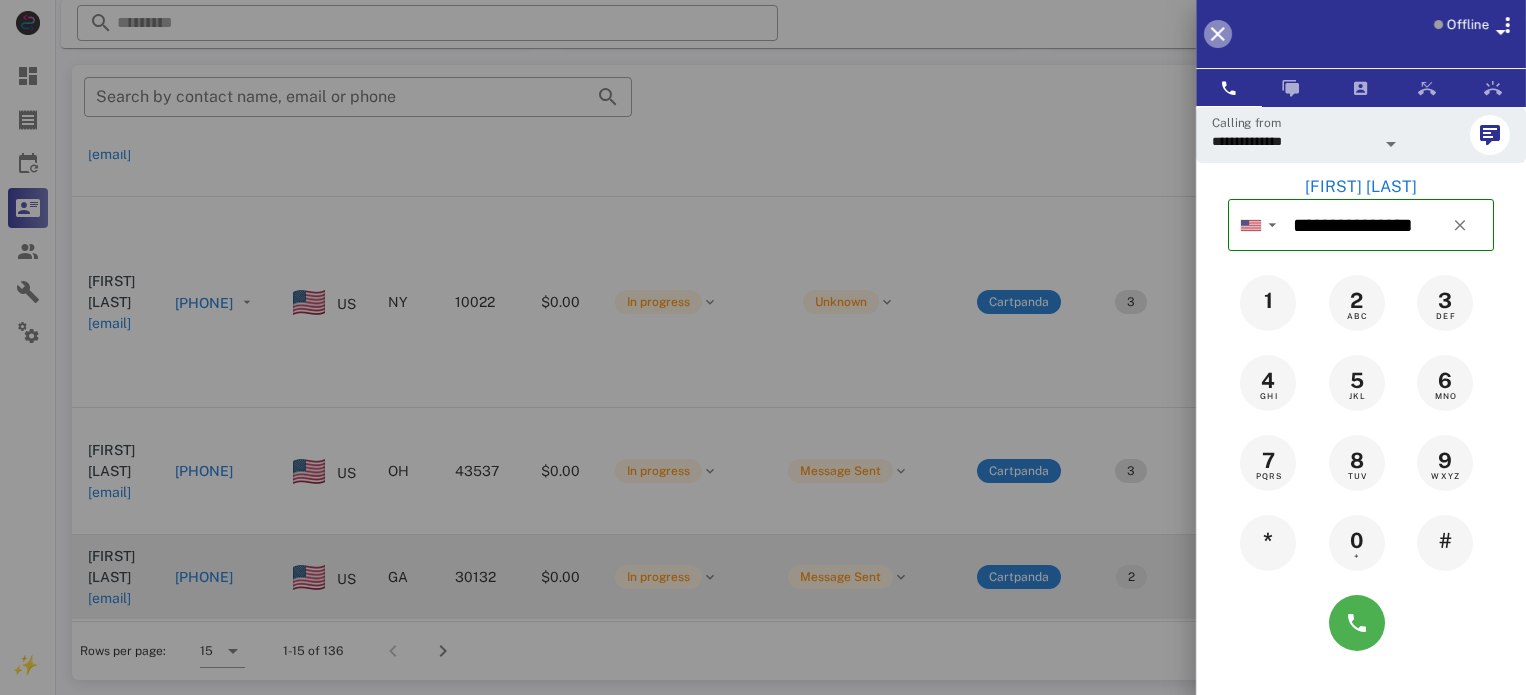 click at bounding box center [1218, 34] 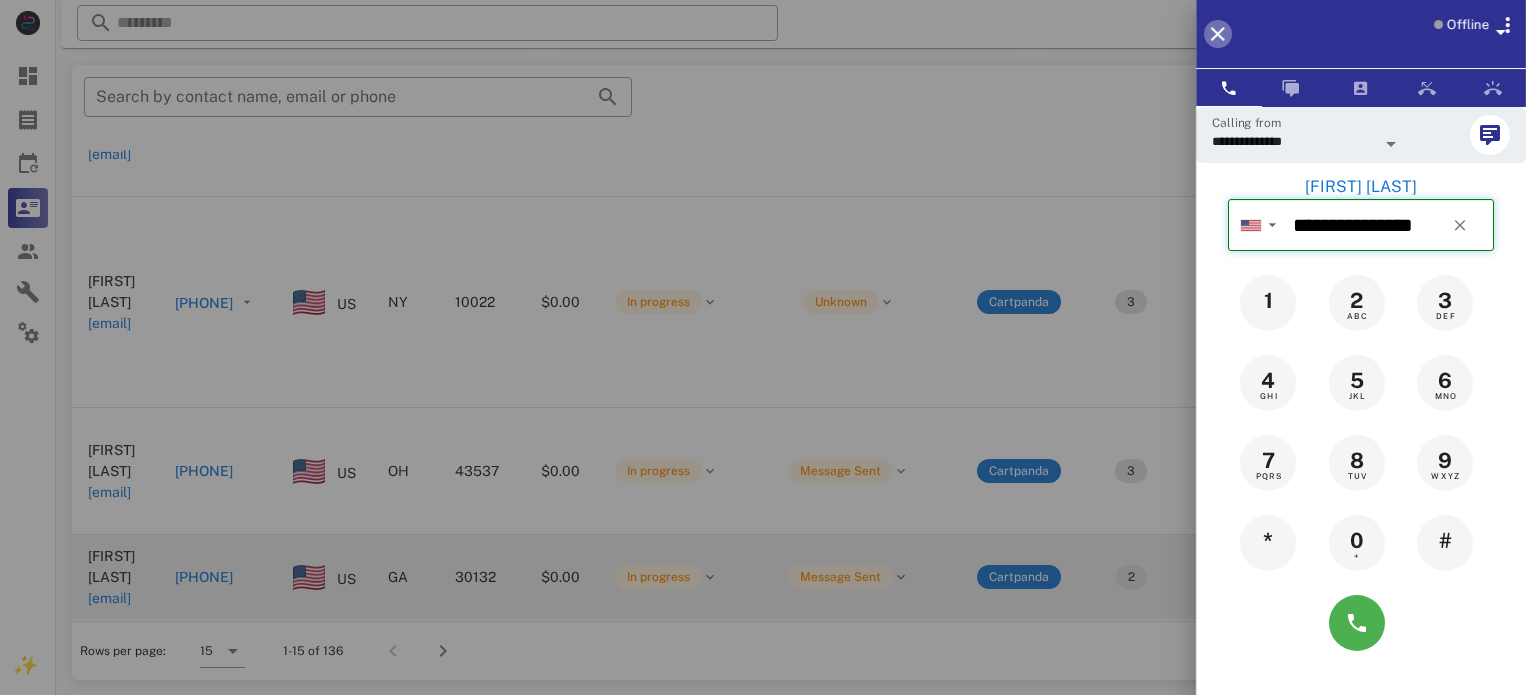 type 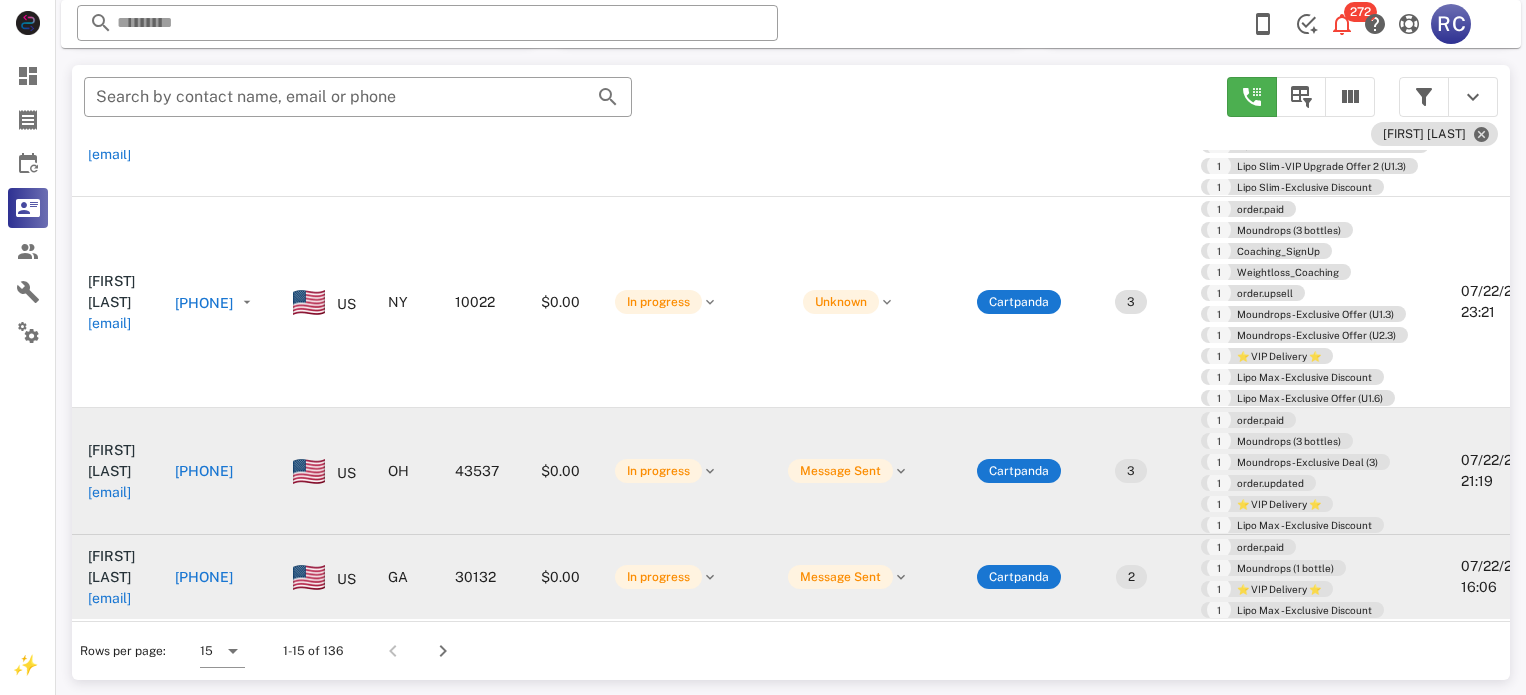 click on "[PHONE]" at bounding box center [204, 471] 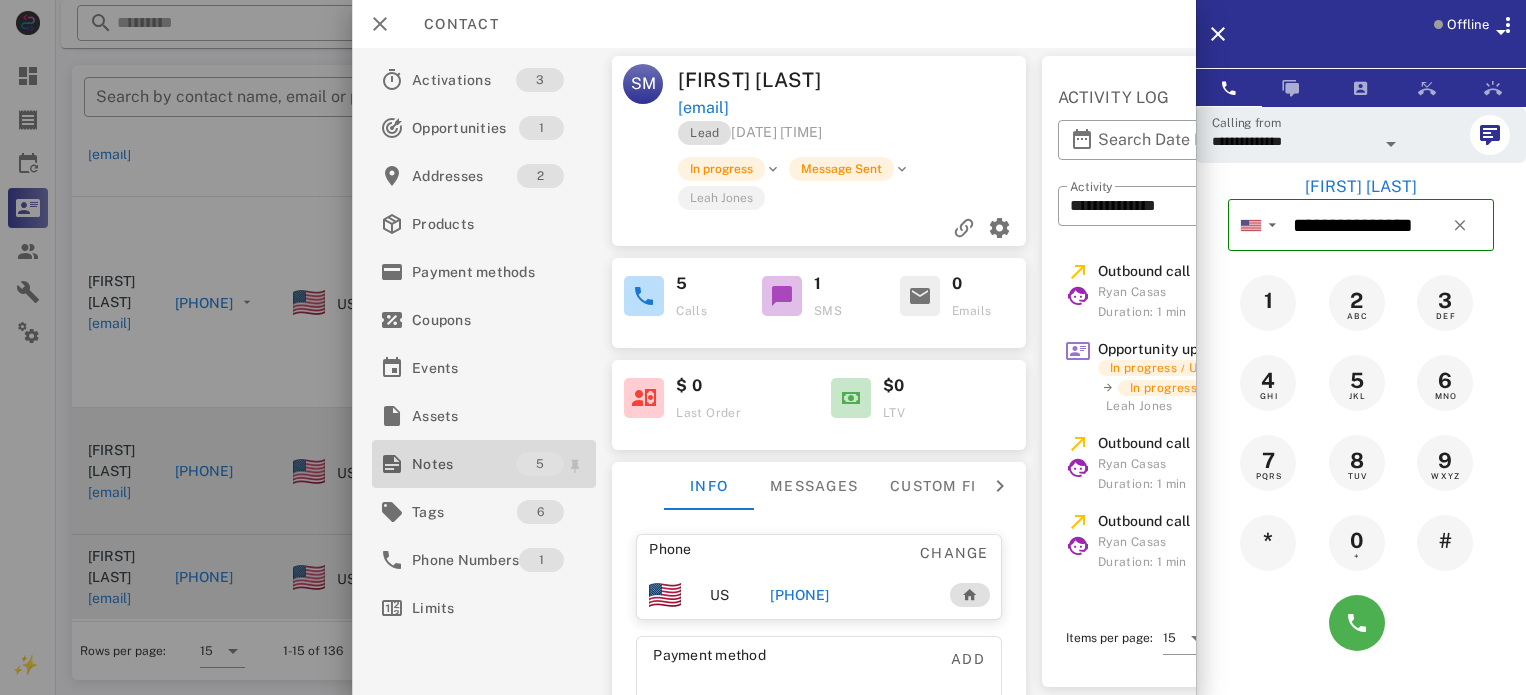 click on "Notes" at bounding box center (464, 464) 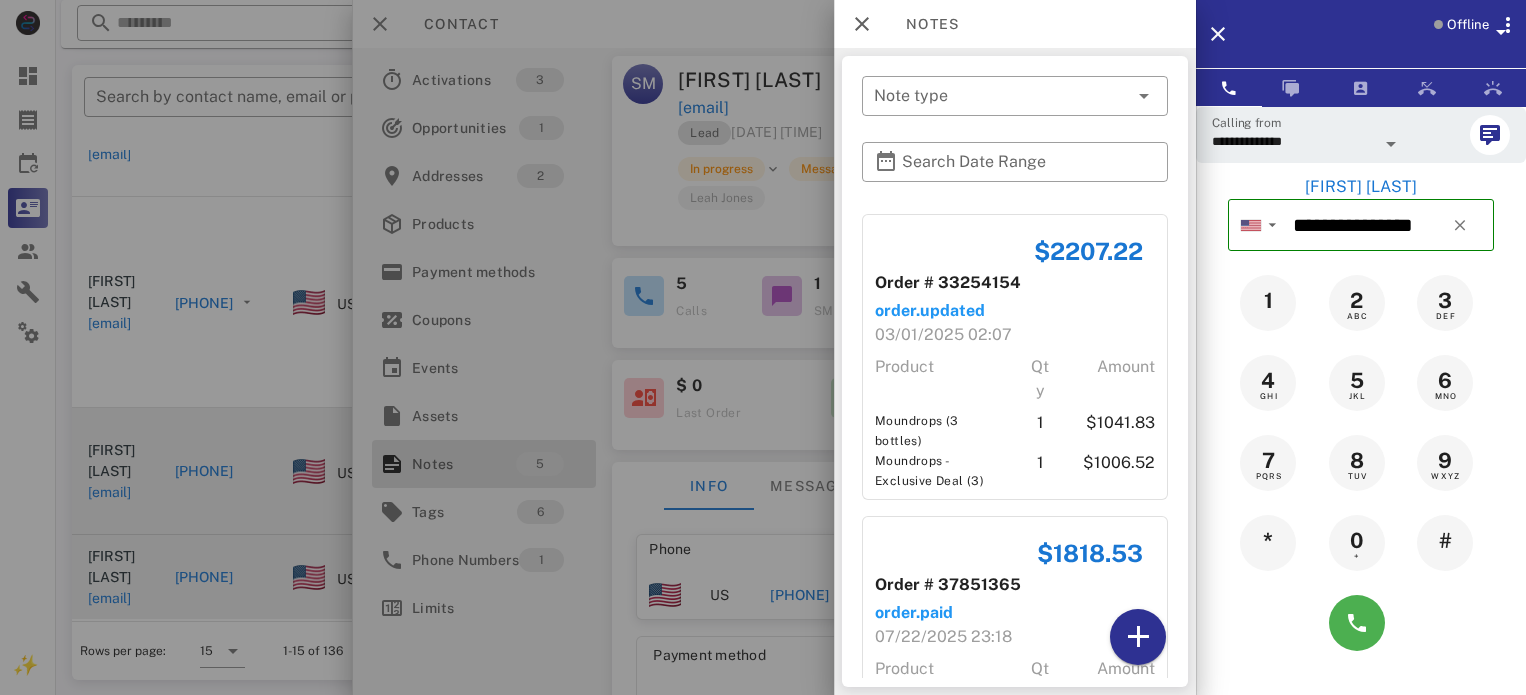 scroll, scrollTop: 837, scrollLeft: 0, axis: vertical 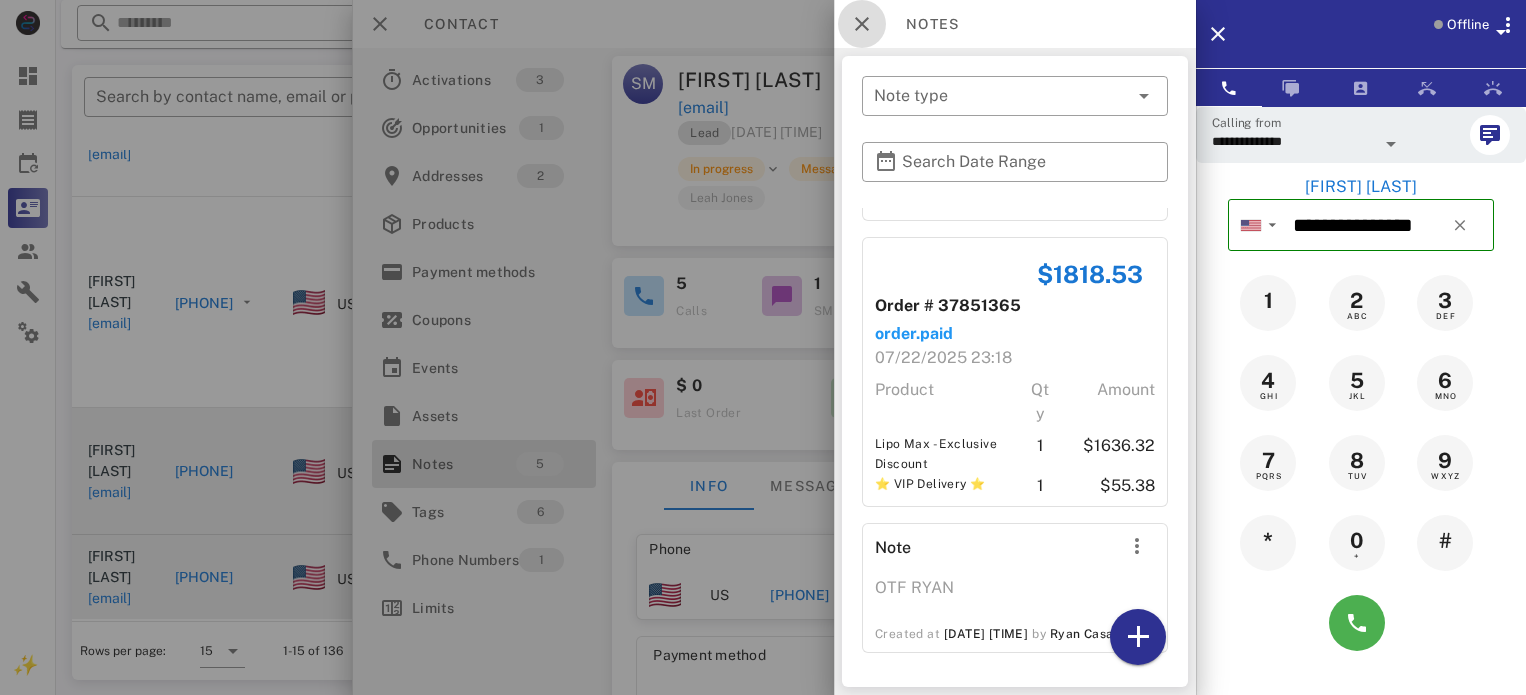 click at bounding box center [862, 24] 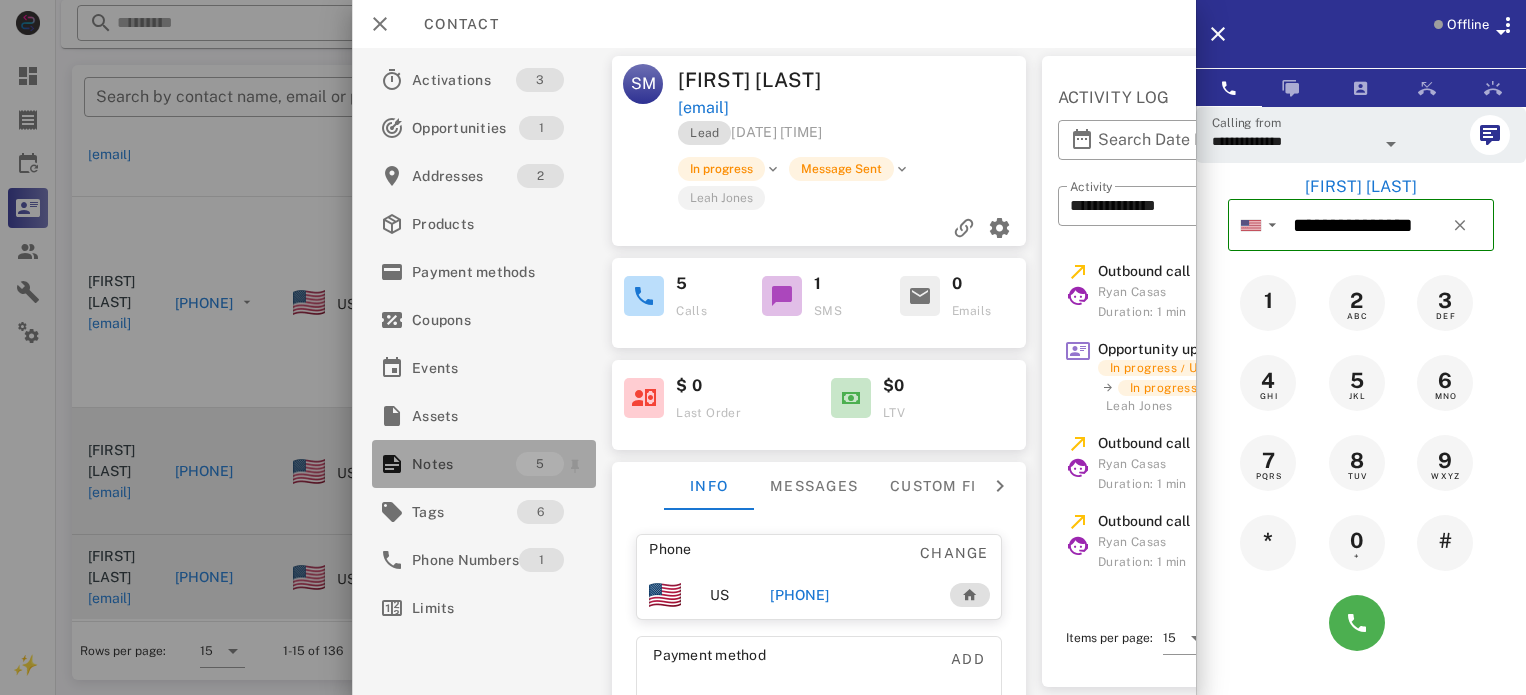 click on "Notes" at bounding box center (464, 464) 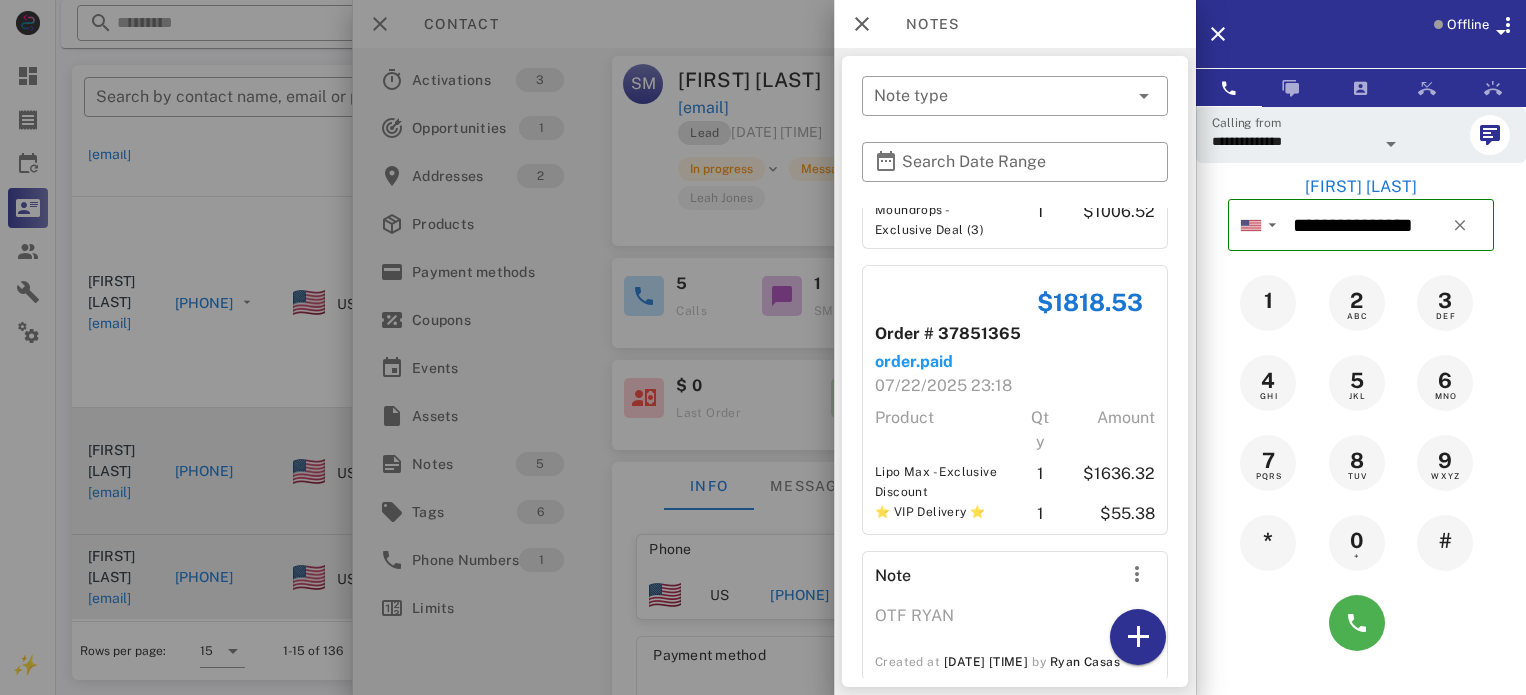 scroll, scrollTop: 837, scrollLeft: 0, axis: vertical 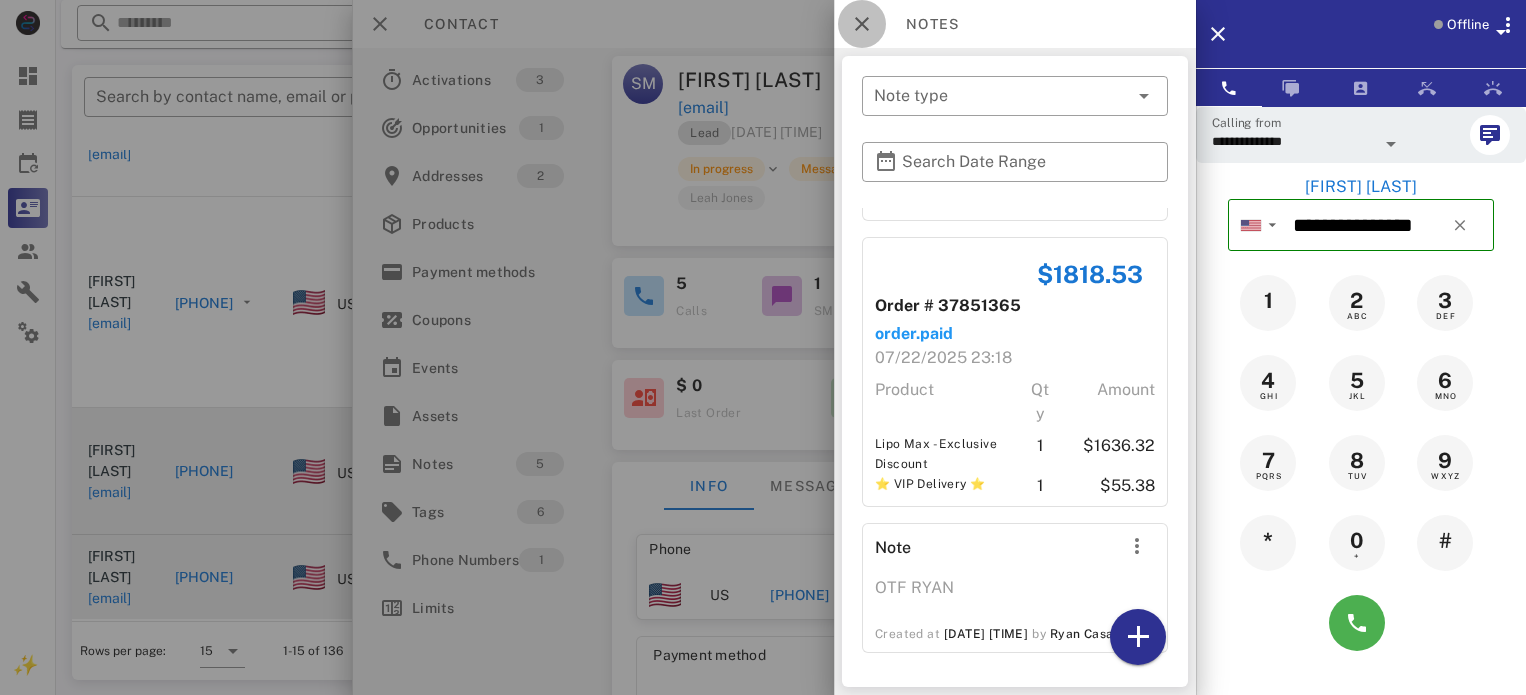 click at bounding box center (862, 24) 